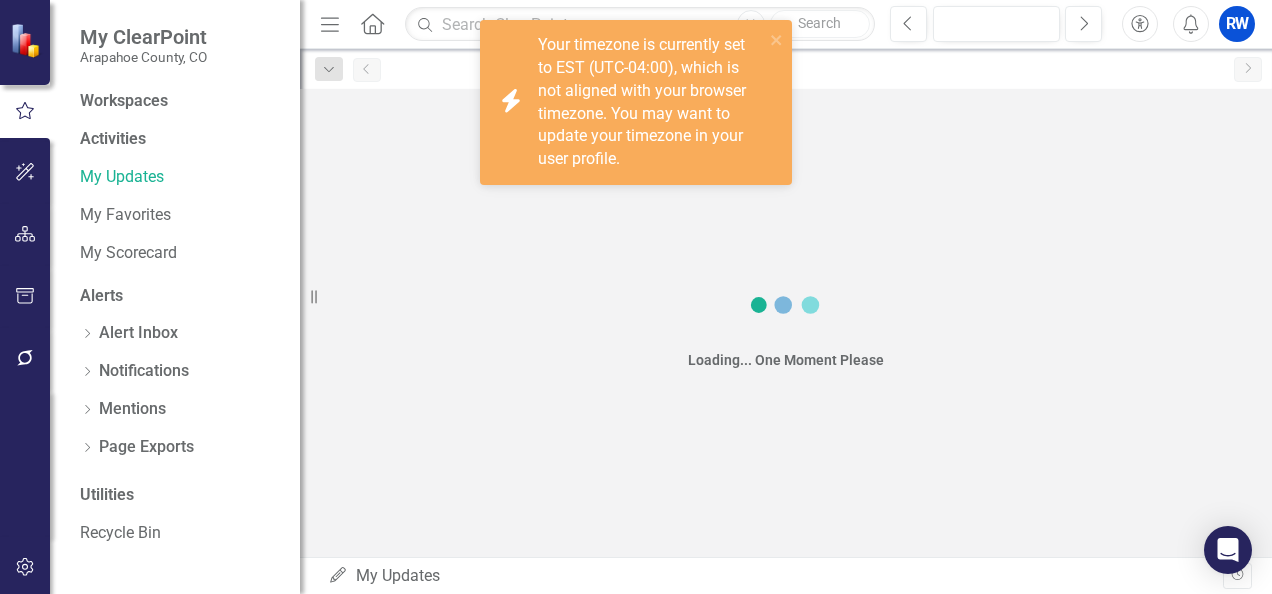 scroll, scrollTop: 0, scrollLeft: 0, axis: both 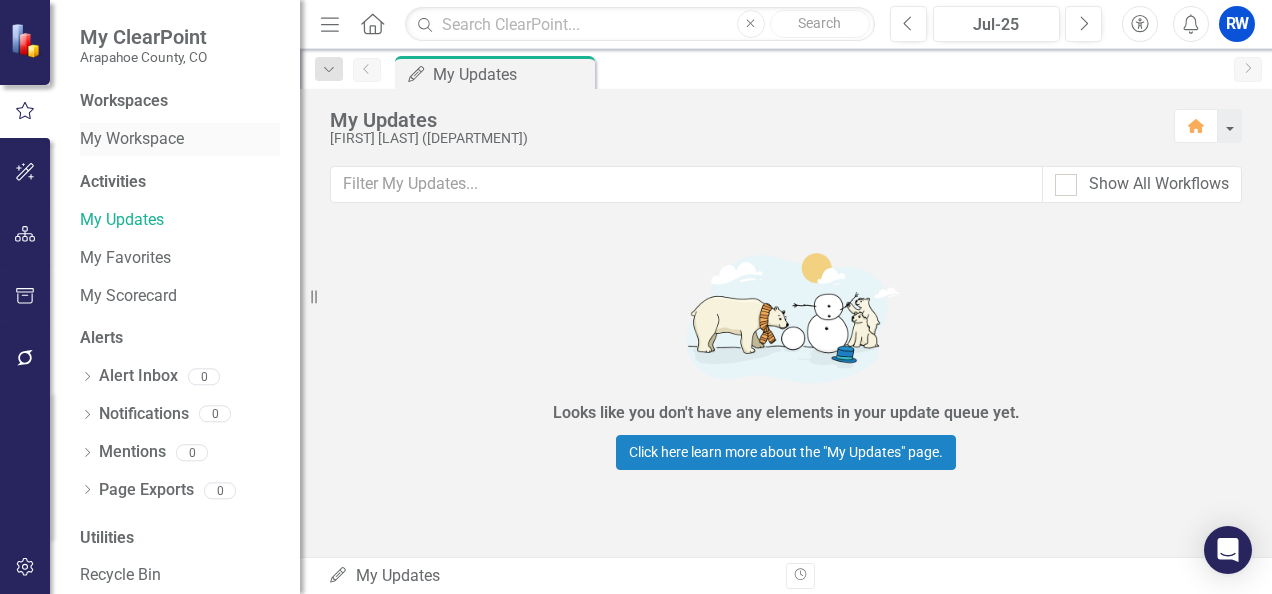 click on "My Workspace" at bounding box center [180, 139] 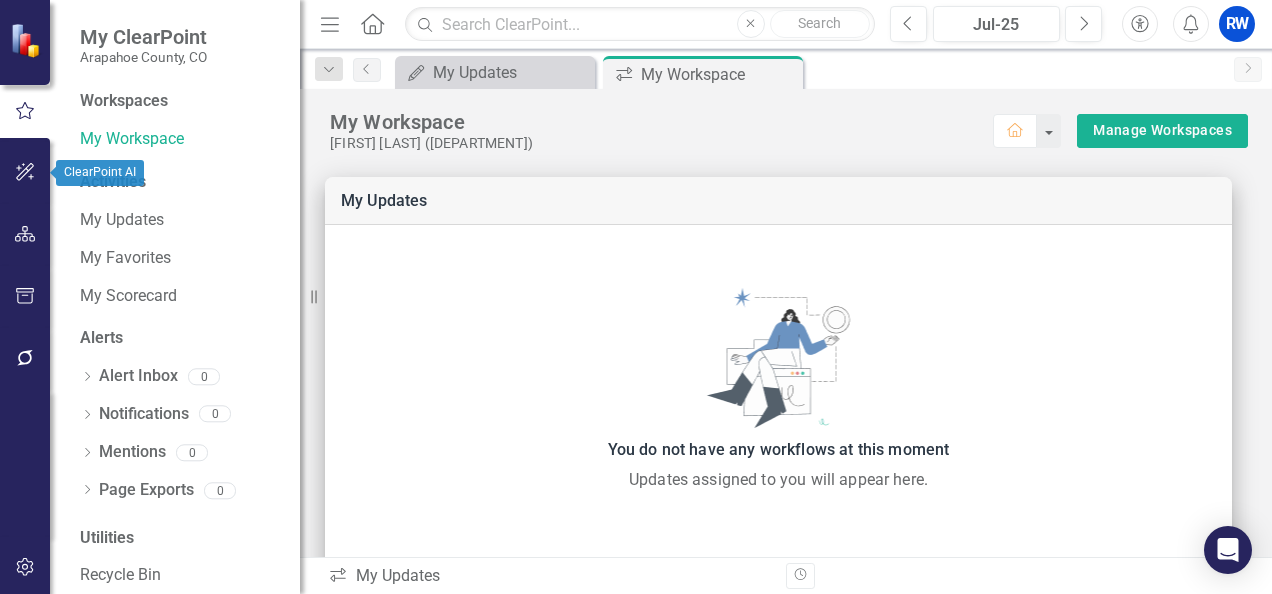 click 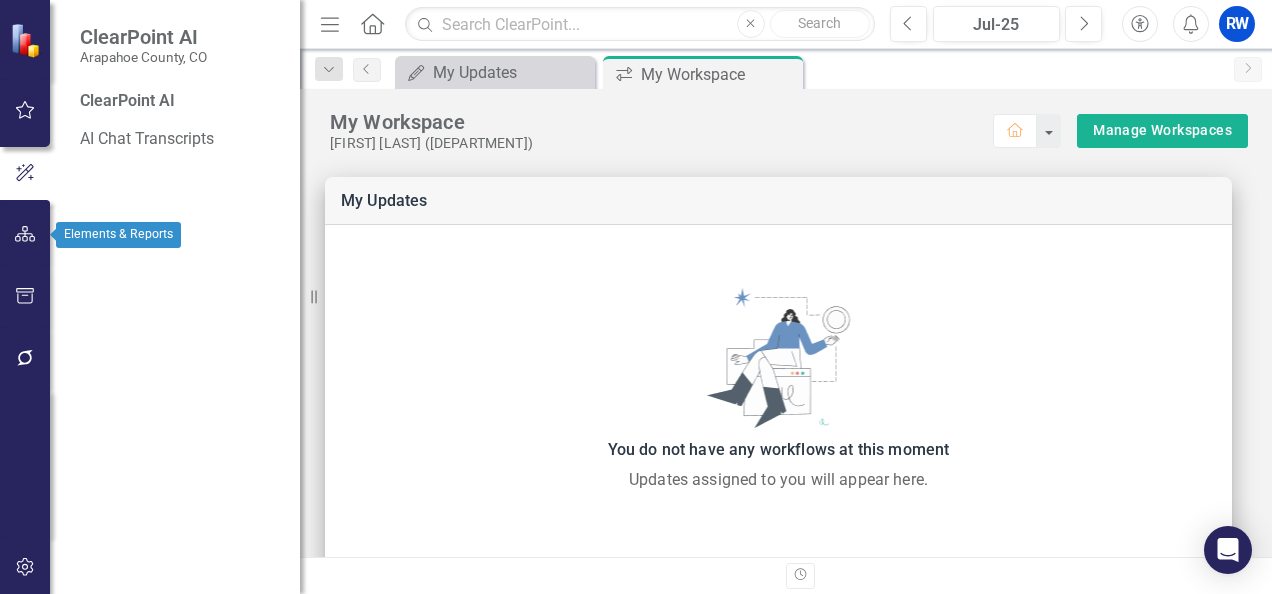 click 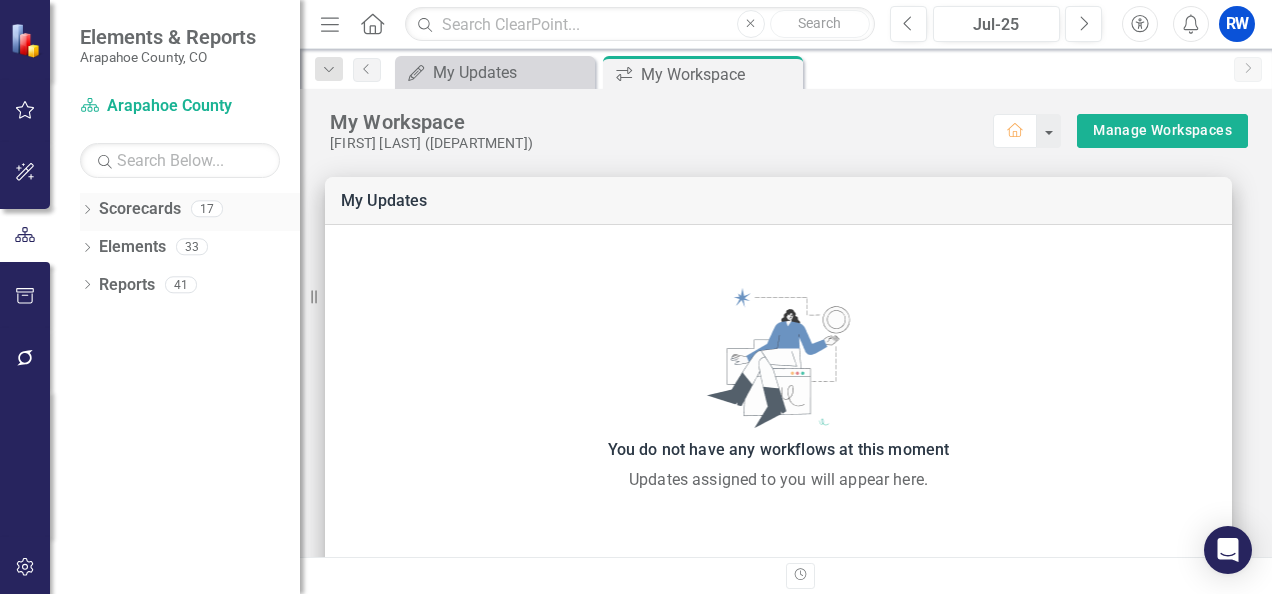 click on "Scorecards" at bounding box center [140, 209] 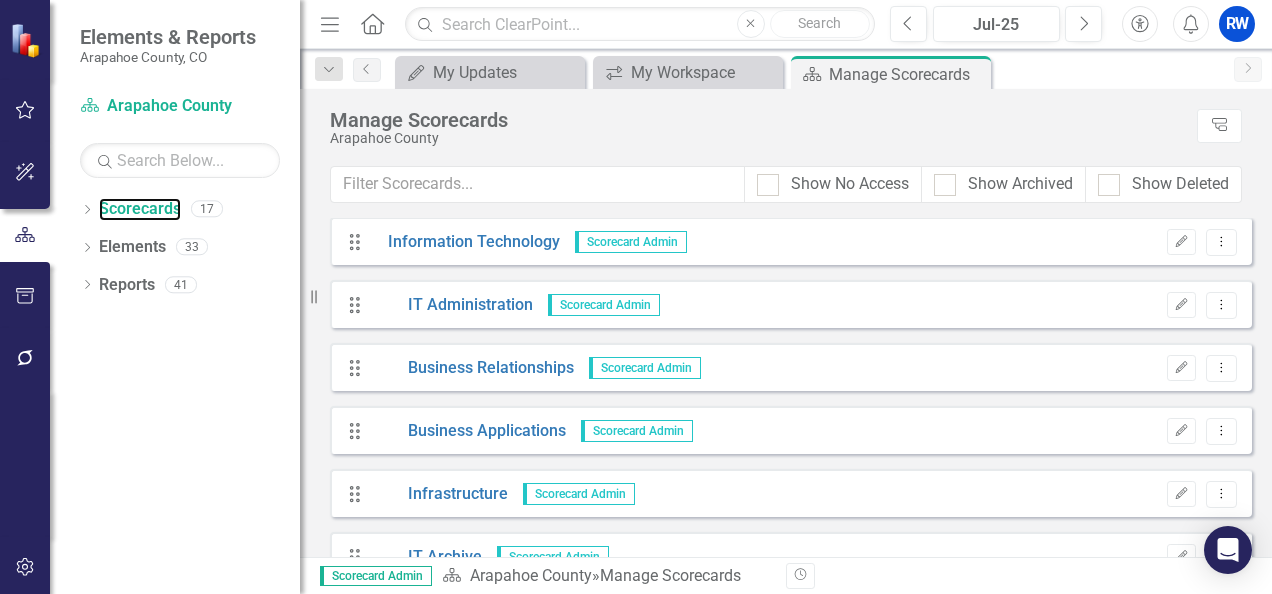 scroll, scrollTop: 372, scrollLeft: 0, axis: vertical 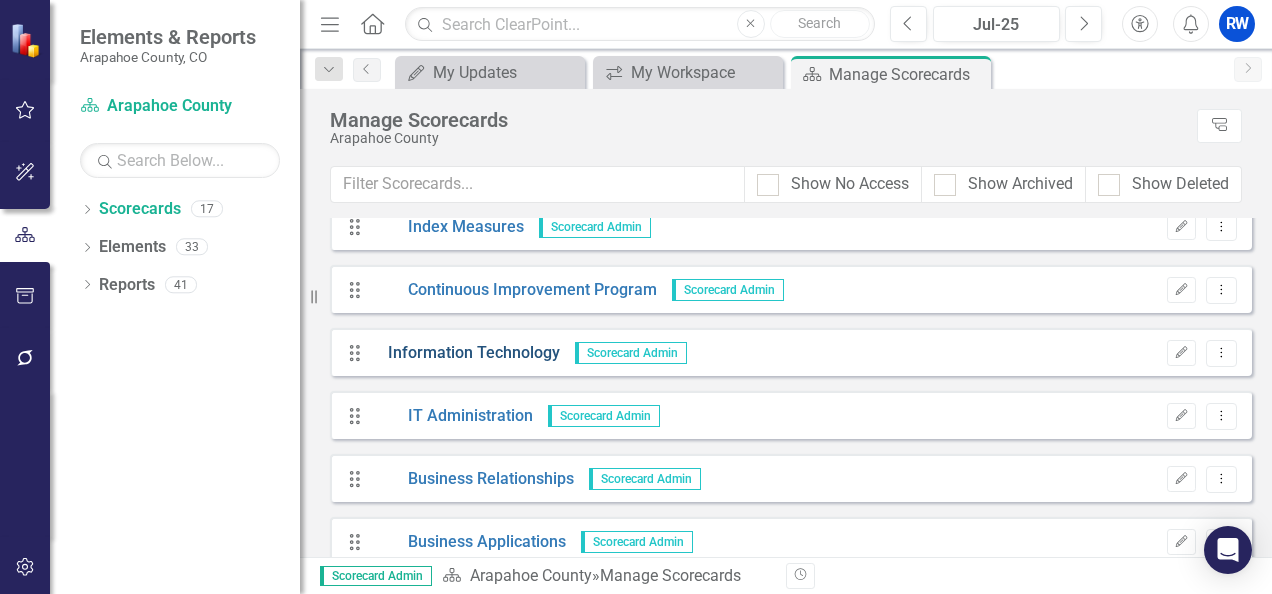 click on "Information Technology" at bounding box center [466, 353] 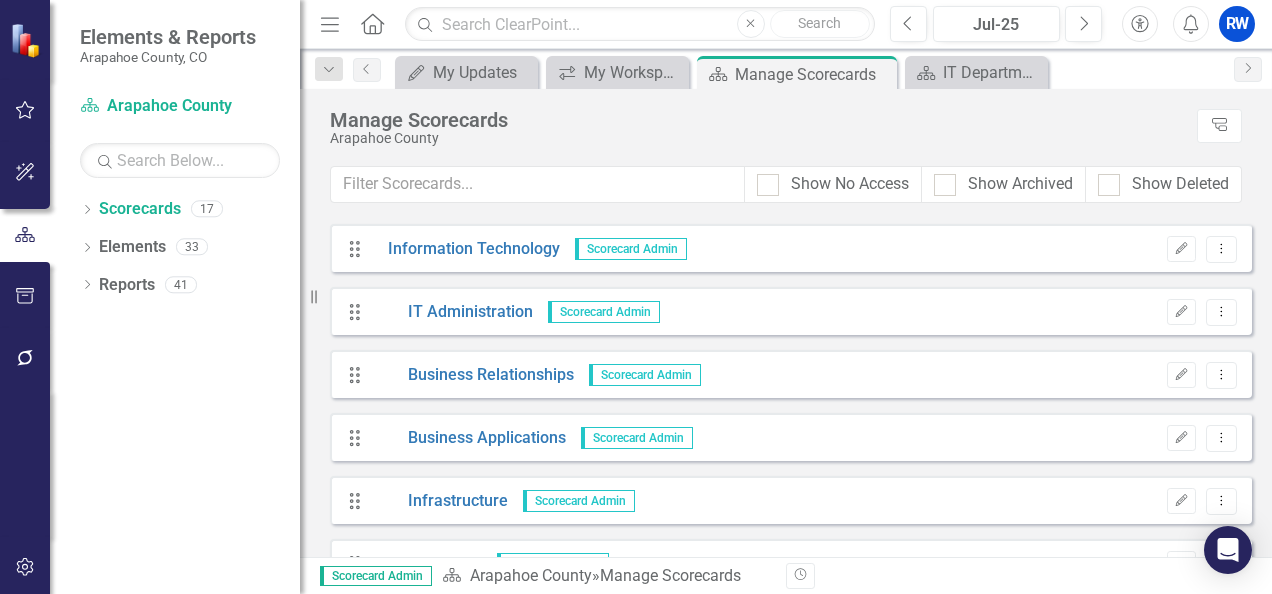scroll, scrollTop: 392, scrollLeft: 0, axis: vertical 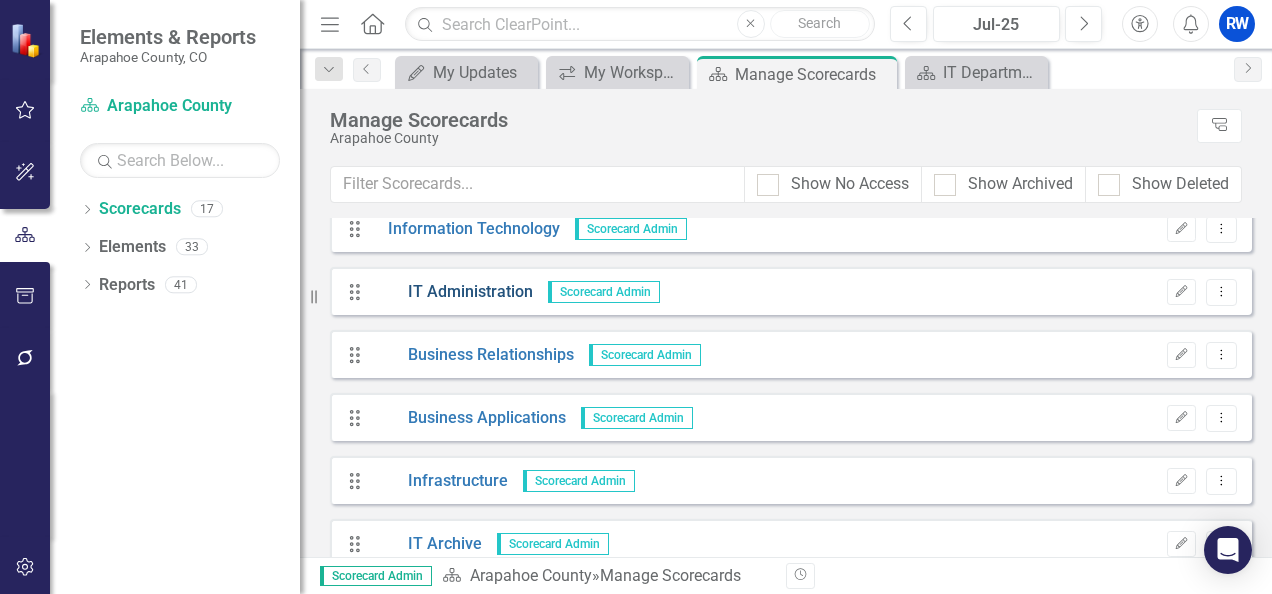 click on "IT Administration" at bounding box center (453, 292) 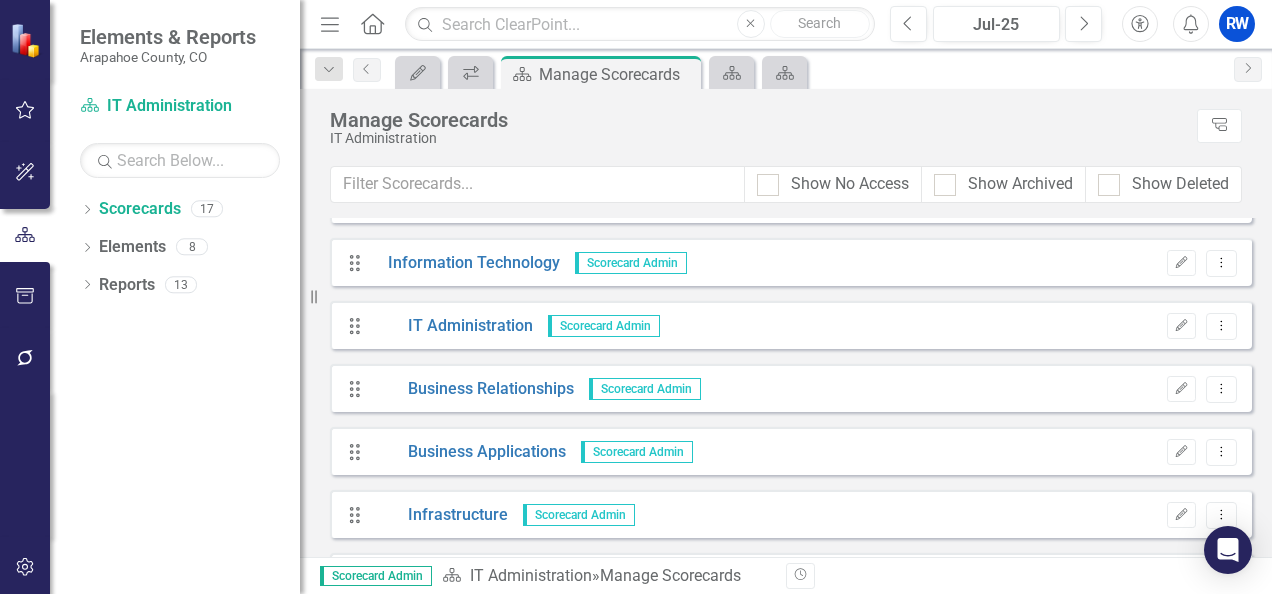 scroll, scrollTop: 366, scrollLeft: 0, axis: vertical 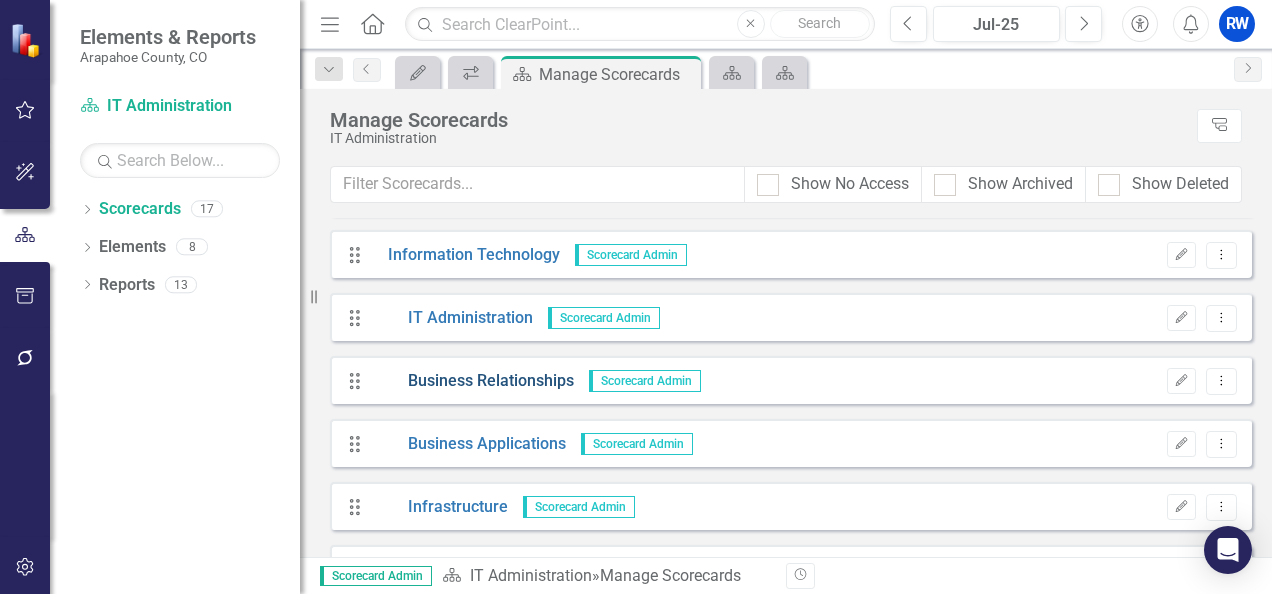 click on "Business Relationships" at bounding box center [473, 381] 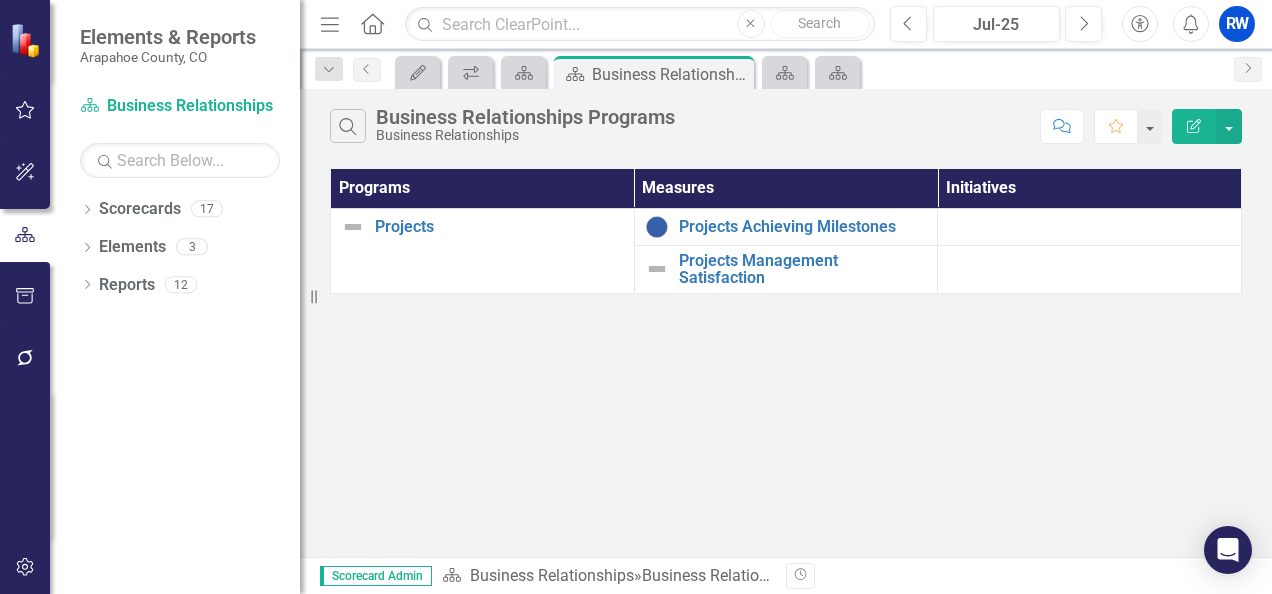 click on "Edit Report" 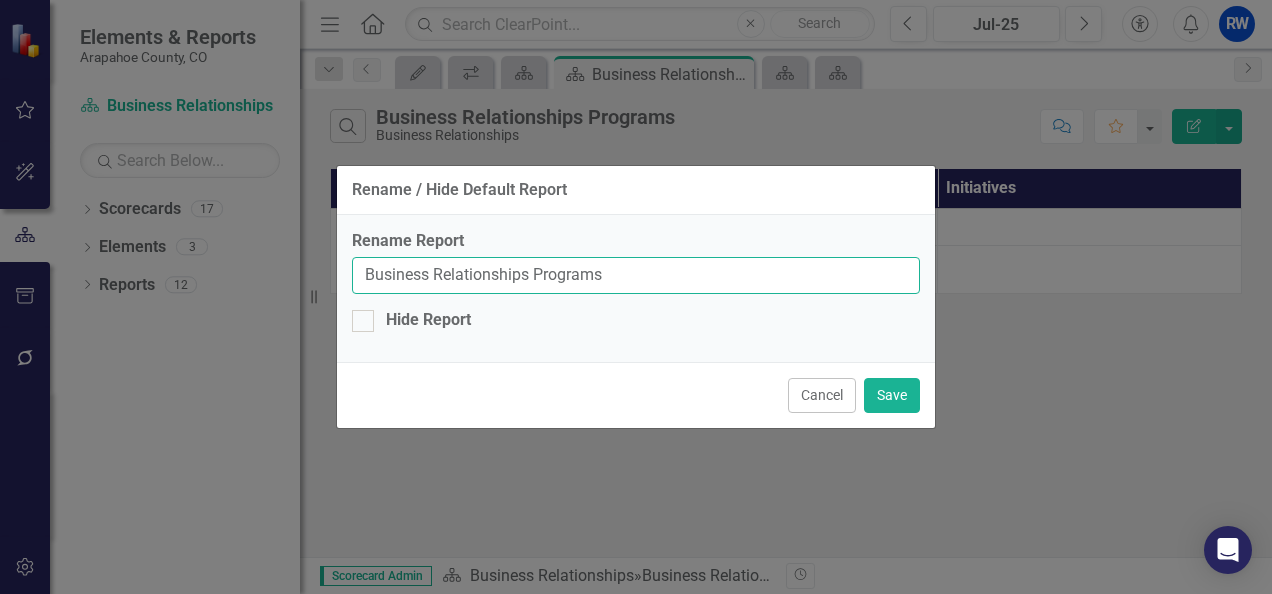 click on "Business Relationships Programs" at bounding box center (636, 275) 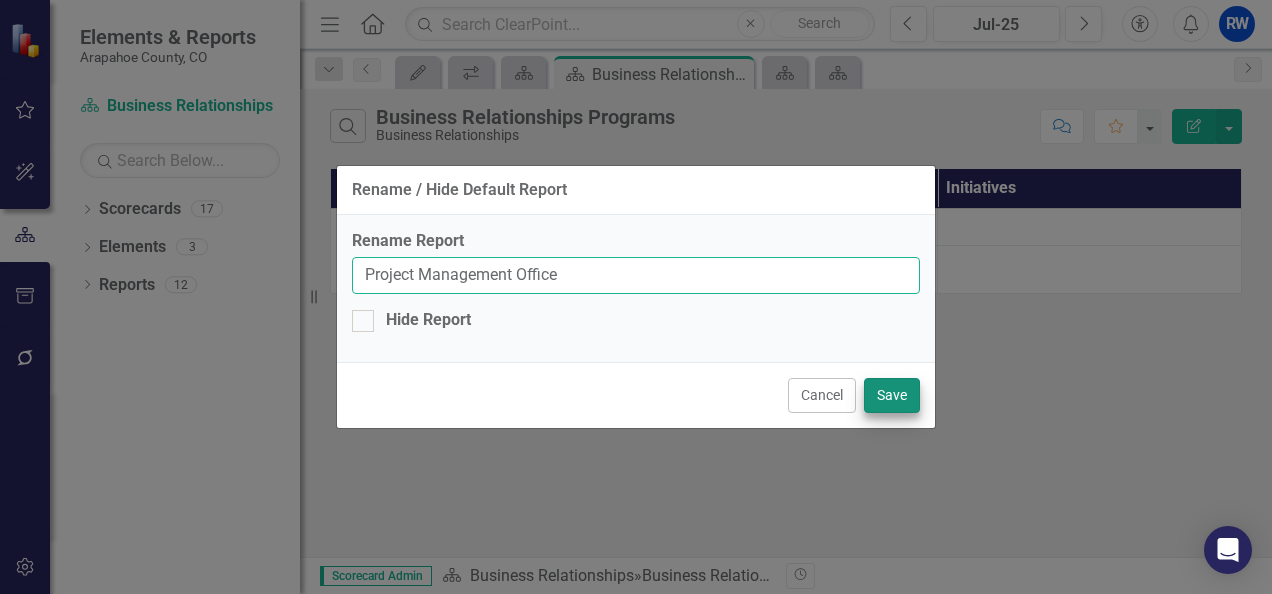 type on "Project Management Office" 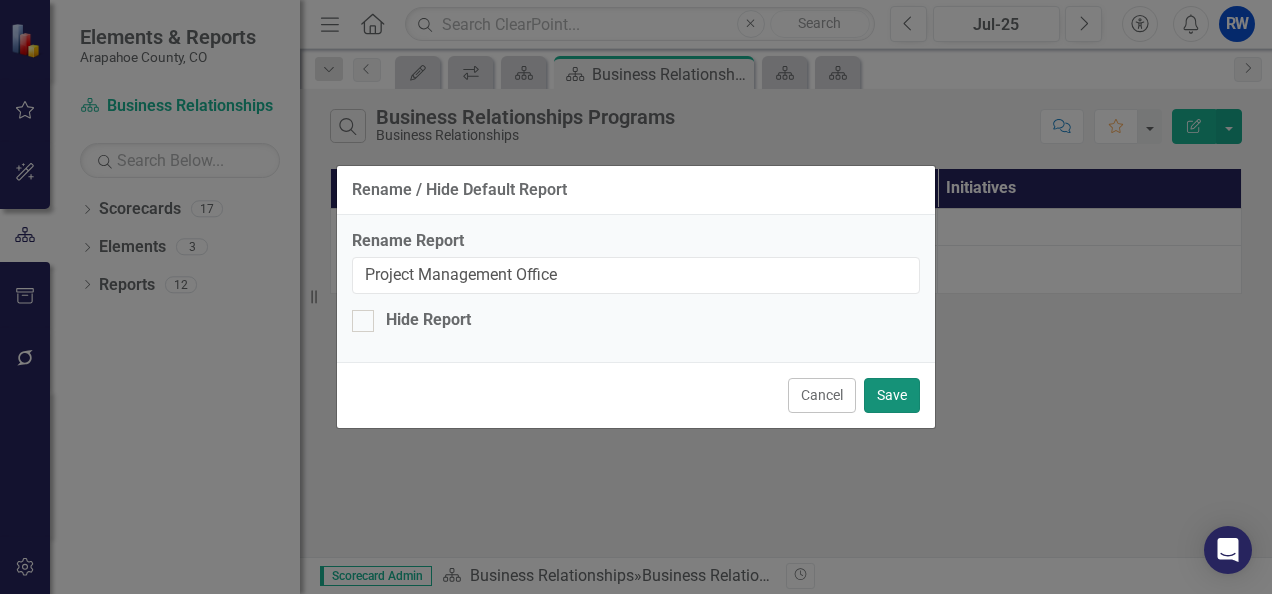 click on "Save" at bounding box center (892, 395) 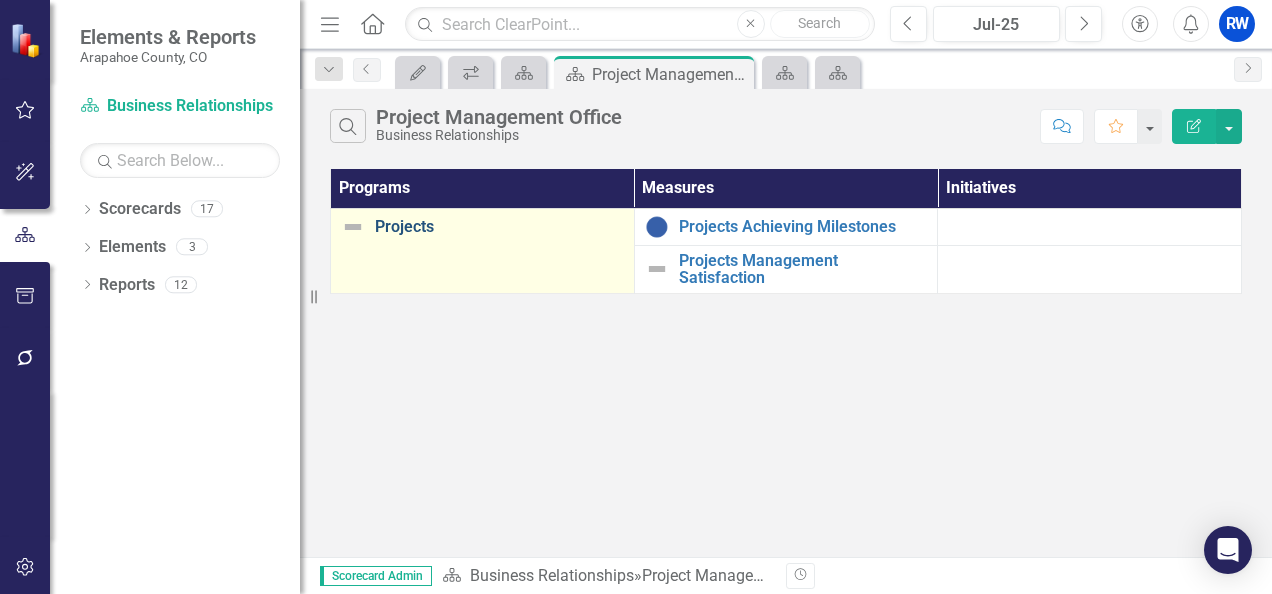 click on "Projects" at bounding box center [499, 227] 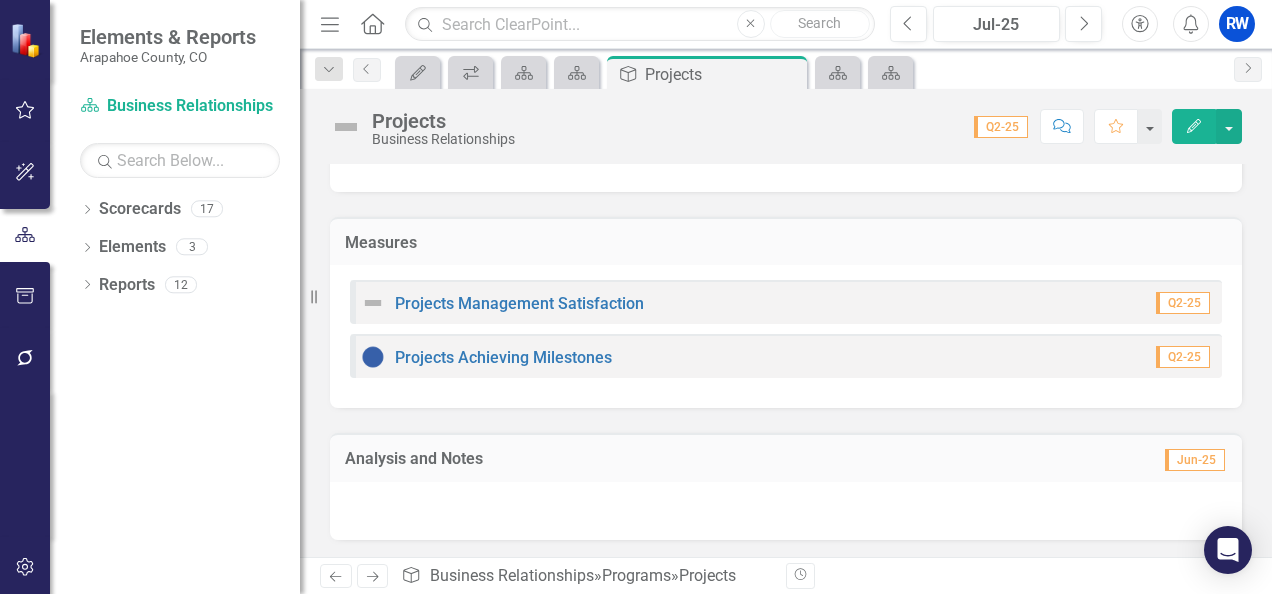 scroll, scrollTop: 71, scrollLeft: 0, axis: vertical 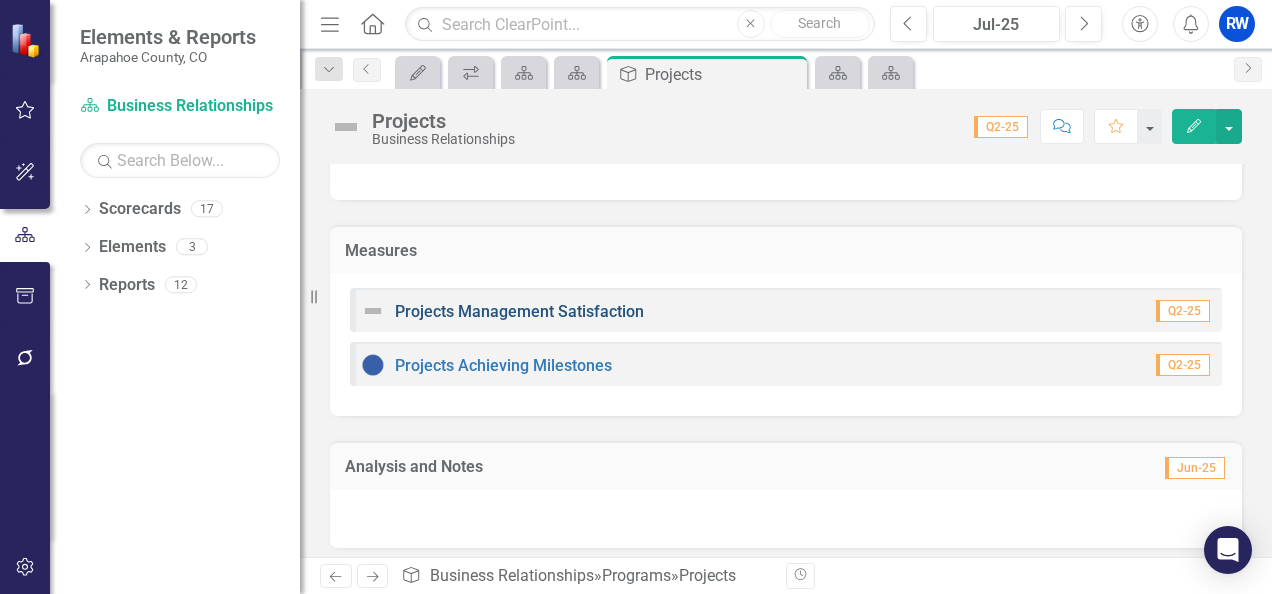 click on "Projects Management Satisfaction" at bounding box center (519, 311) 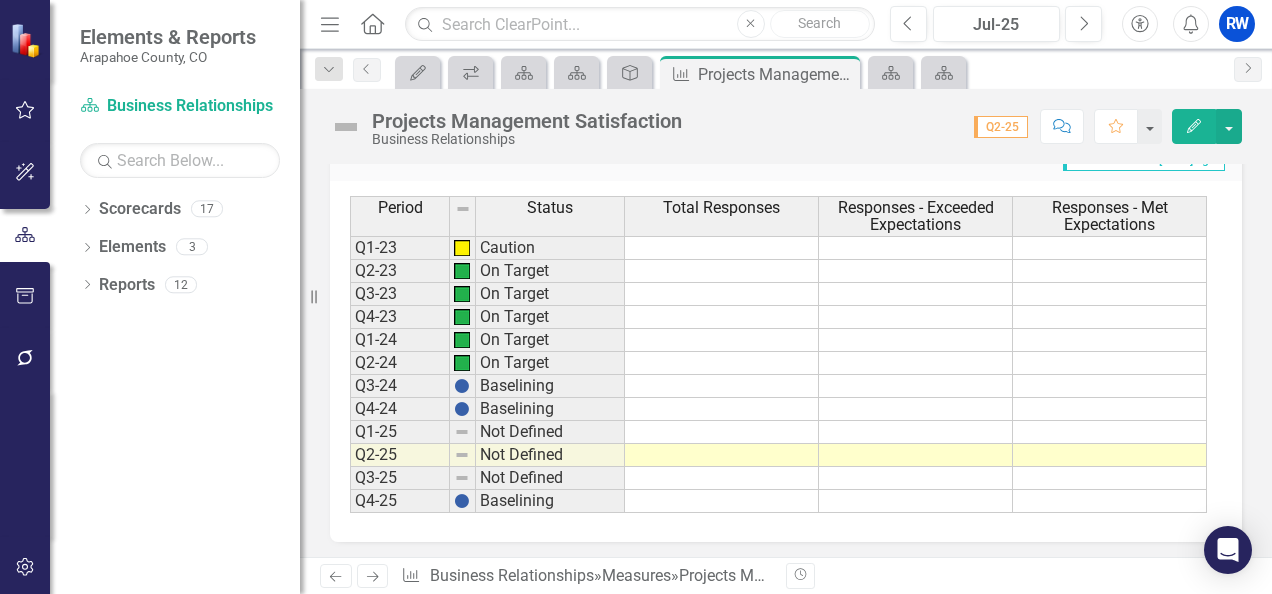 scroll, scrollTop: 580, scrollLeft: 0, axis: vertical 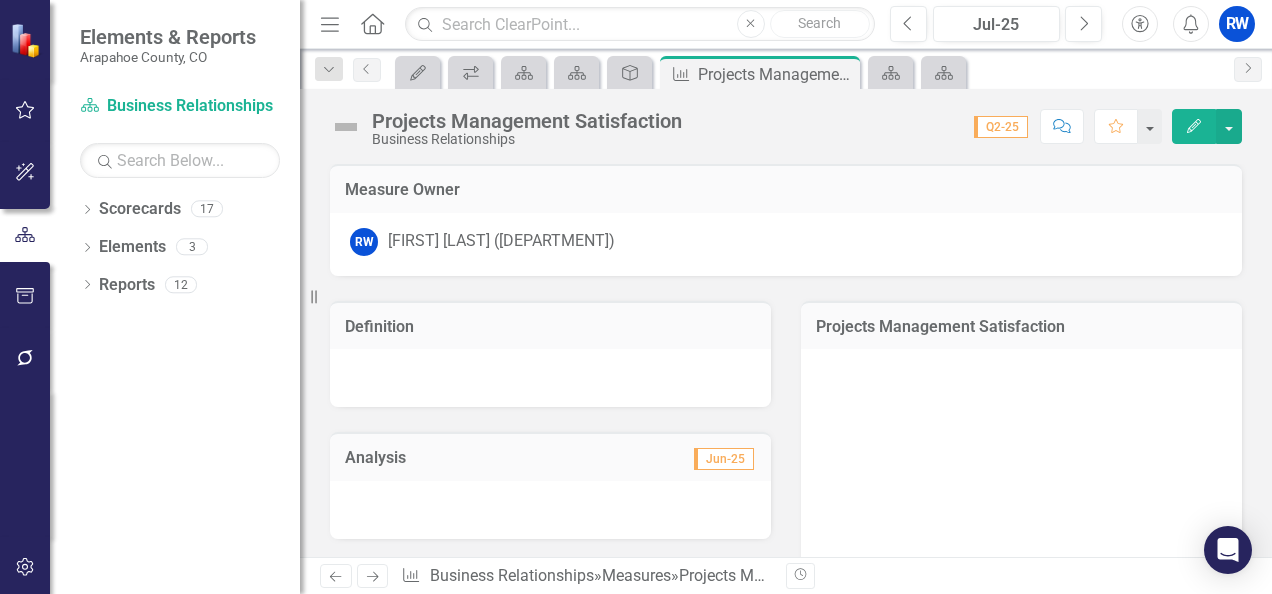 click on "Edit" 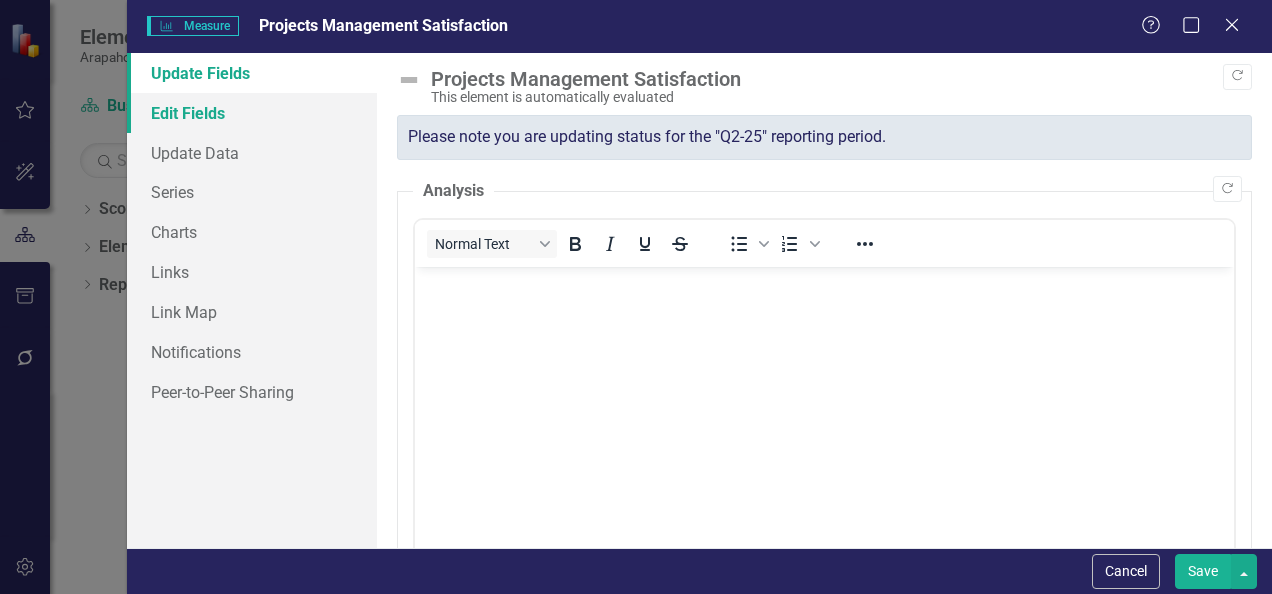 scroll, scrollTop: 0, scrollLeft: 0, axis: both 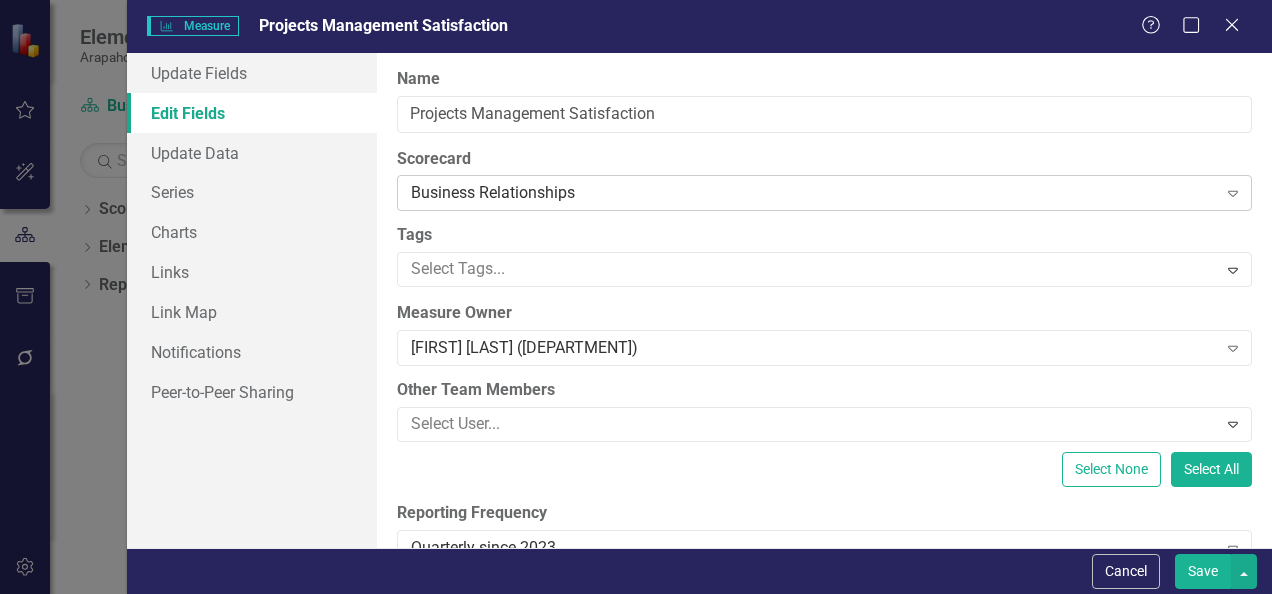 click on "Business Relationships" at bounding box center [813, 193] 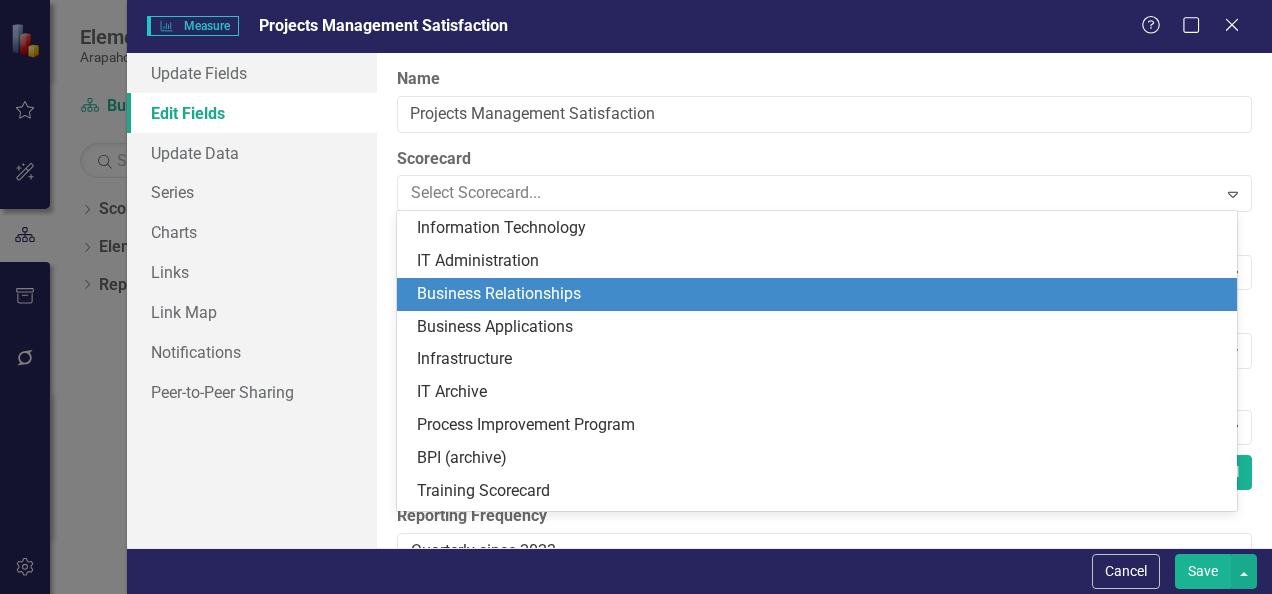 scroll, scrollTop: 258, scrollLeft: 0, axis: vertical 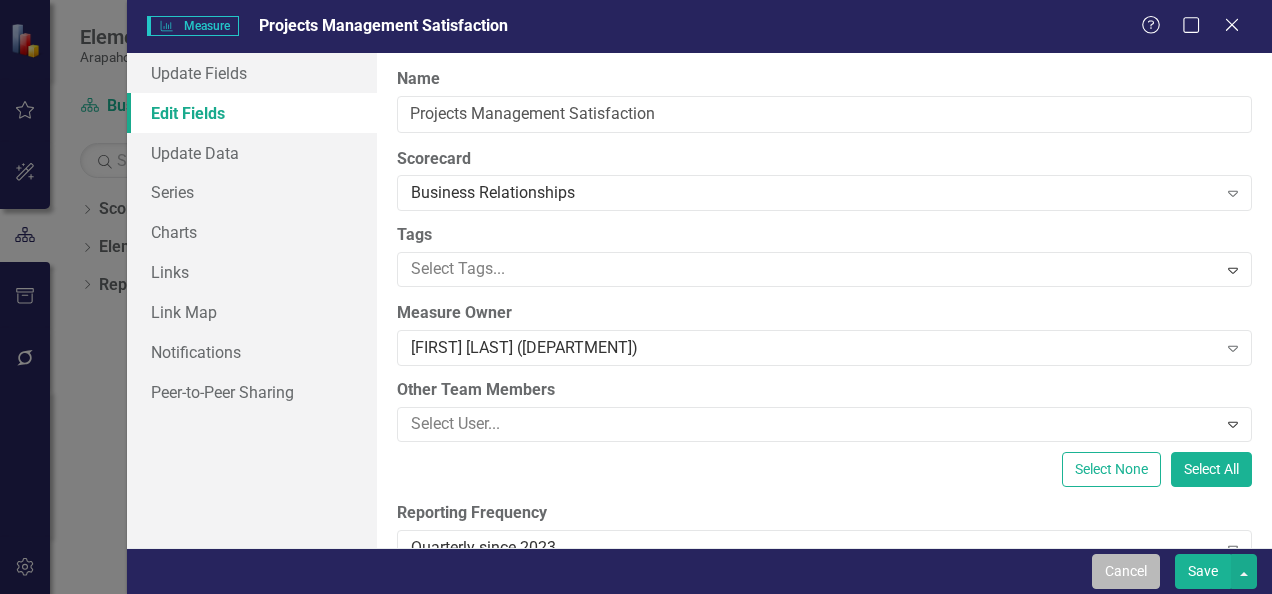 click on "Cancel" at bounding box center (1126, 571) 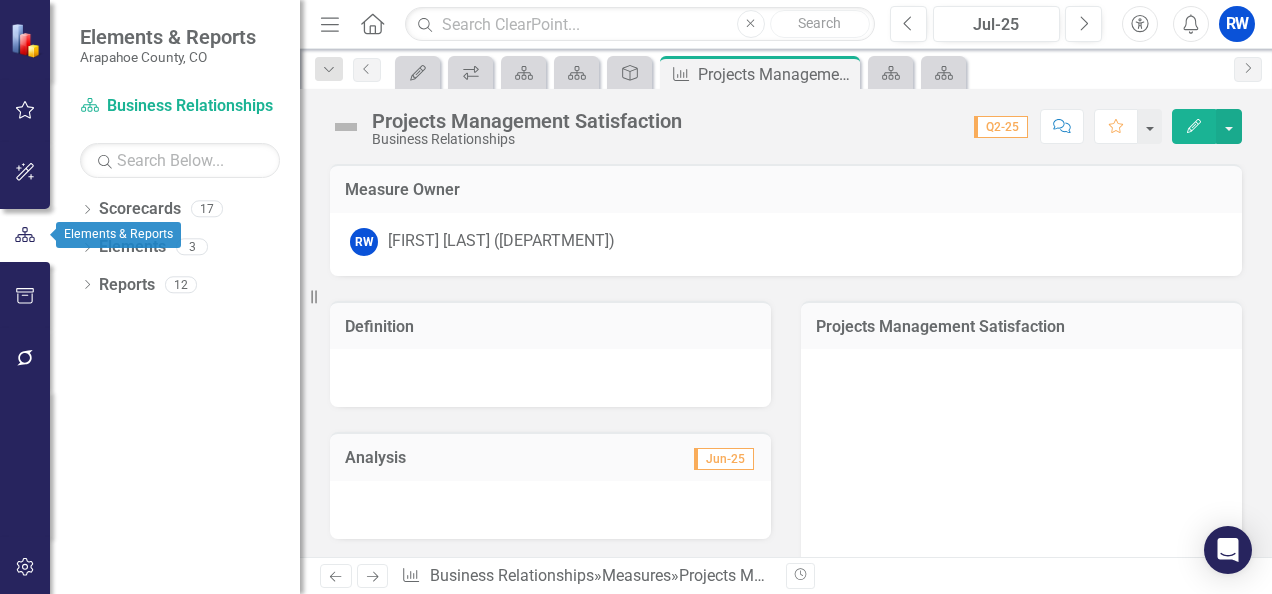 click 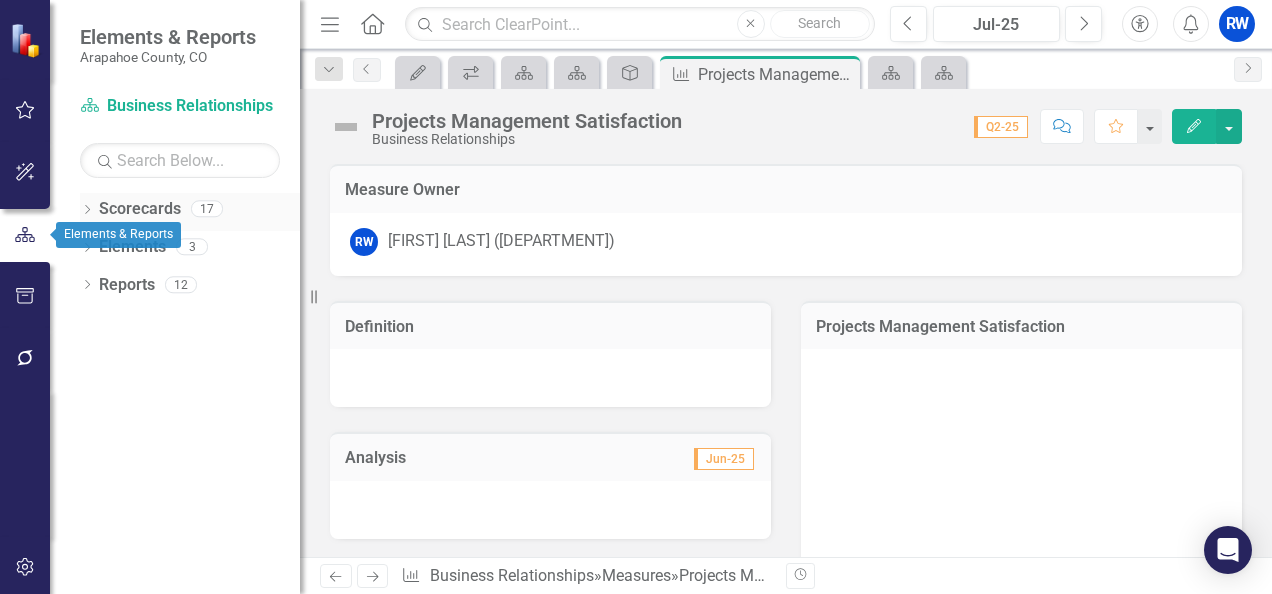 click on "Scorecards" at bounding box center [140, 209] 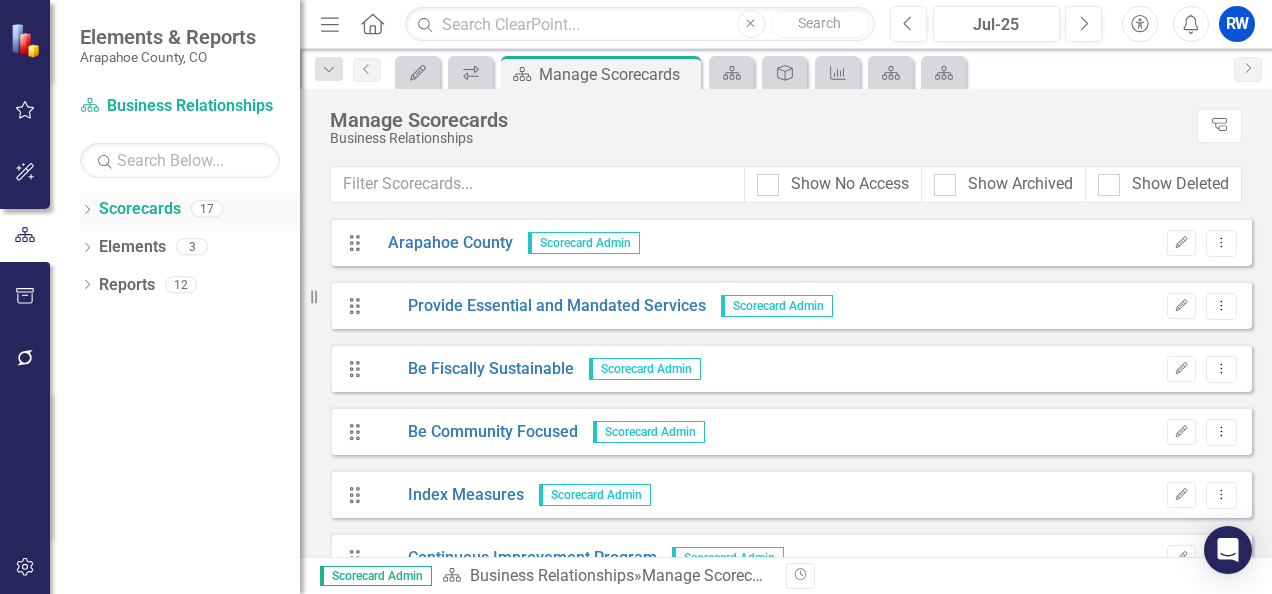 click on "Scorecards" at bounding box center [140, 209] 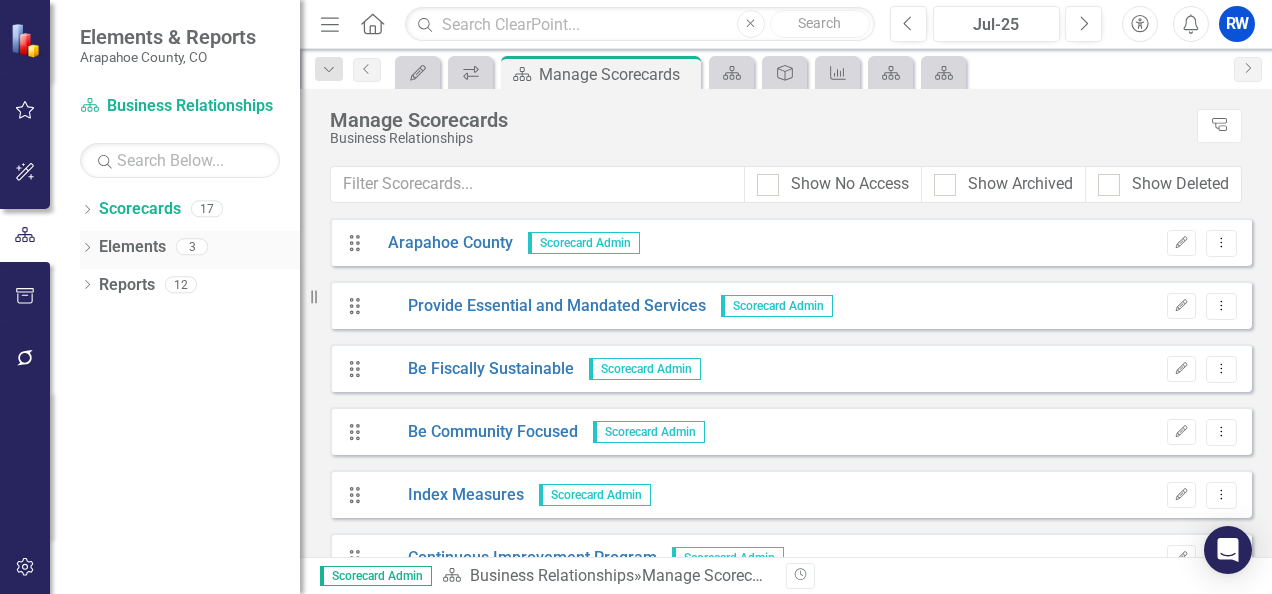 click on "Elements" at bounding box center (132, 247) 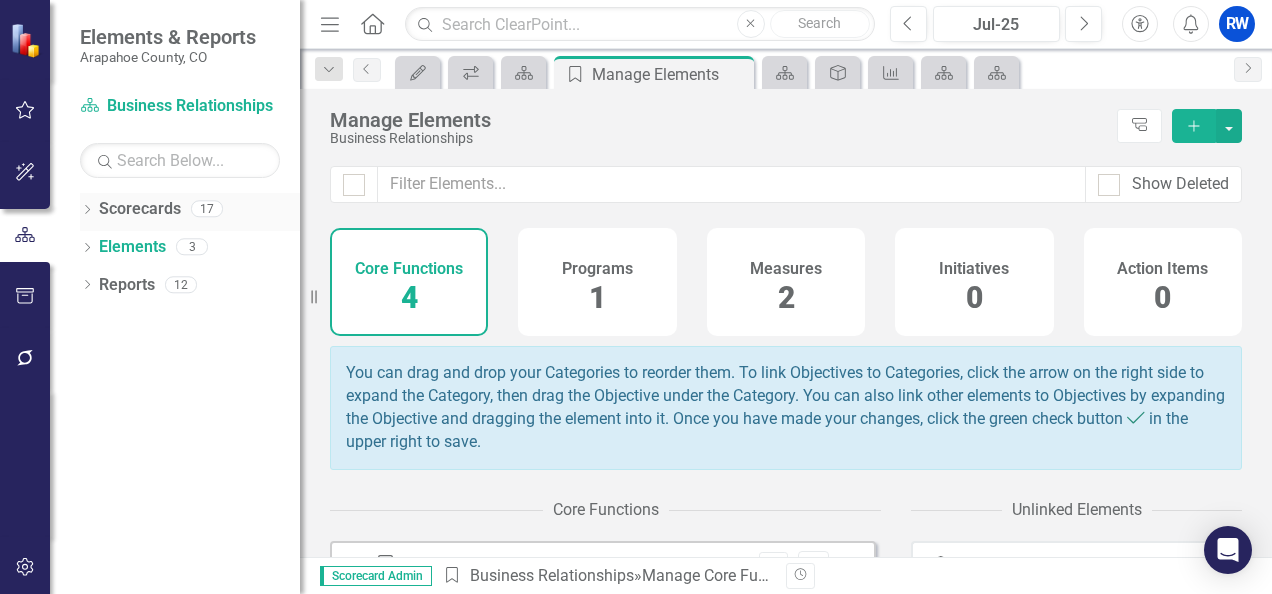 click on "Scorecards" at bounding box center (140, 209) 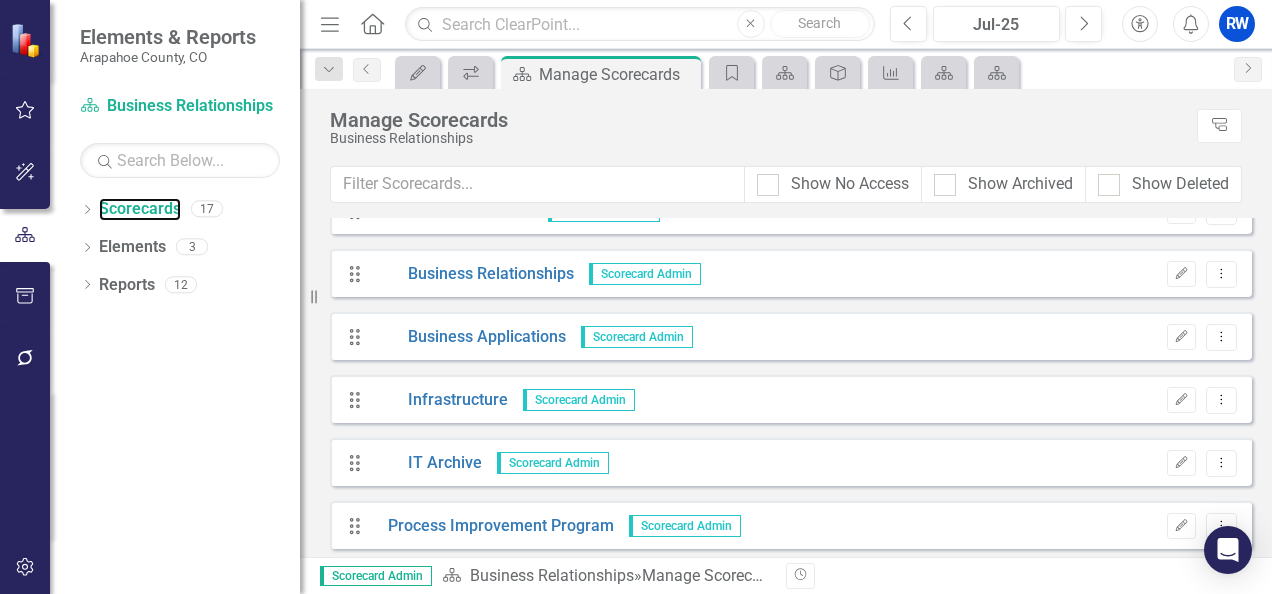 scroll, scrollTop: 468, scrollLeft: 0, axis: vertical 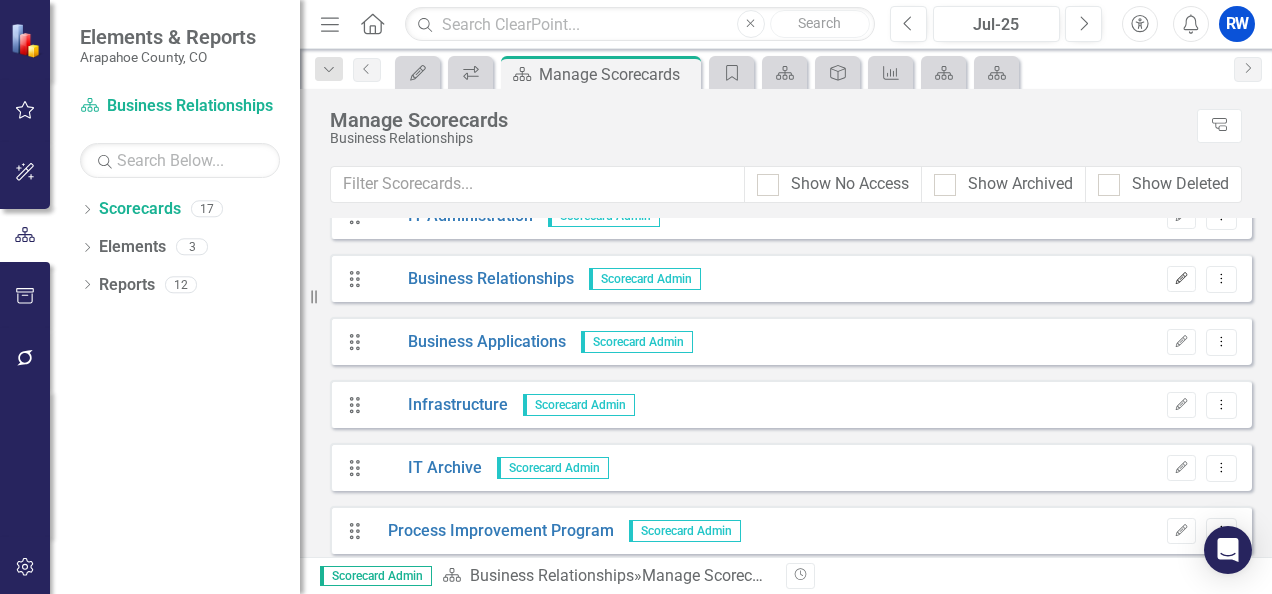 click on "Edit" at bounding box center (1181, 279) 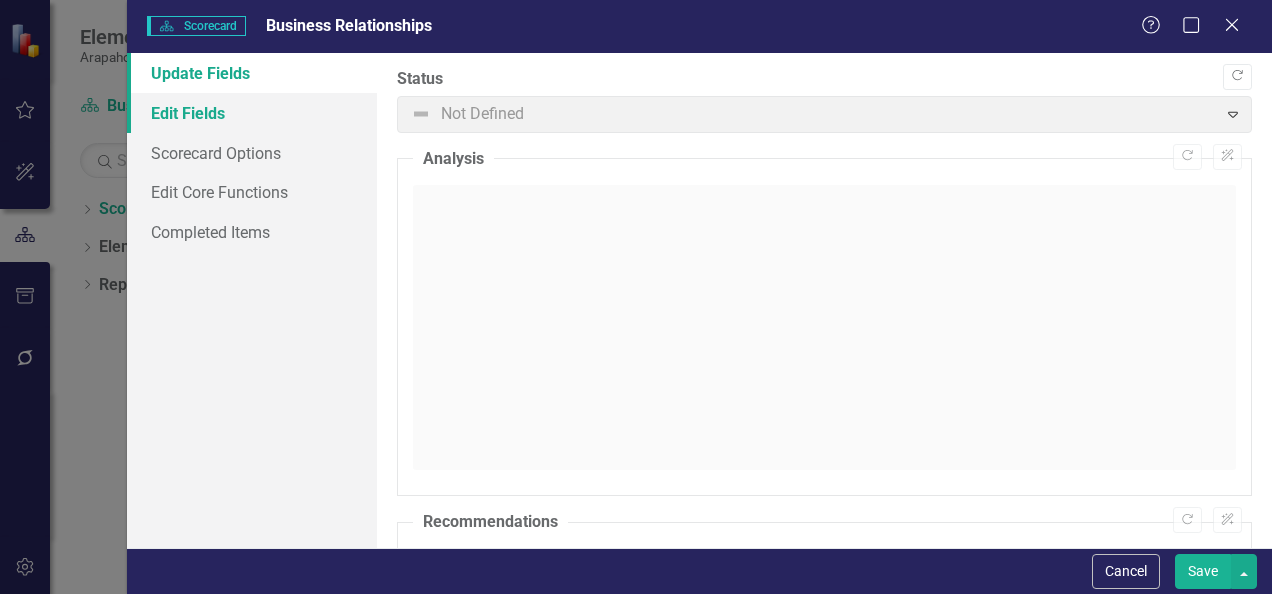 click on "Edit Fields" at bounding box center [252, 113] 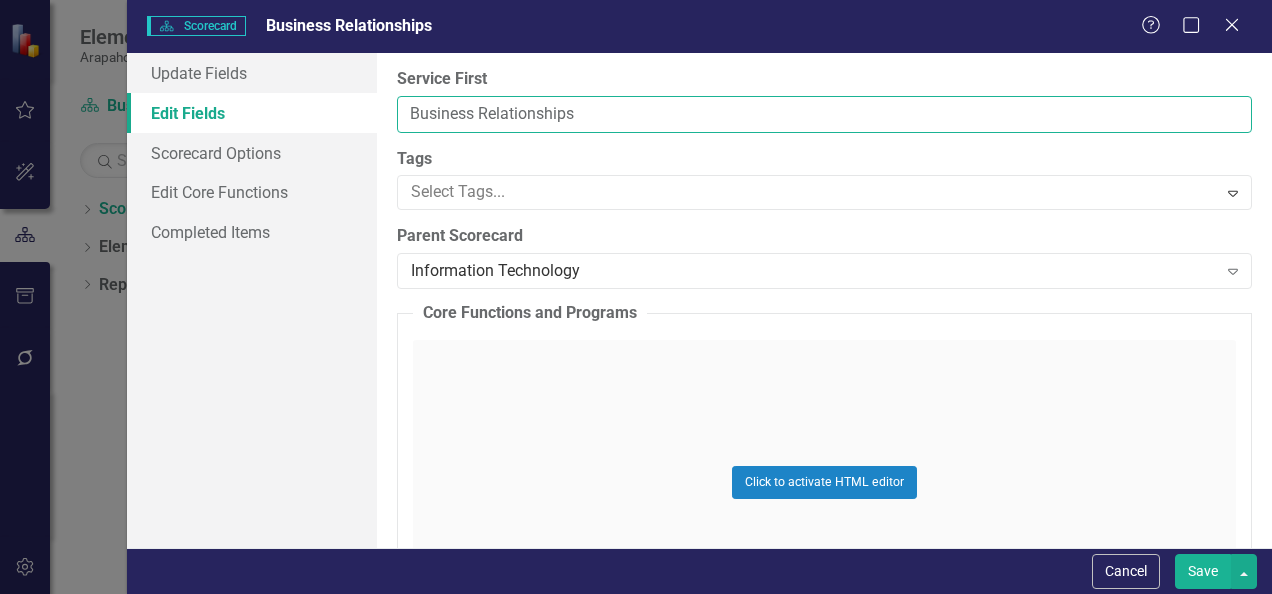 click on "Business Relationships" at bounding box center [824, 114] 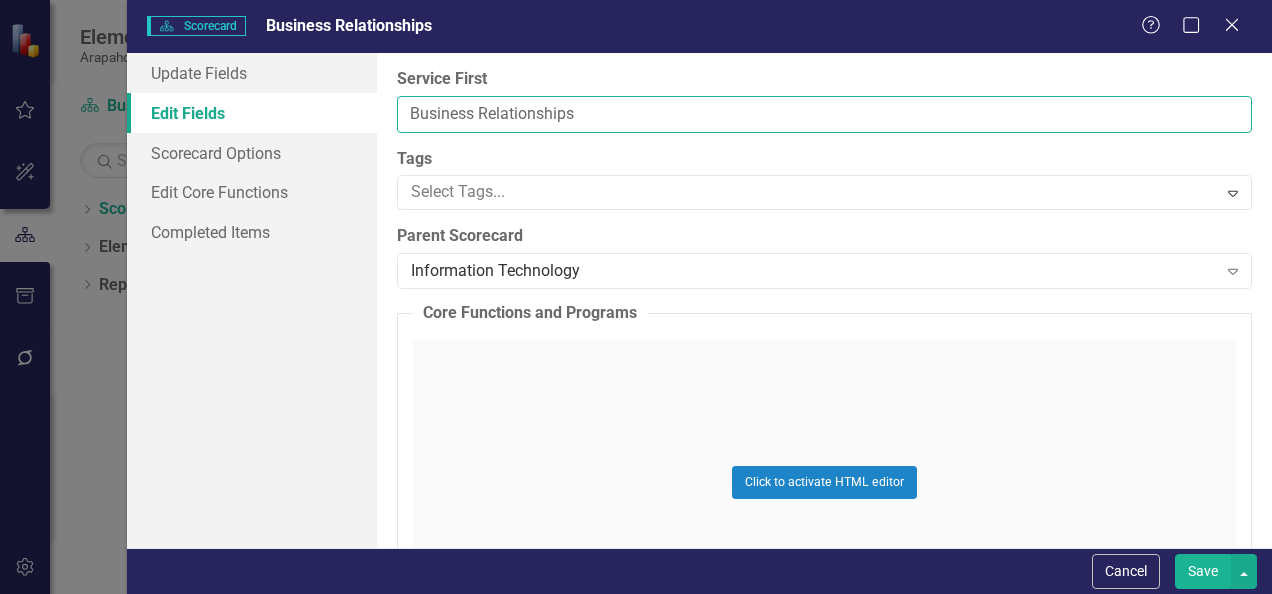 drag, startPoint x: 598, startPoint y: 115, endPoint x: 404, endPoint y: 108, distance: 194.12625 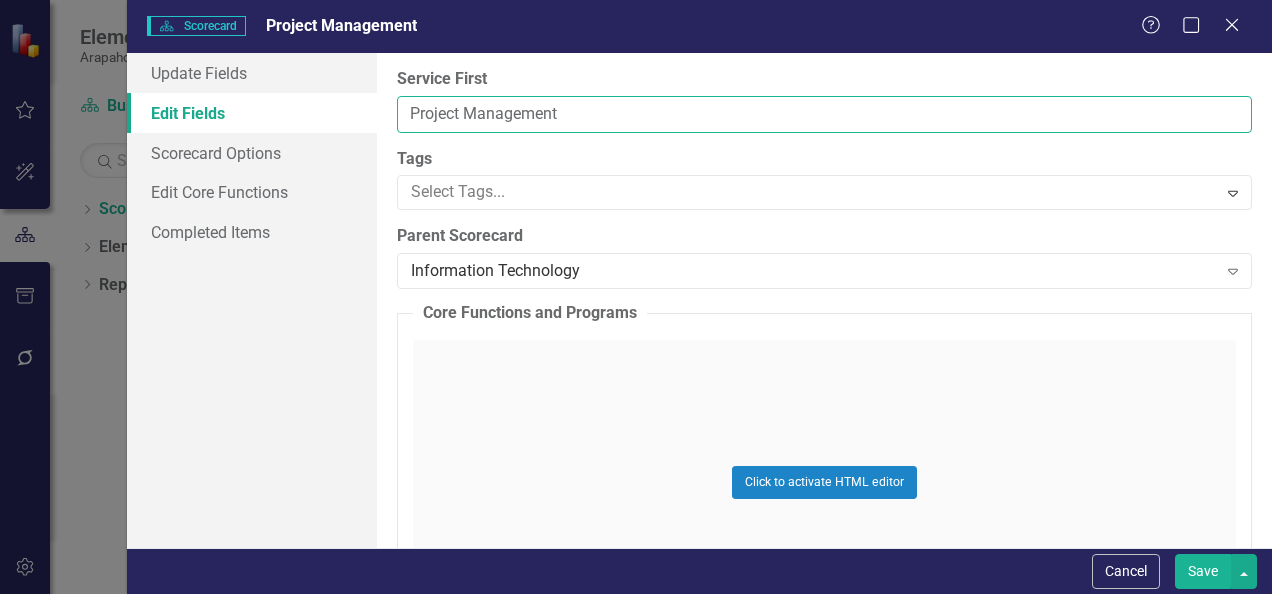 type on "Project Management" 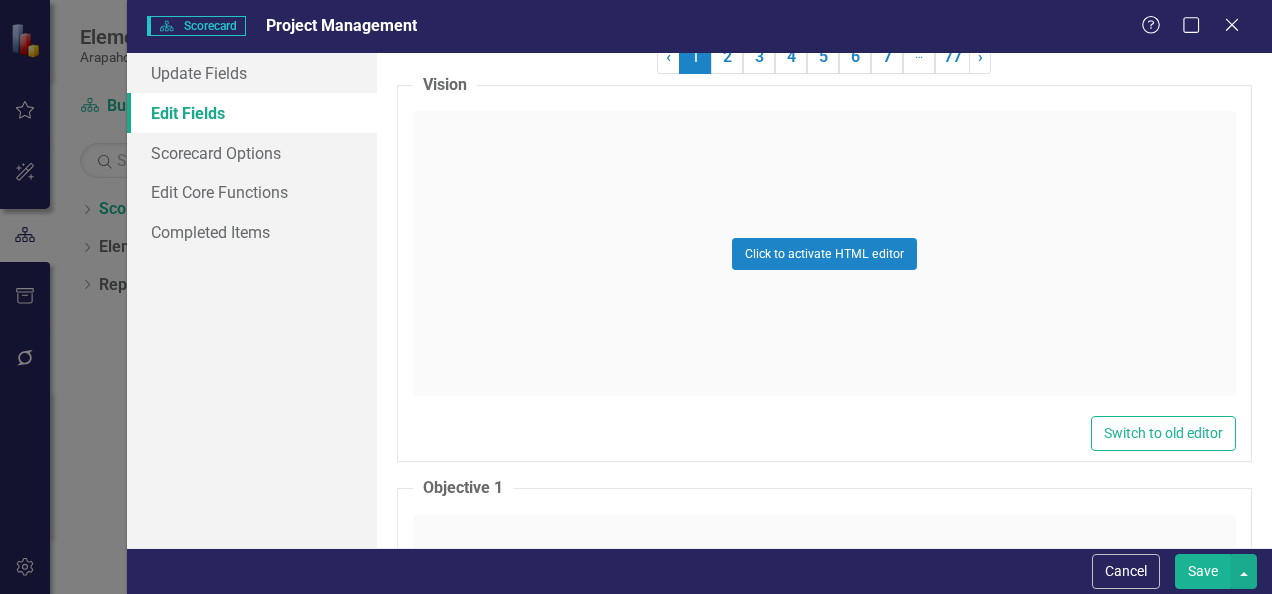 scroll, scrollTop: 1724, scrollLeft: 0, axis: vertical 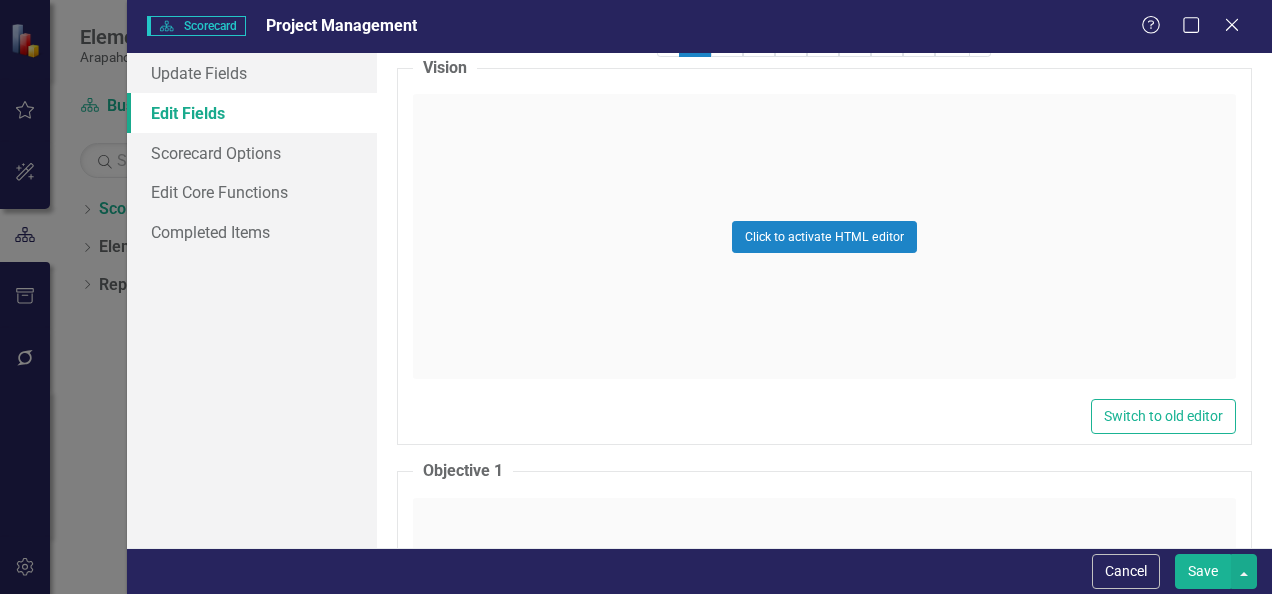 click on "Save" at bounding box center (1203, 571) 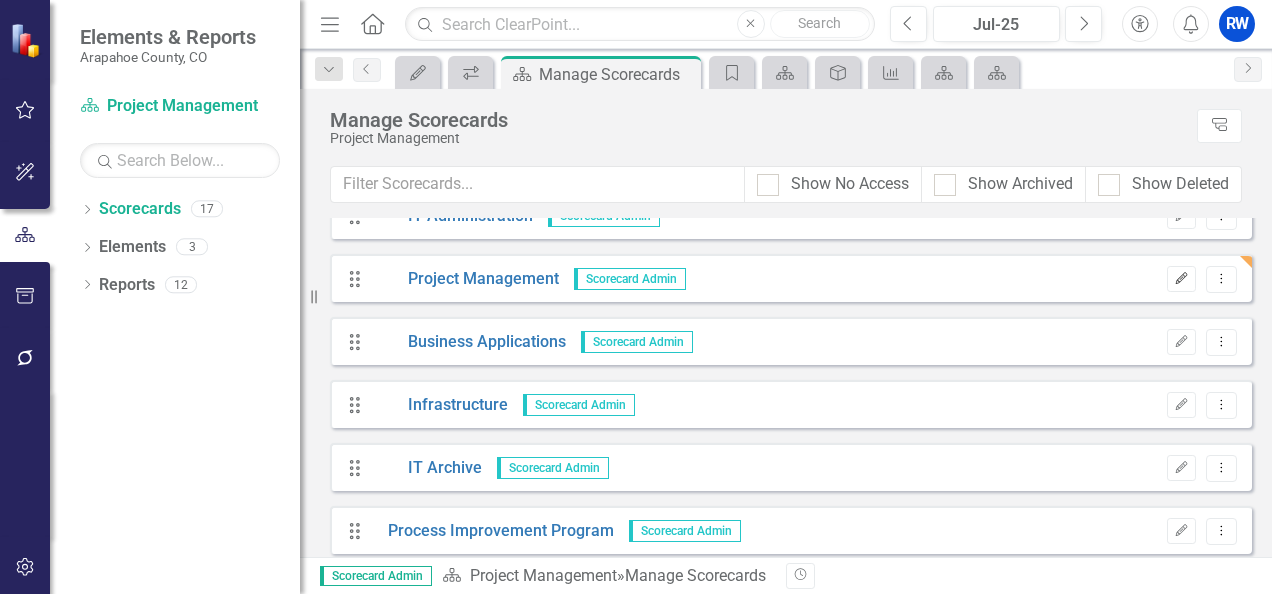 click on "Edit" 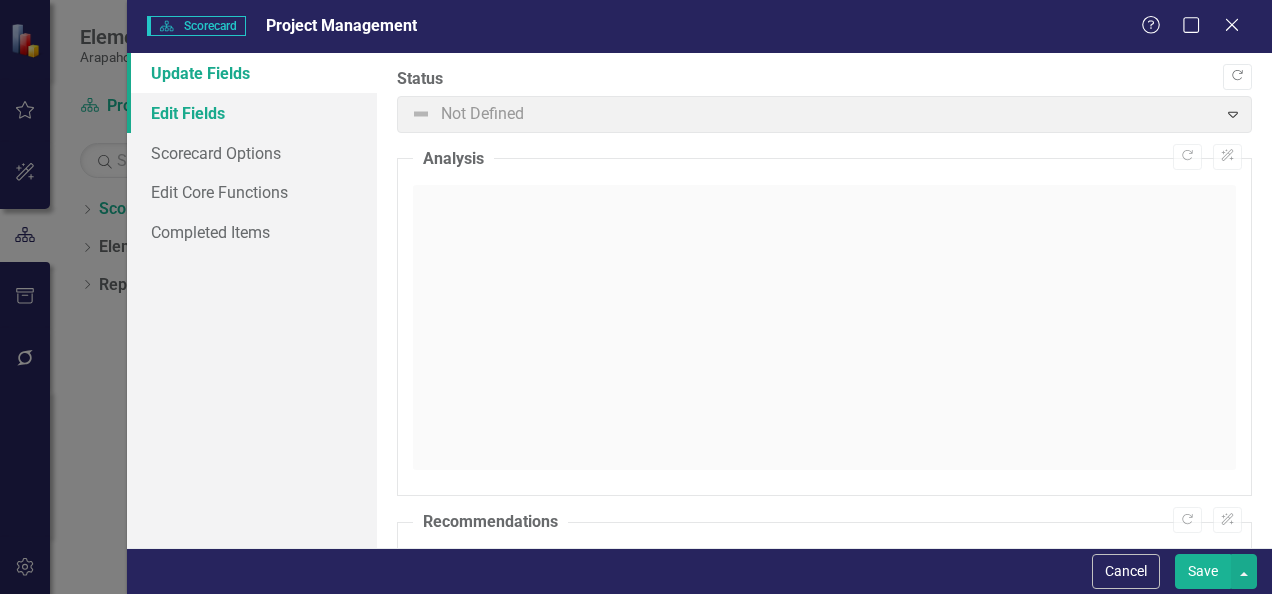 click on "Edit Fields" at bounding box center (252, 113) 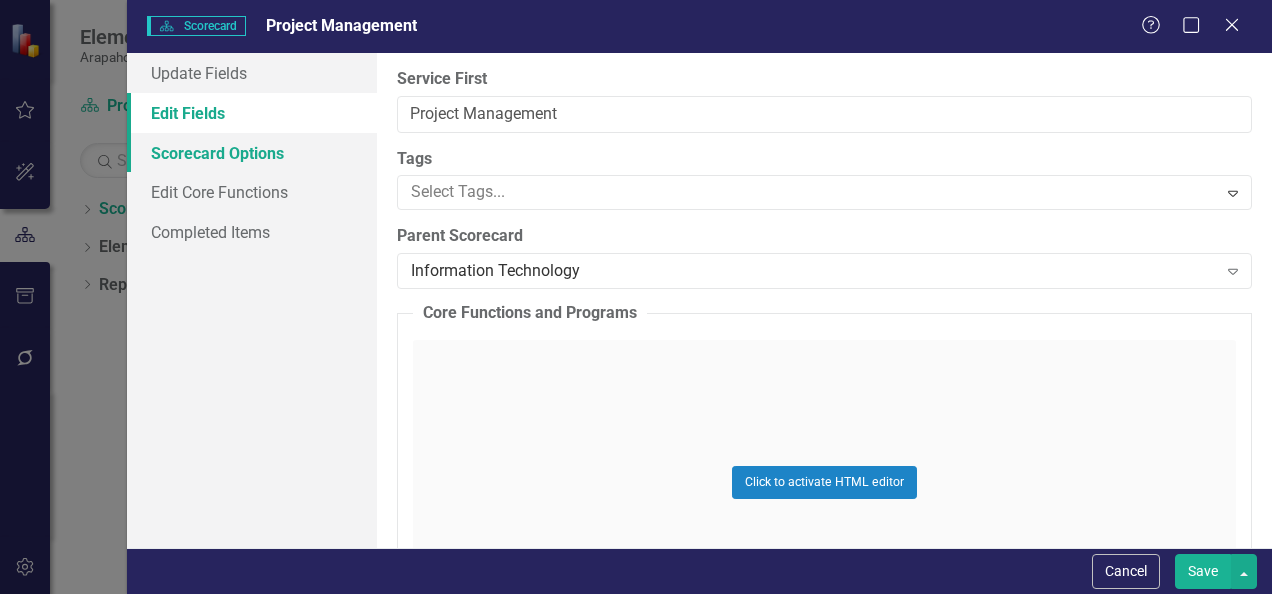 click on "Scorecard Options" at bounding box center (252, 153) 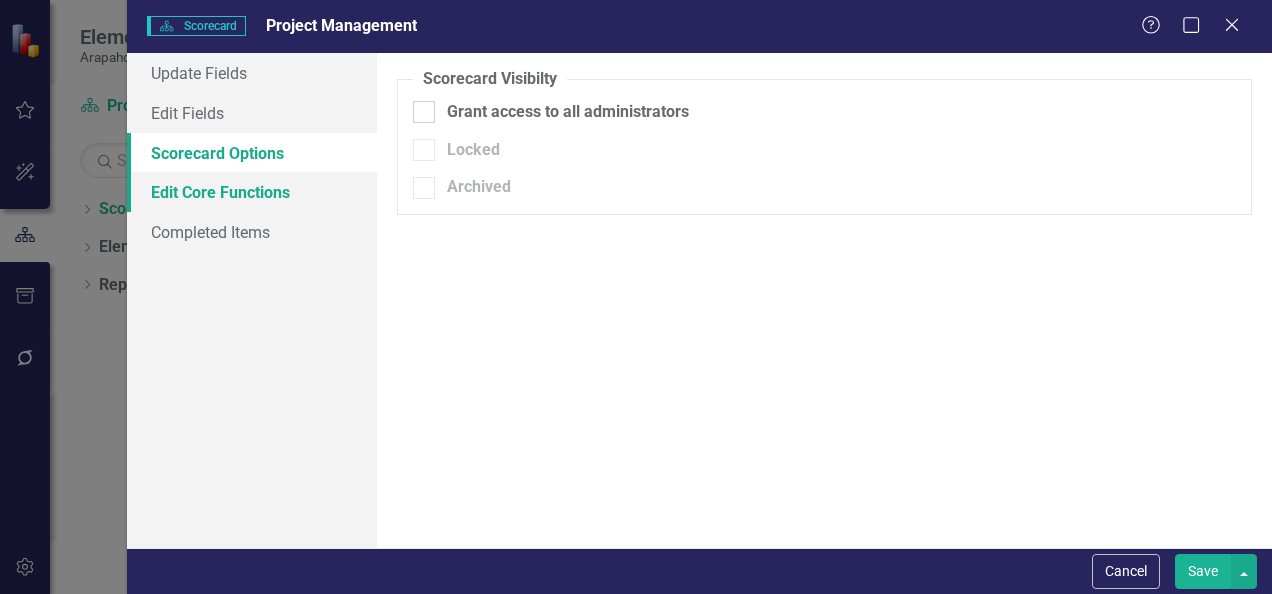 click on "Edit Core Functions" at bounding box center (252, 192) 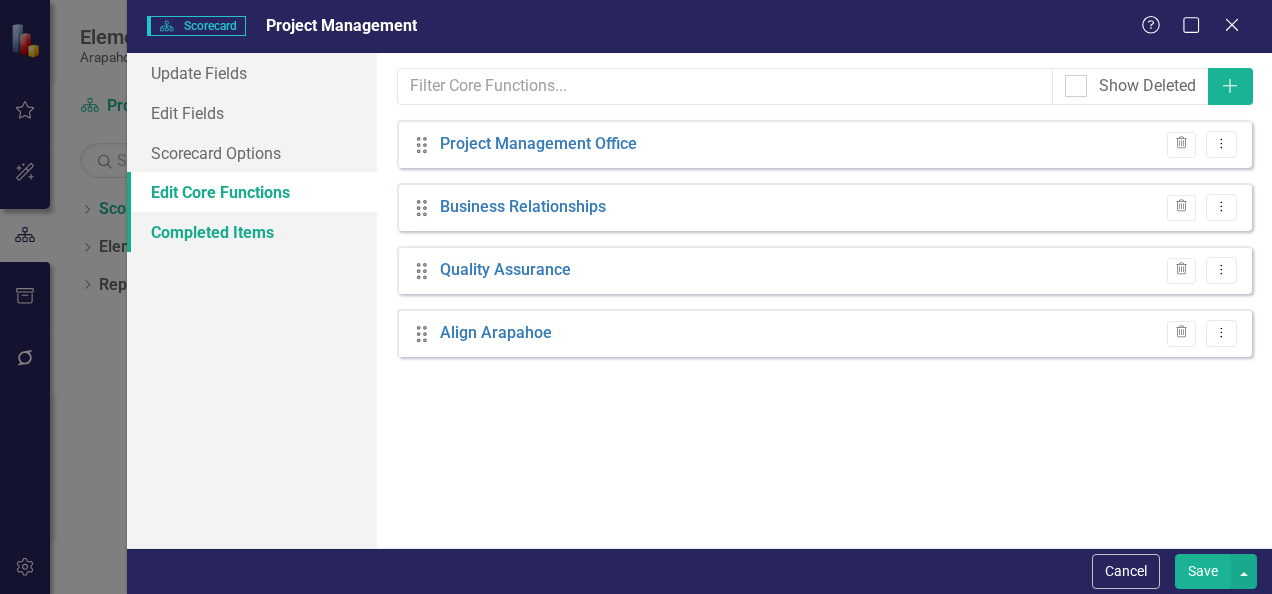 click on "Completed Items" at bounding box center [252, 232] 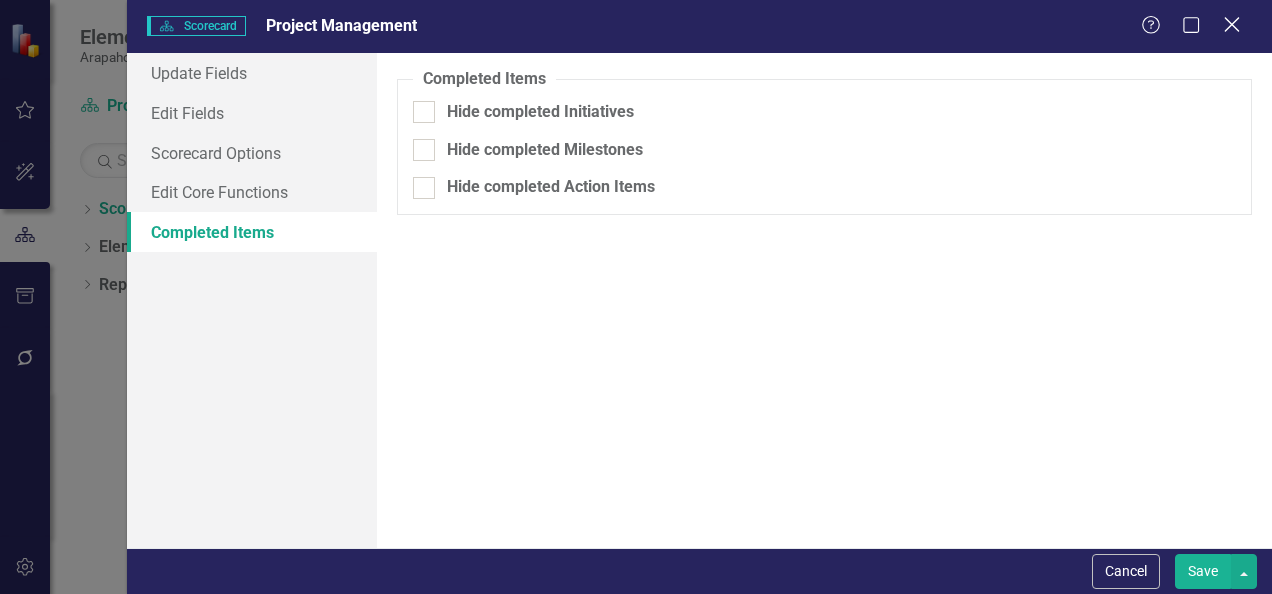 click on "Close" 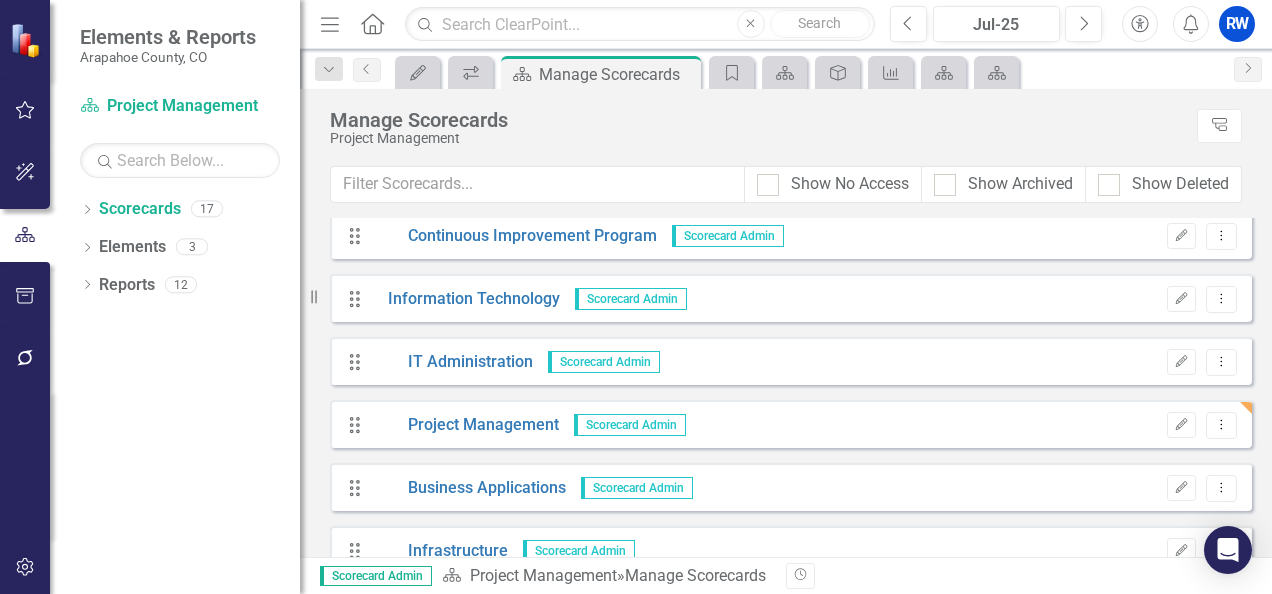 scroll, scrollTop: 328, scrollLeft: 0, axis: vertical 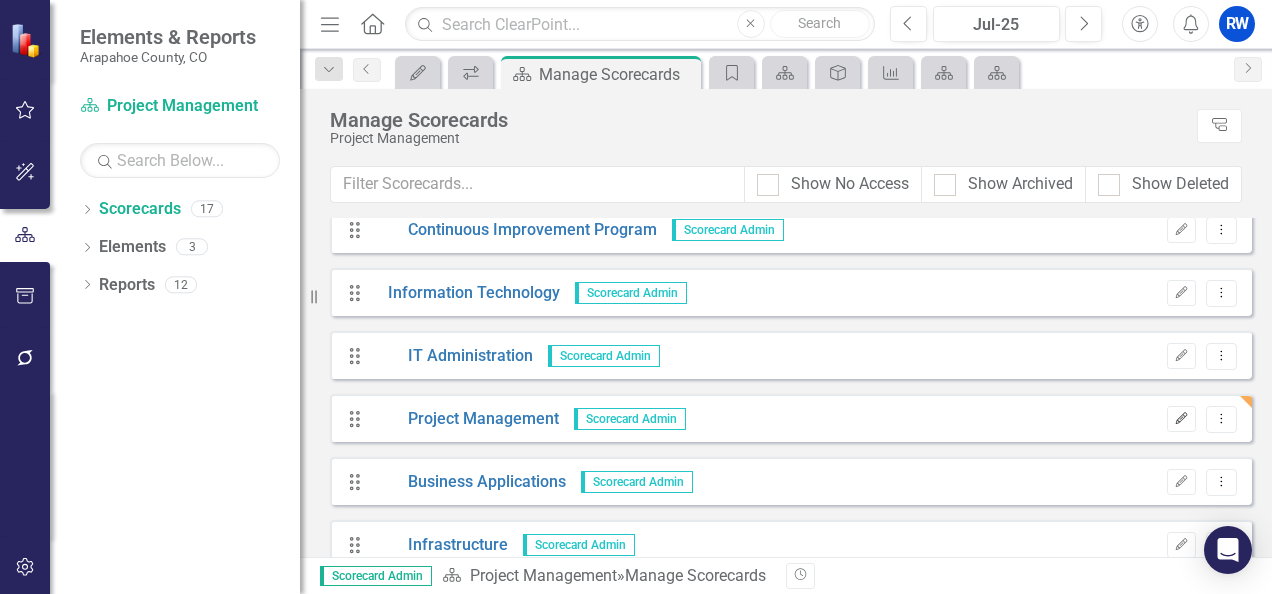 click on "Edit" 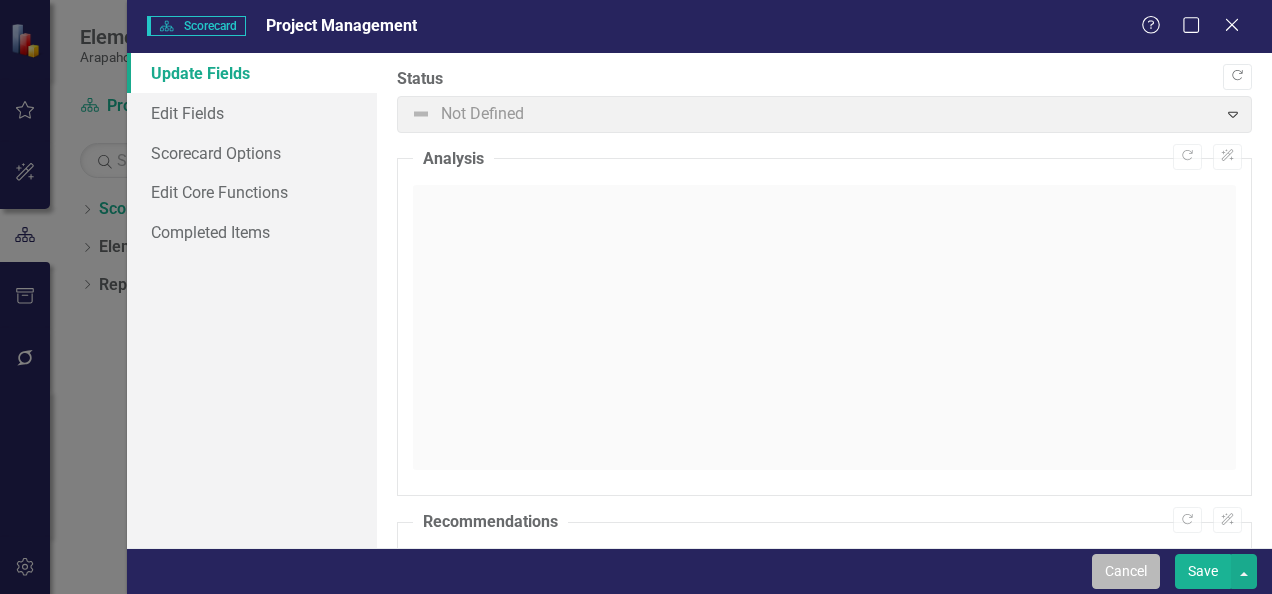 click on "Cancel" at bounding box center [1126, 571] 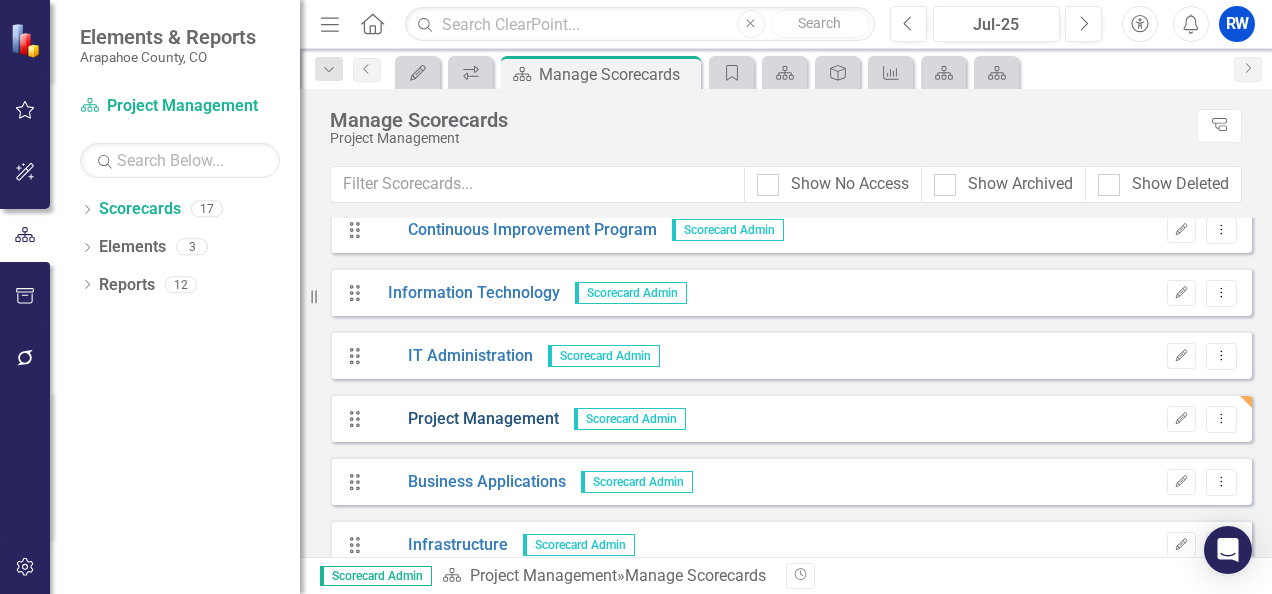 click on "Project Management" at bounding box center (466, 419) 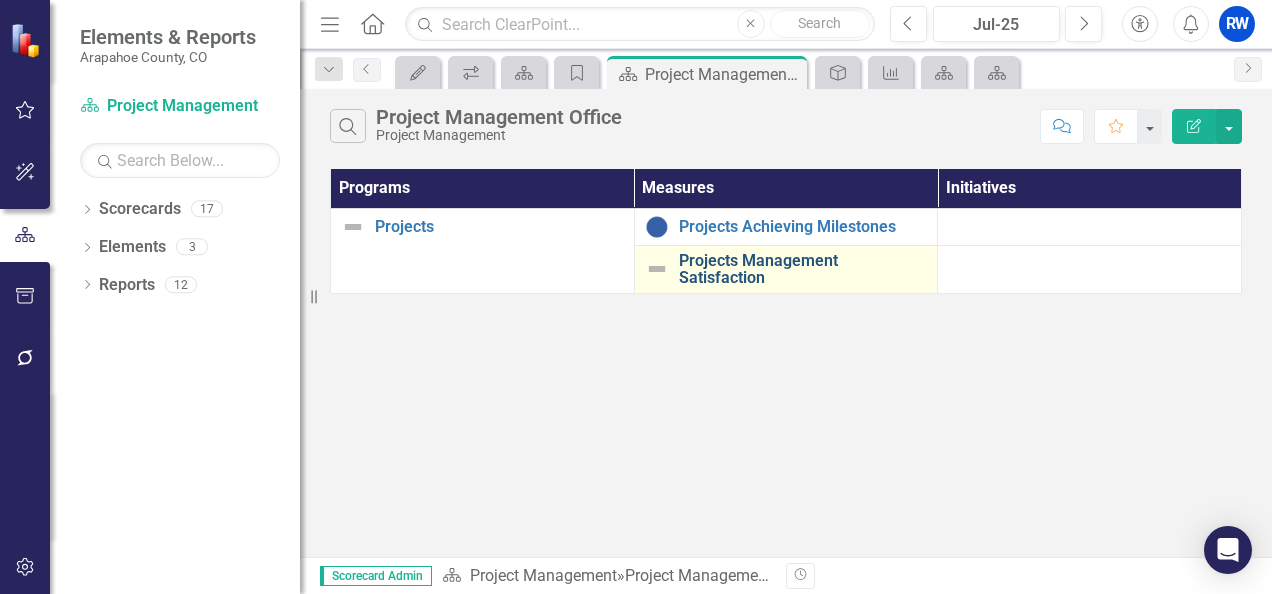 click on "Projects Management Satisfaction" at bounding box center (803, 269) 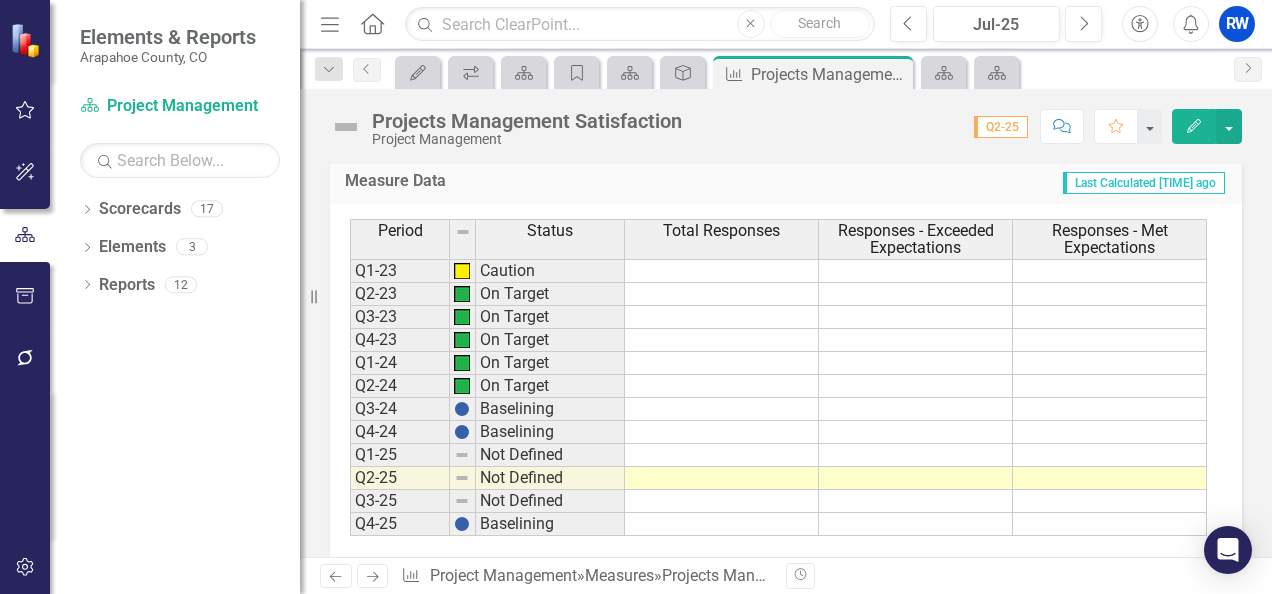 scroll, scrollTop: 574, scrollLeft: 0, axis: vertical 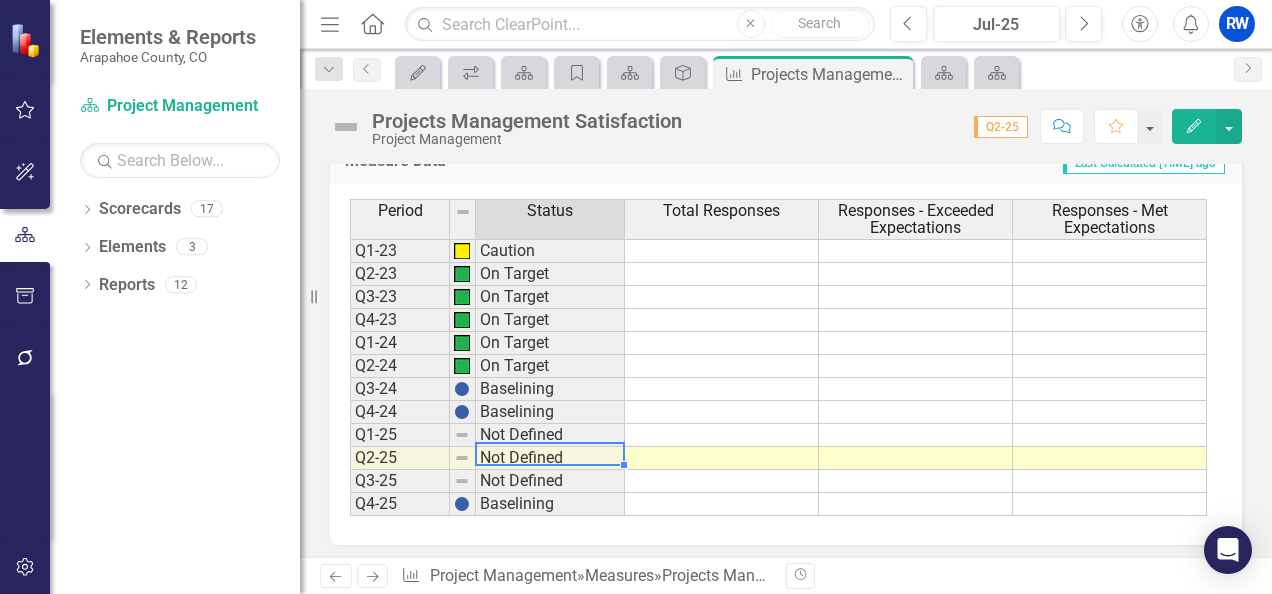 click on "Not Defined" at bounding box center [550, 458] 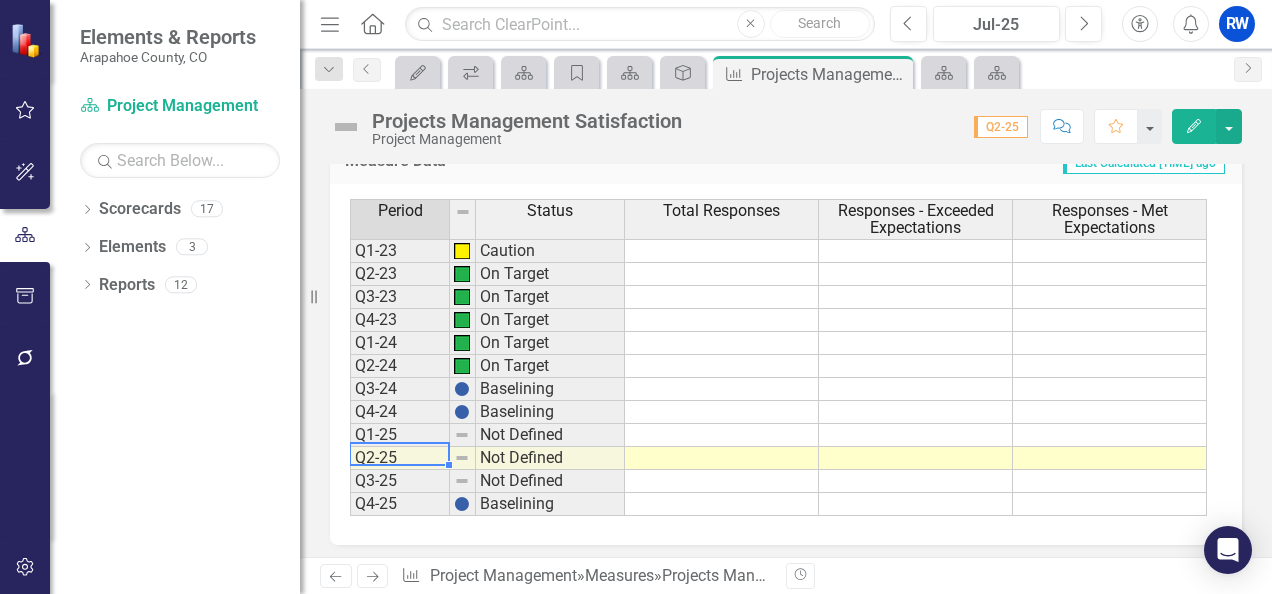 click on "Q2-25" at bounding box center (400, 458) 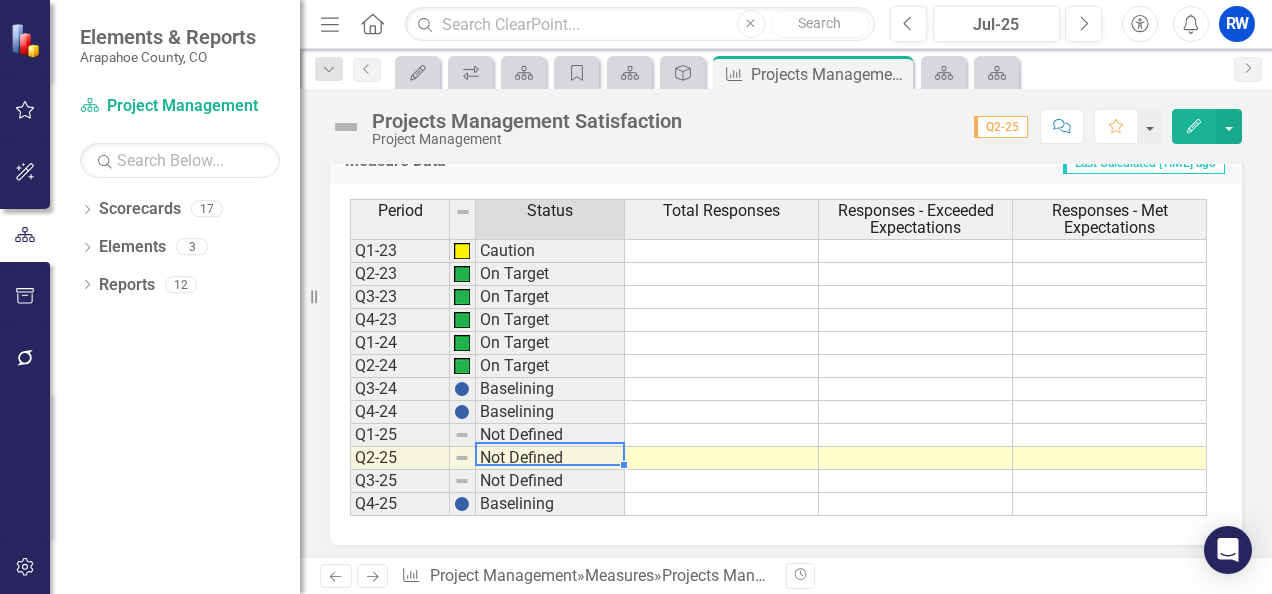 click at bounding box center [549, 443] 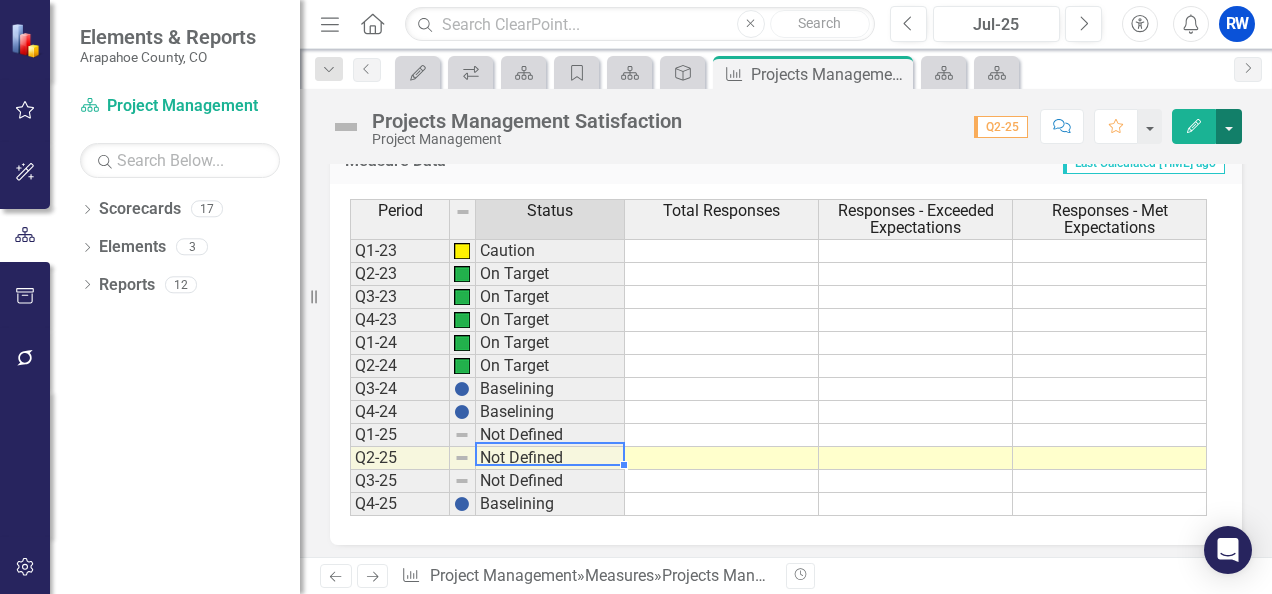 click at bounding box center (1229, 126) 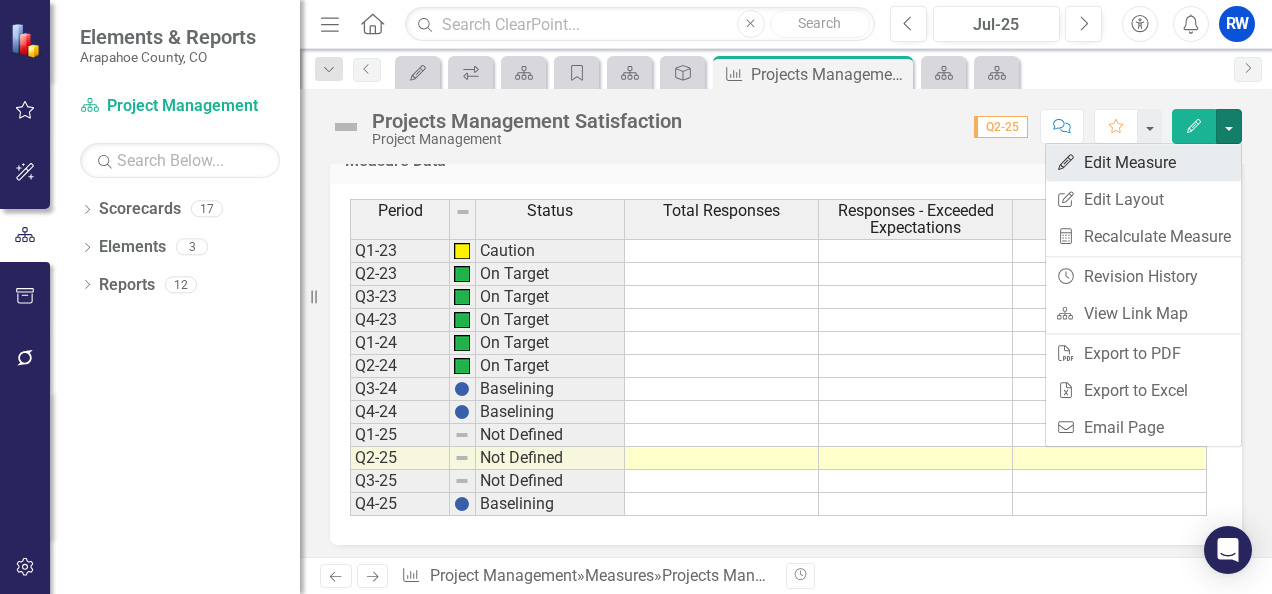 click on "Edit Edit Measure" at bounding box center (1143, 162) 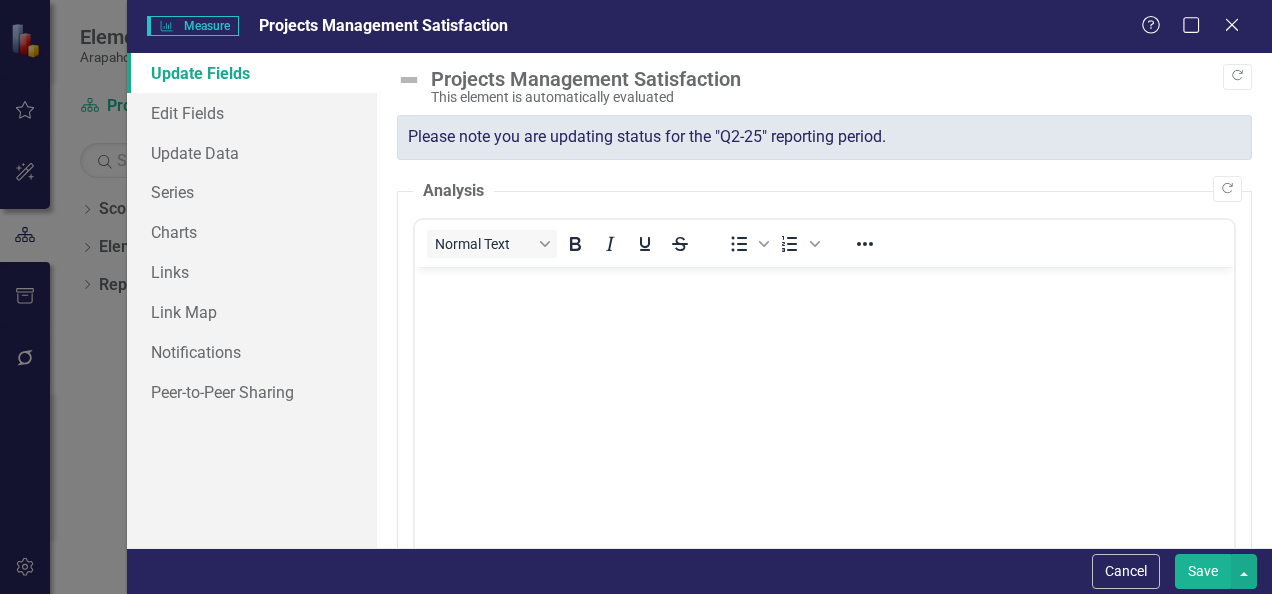 scroll, scrollTop: 0, scrollLeft: 0, axis: both 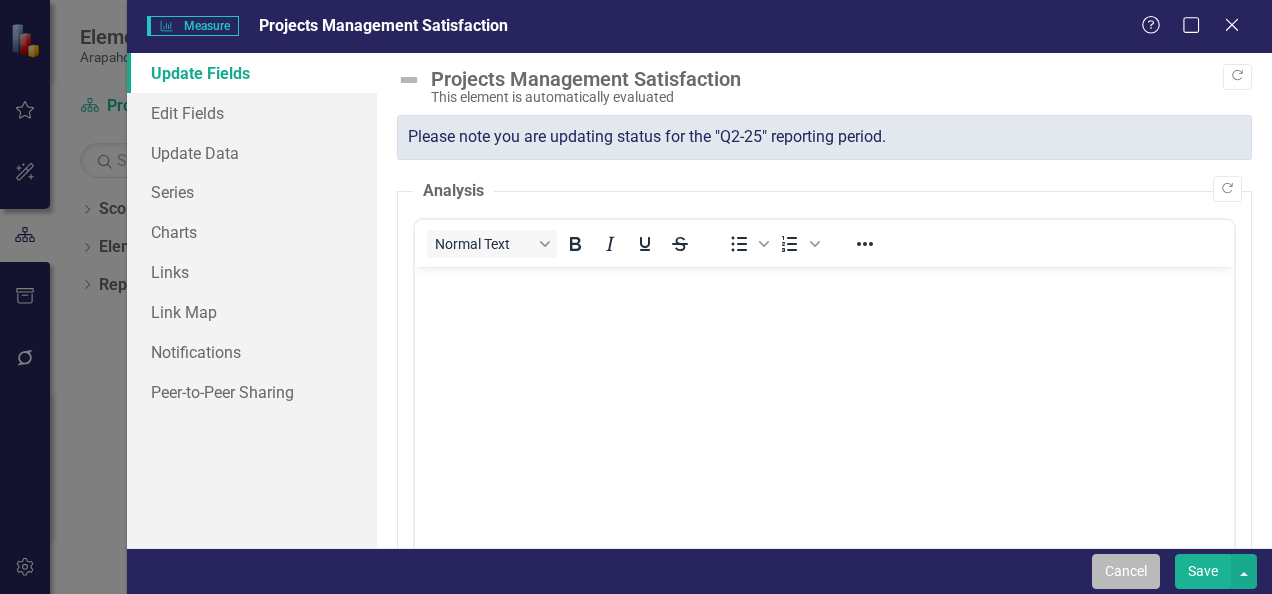 click on "Cancel" at bounding box center [1126, 571] 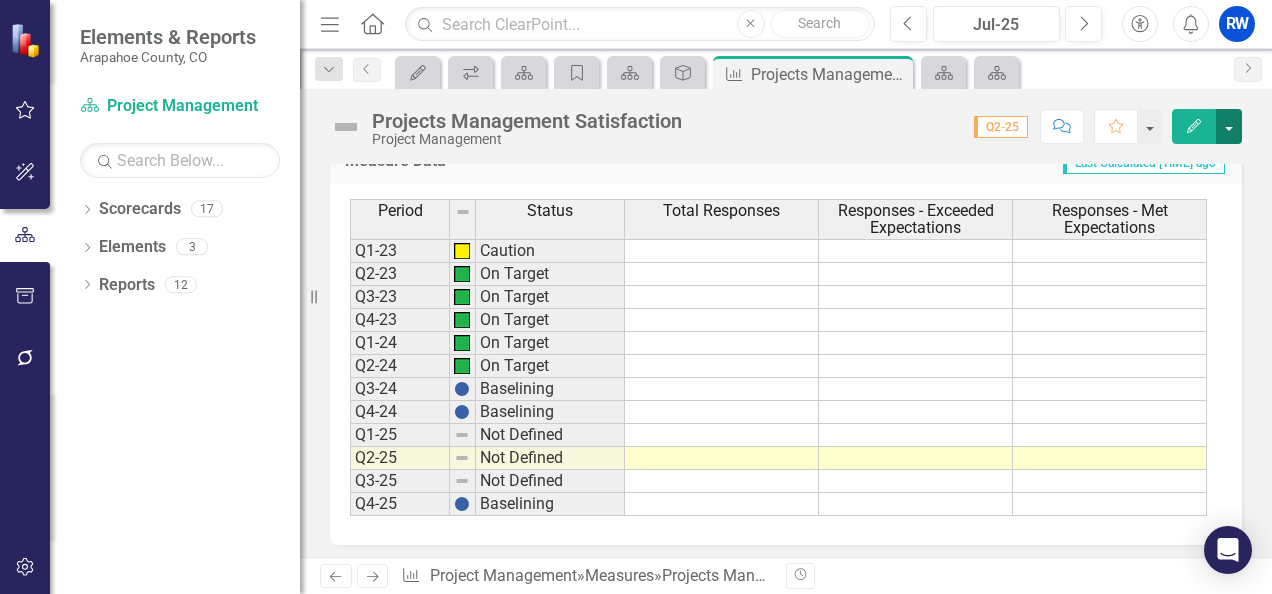 click at bounding box center (1229, 126) 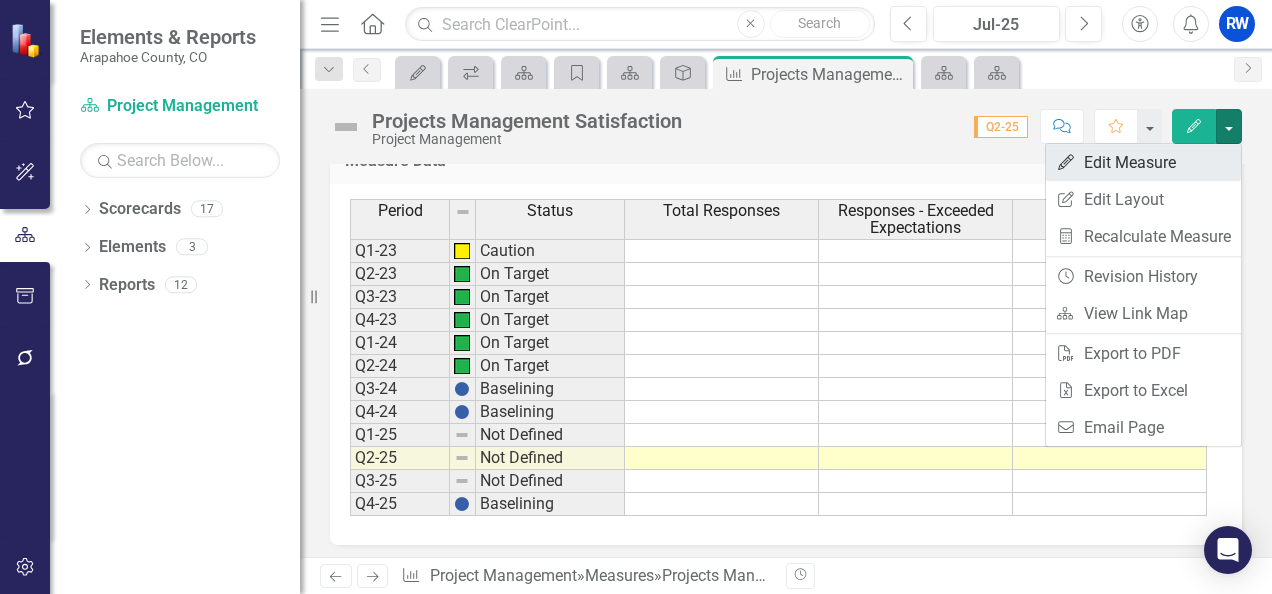 click on "Edit Edit Measure" at bounding box center [1143, 162] 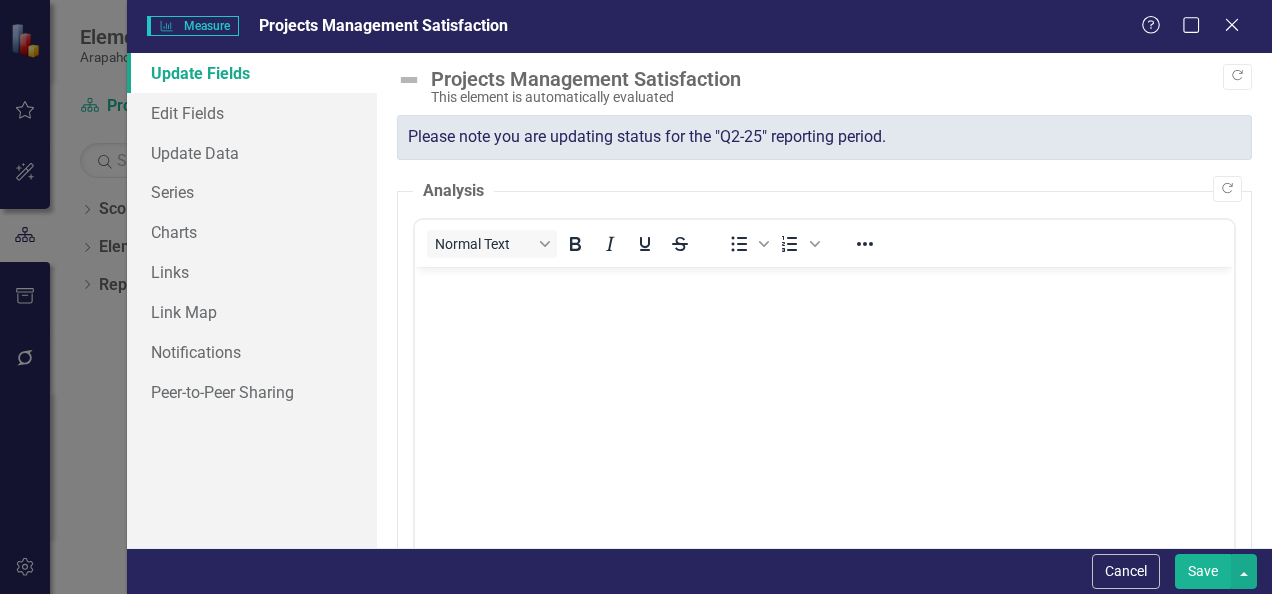 scroll, scrollTop: 0, scrollLeft: 0, axis: both 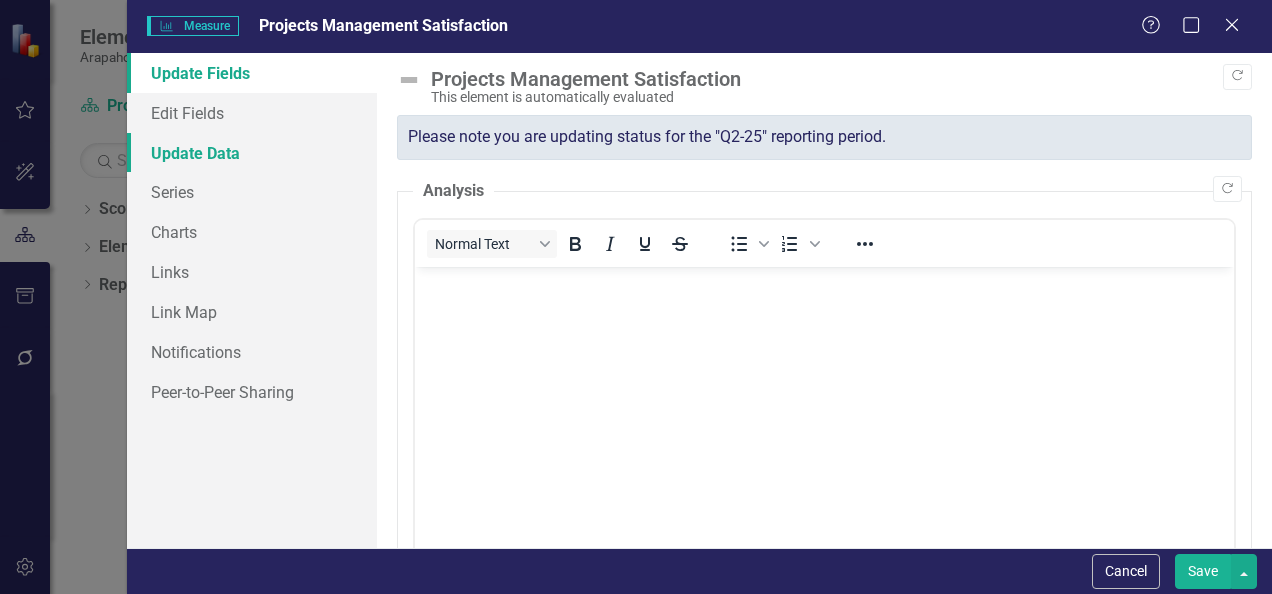 click on "Update  Data" at bounding box center (252, 153) 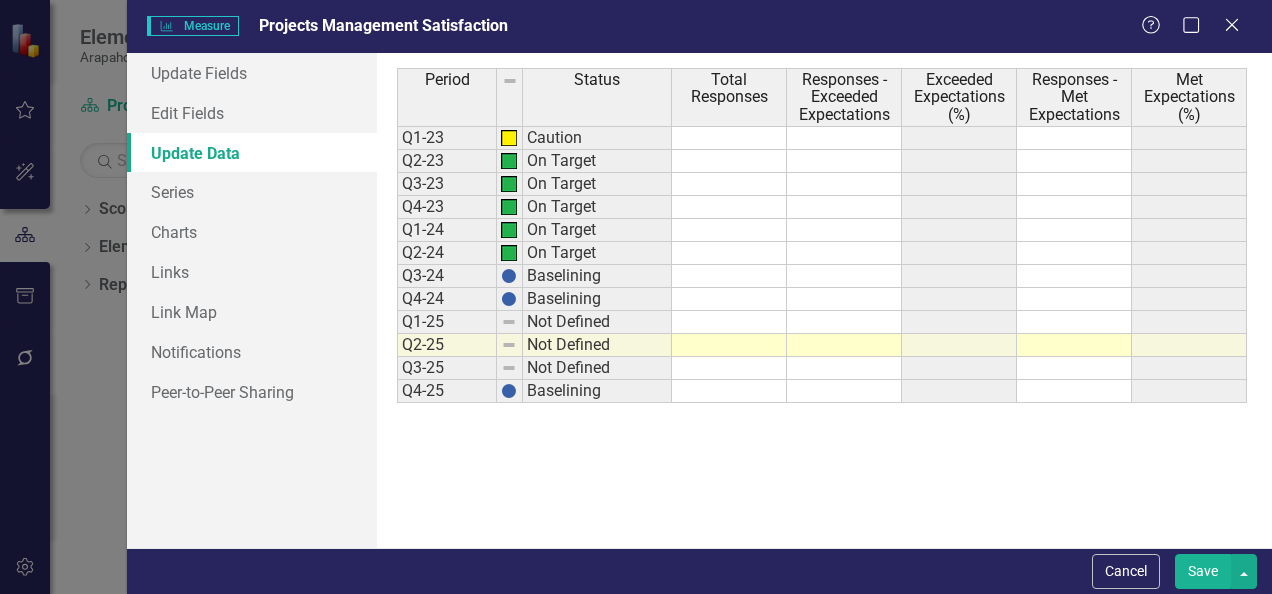 click at bounding box center [729, 345] 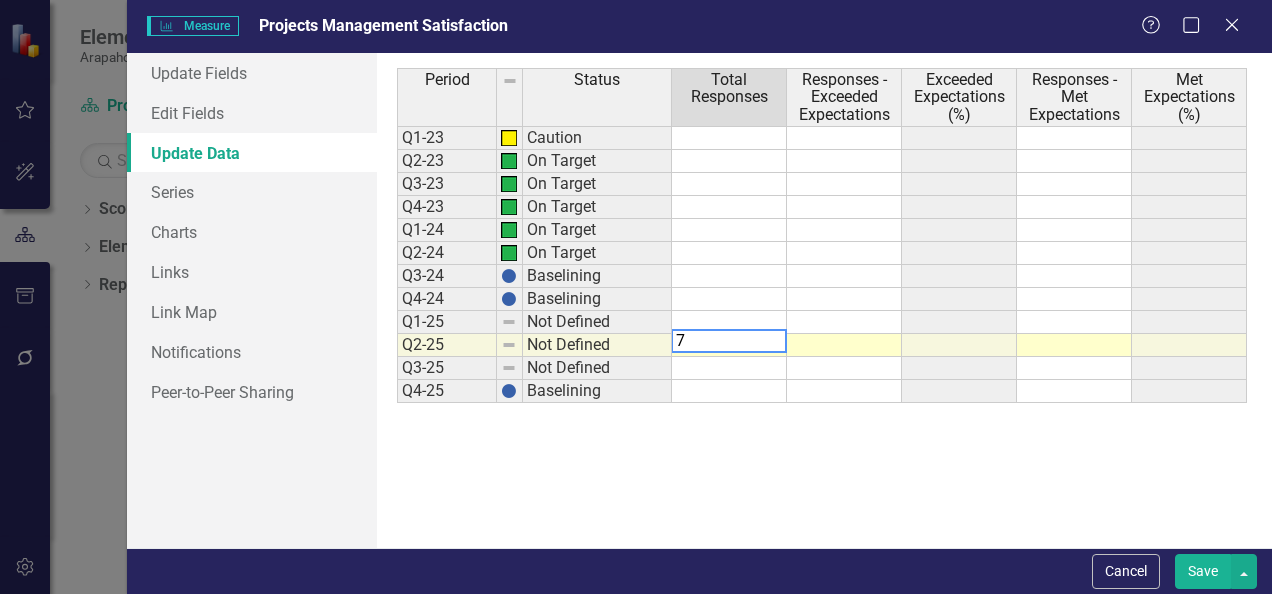 type on "7" 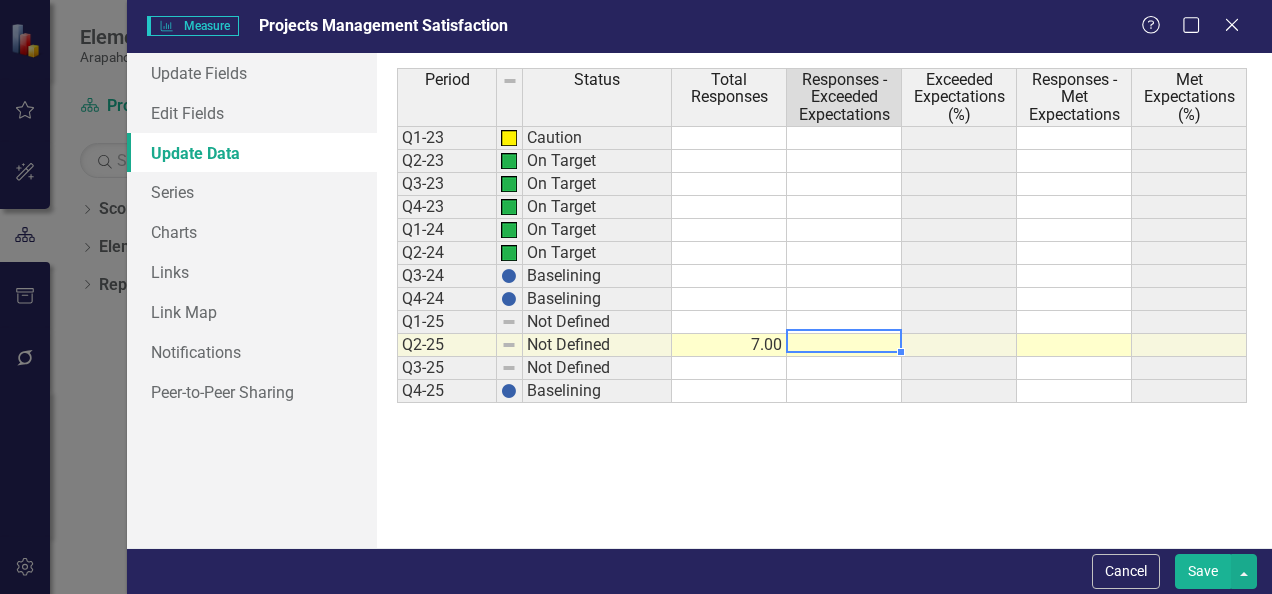 click at bounding box center (1074, 345) 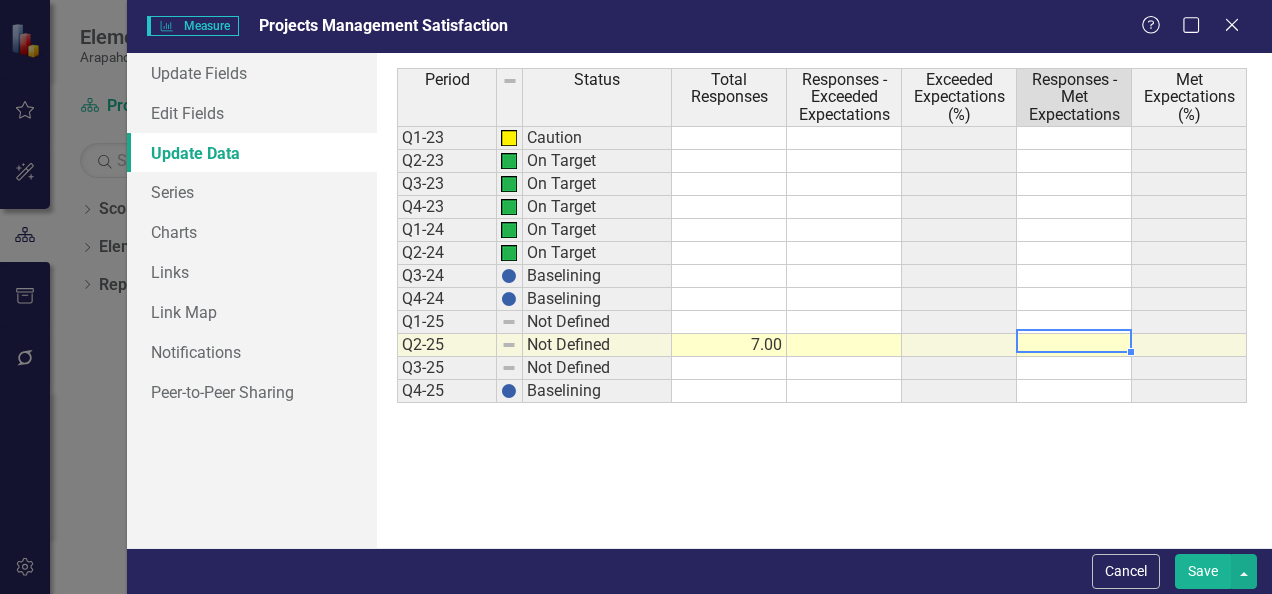 click on "7.00" at bounding box center [729, 345] 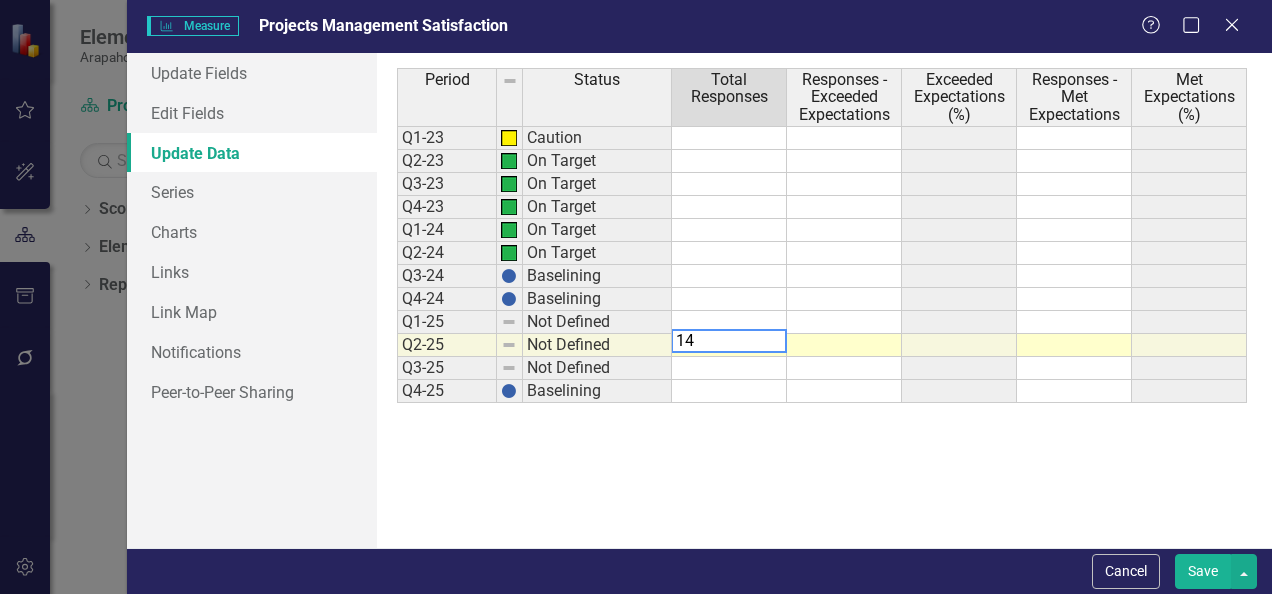 type on "14" 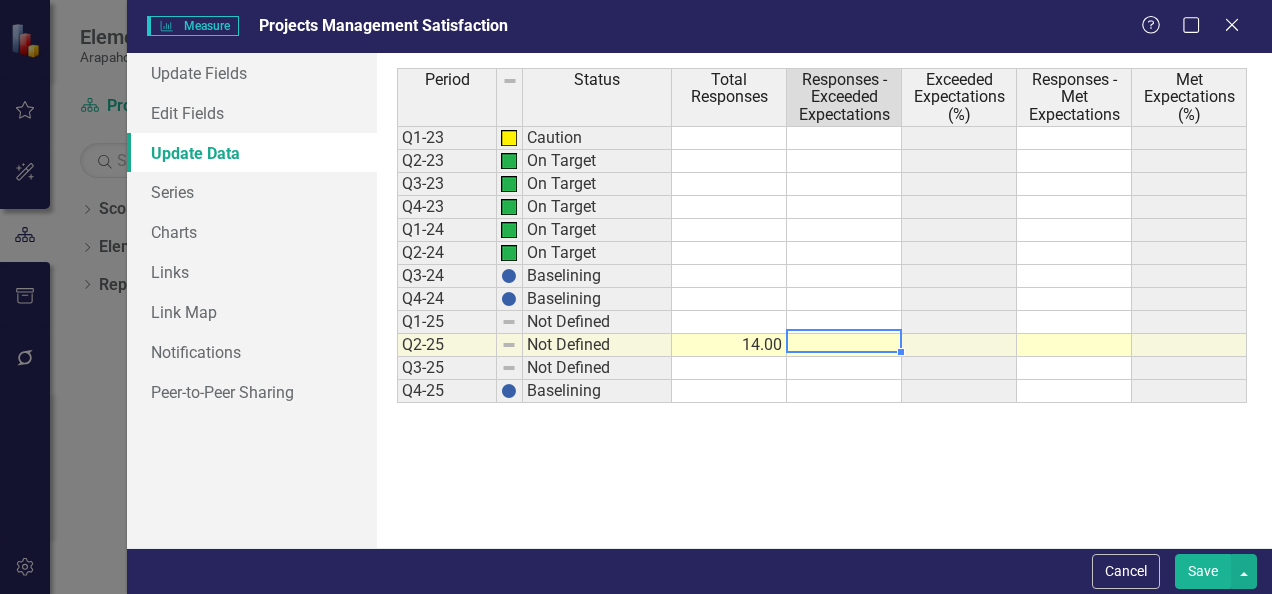 click at bounding box center [844, 345] 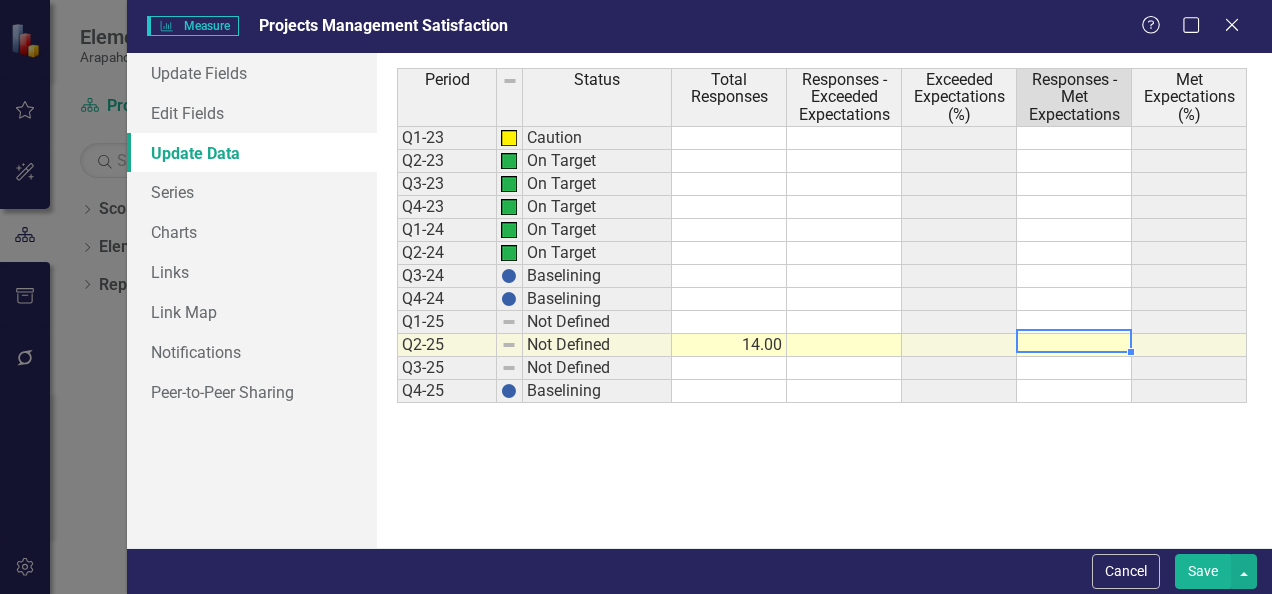 click at bounding box center [1074, 345] 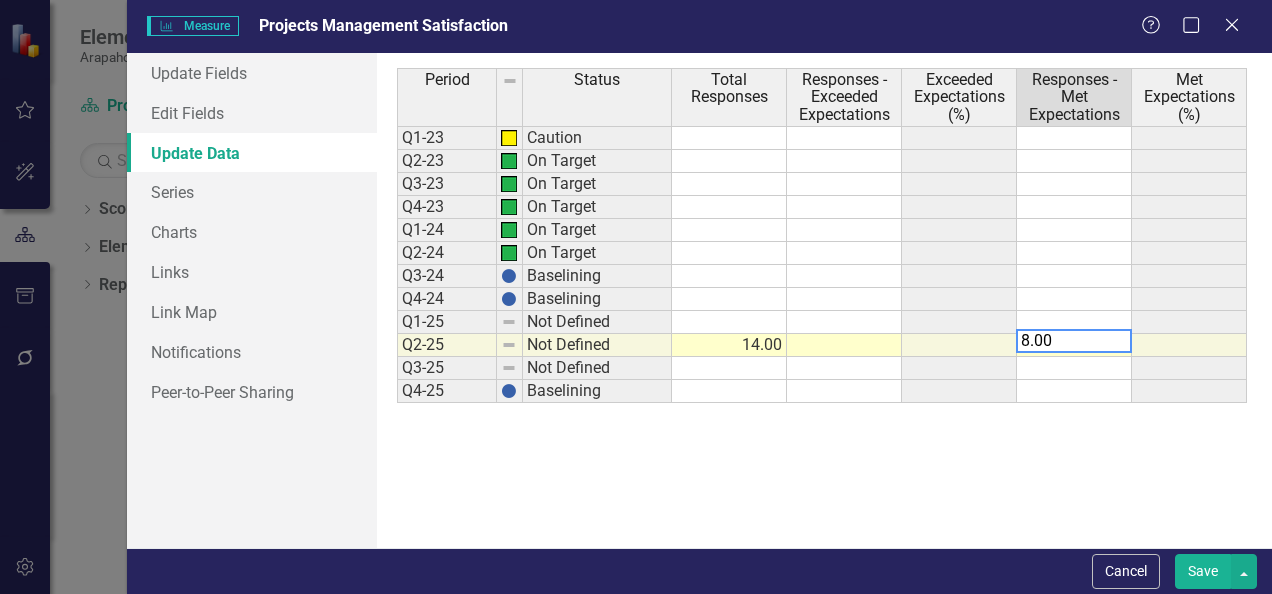 click at bounding box center (1189, 345) 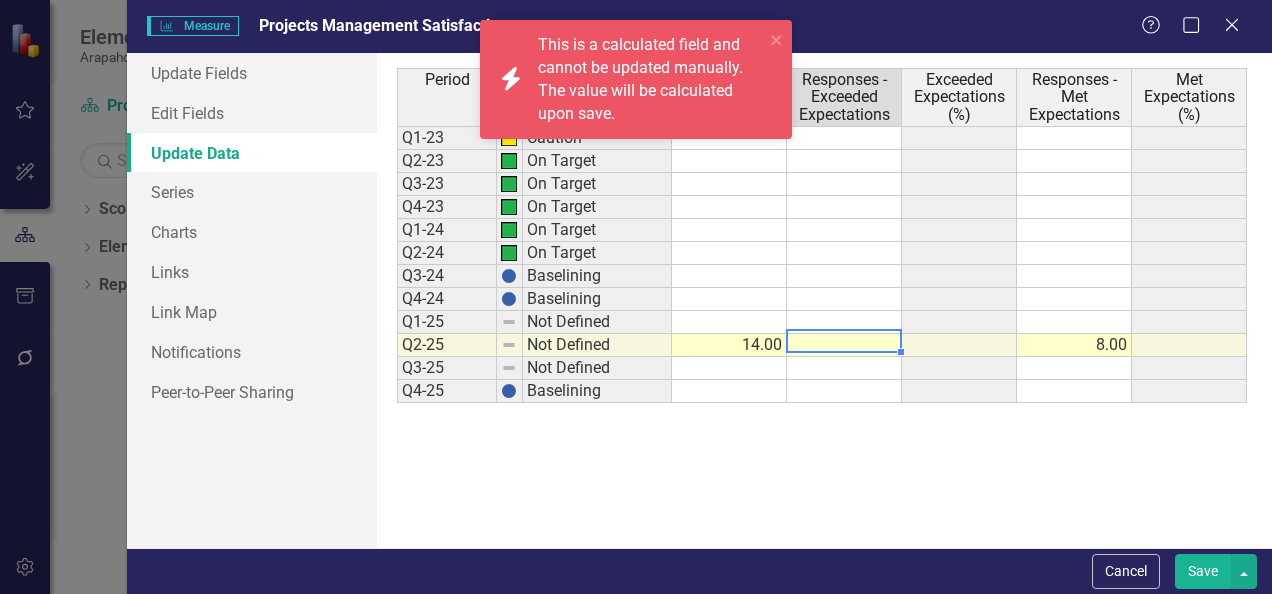 click at bounding box center (844, 345) 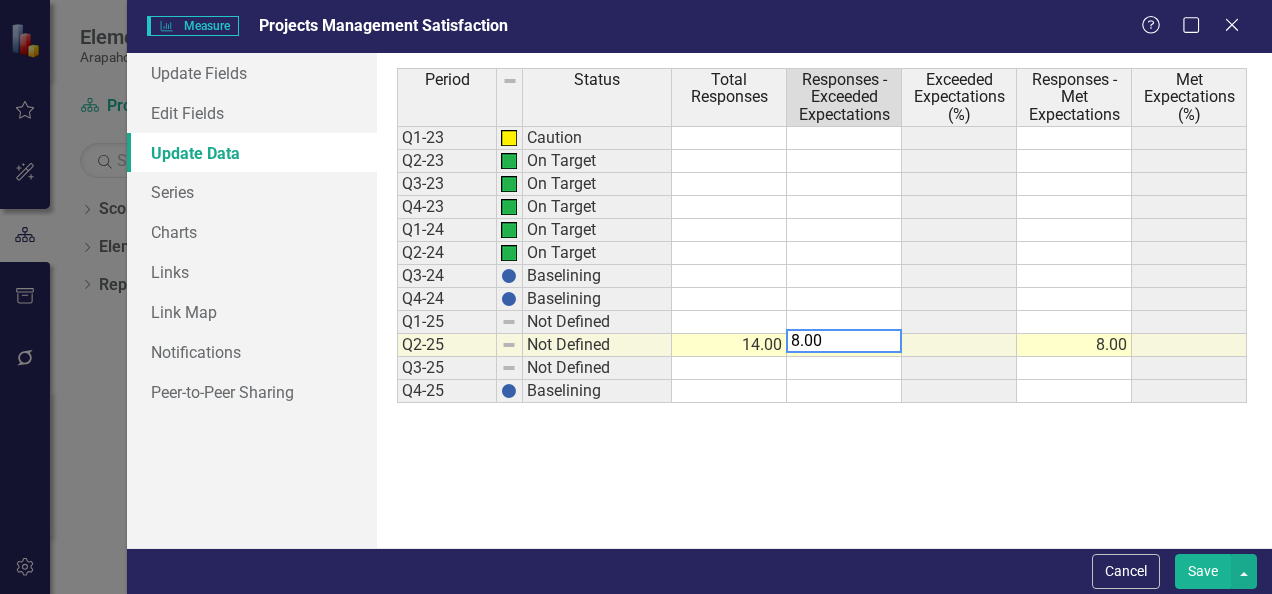 click on "8.00" at bounding box center [1074, 345] 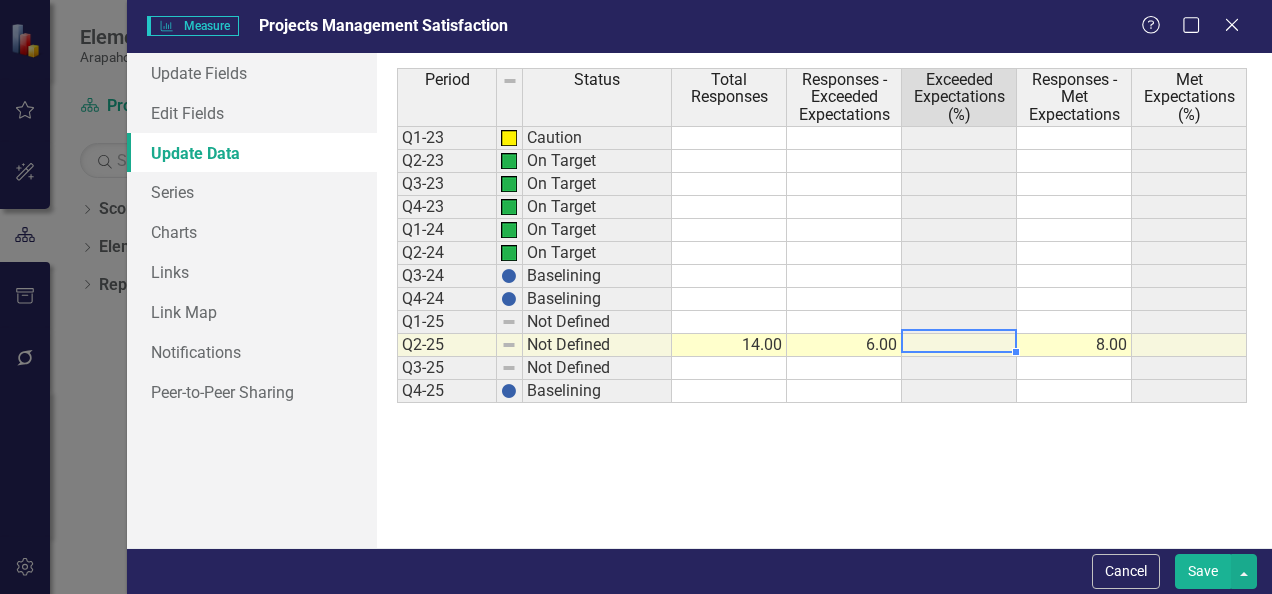 click at bounding box center [959, 345] 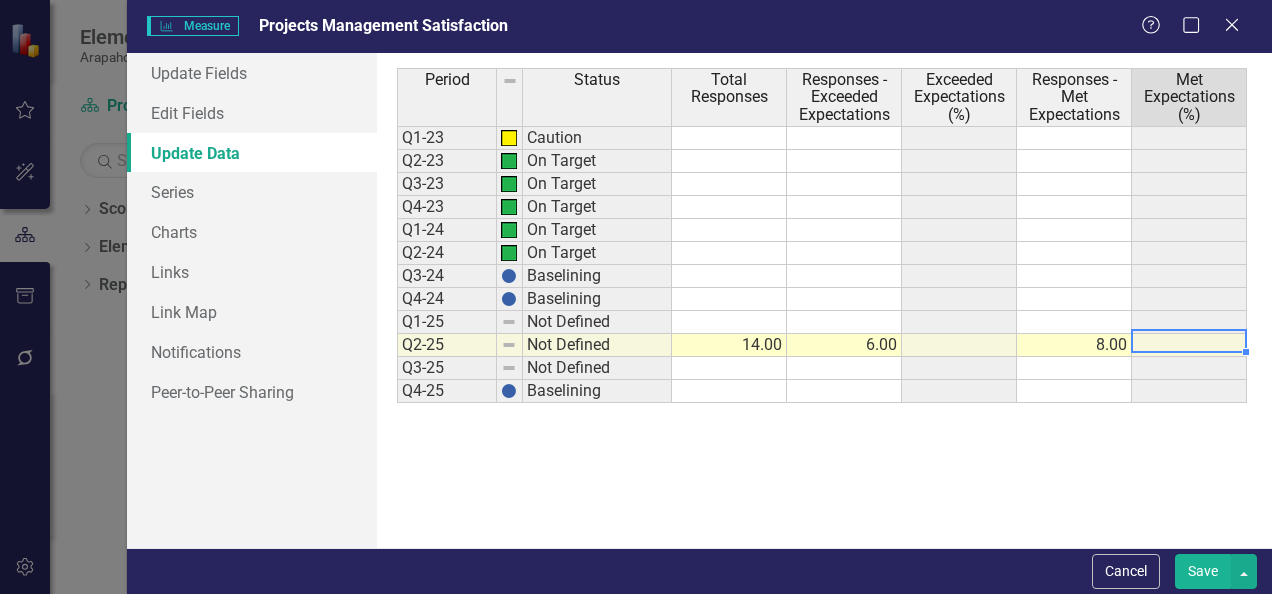 click at bounding box center [1189, 345] 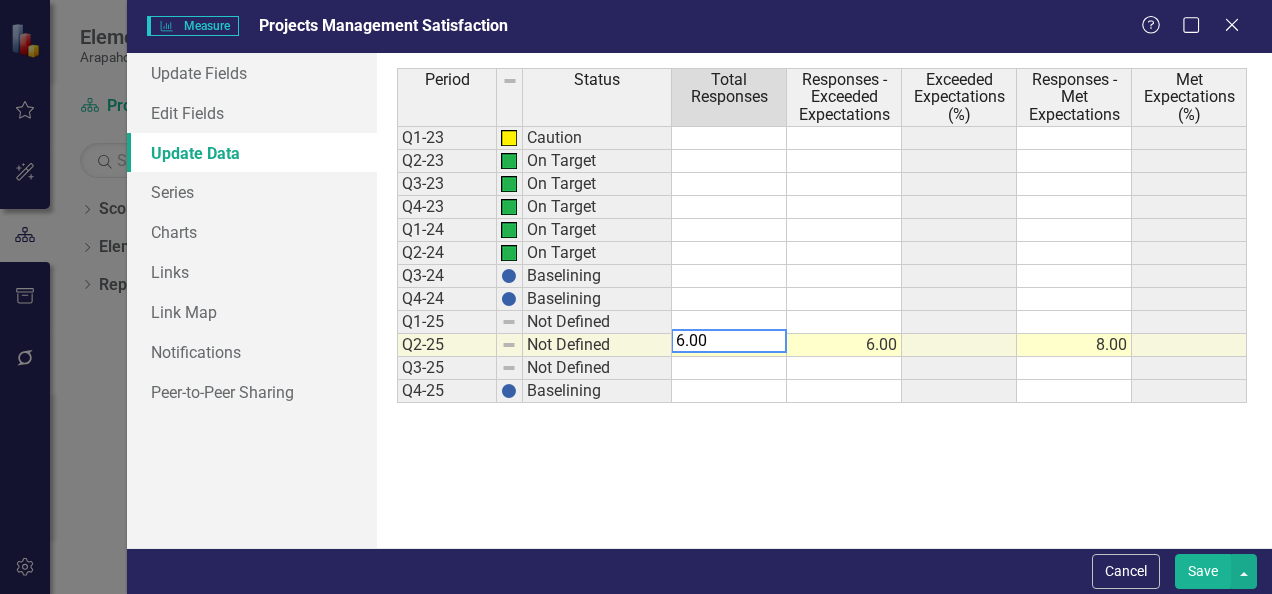 click on "6.00" at bounding box center (844, 345) 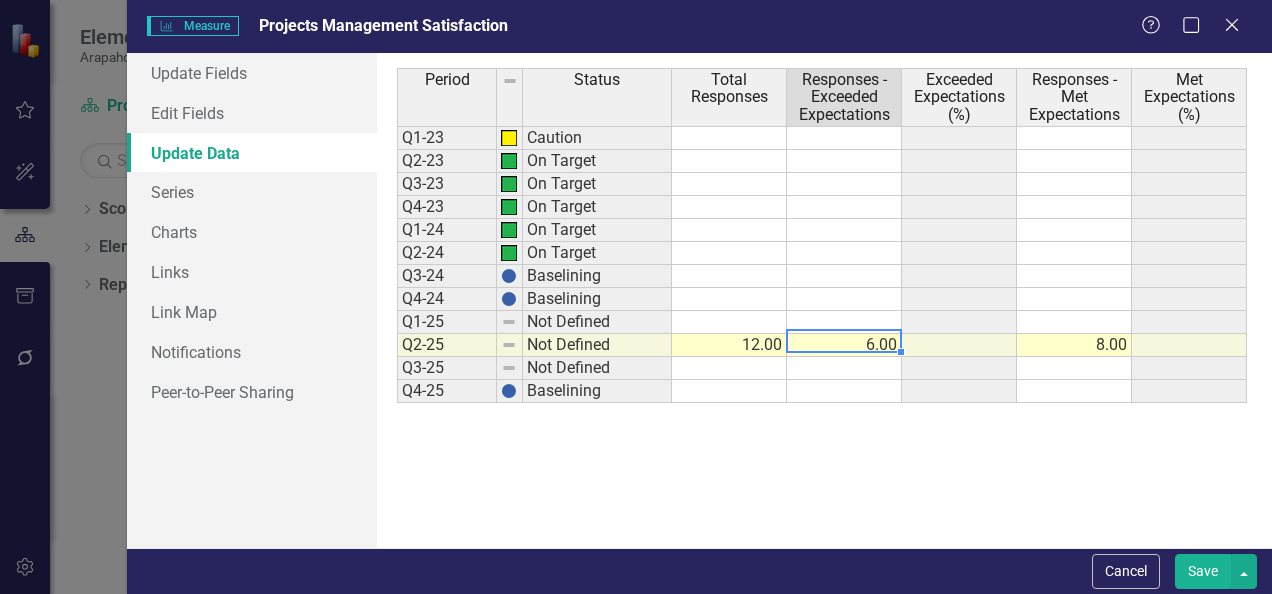click on "8.00" at bounding box center (1074, 345) 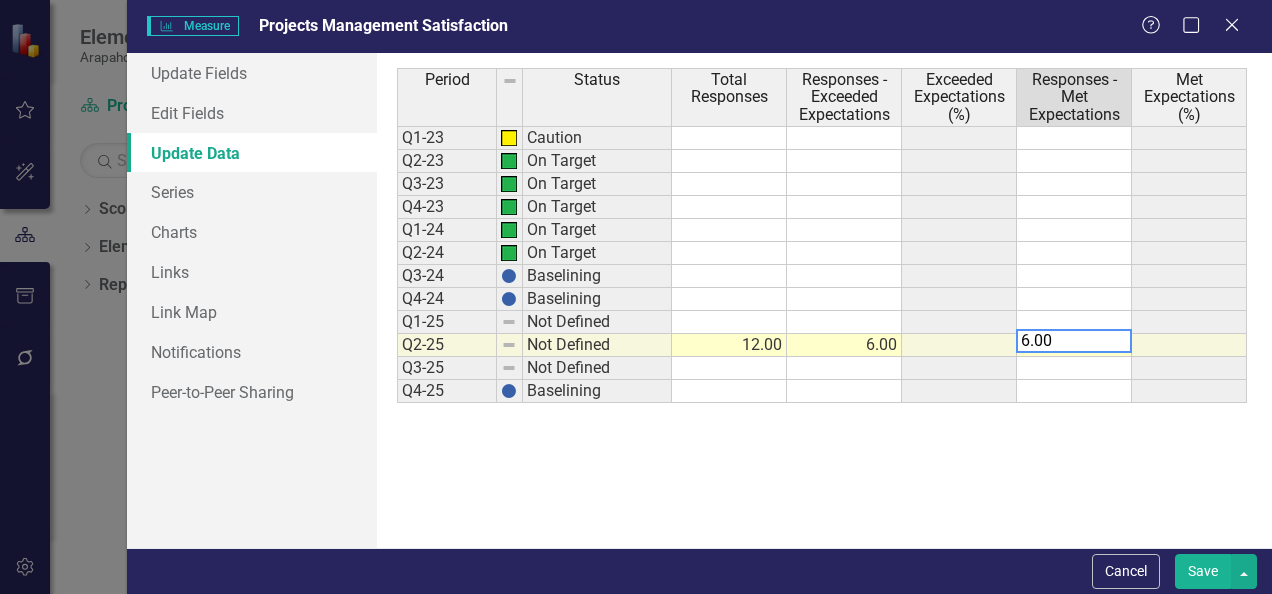 click at bounding box center [1189, 345] 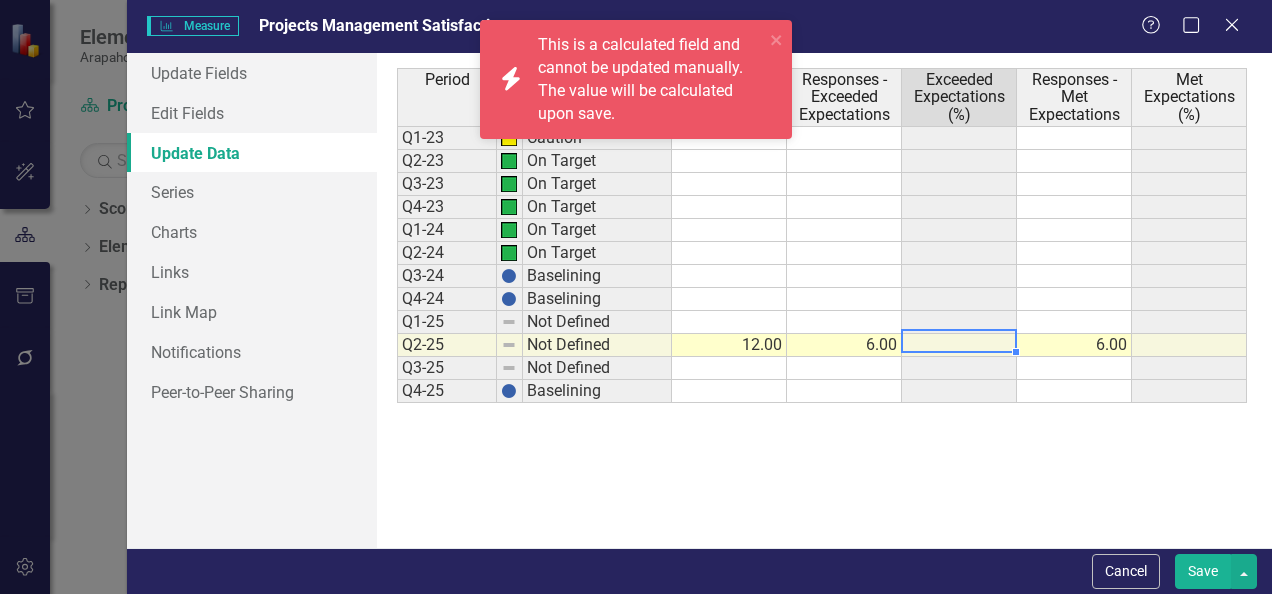 click at bounding box center (959, 345) 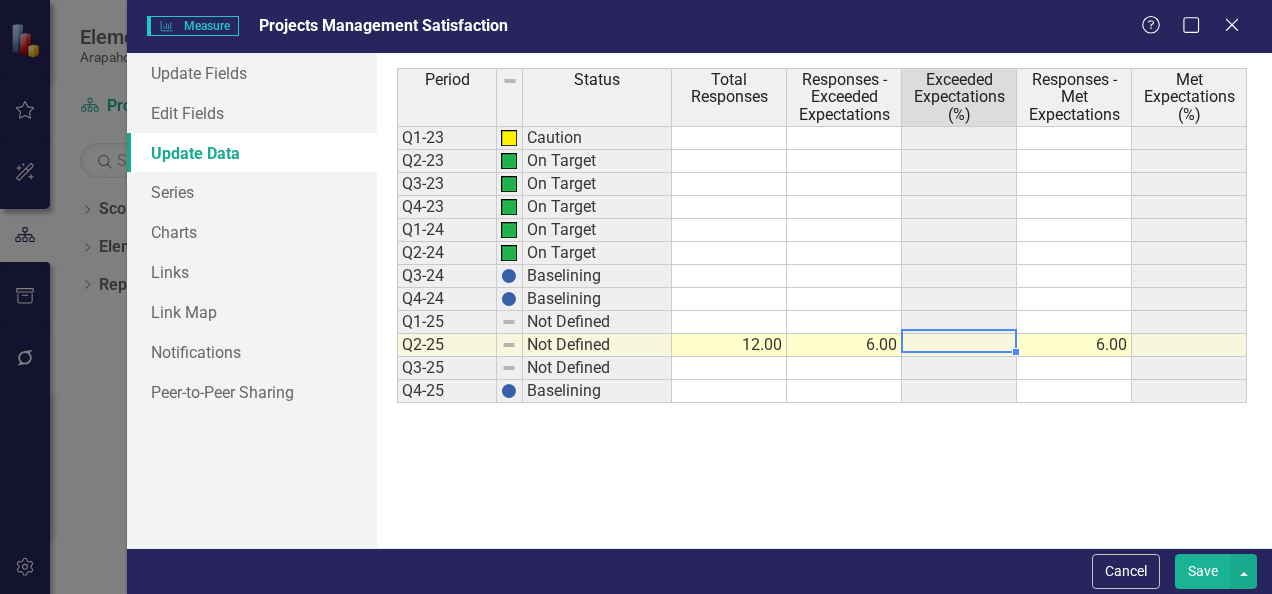 click at bounding box center [729, 322] 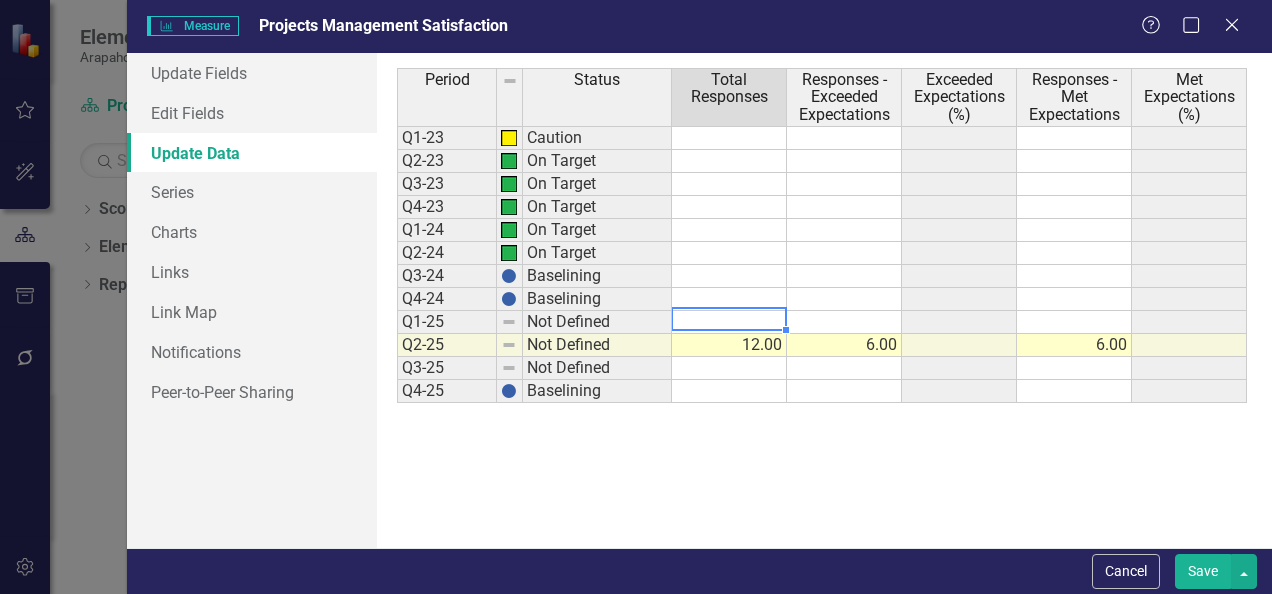 click at bounding box center [1074, 322] 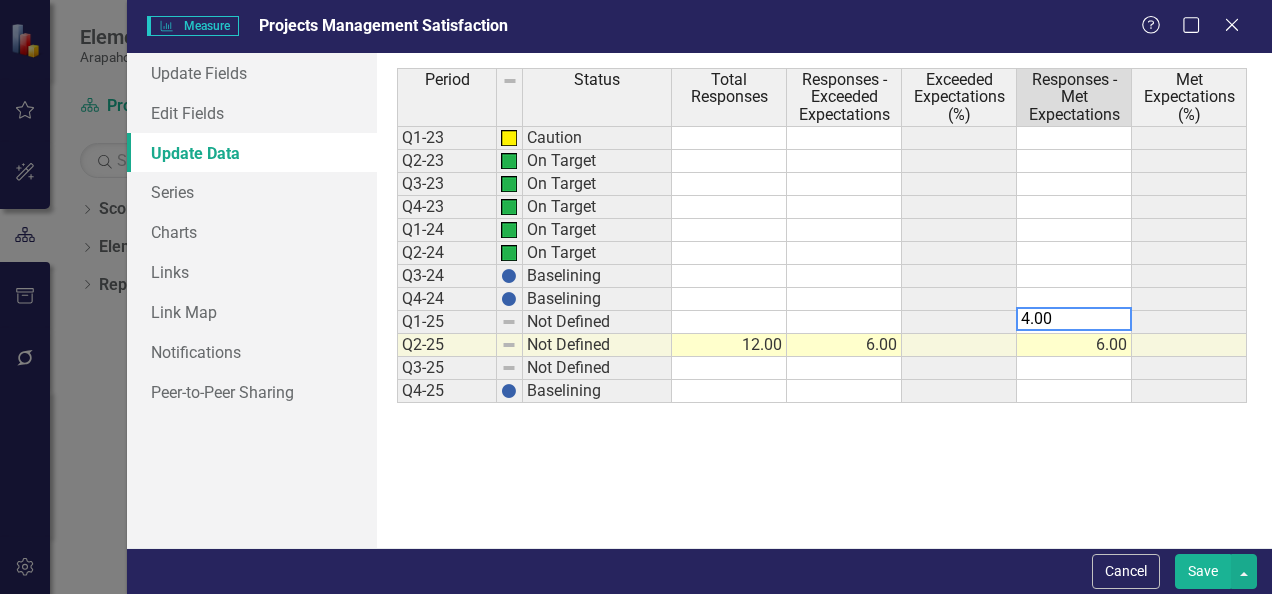 type on "4.00" 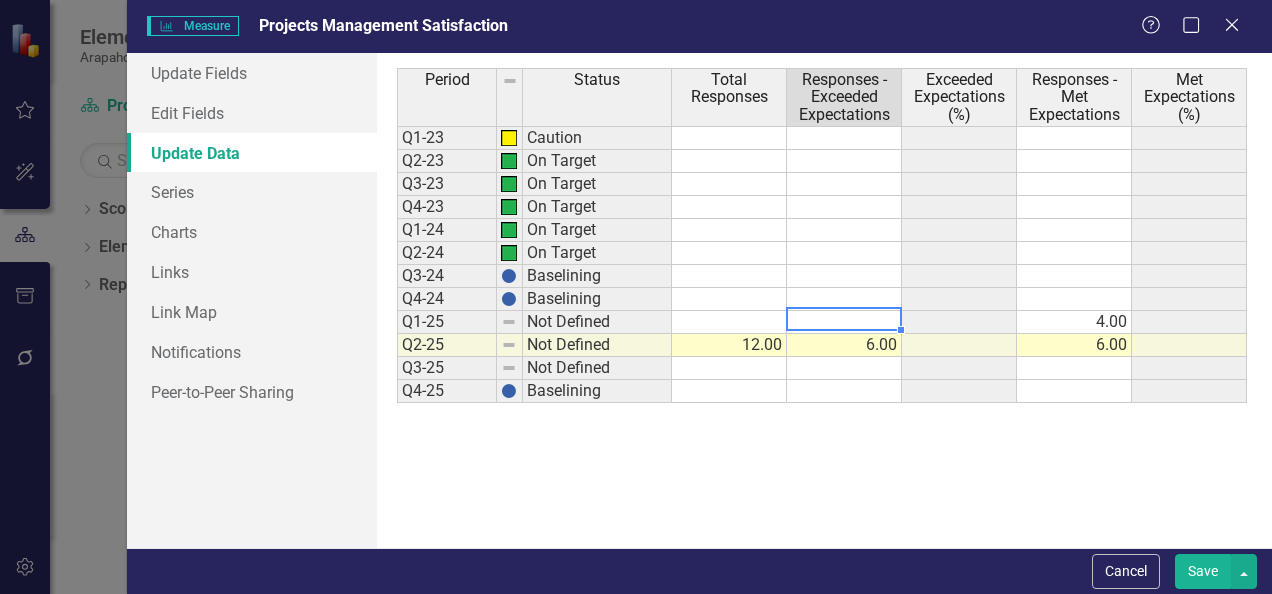 click at bounding box center (844, 322) 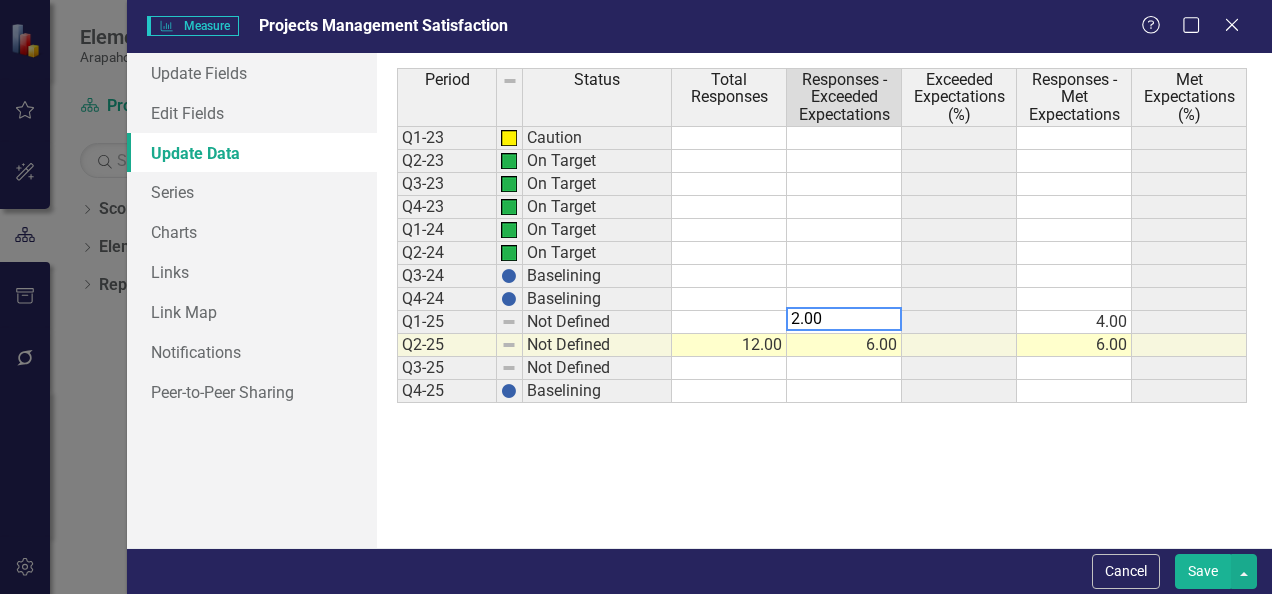 type on "2.00" 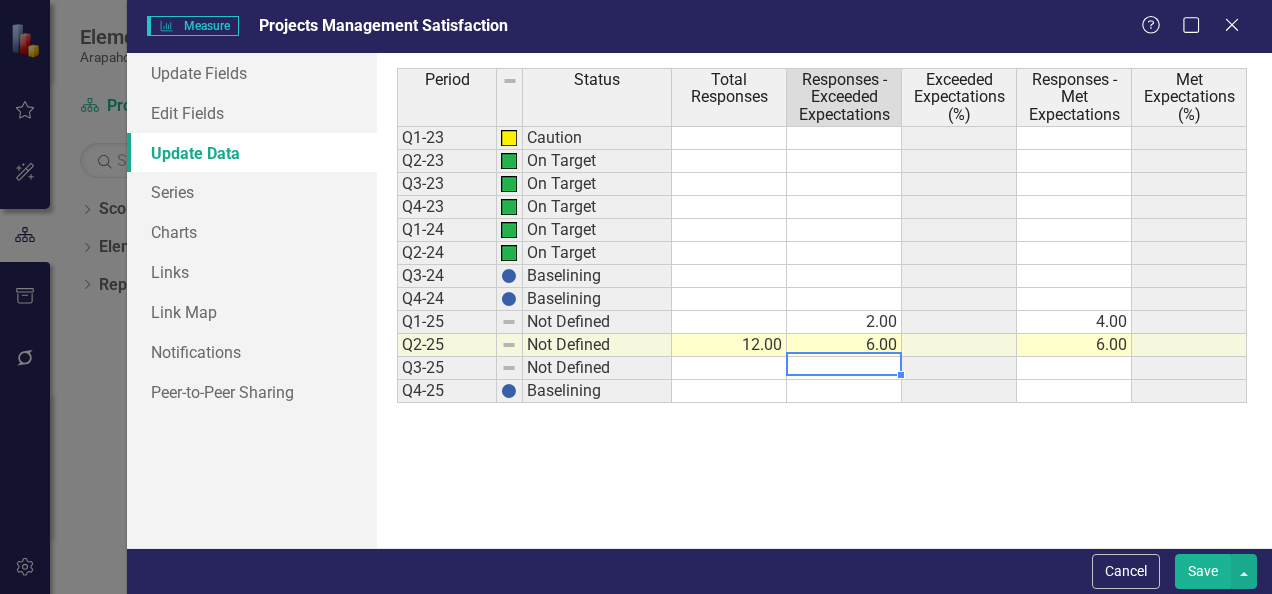 click at bounding box center [844, 368] 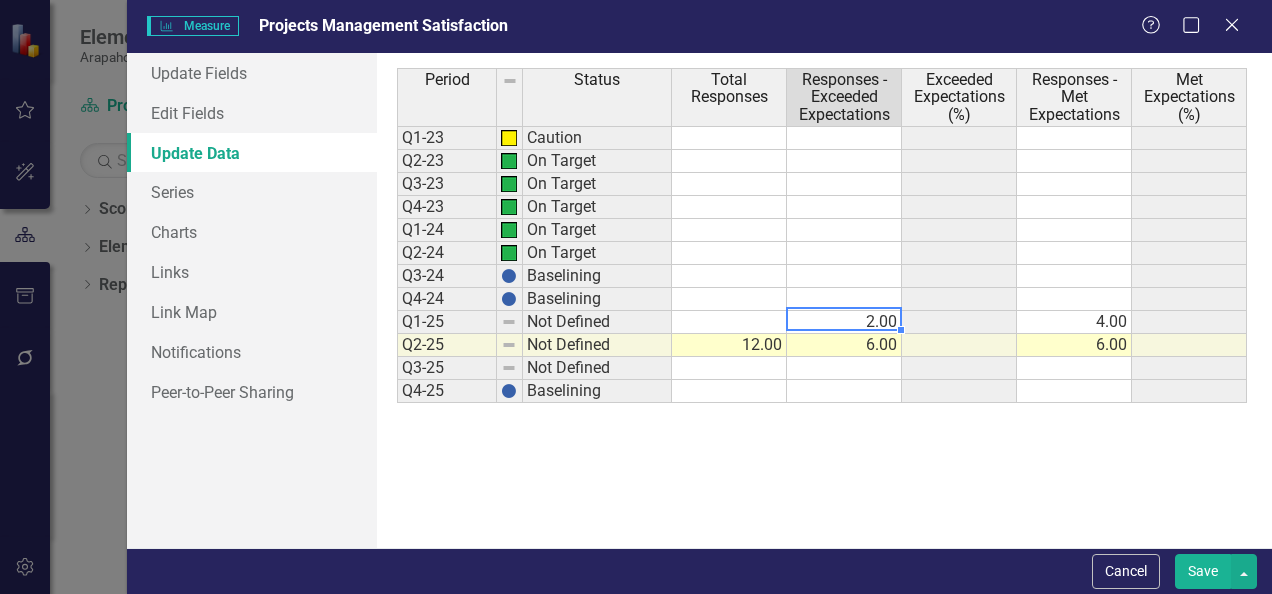 click on "2.00" at bounding box center [844, 322] 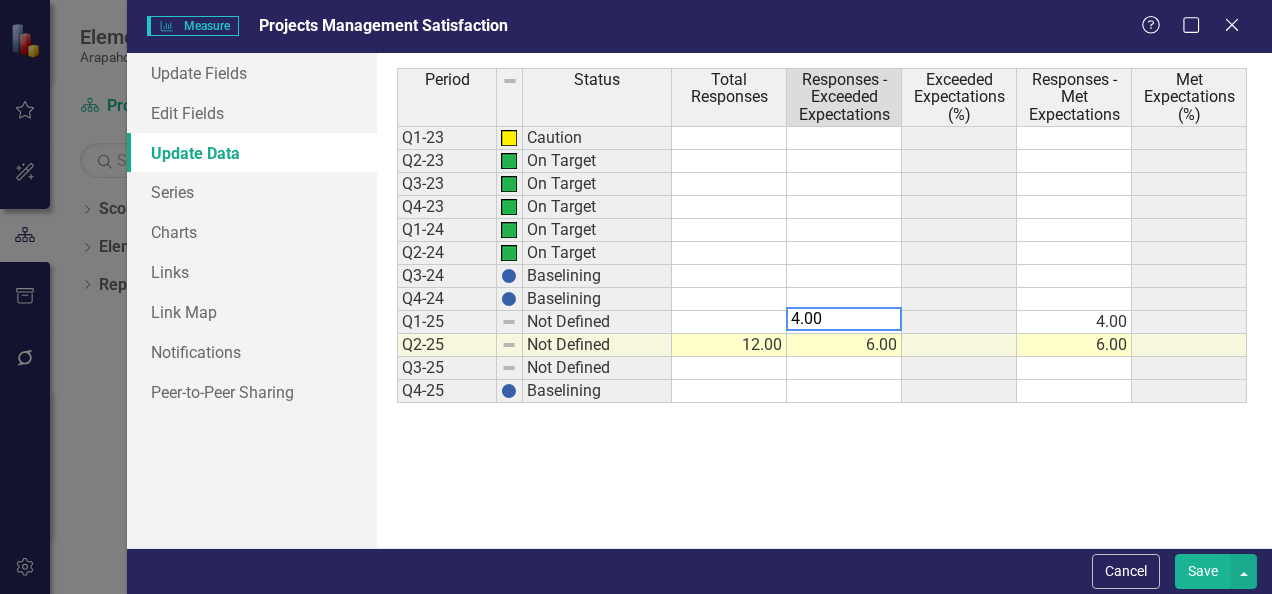 click at bounding box center [959, 322] 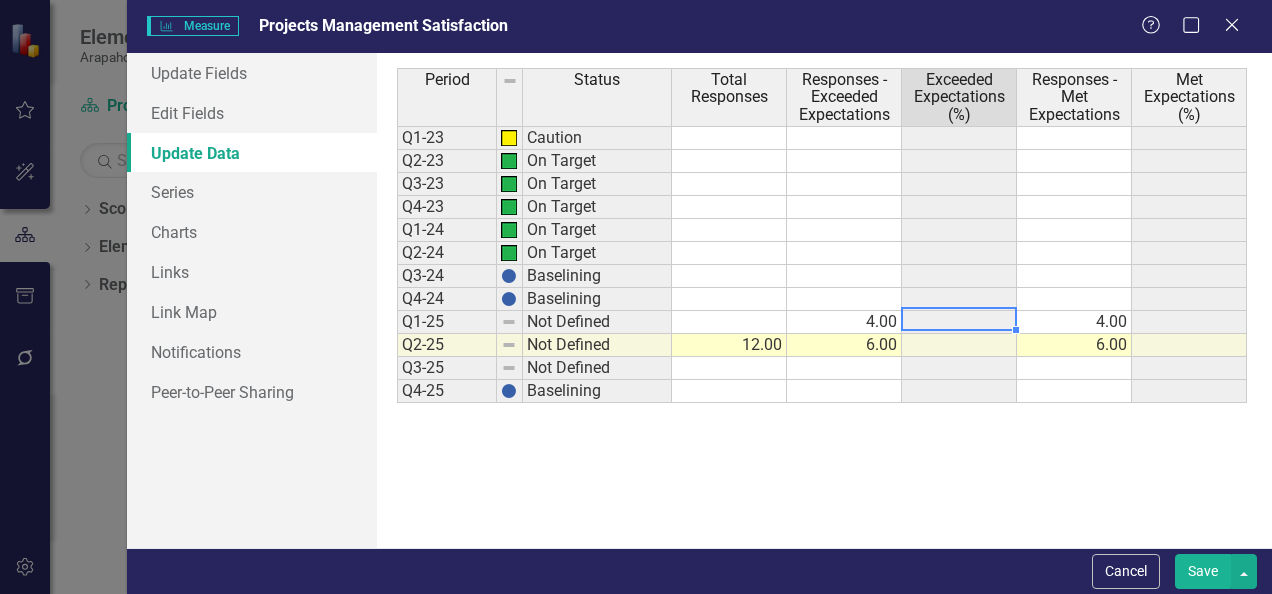 click on "4.00" at bounding box center (844, 322) 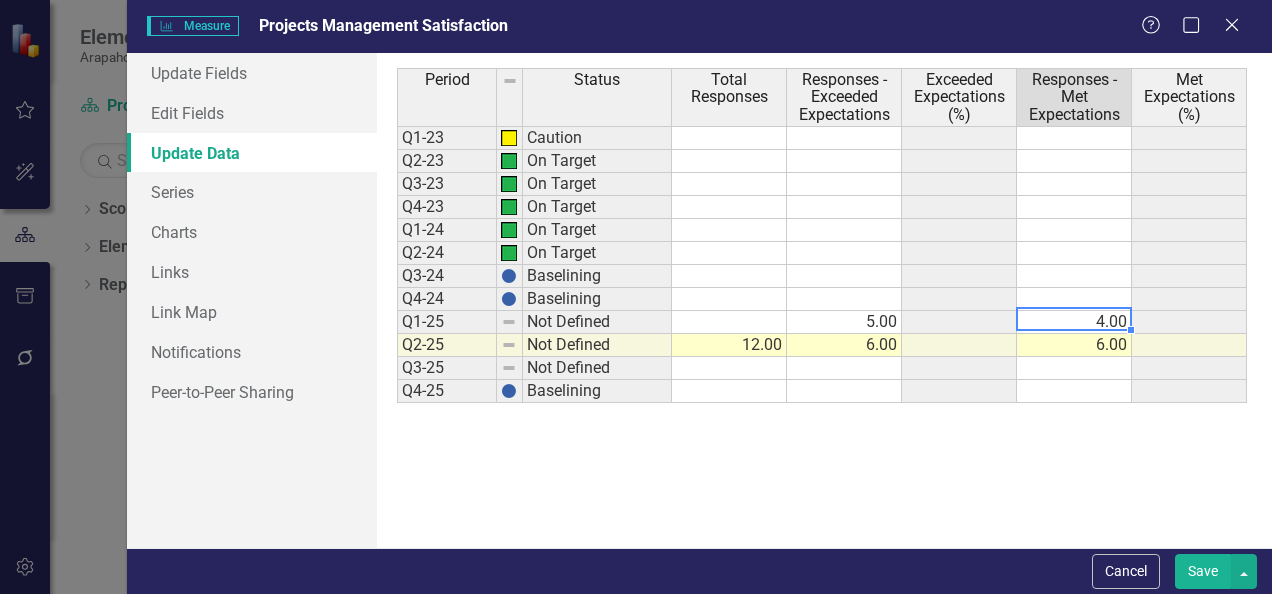 click on "4.00" at bounding box center [1074, 322] 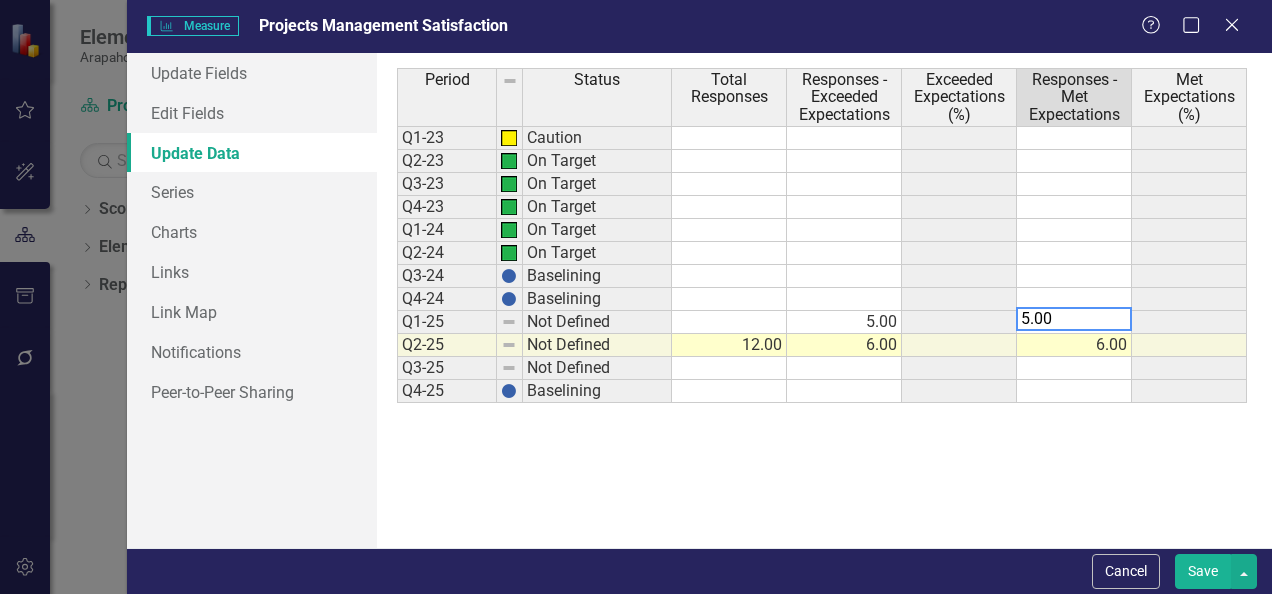 type on "5.00" 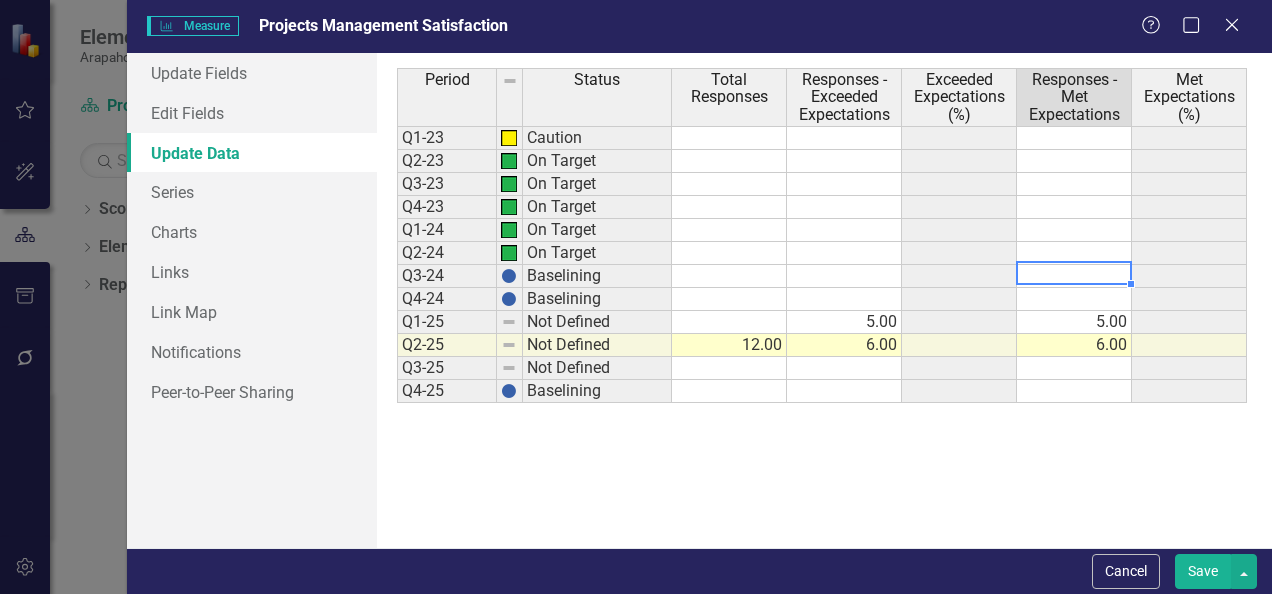 click at bounding box center [1074, 276] 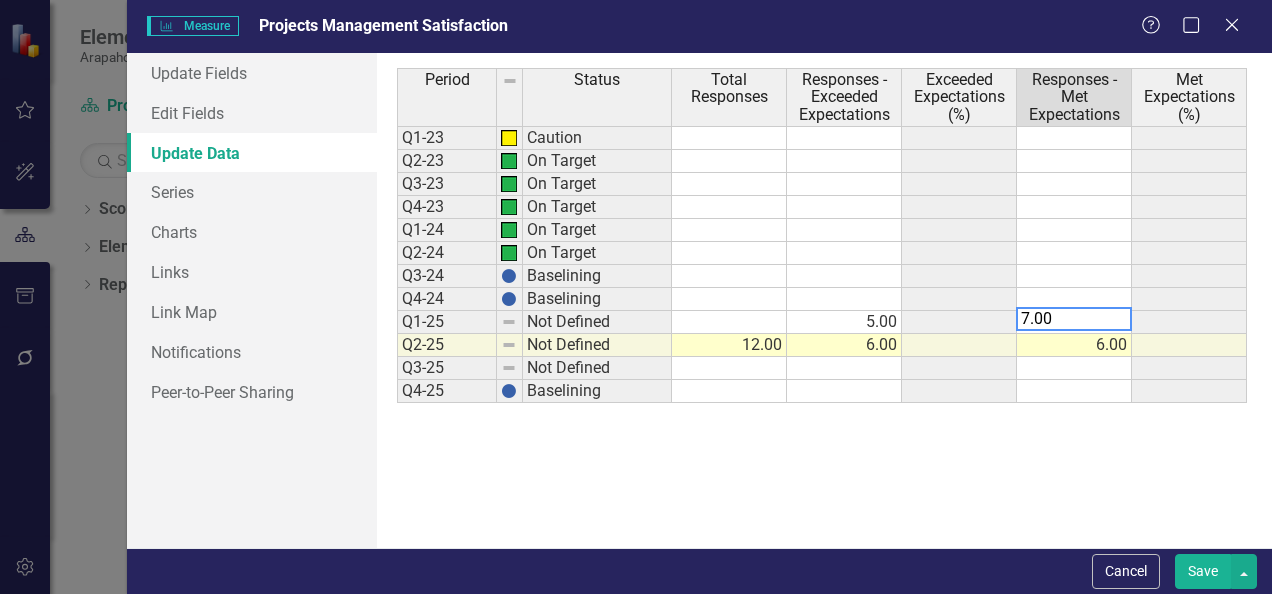 type on "7.00" 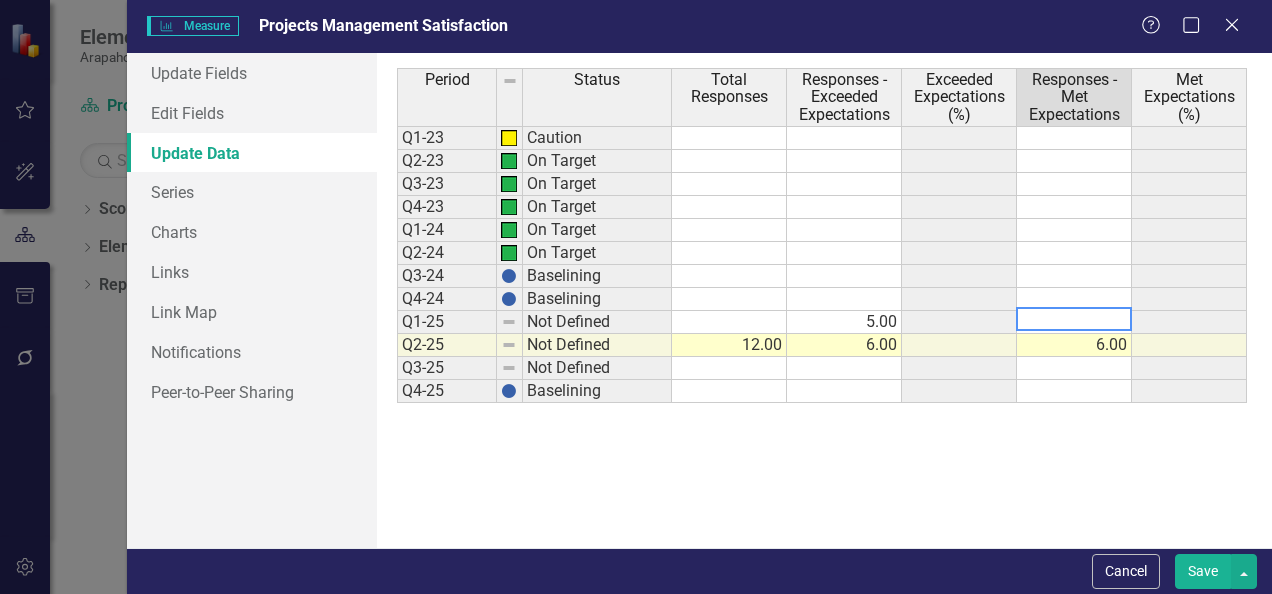 click at bounding box center [1074, 276] 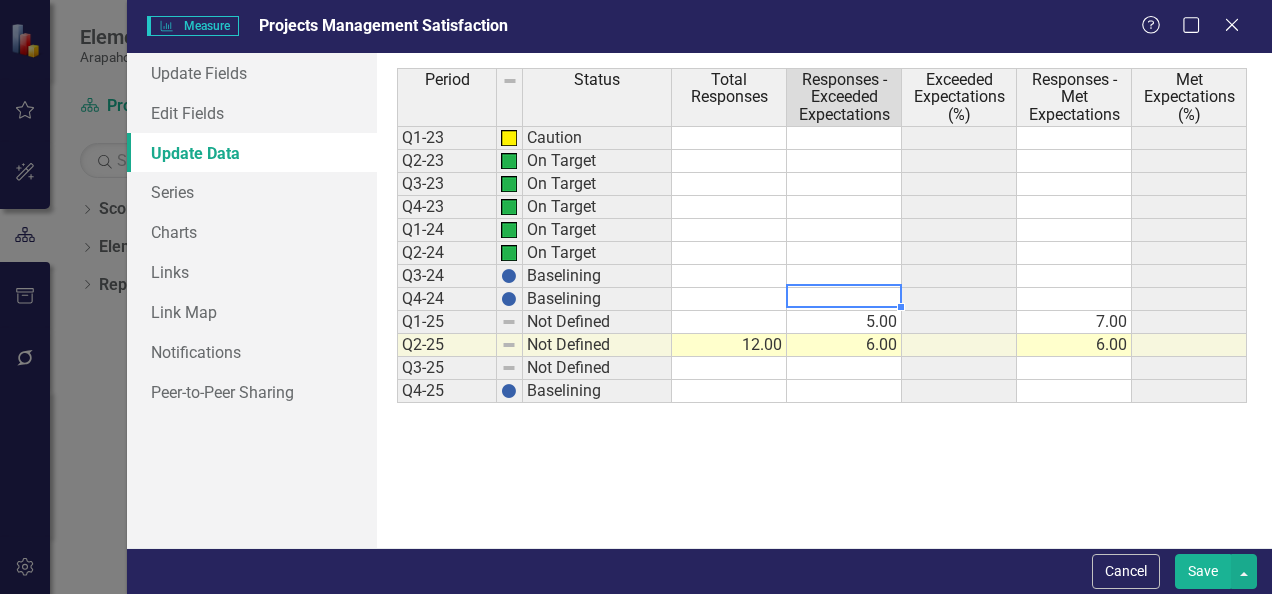 click at bounding box center [844, 299] 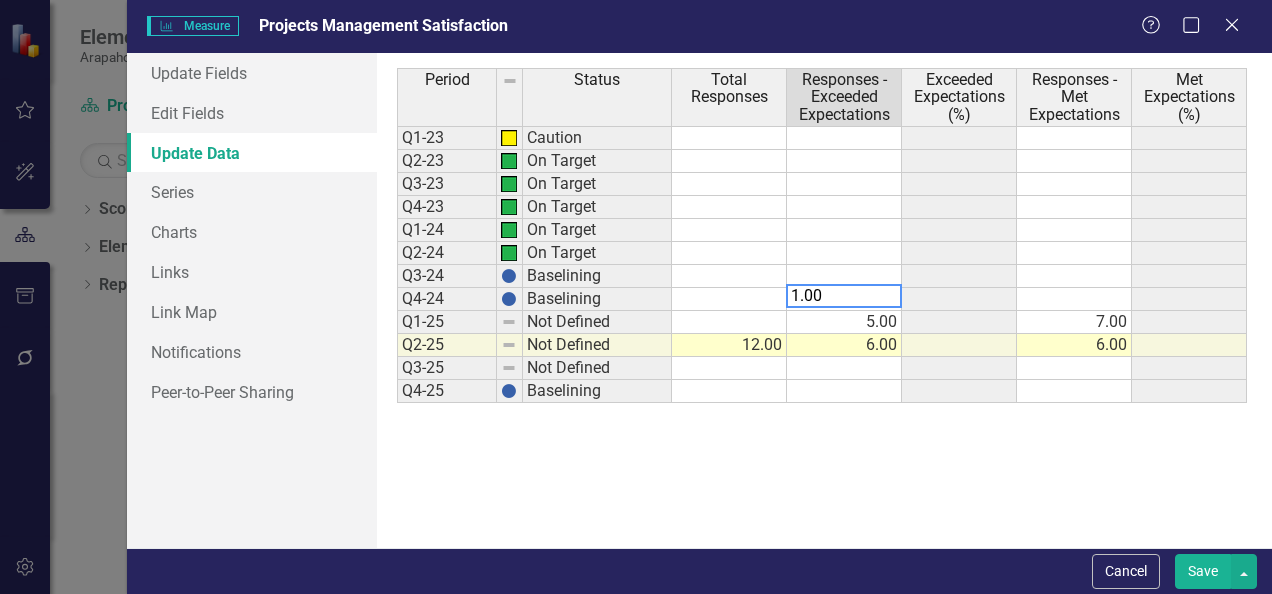 type on "1.00" 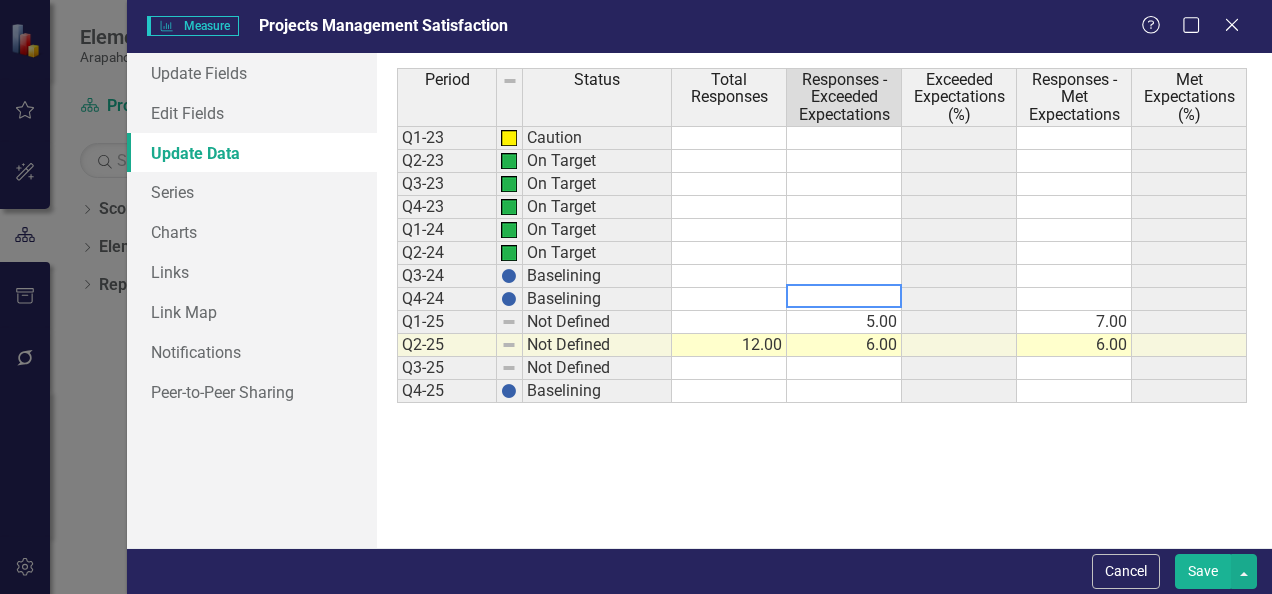 click at bounding box center (1074, 299) 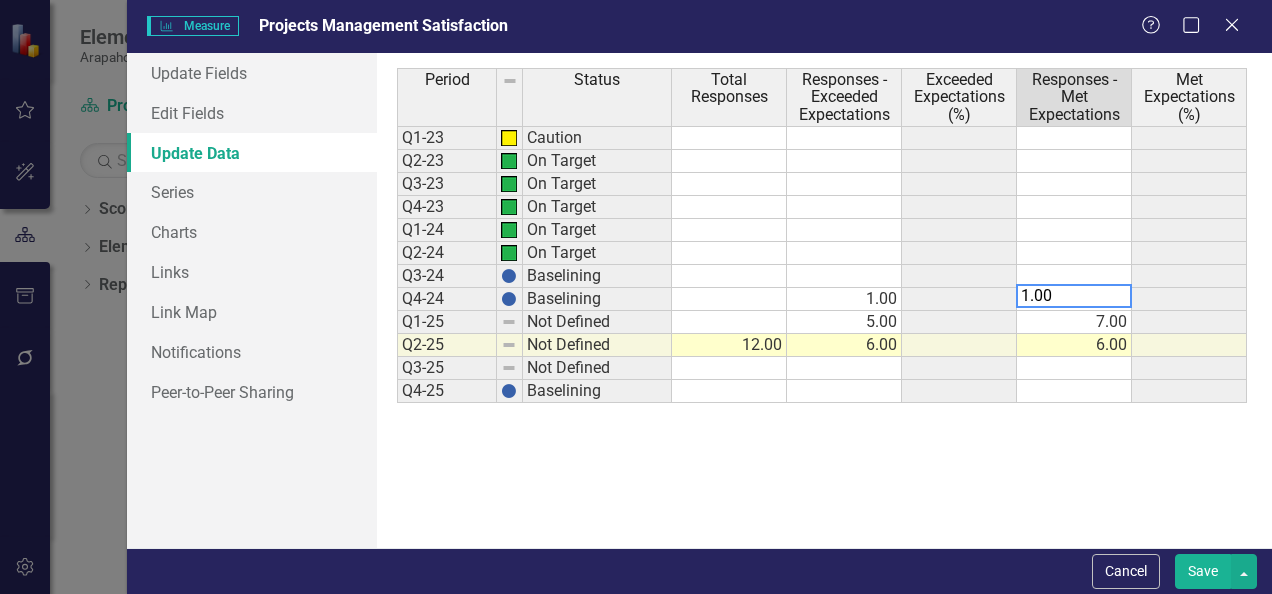 type on "1.00" 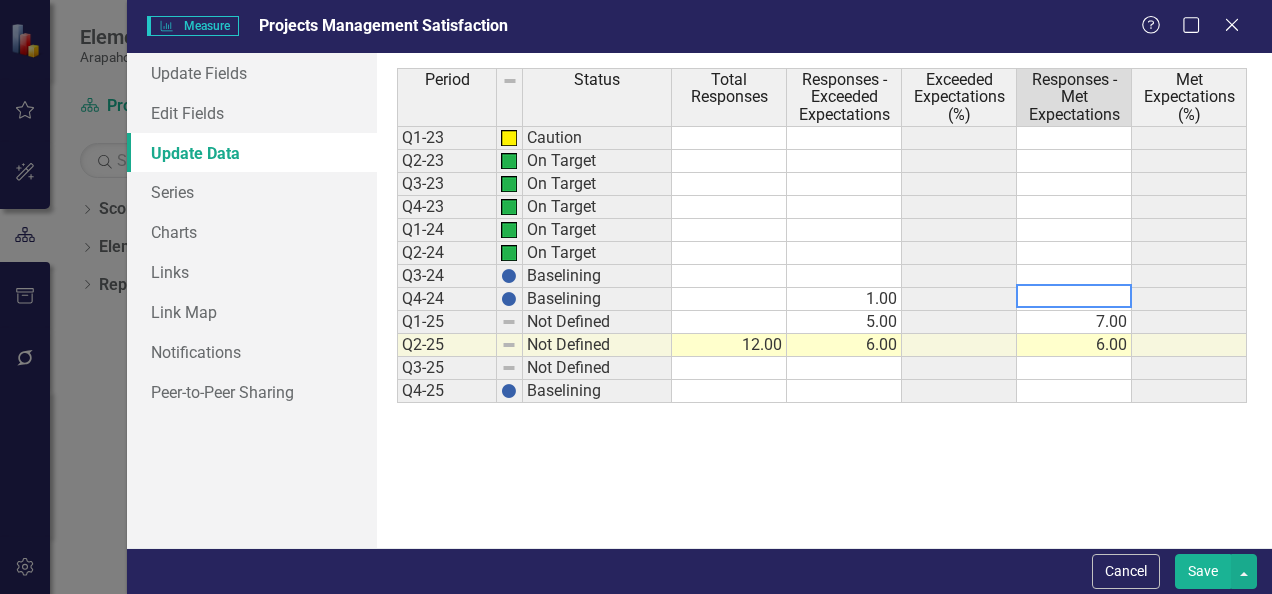 click at bounding box center (729, 322) 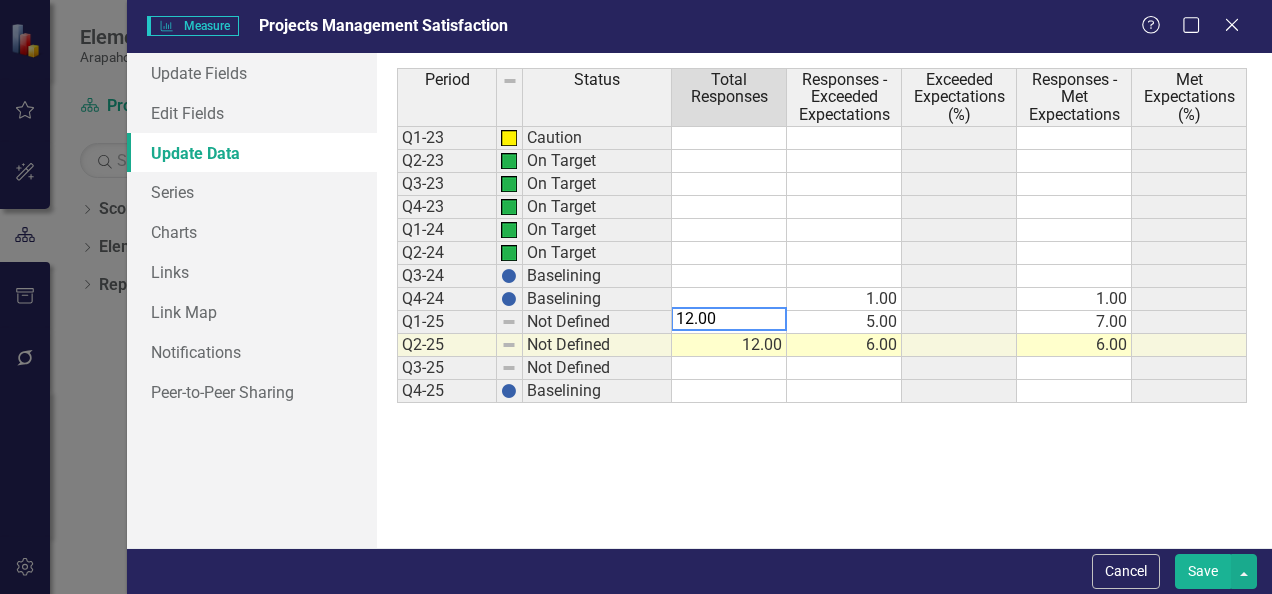 type on "12.00" 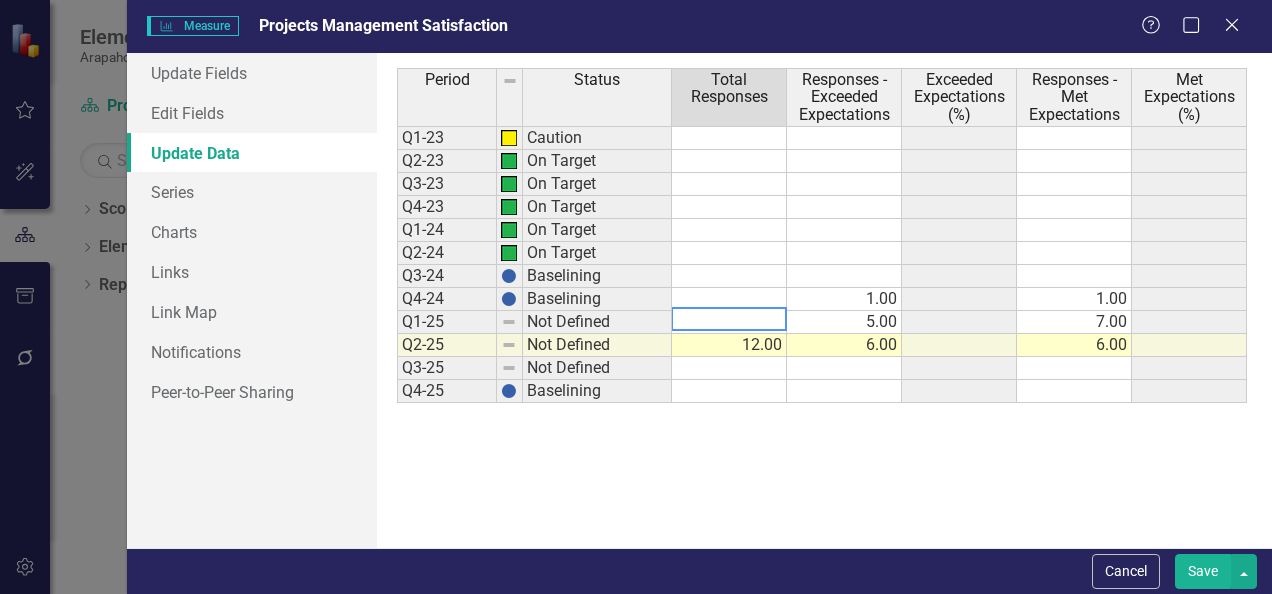 click at bounding box center [729, 299] 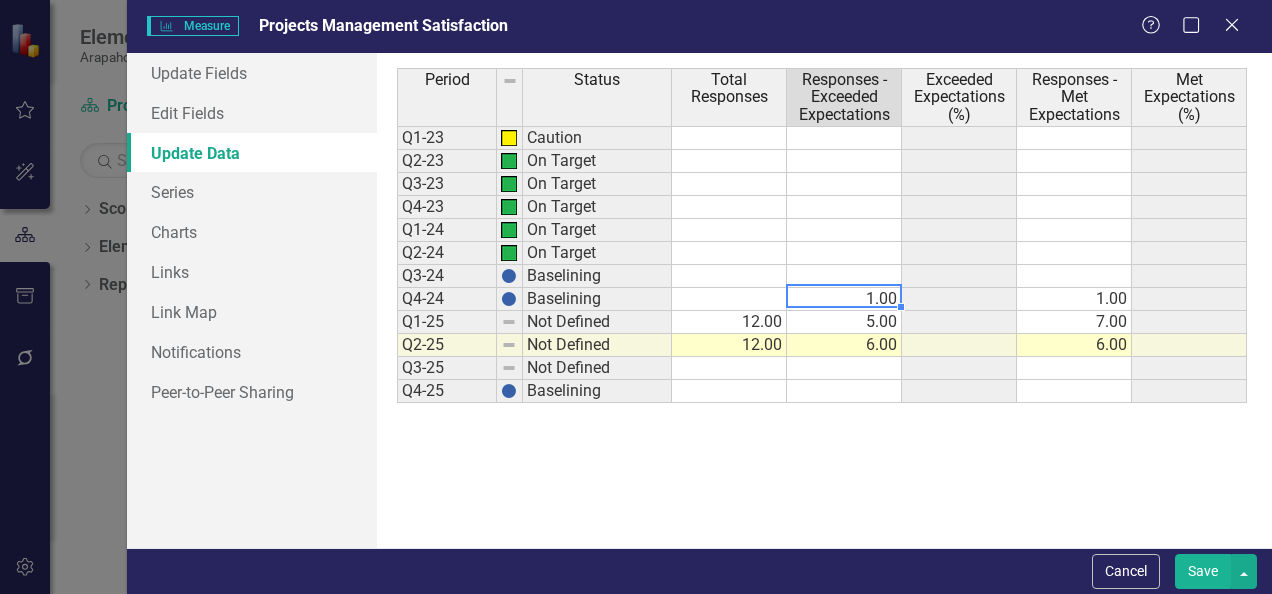 click on "1.00" at bounding box center (844, 299) 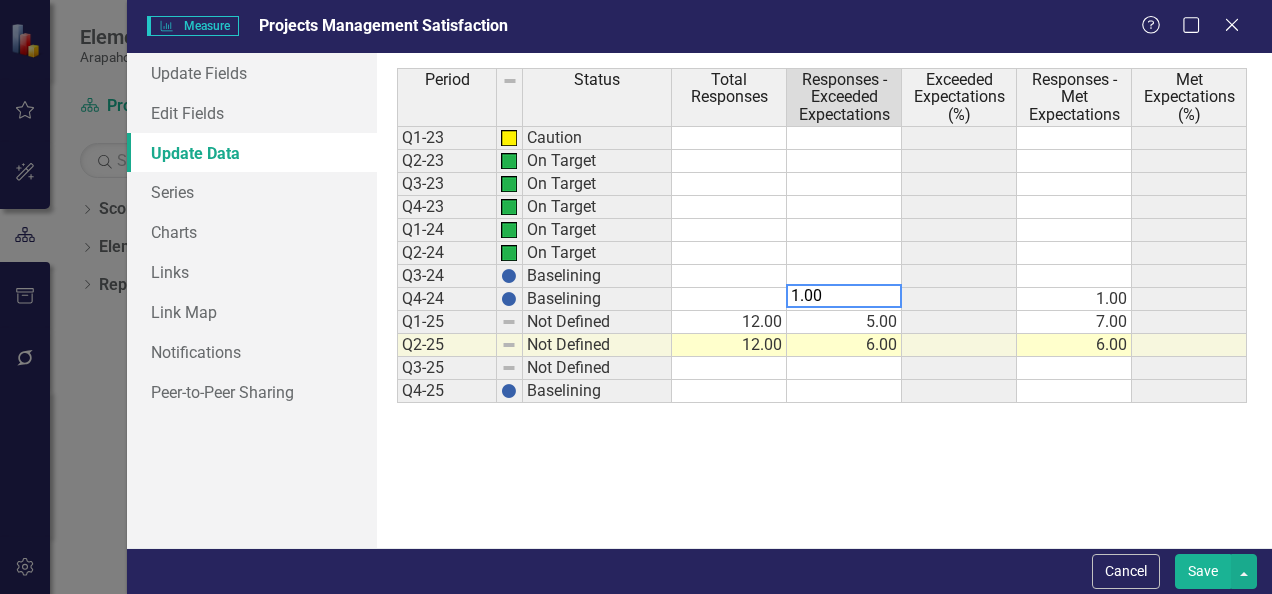 click on "1.00" at bounding box center (1074, 299) 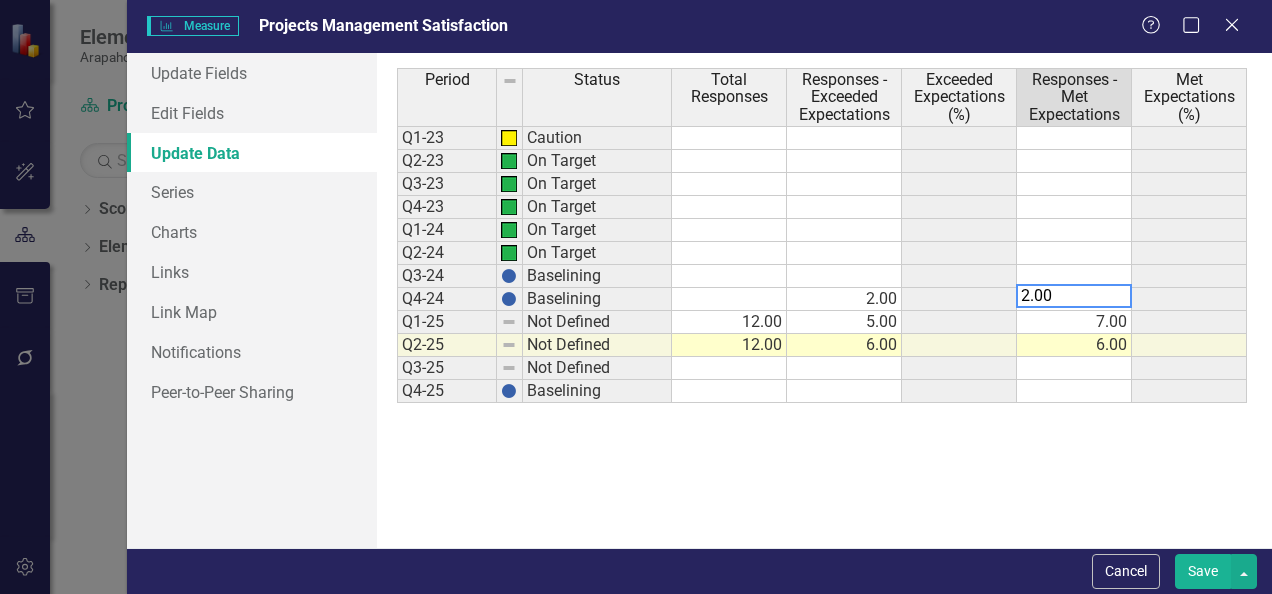 click at bounding box center [1189, 299] 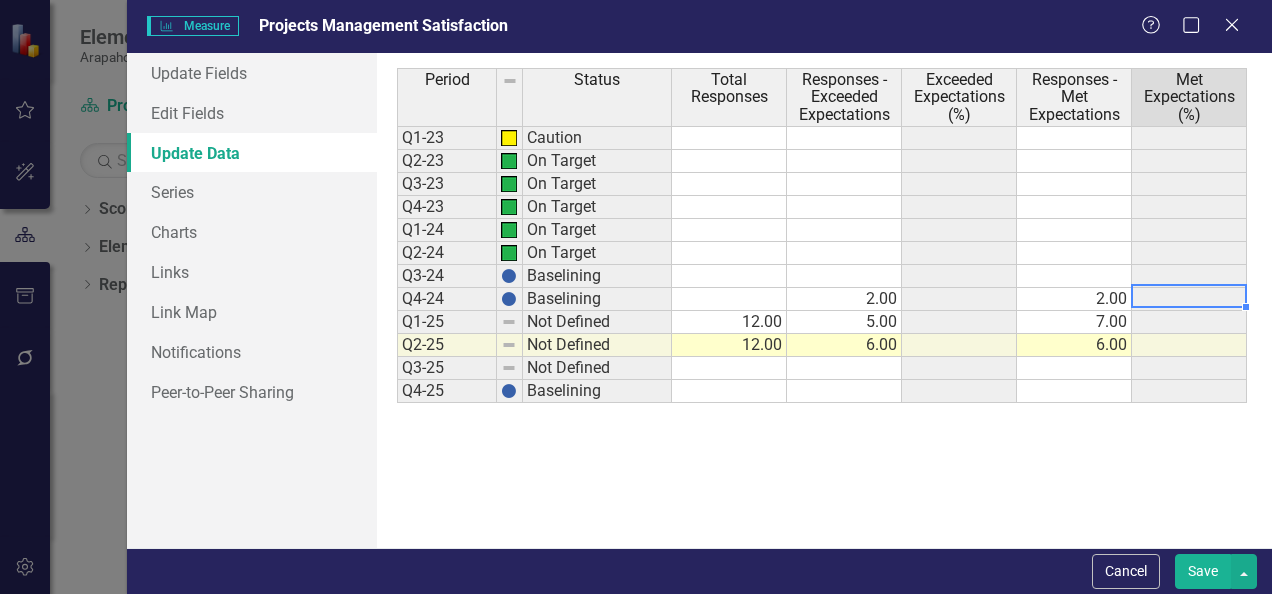 click on "2.00" at bounding box center (844, 299) 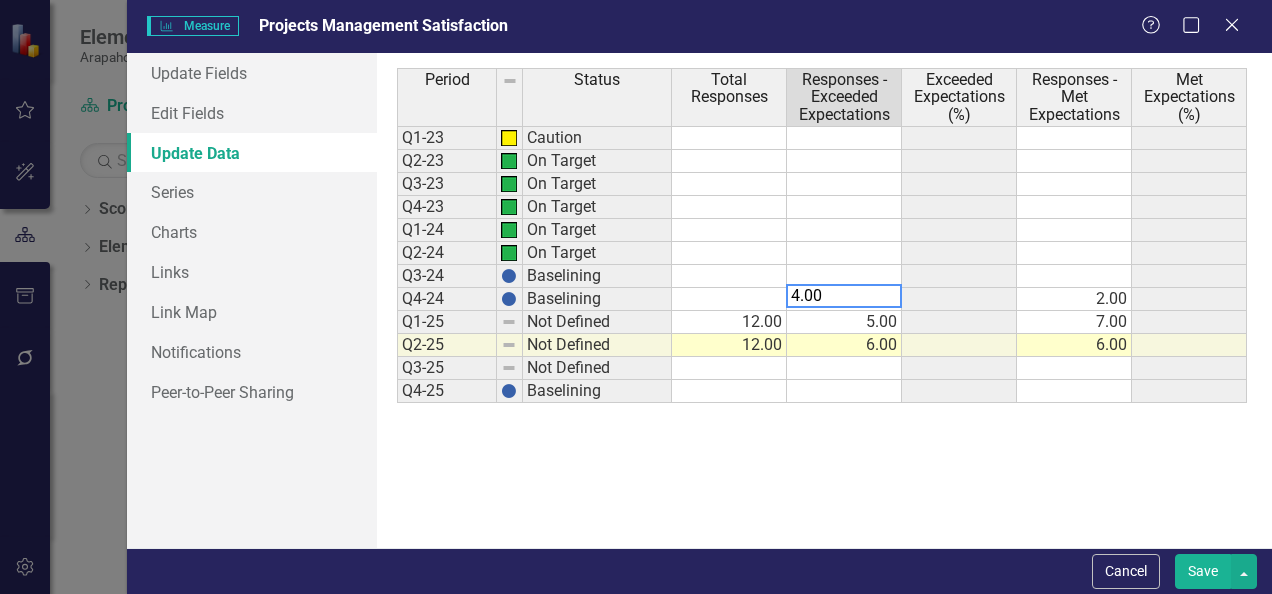 click at bounding box center (959, 299) 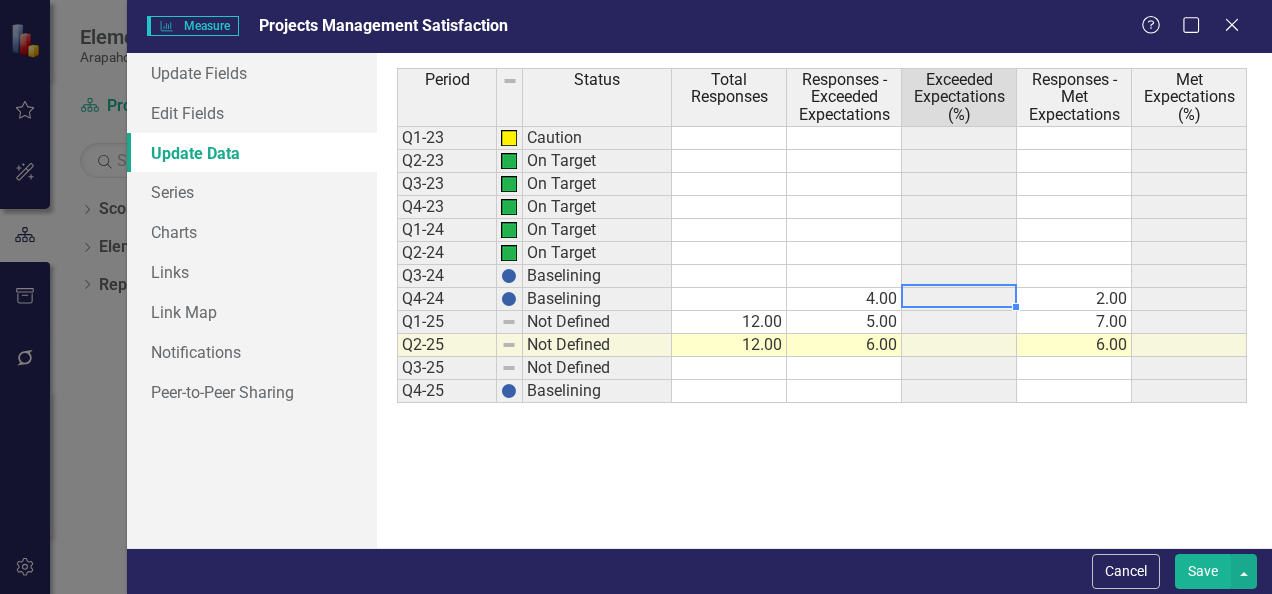 click at bounding box center [729, 299] 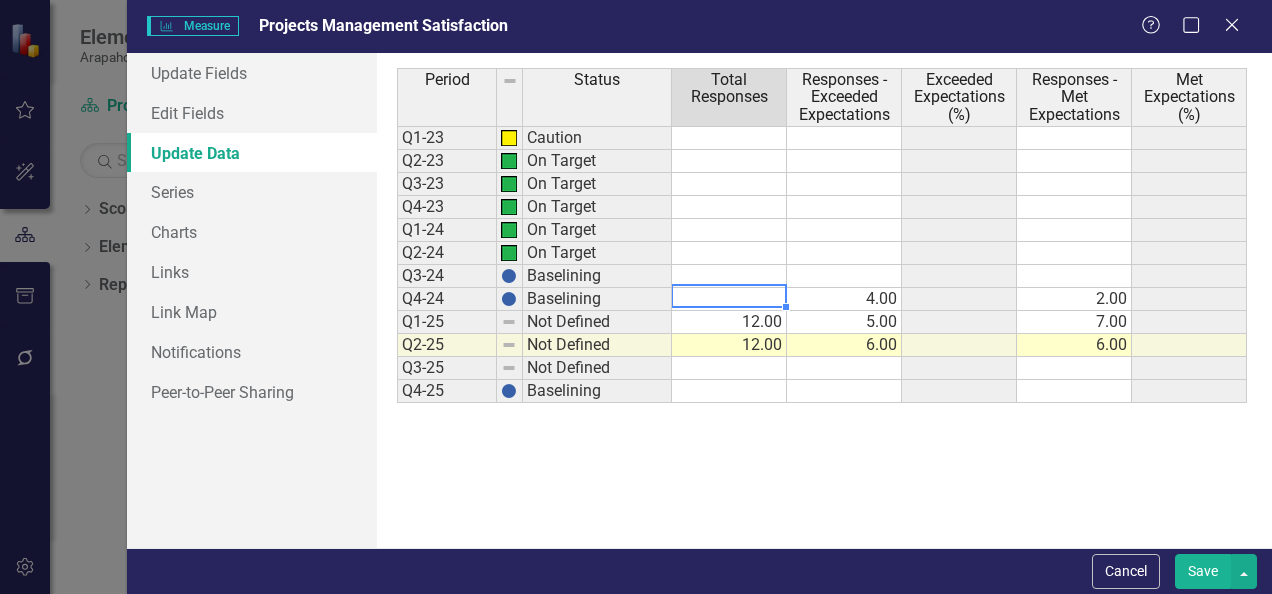 click on "2.00" at bounding box center [1074, 299] 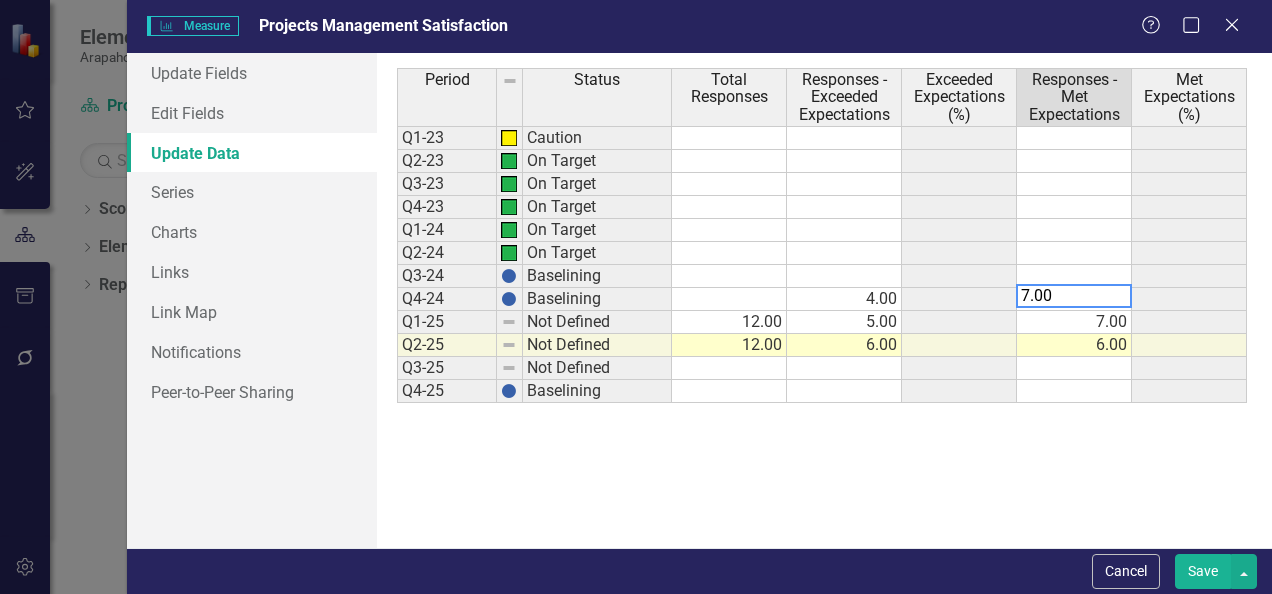 click on "7.00" at bounding box center [1074, 322] 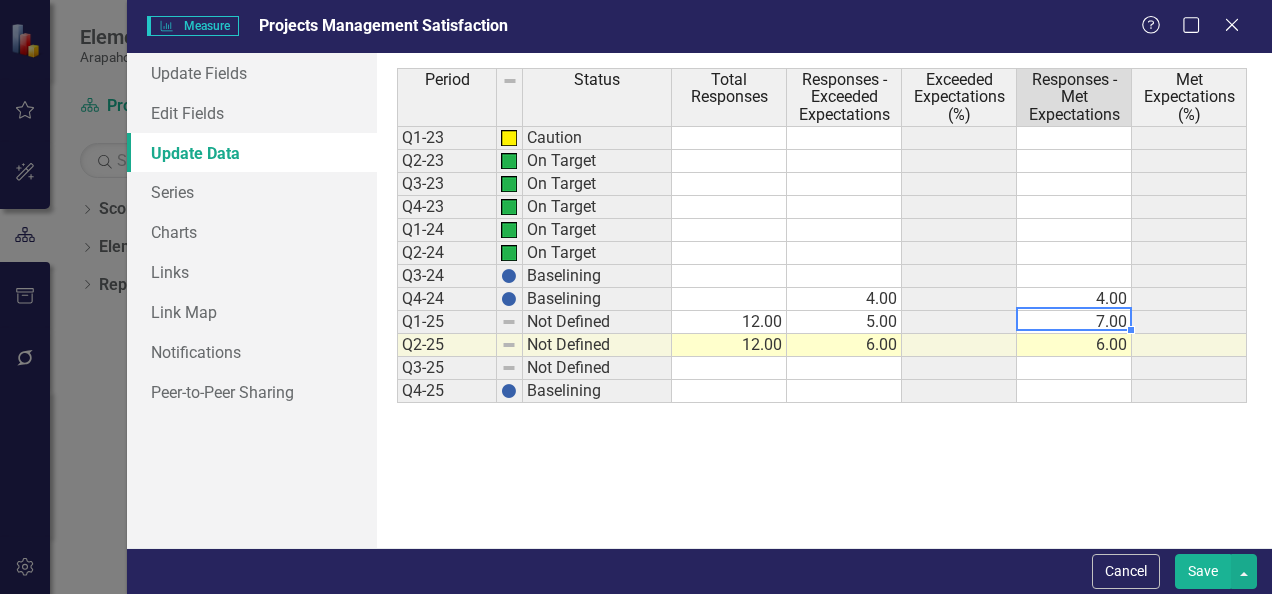 click on "4.00" at bounding box center [844, 299] 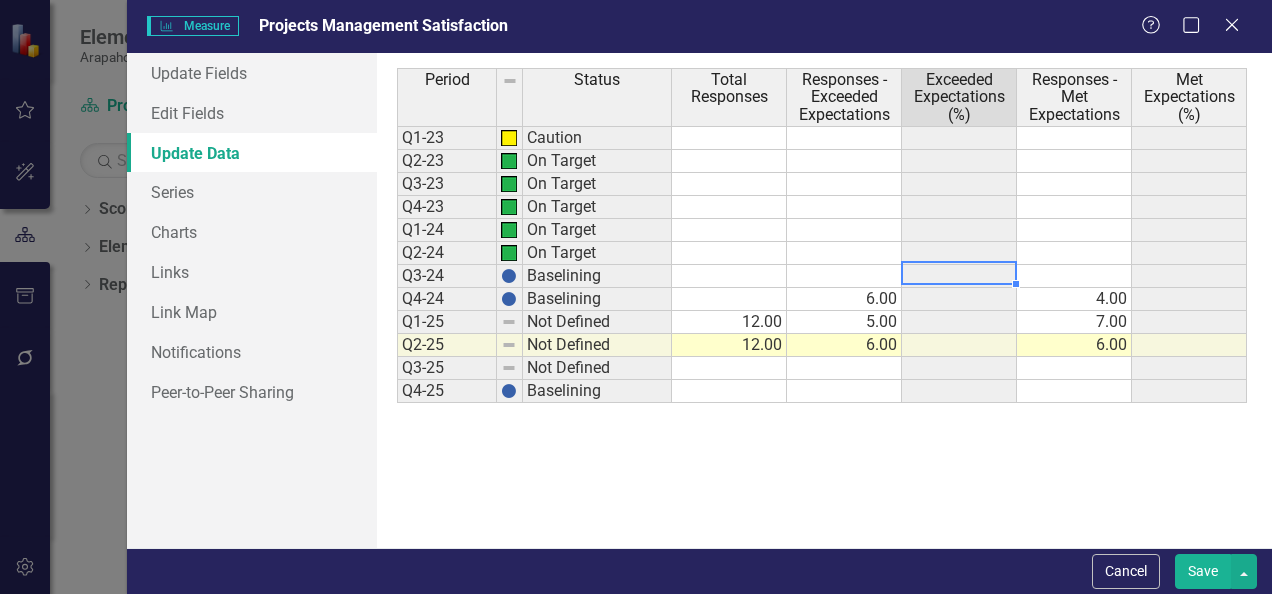 click at bounding box center (959, 276) 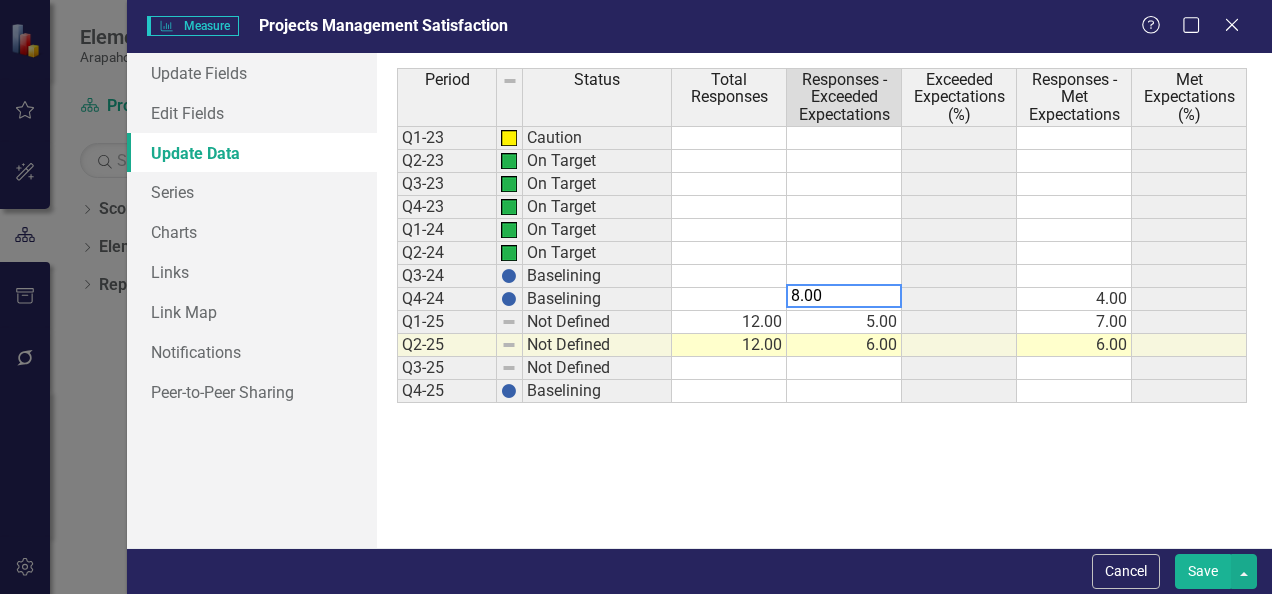 type on "8.00" 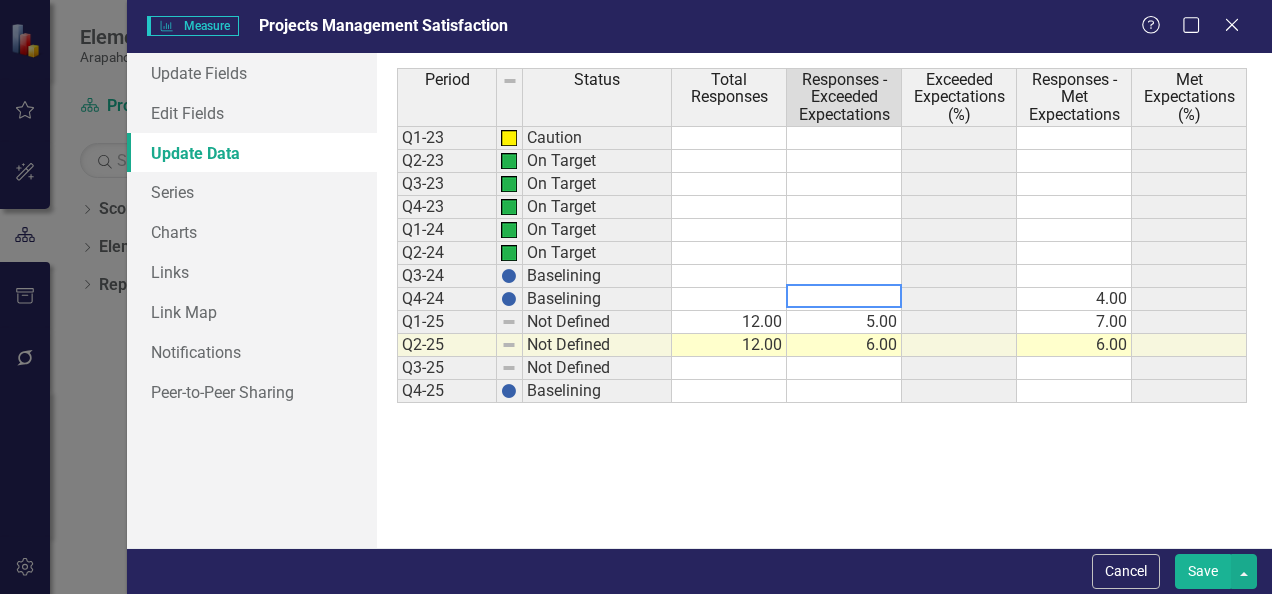 click at bounding box center [844, 253] 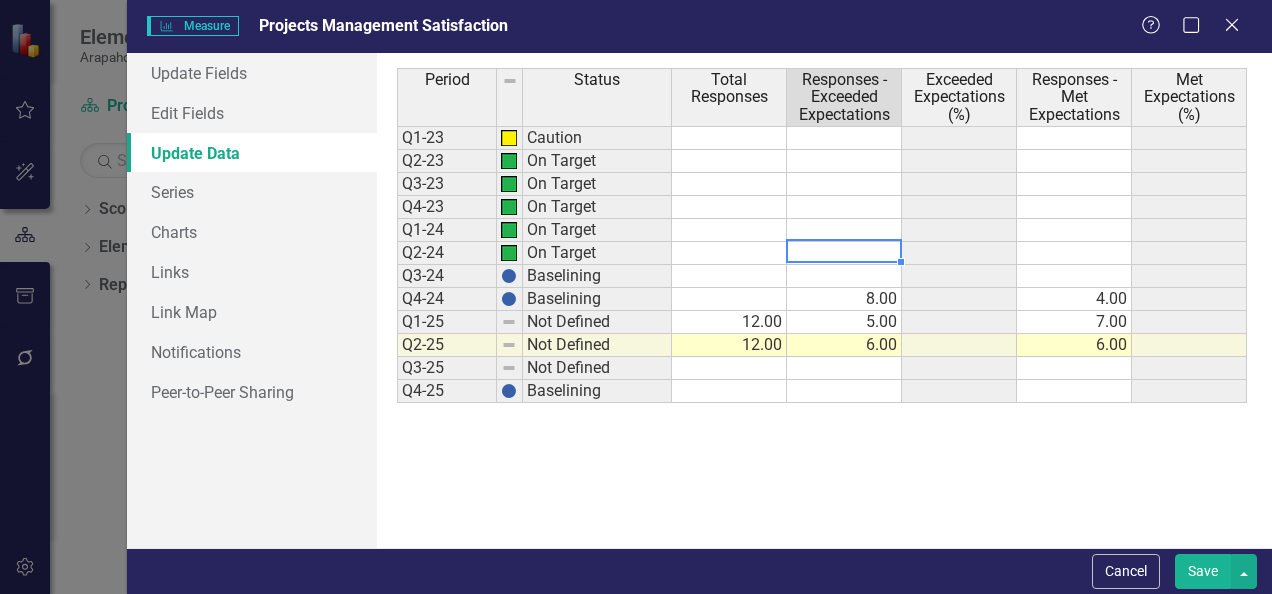 click on "8.00" at bounding box center (844, 299) 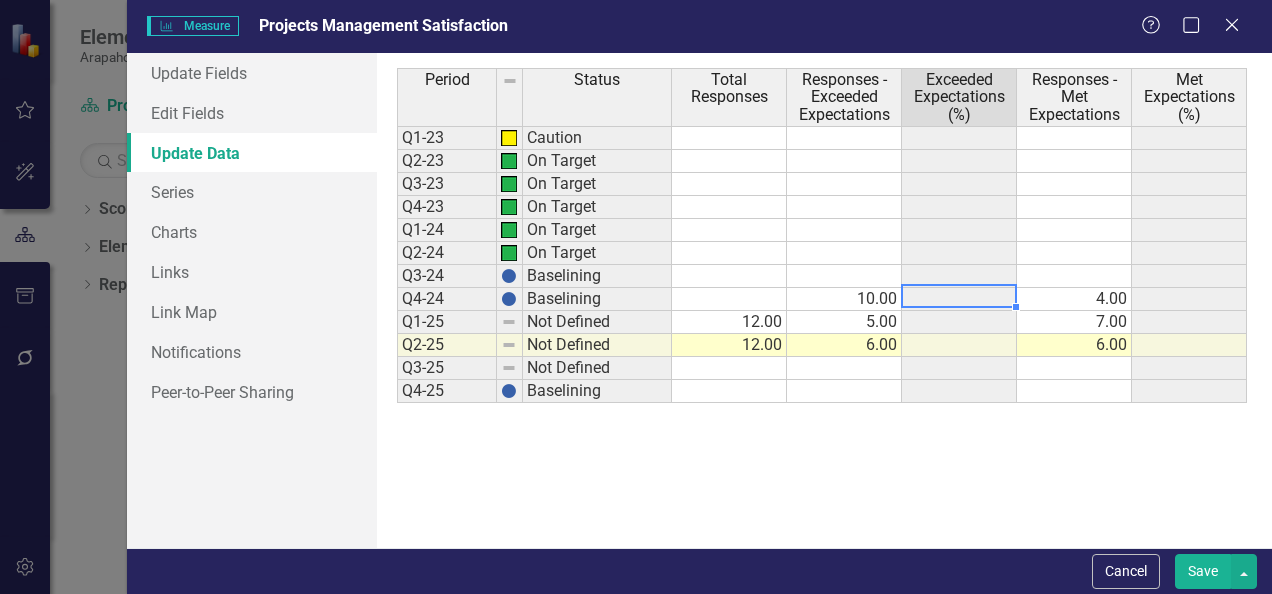 click at bounding box center [959, 299] 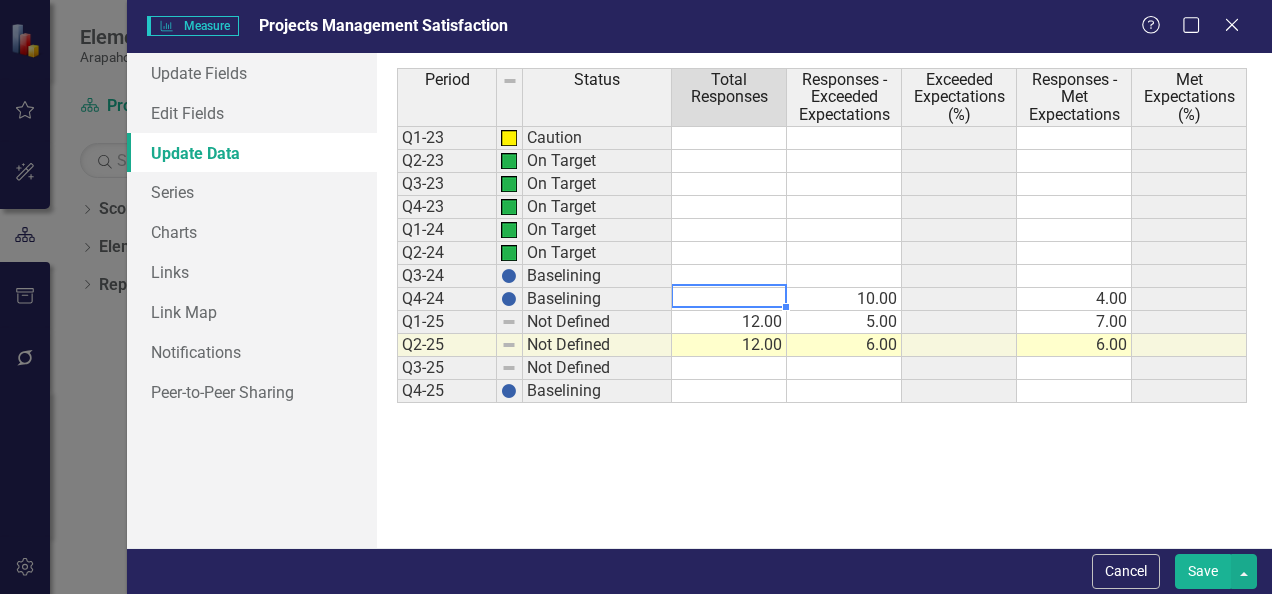 click at bounding box center (729, 299) 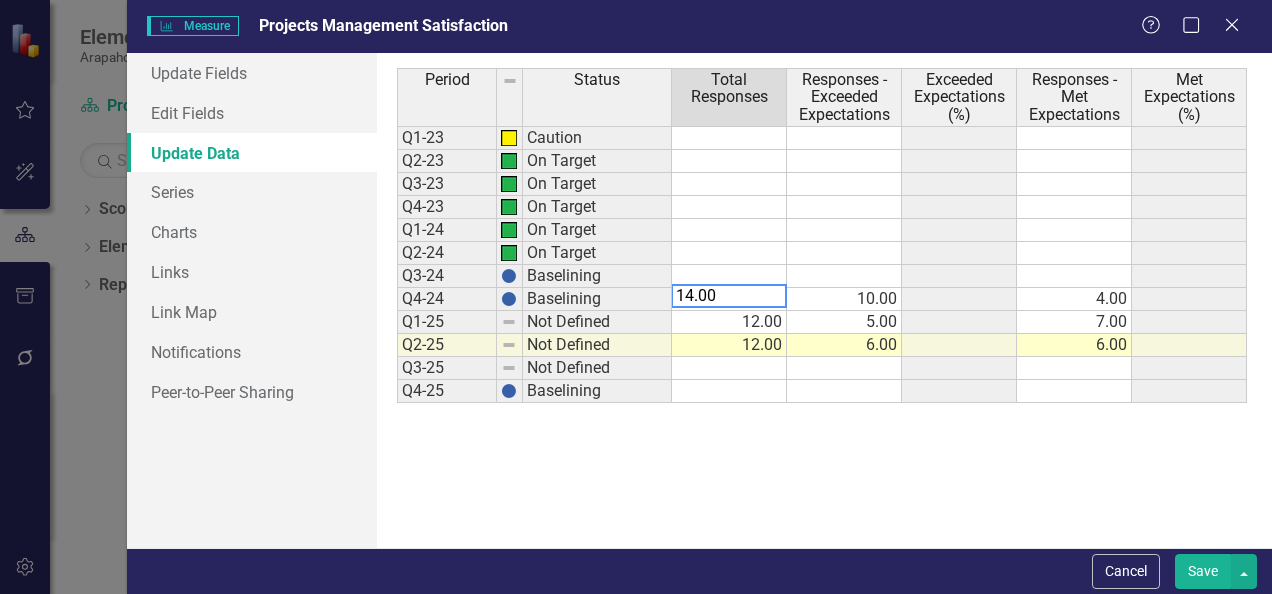 type on "10.00" 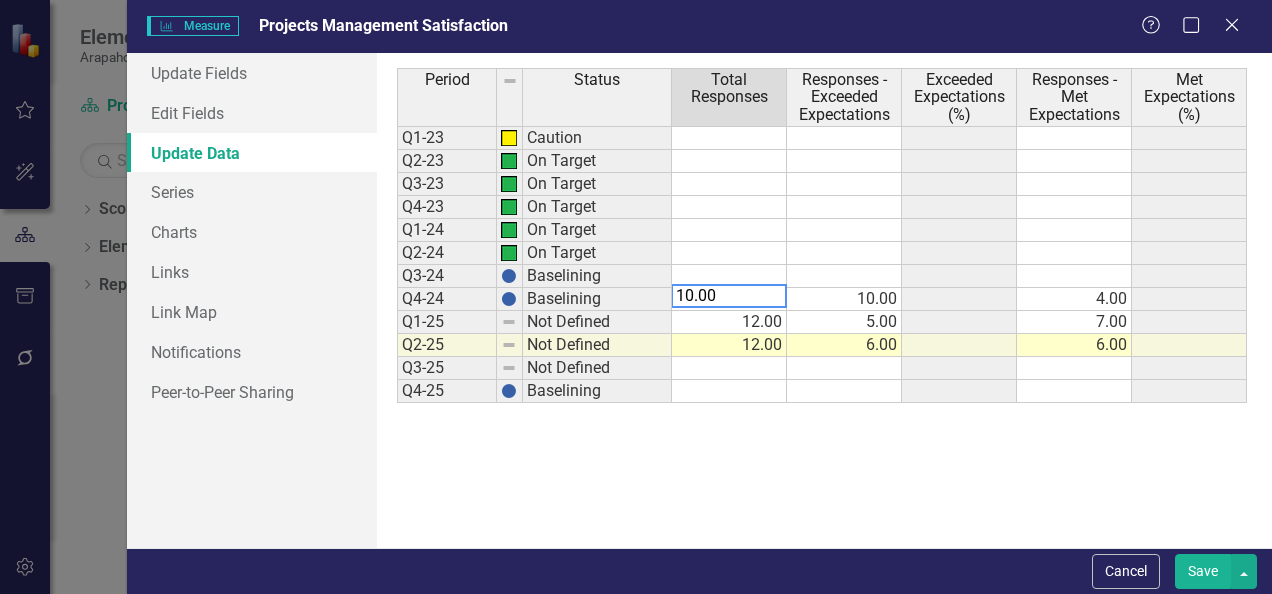 click on "10.00" at bounding box center (844, 299) 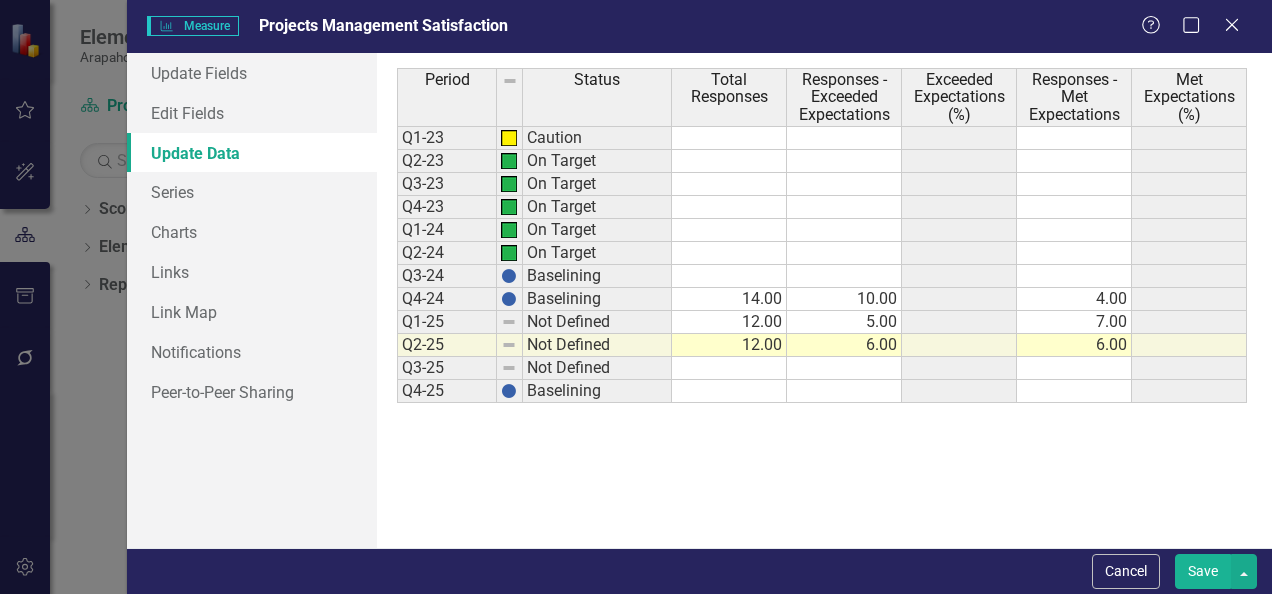 click on "Save" at bounding box center (1203, 571) 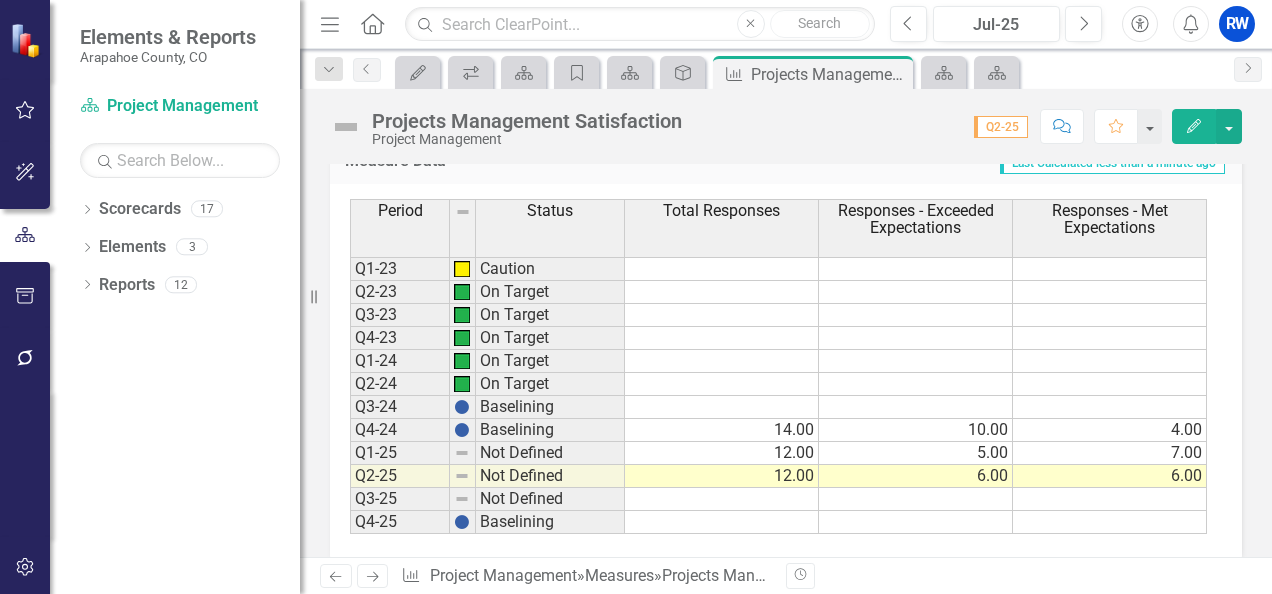 click on "Edit" 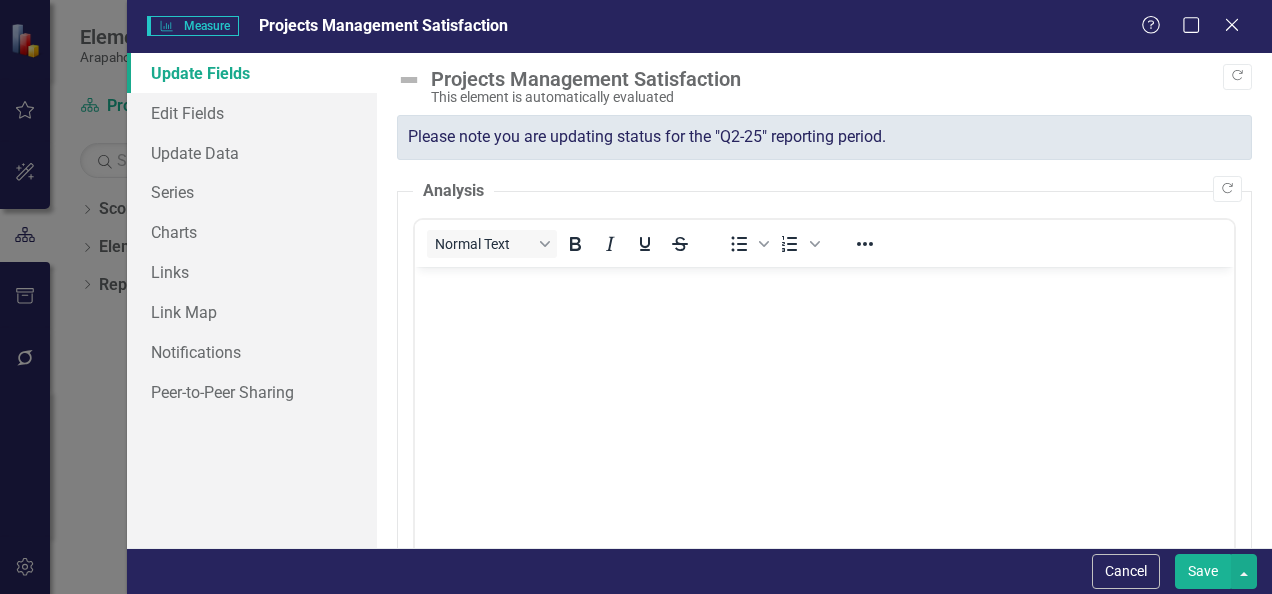 scroll, scrollTop: 0, scrollLeft: 0, axis: both 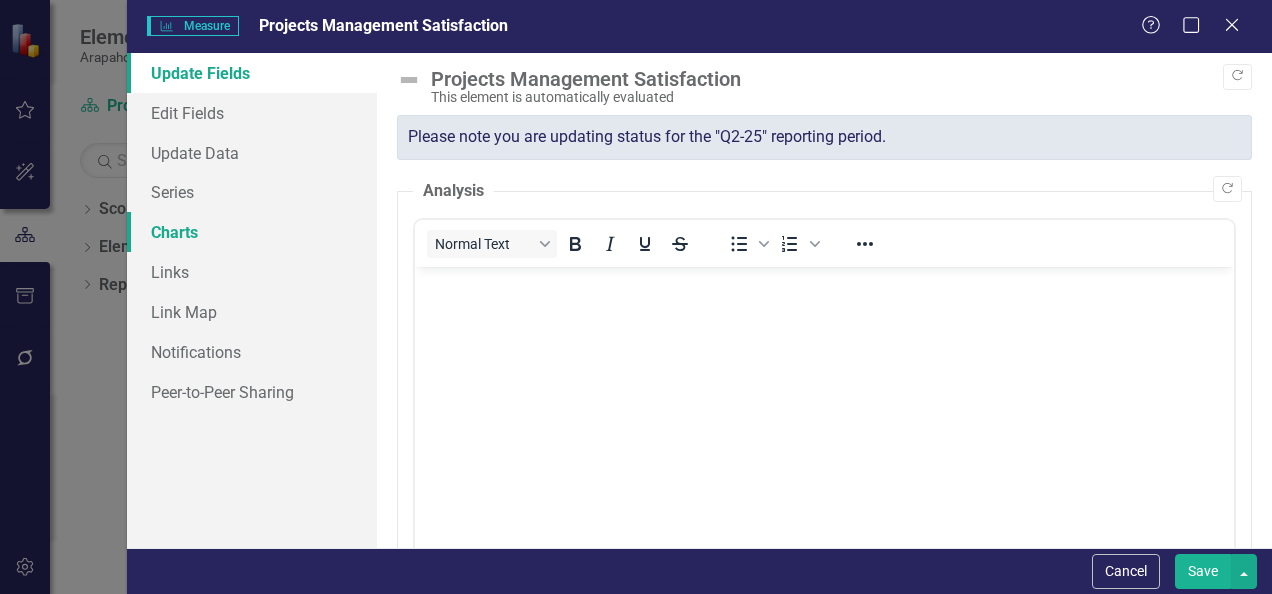 click on "Charts" at bounding box center [252, 232] 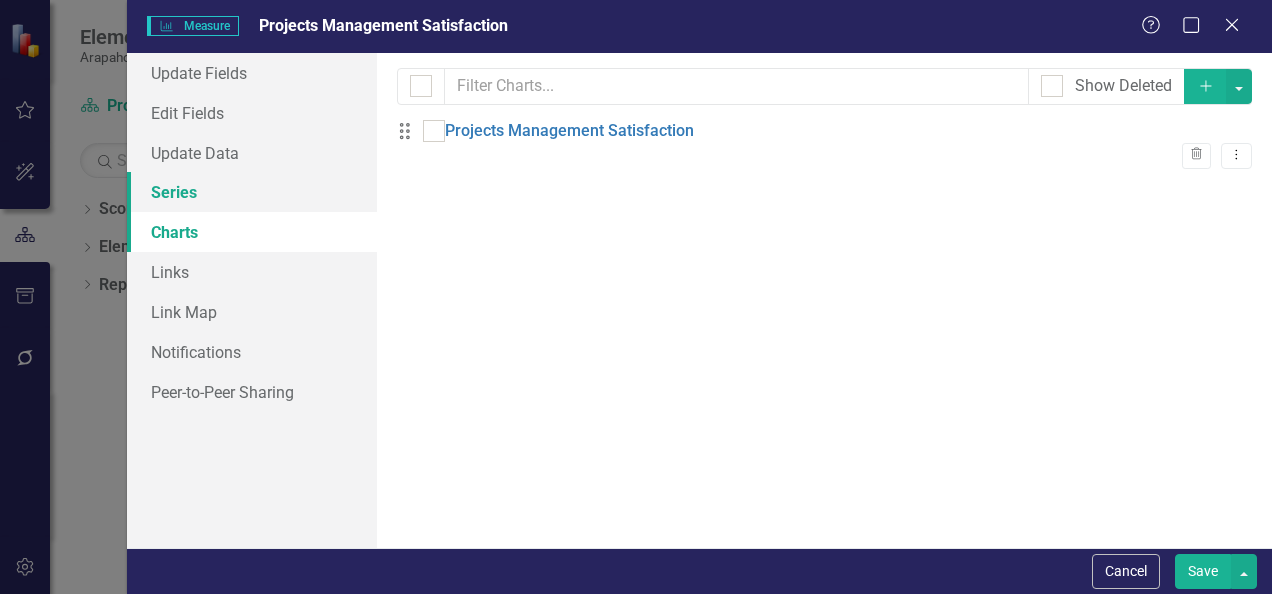 click on "Series" at bounding box center (252, 192) 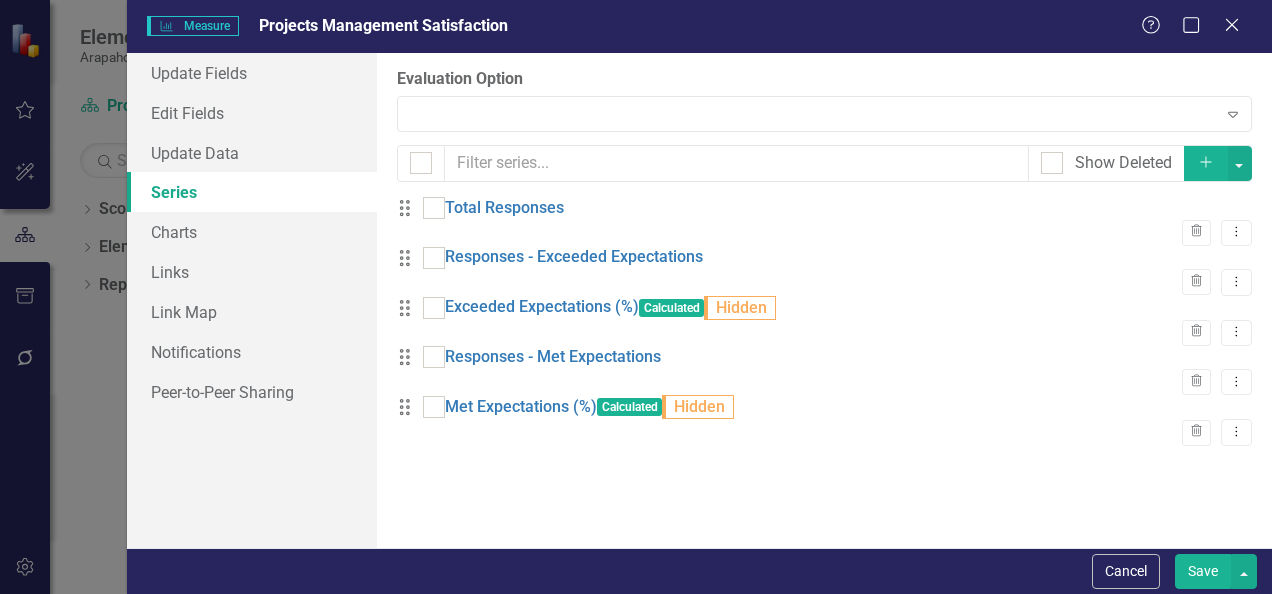 click on "Add" 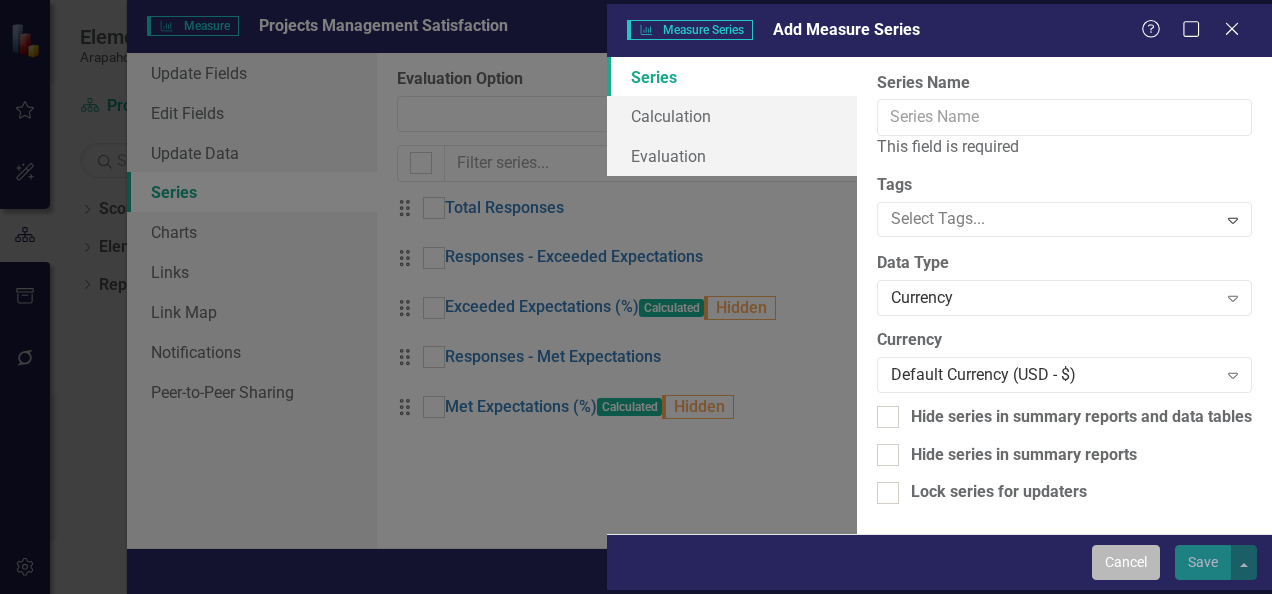 click on "Cancel" at bounding box center [1126, 562] 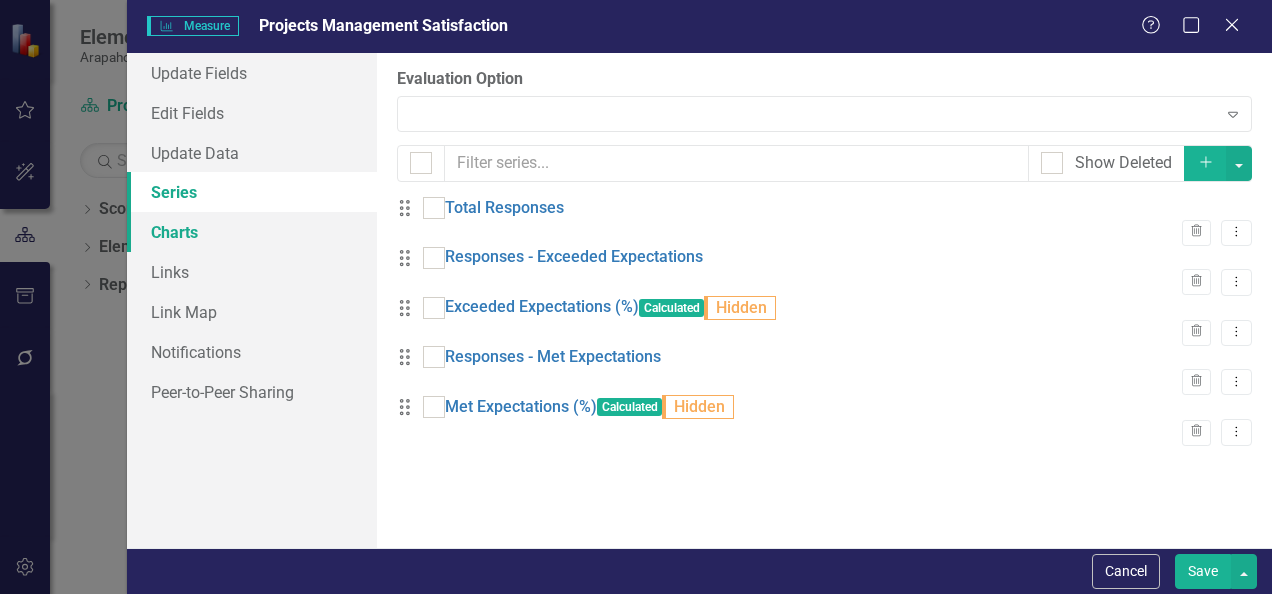 click on "Charts" at bounding box center (252, 232) 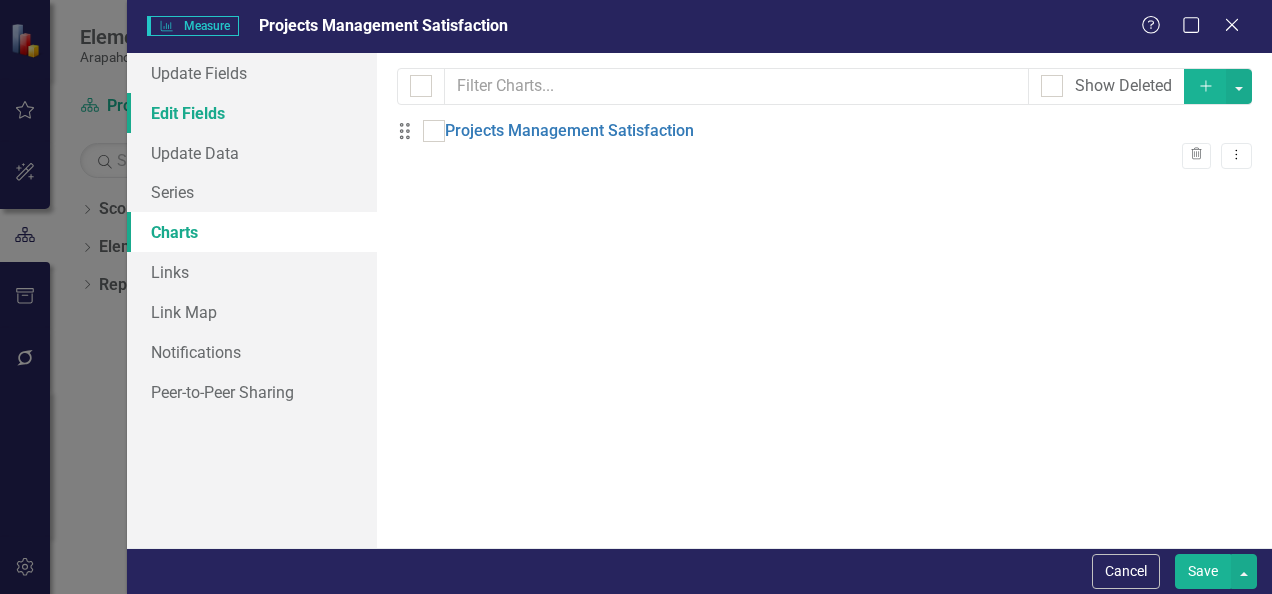 click on "Edit Fields" at bounding box center (252, 113) 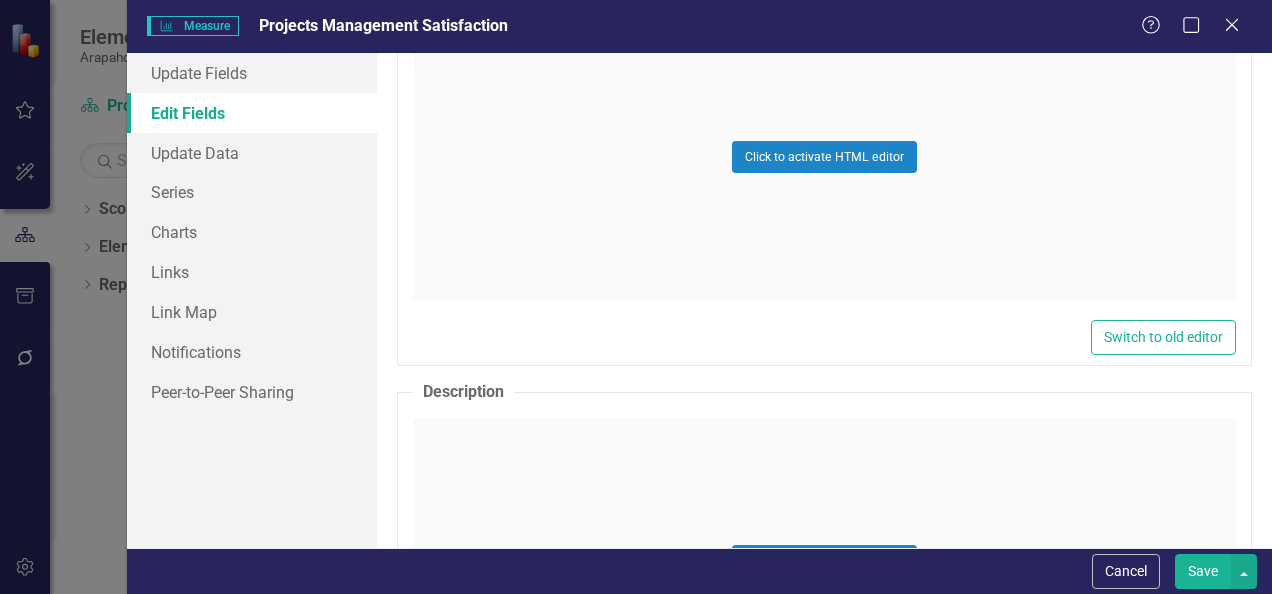 scroll, scrollTop: 575, scrollLeft: 0, axis: vertical 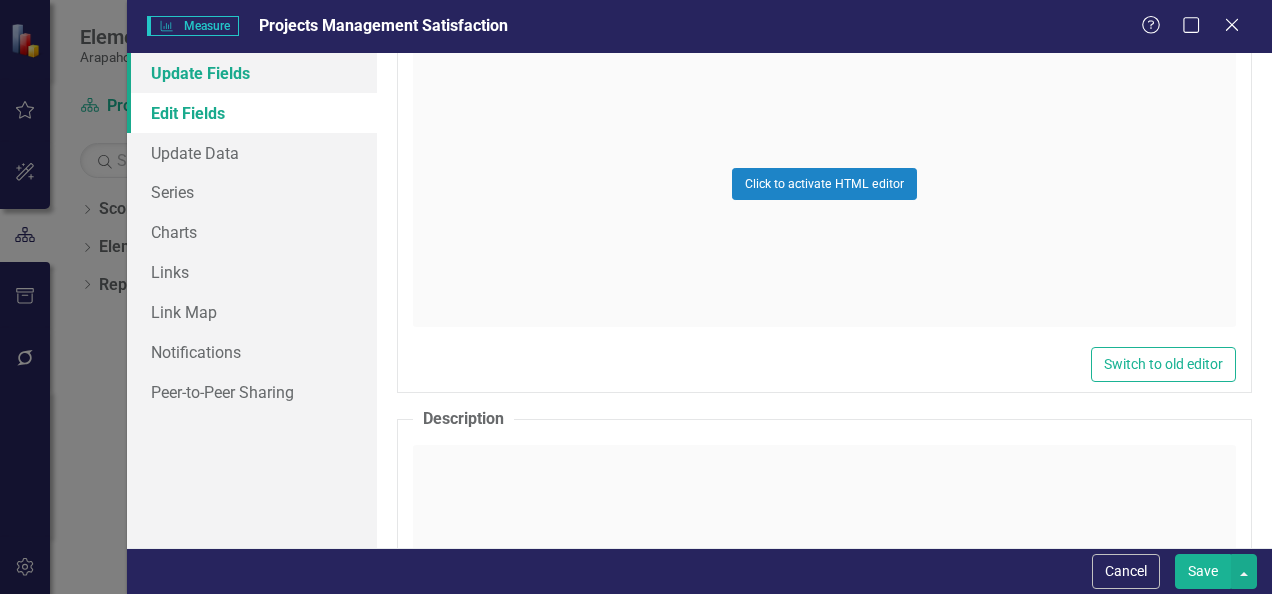 click on "Update Fields" at bounding box center [252, 73] 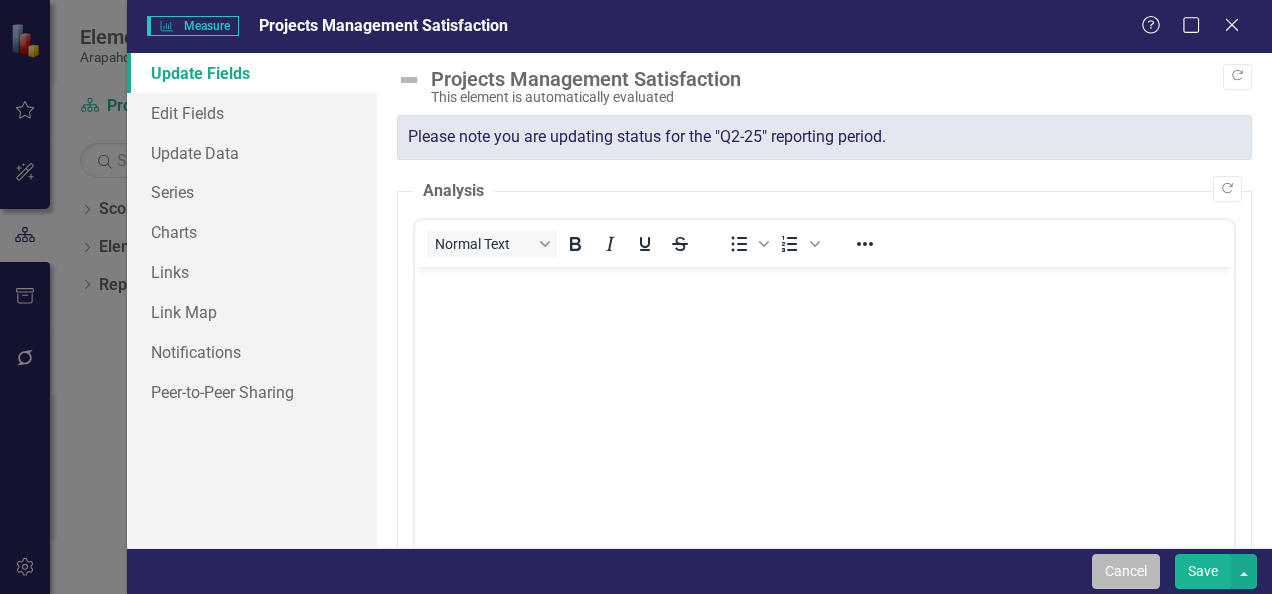 click on "Cancel" at bounding box center (1126, 571) 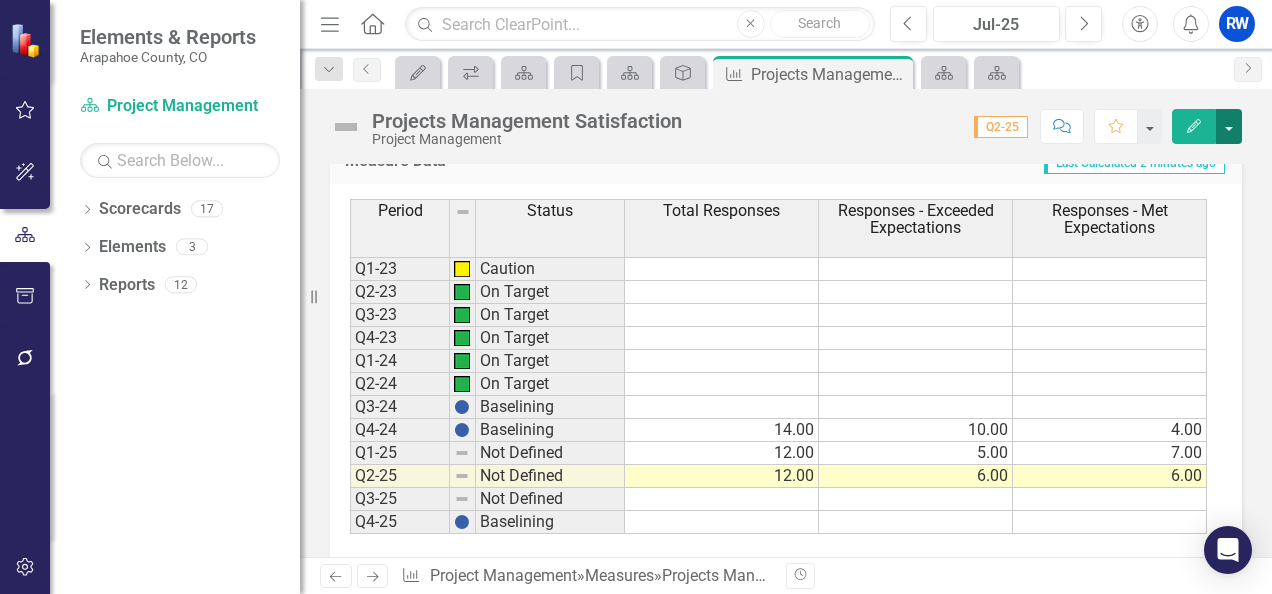 click at bounding box center [1229, 126] 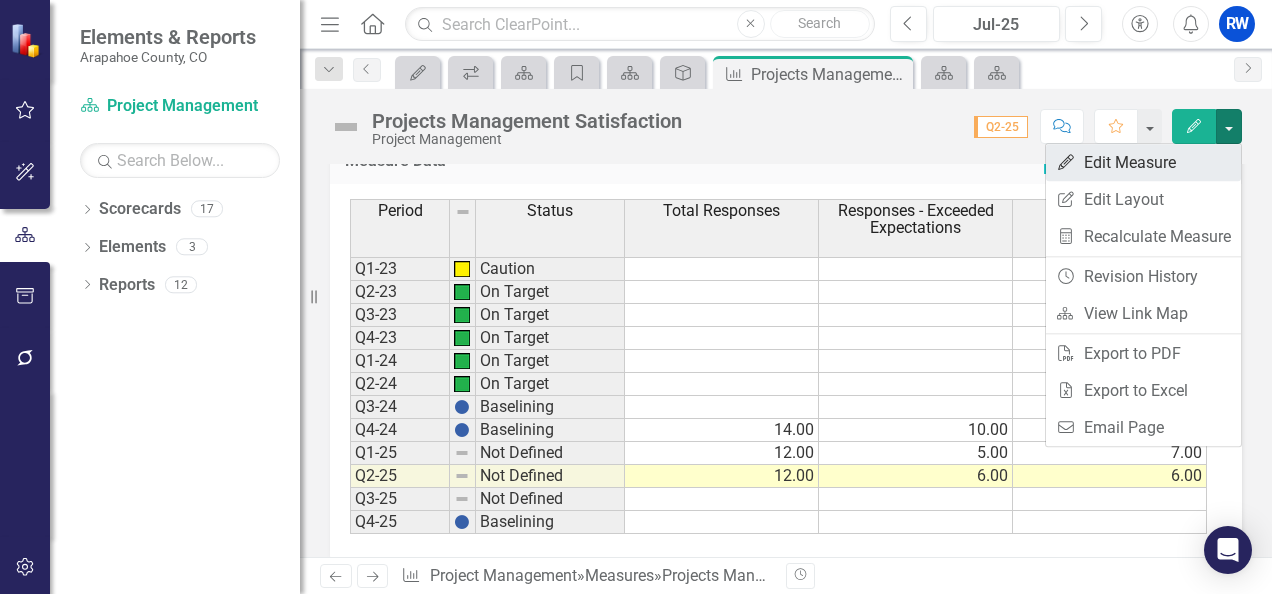 click on "Edit Edit Measure" at bounding box center (1143, 162) 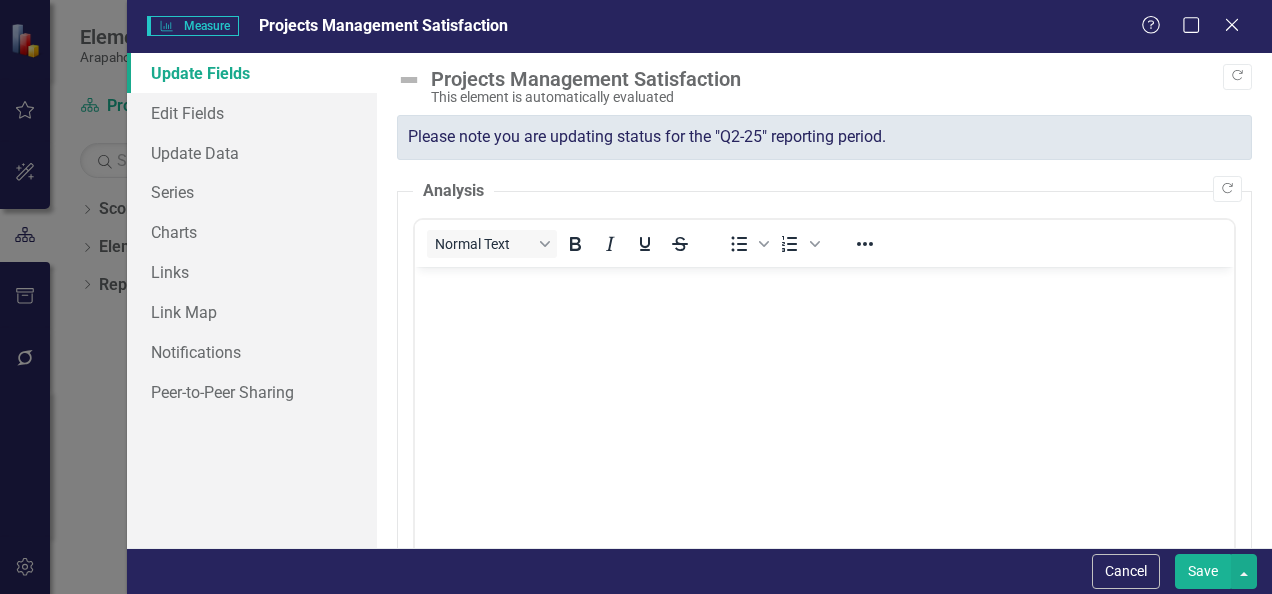 scroll, scrollTop: 0, scrollLeft: 0, axis: both 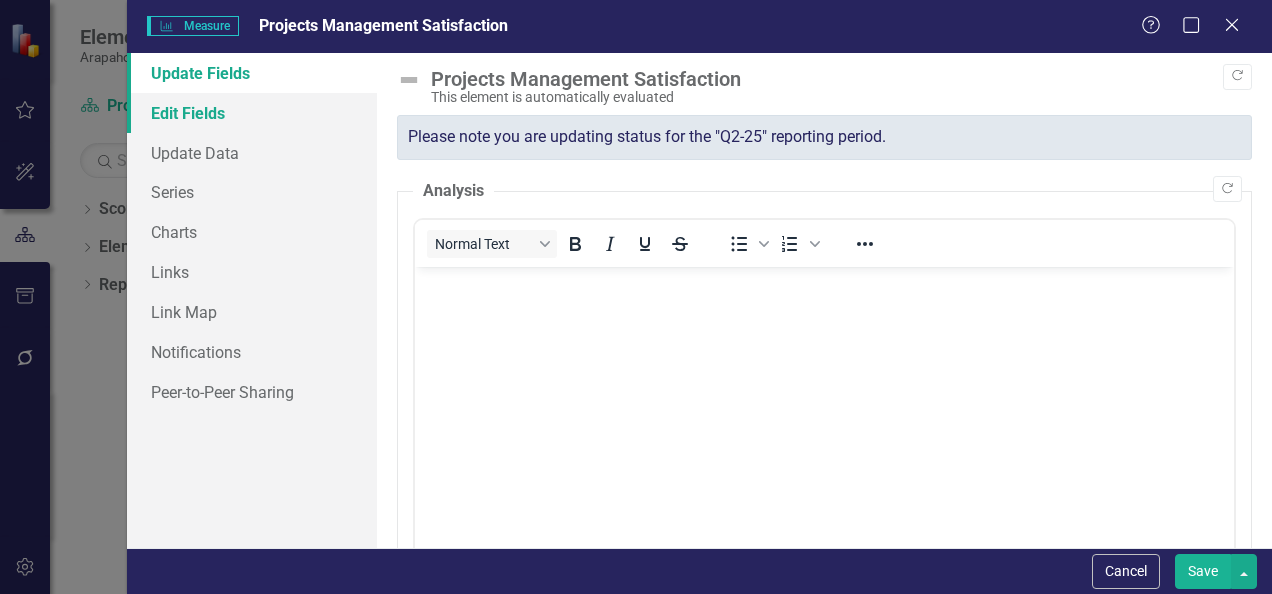 click on "Edit Fields" at bounding box center [252, 113] 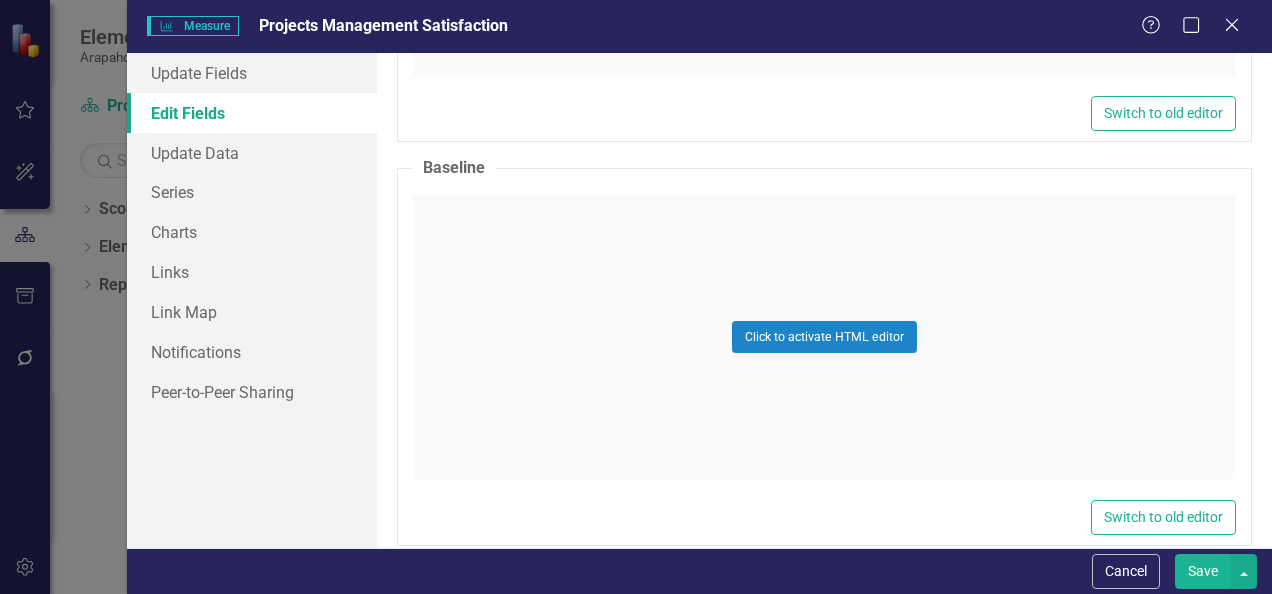 scroll, scrollTop: 5553, scrollLeft: 0, axis: vertical 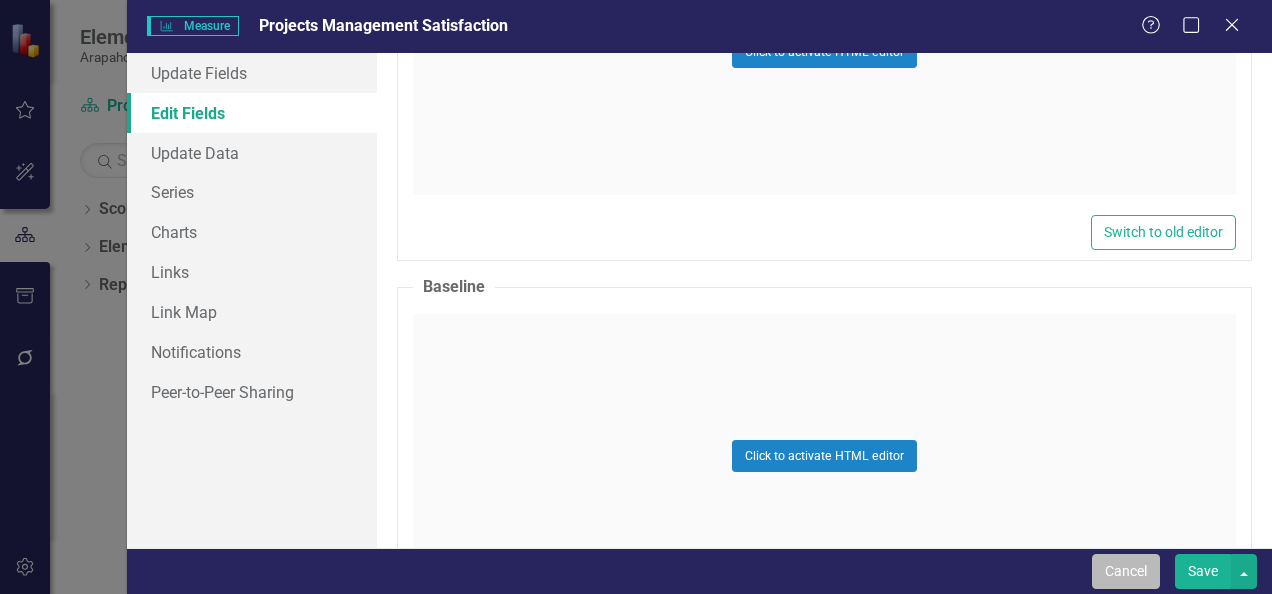 click on "Cancel" at bounding box center (1126, 571) 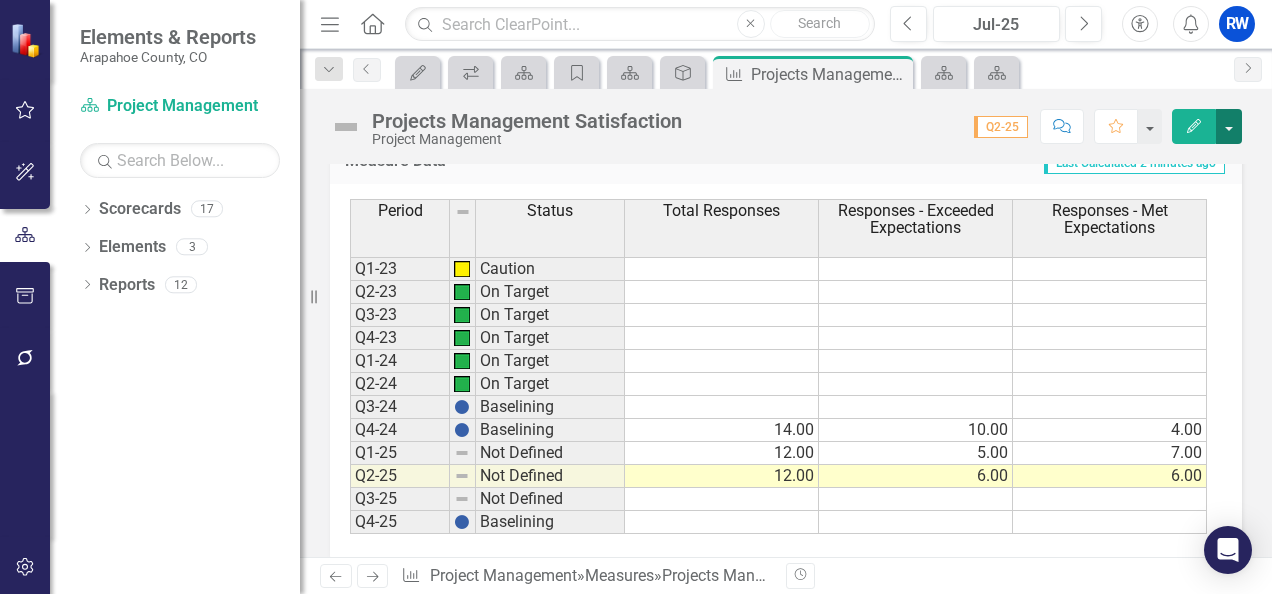 click at bounding box center [1229, 126] 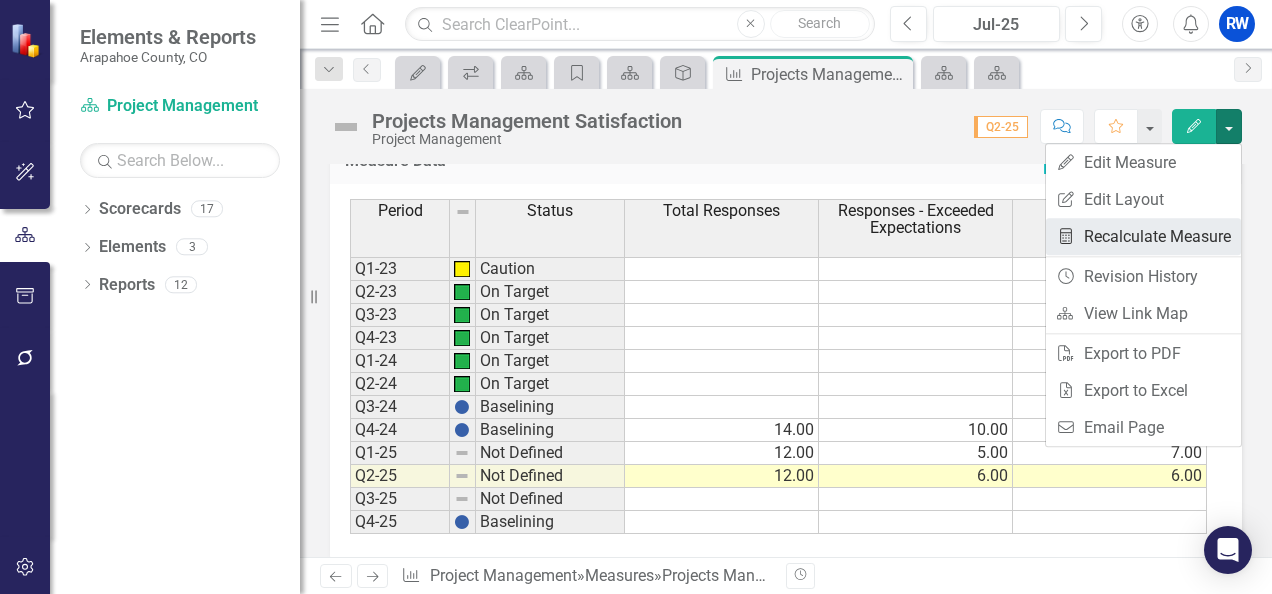 click on "Recalculate Measure Recalculate Measure" at bounding box center [1143, 236] 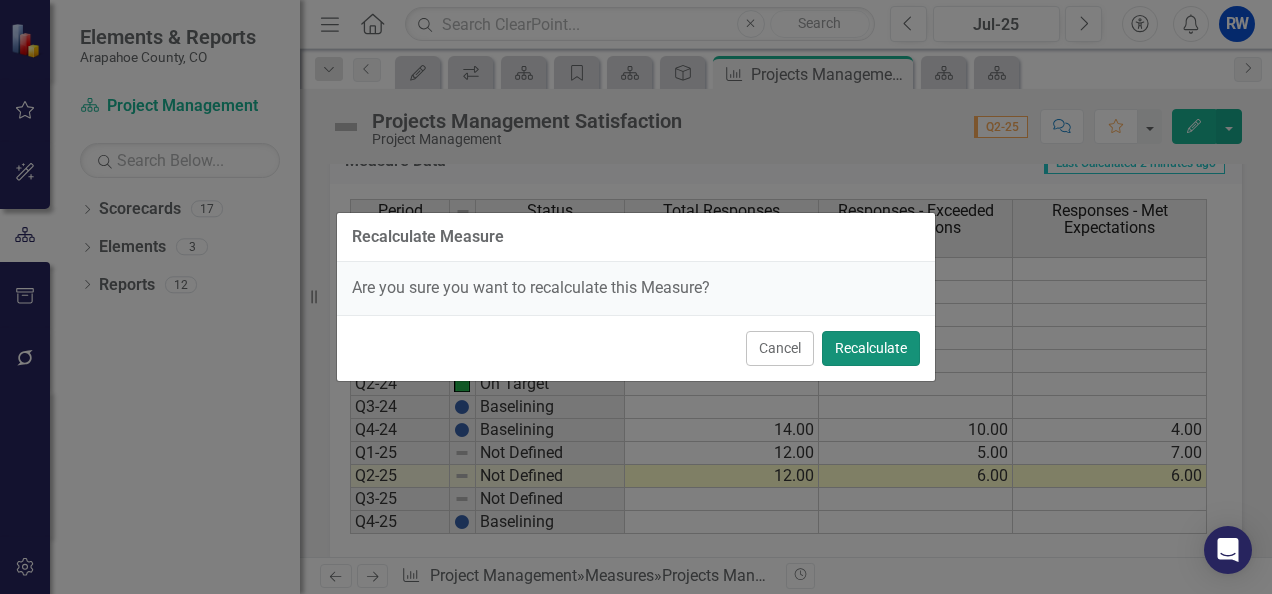 click on "Recalculate" at bounding box center (871, 348) 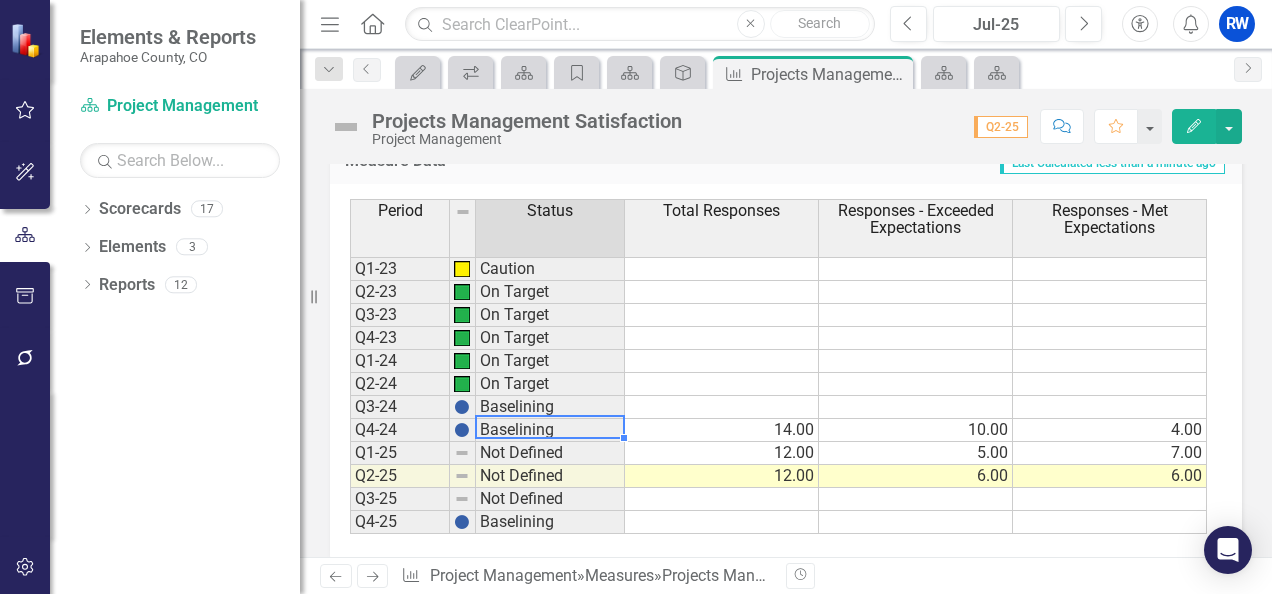 drag, startPoint x: 520, startPoint y: 422, endPoint x: 604, endPoint y: 428, distance: 84.21401 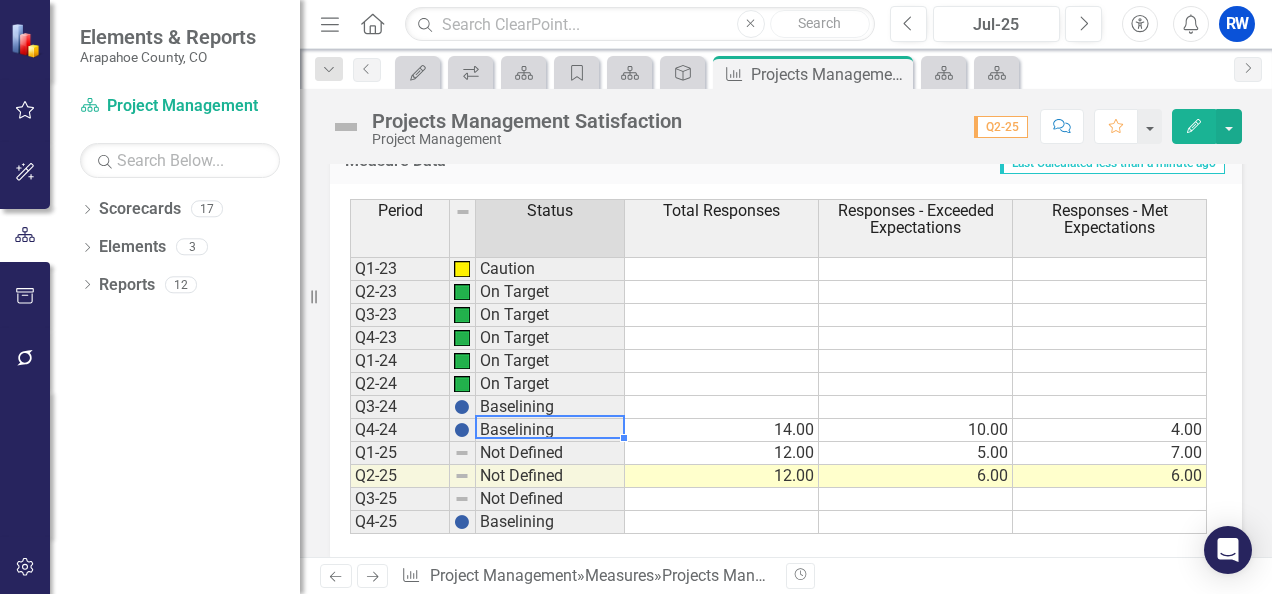 click on "Baselining" at bounding box center [550, 430] 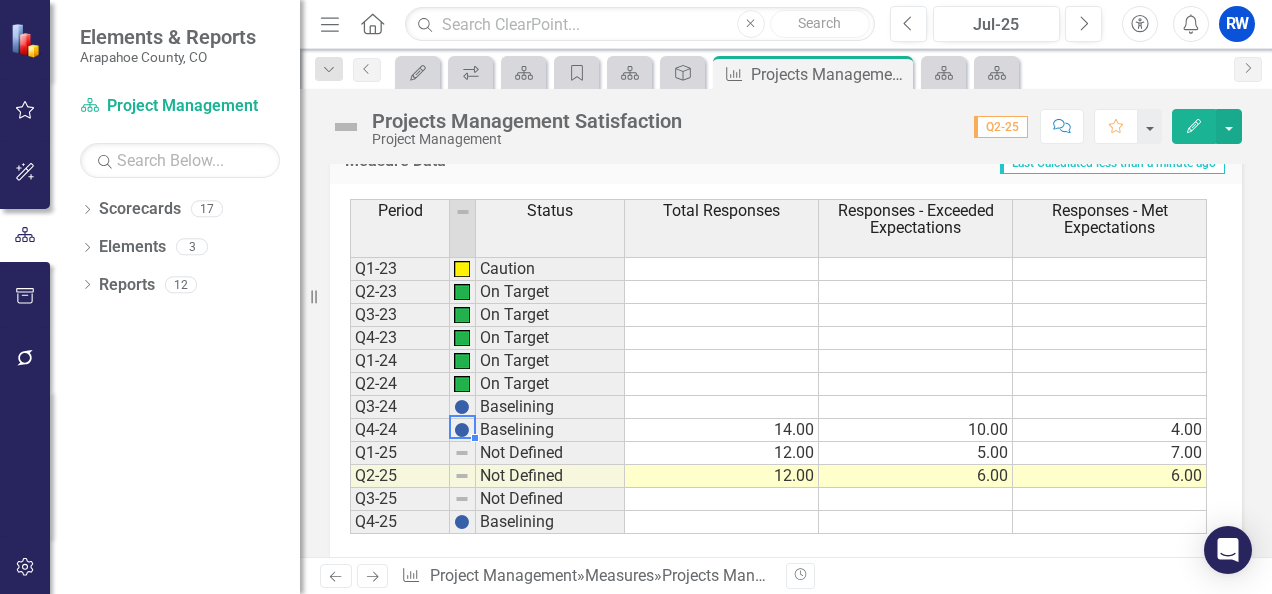 click at bounding box center (462, 430) 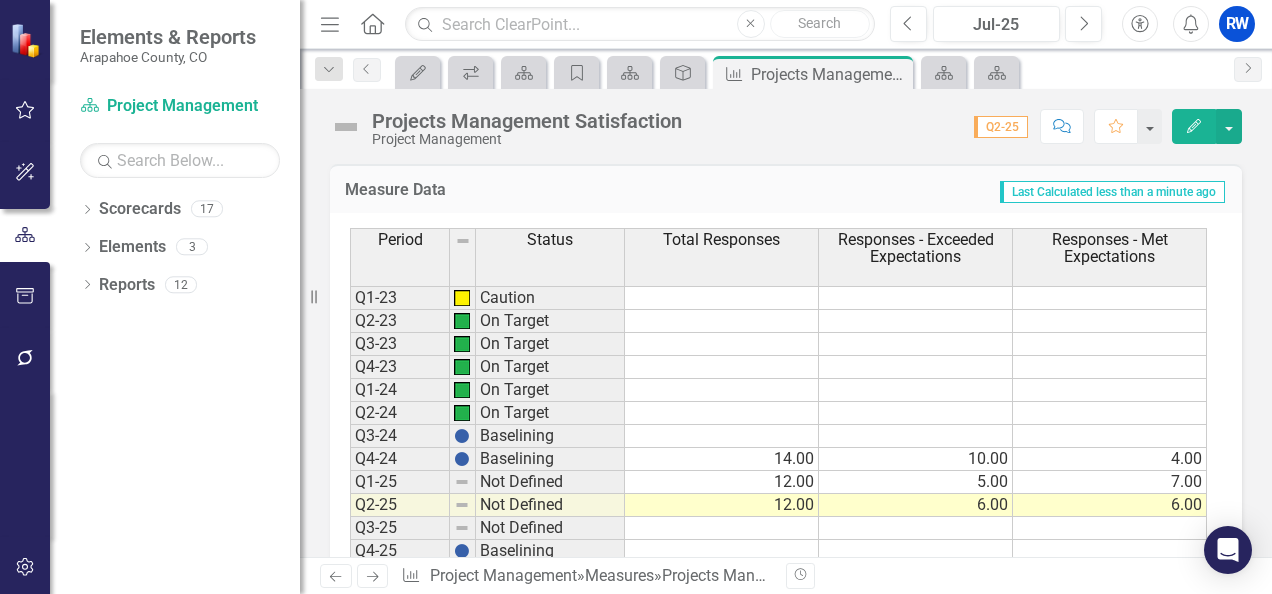 scroll, scrollTop: 598, scrollLeft: 0, axis: vertical 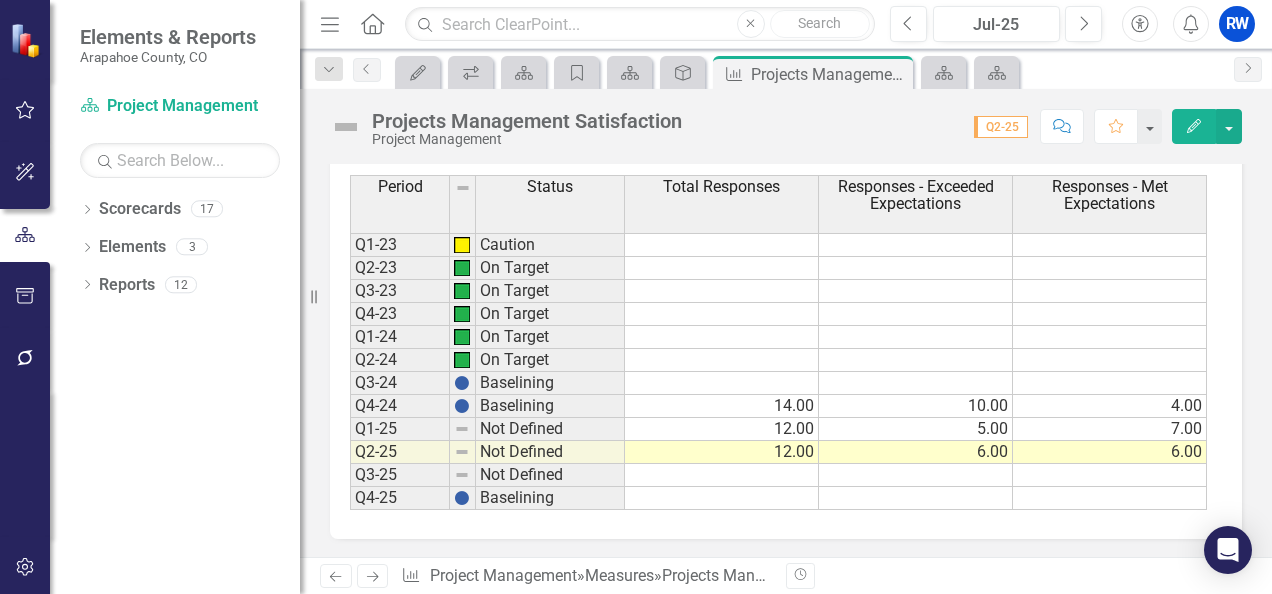 click on "Edit" 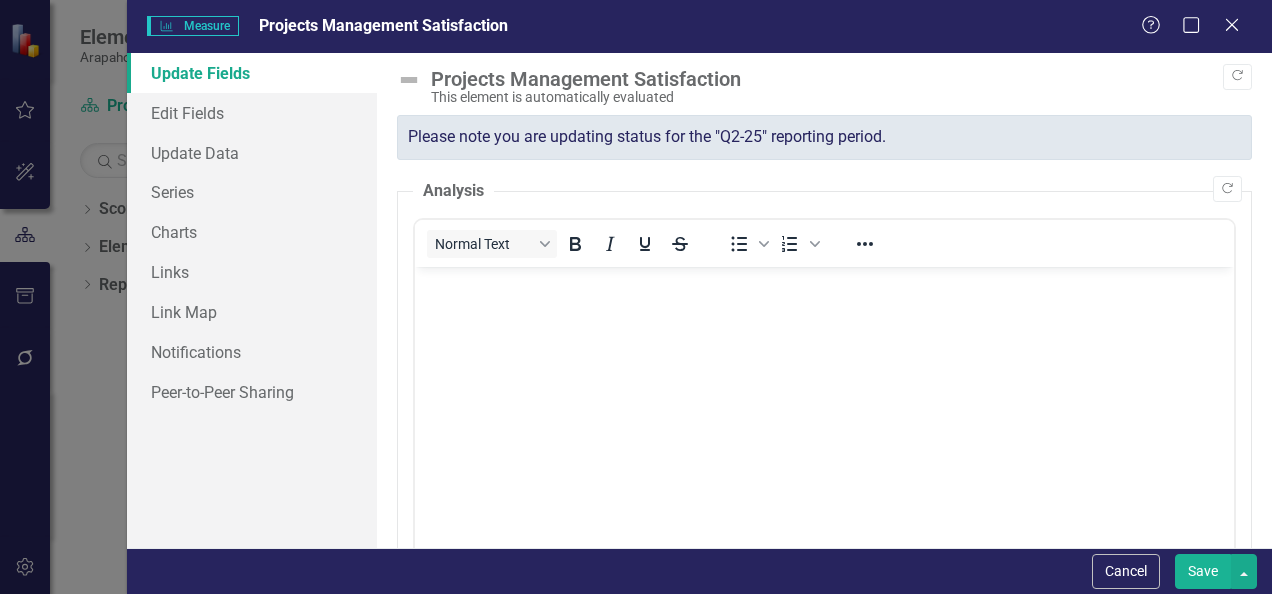 scroll, scrollTop: 0, scrollLeft: 0, axis: both 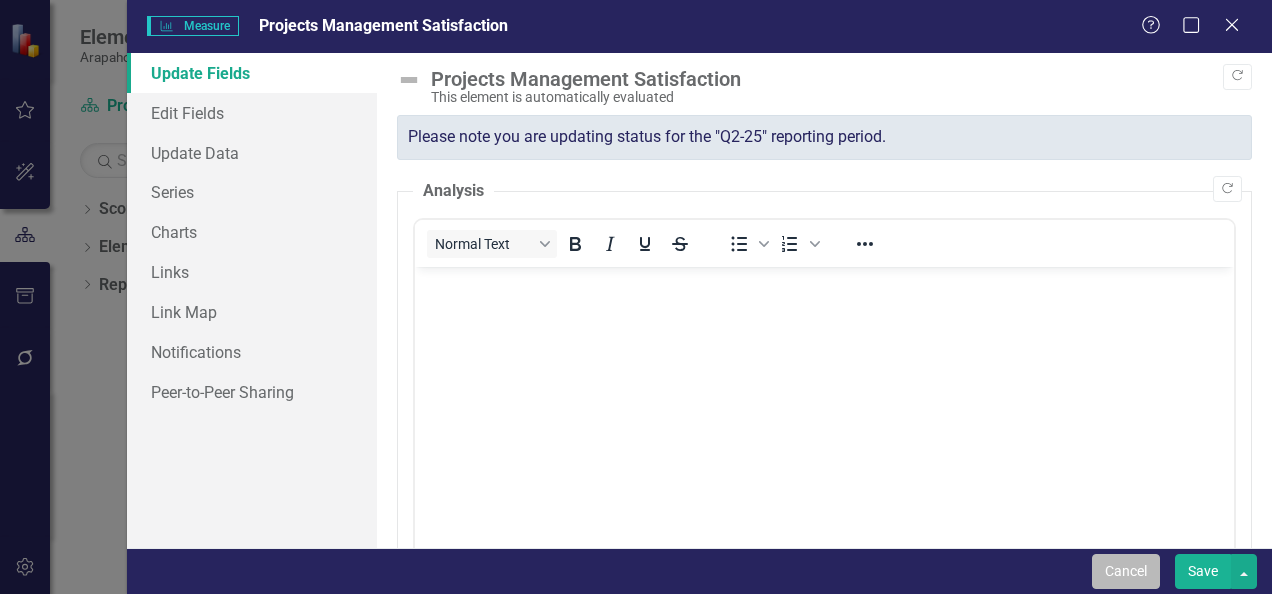 click on "Cancel" at bounding box center (1126, 571) 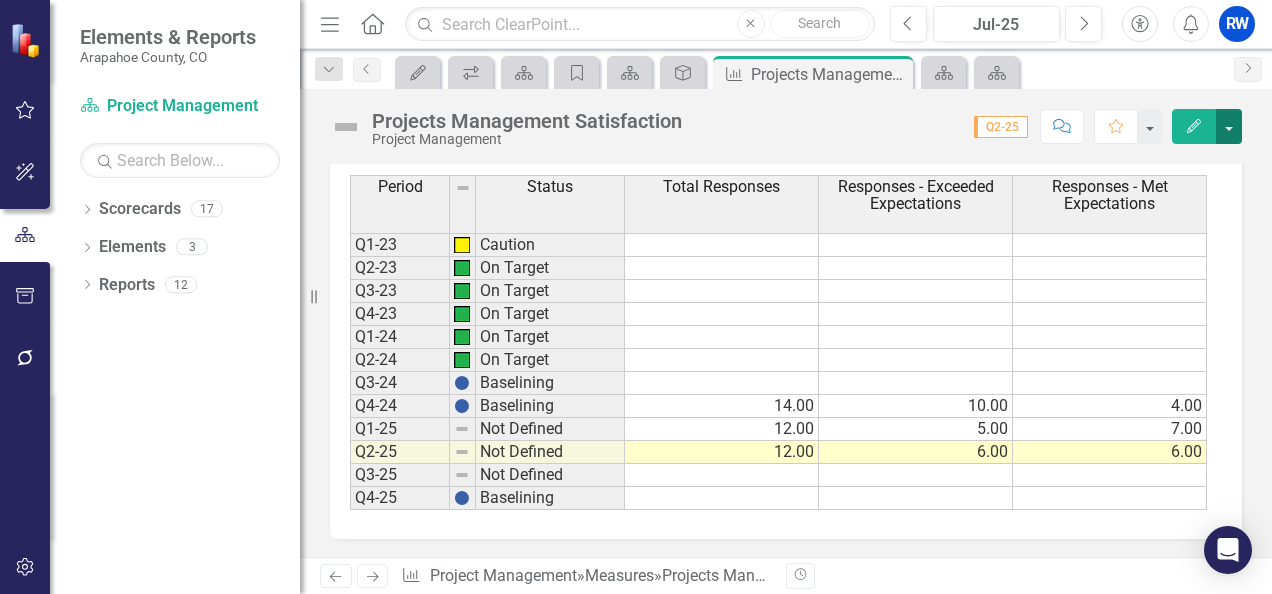 click at bounding box center [1229, 126] 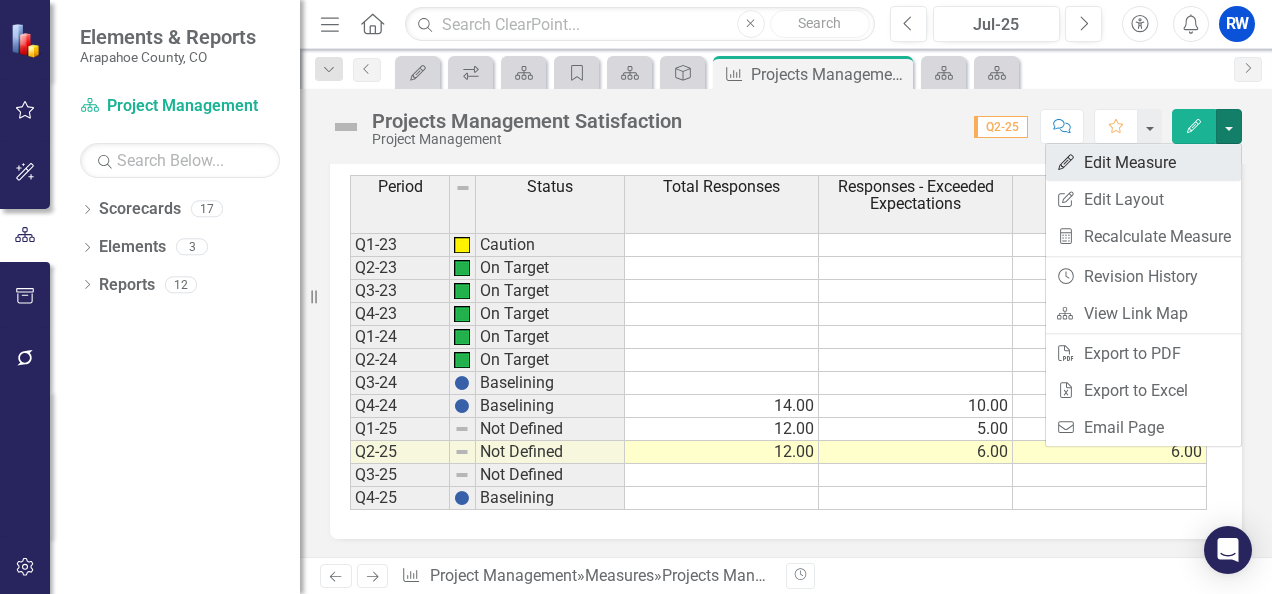 click on "Edit Edit Measure" at bounding box center (1143, 162) 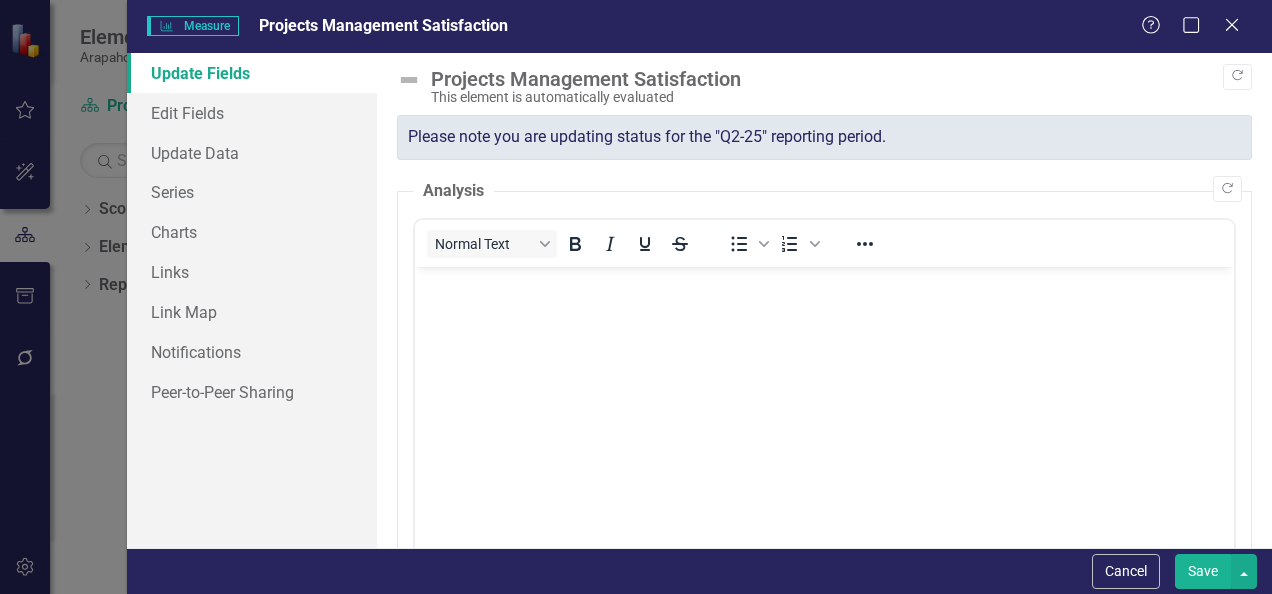 scroll, scrollTop: 0, scrollLeft: 0, axis: both 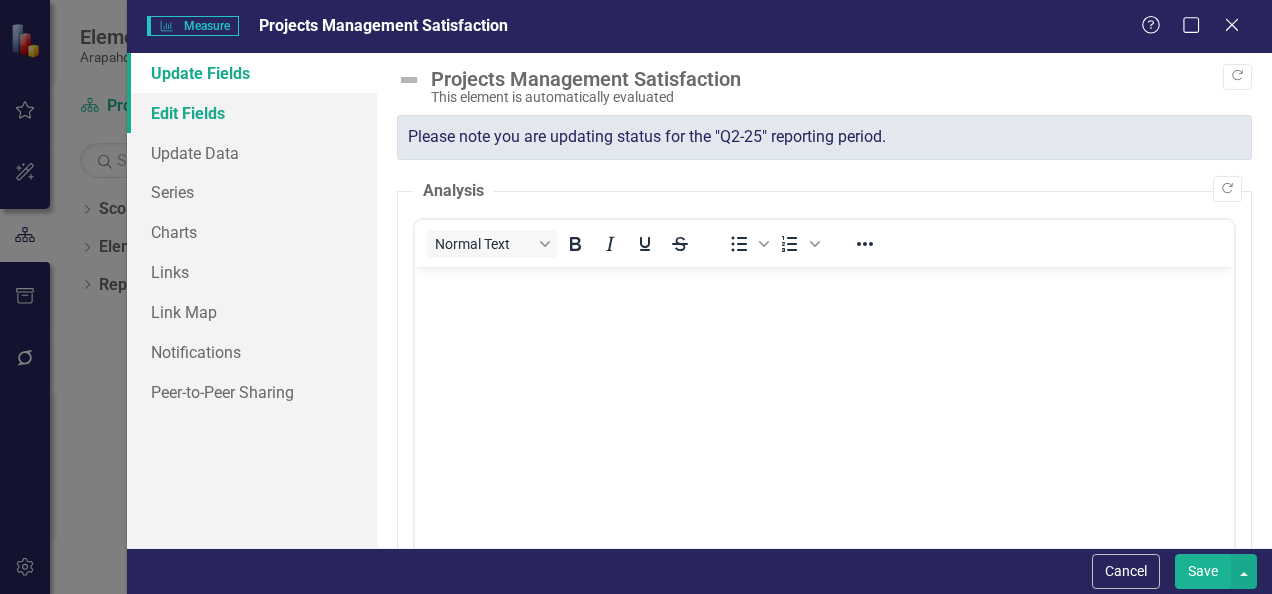 click on "Edit Fields" at bounding box center (252, 113) 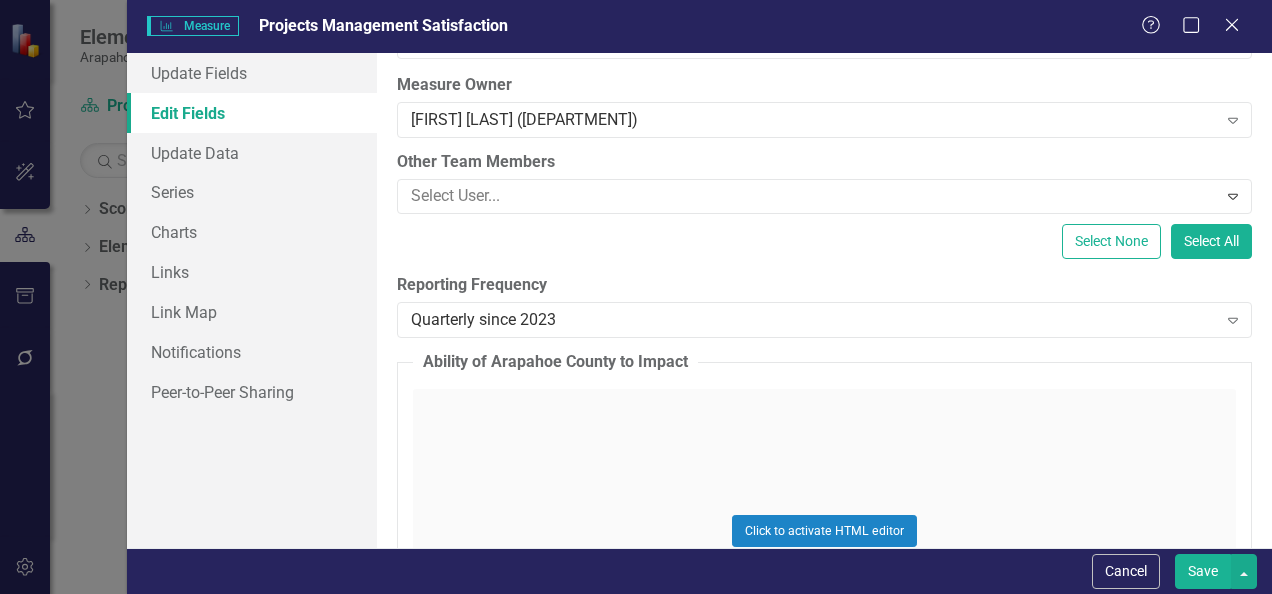 scroll, scrollTop: 292, scrollLeft: 0, axis: vertical 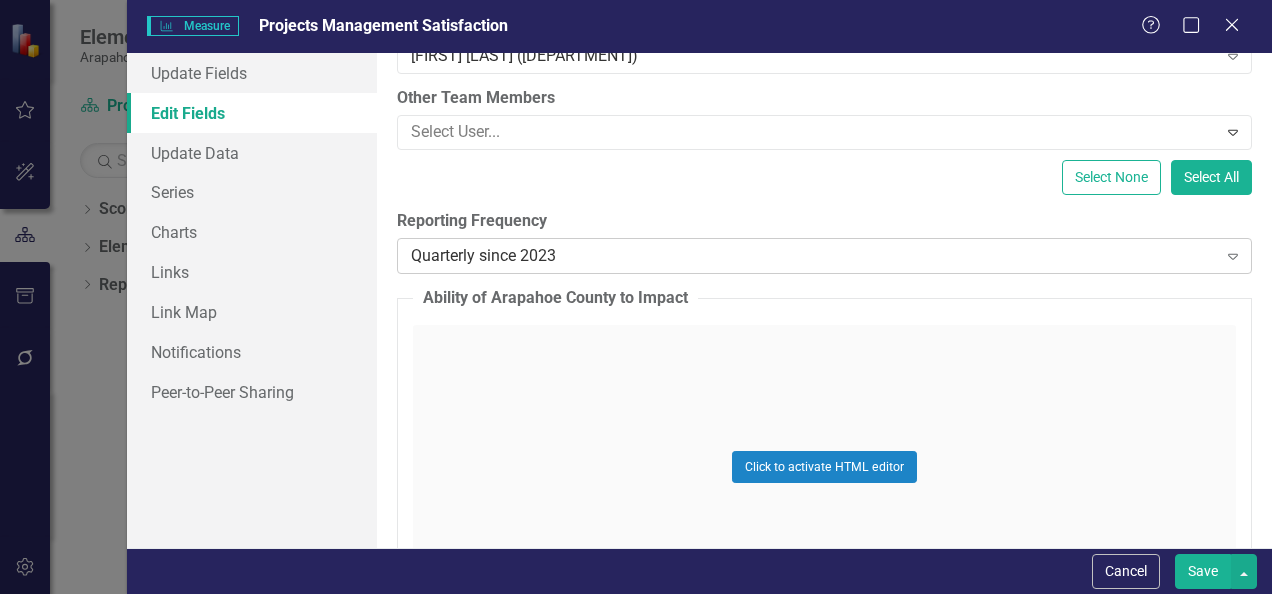 click on "Quarterly since 2023" at bounding box center [813, 255] 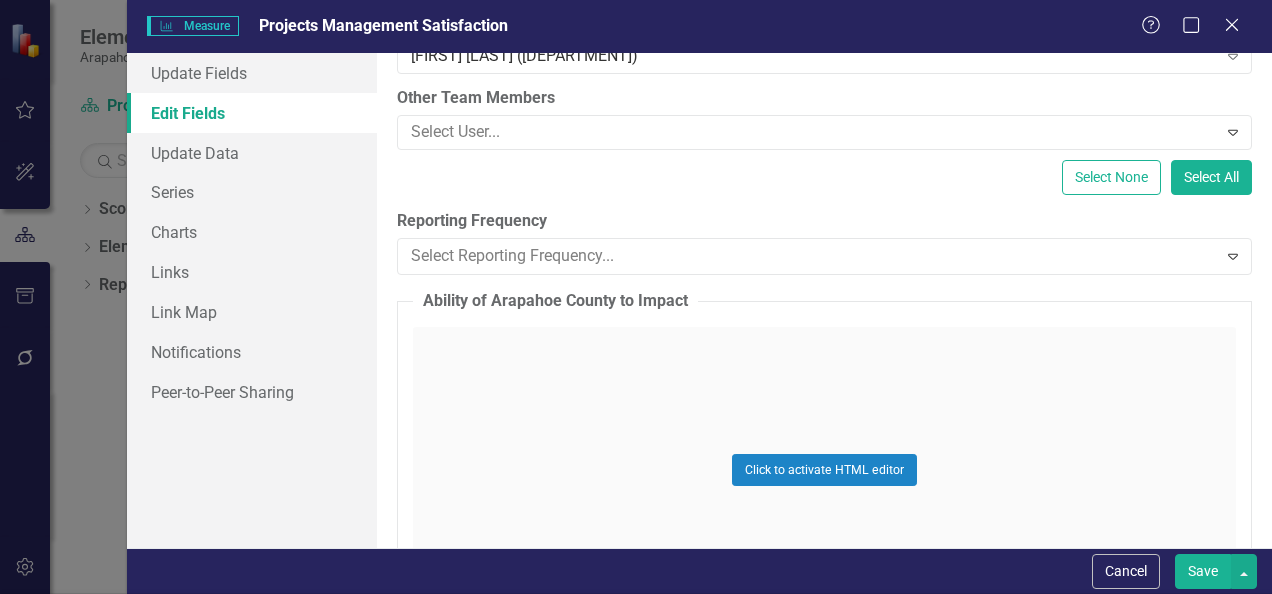 scroll, scrollTop: 1835, scrollLeft: 0, axis: vertical 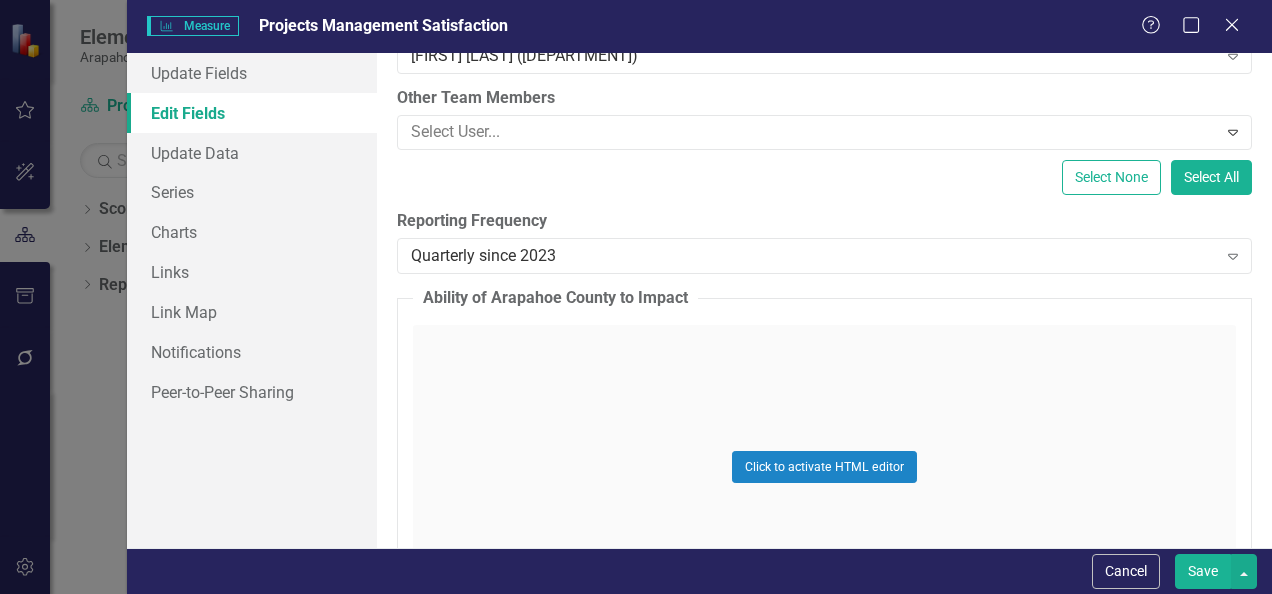 click on "ClearPoint Can Do More! How ClearPoint Can Help Close Enterprise  plans can automatically adjust milestone or initiative dates based on their linked elements. For example, you could set up your initiatives to automatically calculate start and end dates based on their milestones' dates, or automatically shift milestone dates when the initiative start date changes.  Please contact   [EMAIL]   for more information or to upgrade your account View Plans Learn More "Edit" fields in ClearPoint are the fields that do not change from reporting period to reporting period. For example, the element name would be consistent in all reporting periods.   Learn more in the ClearPoint Support Center. Close Help Name Projects Management Satisfaction Scorecard Project Management Expand Tags Select Tags... Expand Measure Owner [FIRST] [LAST] ([DEPARTMENT]) Expand Other Team Members Select User... Expand Select None Select All Reporting Frequency Quarterly since [YEAR] Expand Switch to old editor" at bounding box center [824, 300] 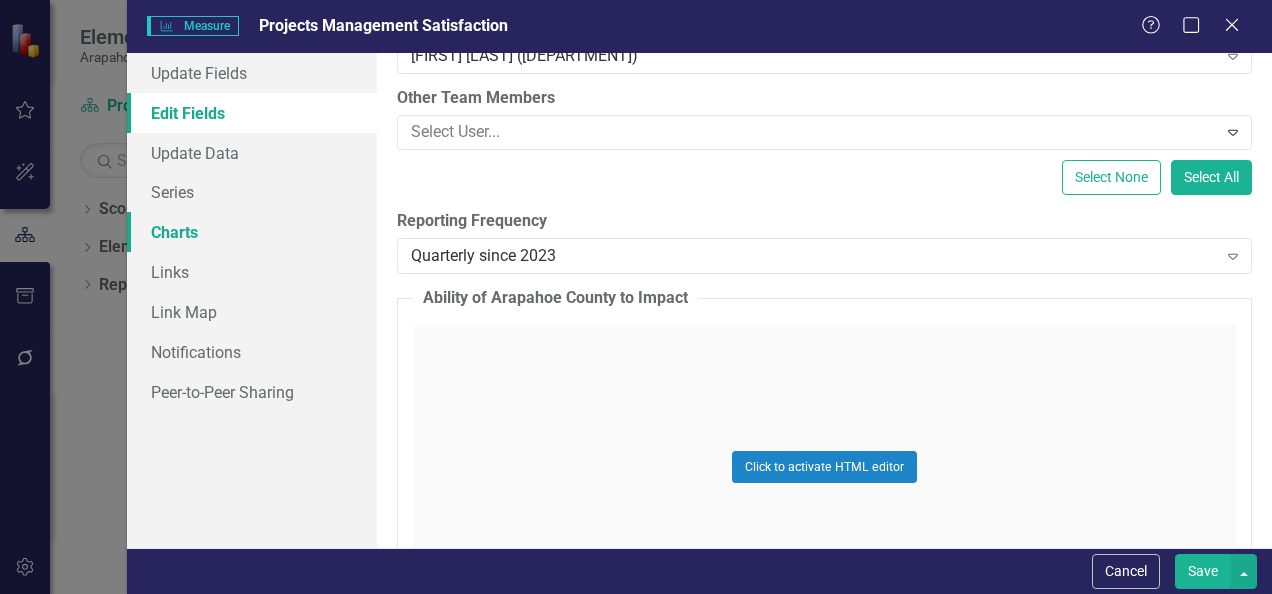 click on "Charts" at bounding box center [252, 232] 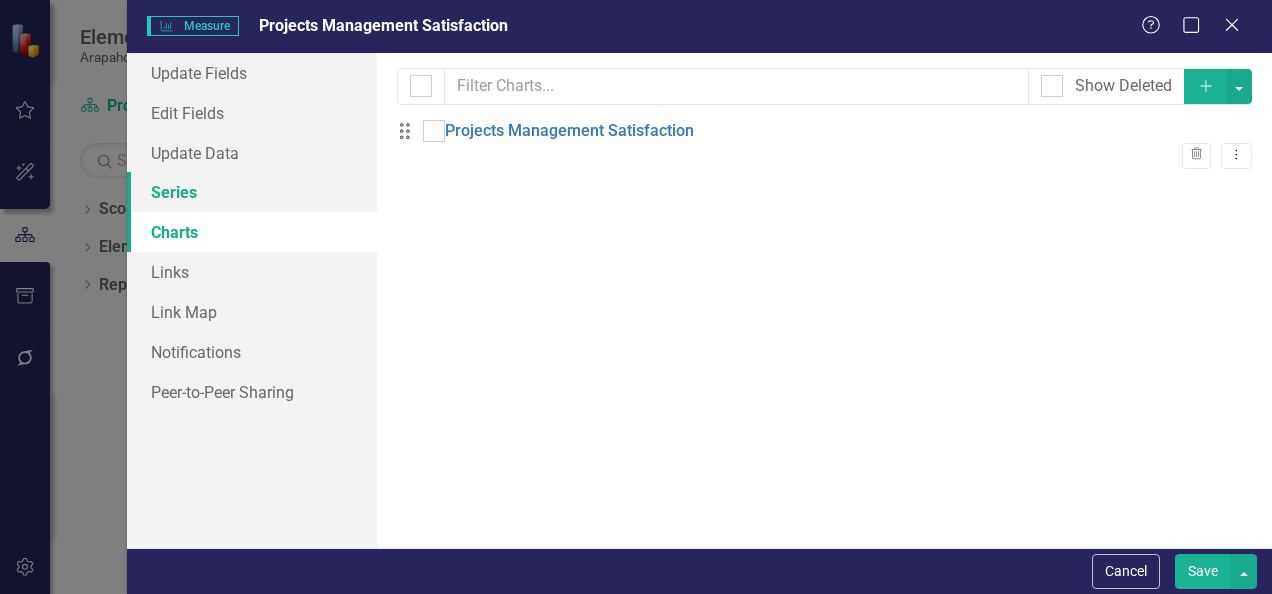 click on "Series" at bounding box center [252, 192] 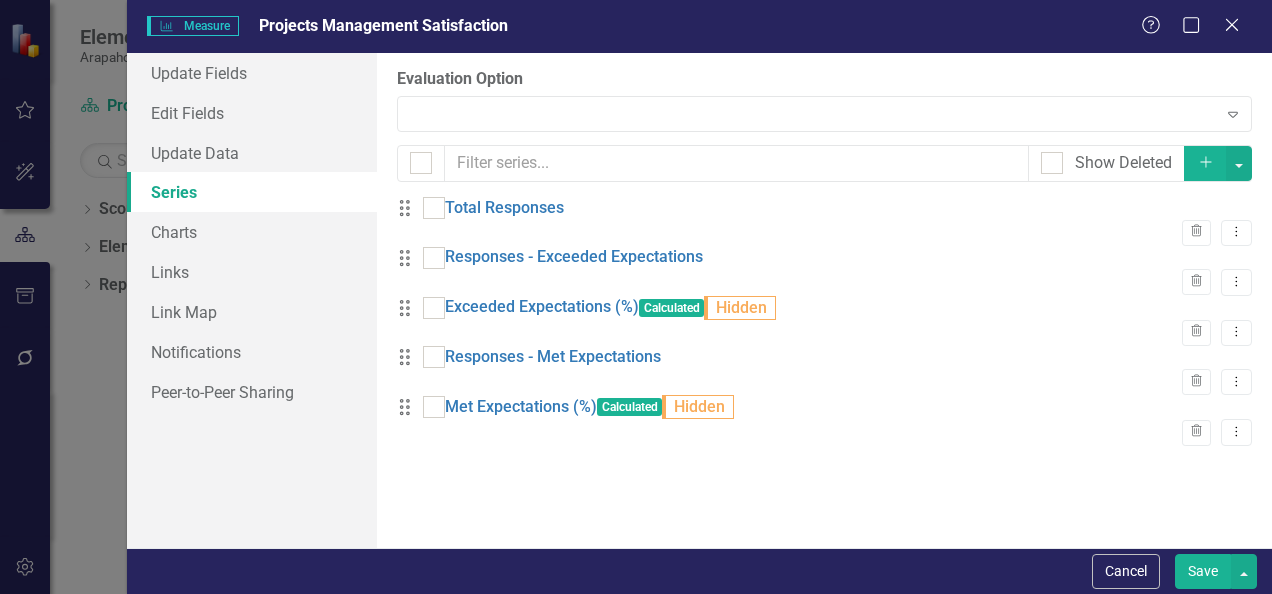 click on "Series" at bounding box center [252, 192] 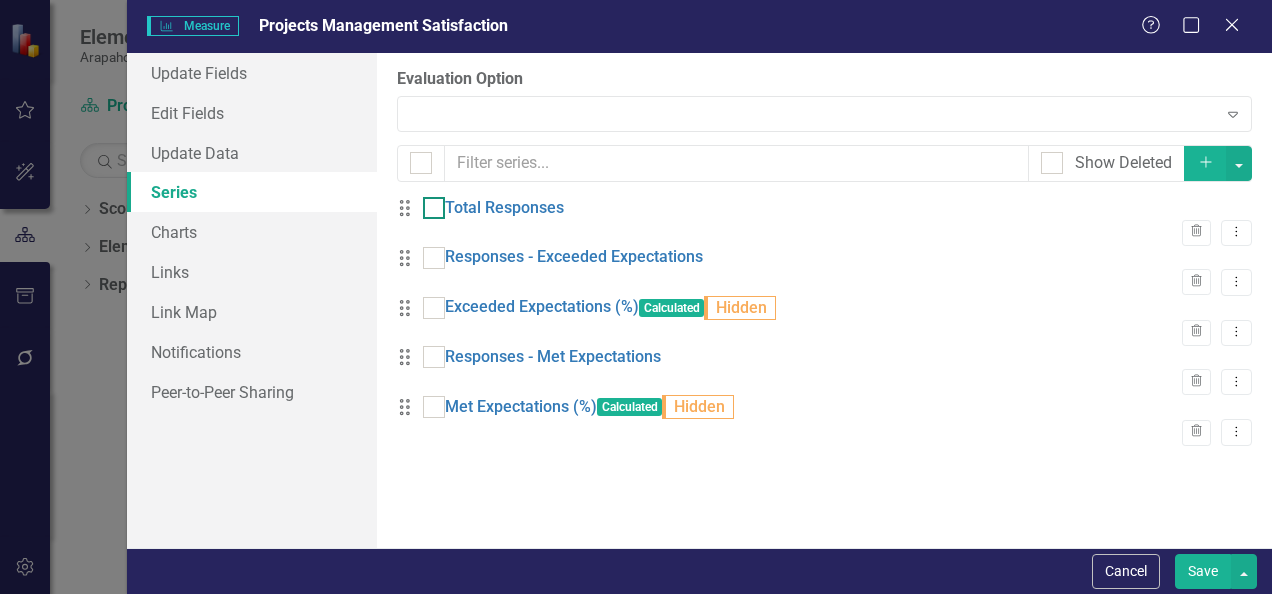 click at bounding box center [434, 208] 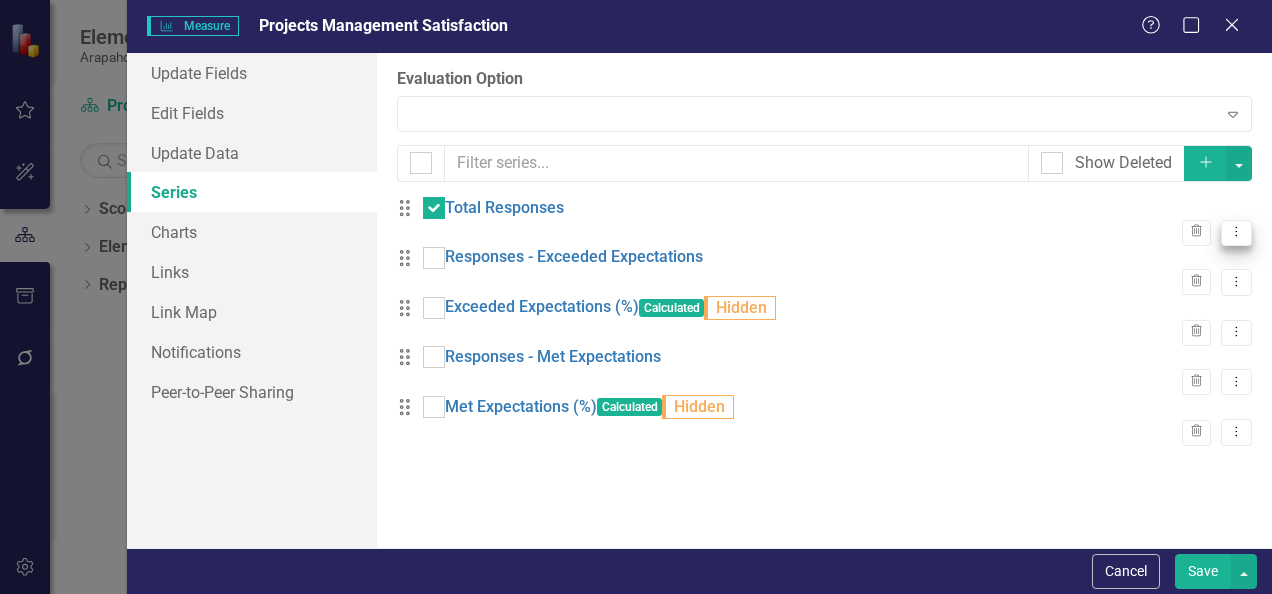click on "Dropdown Menu" at bounding box center (1236, 233) 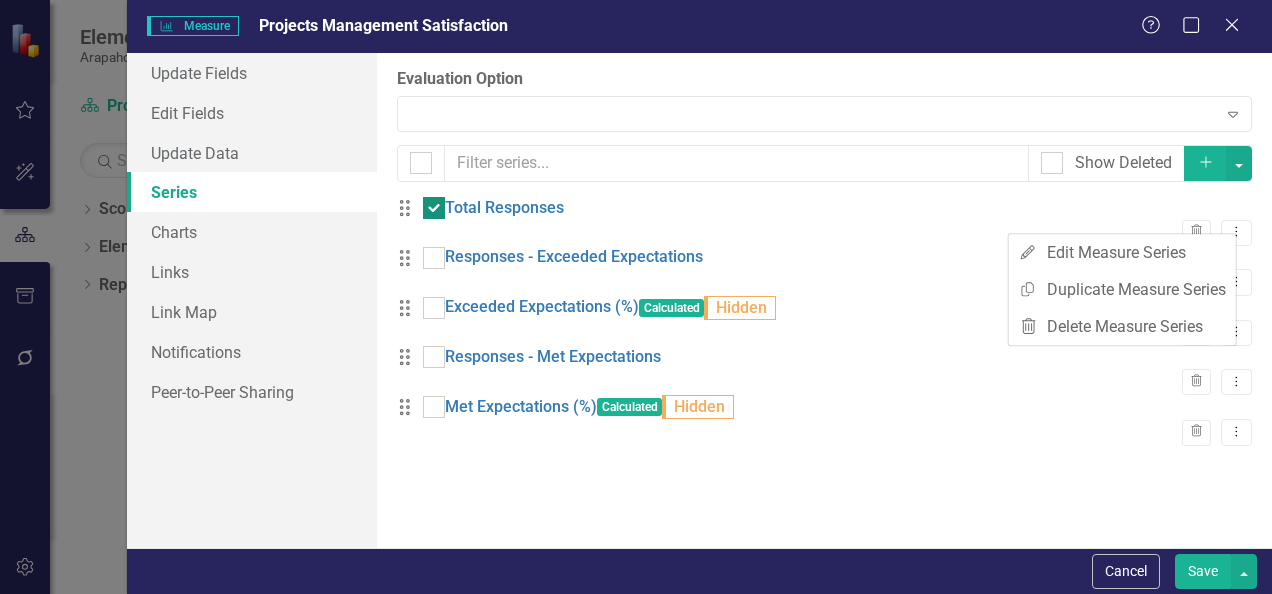 click at bounding box center (434, 208) 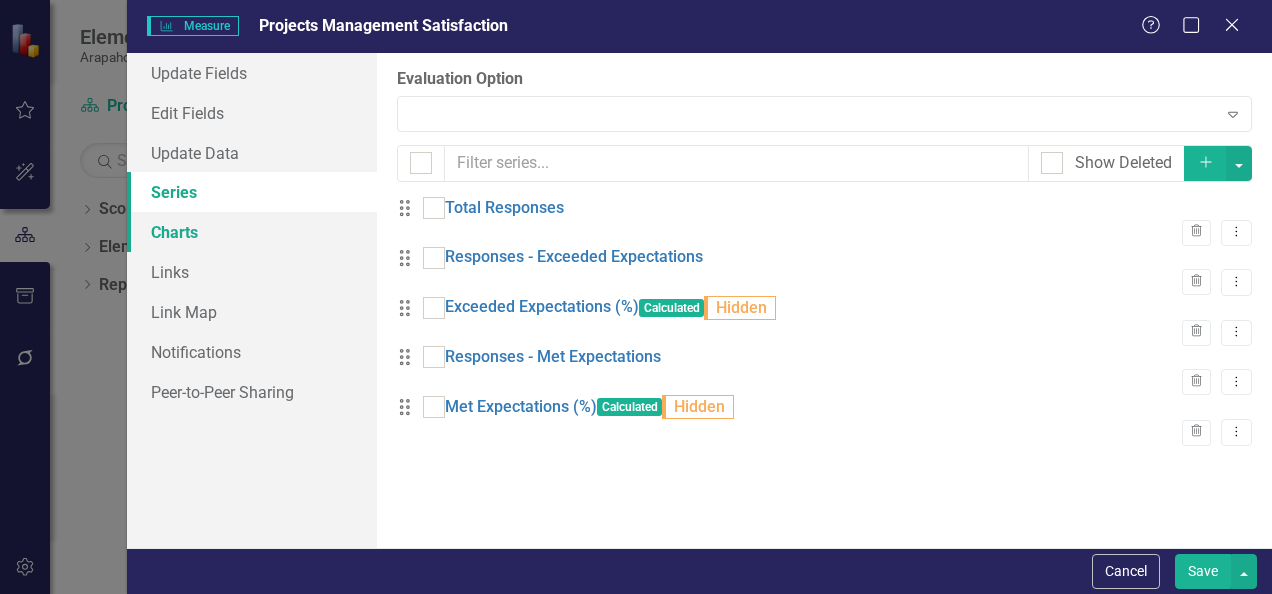 click on "Charts" at bounding box center [252, 232] 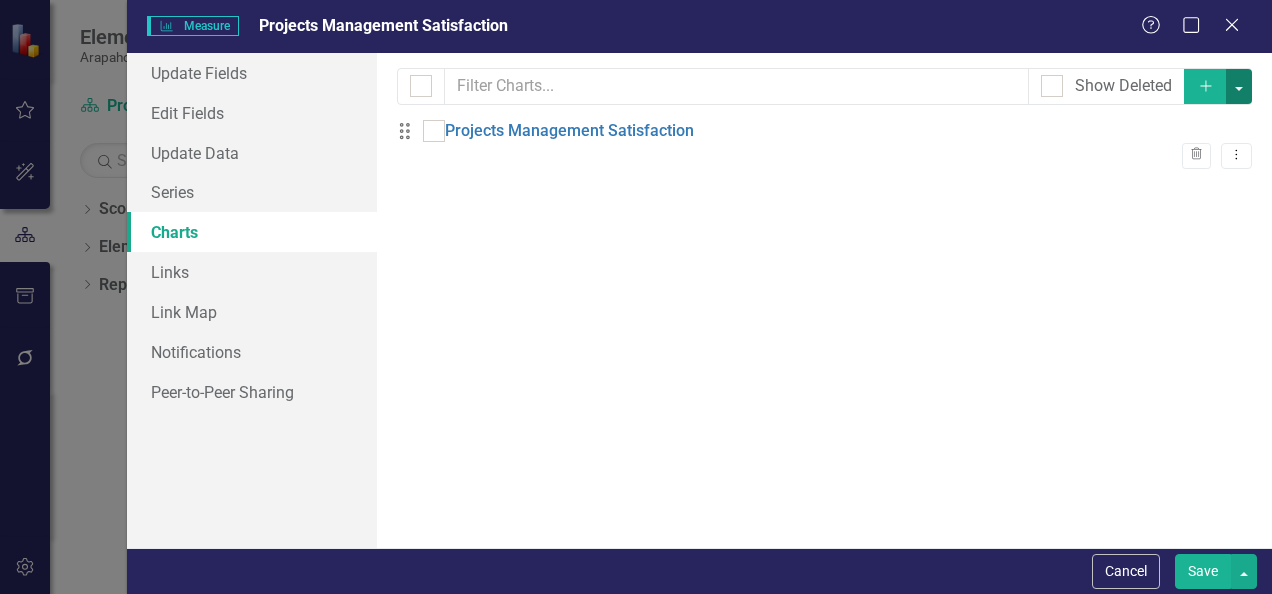 click at bounding box center [1239, 86] 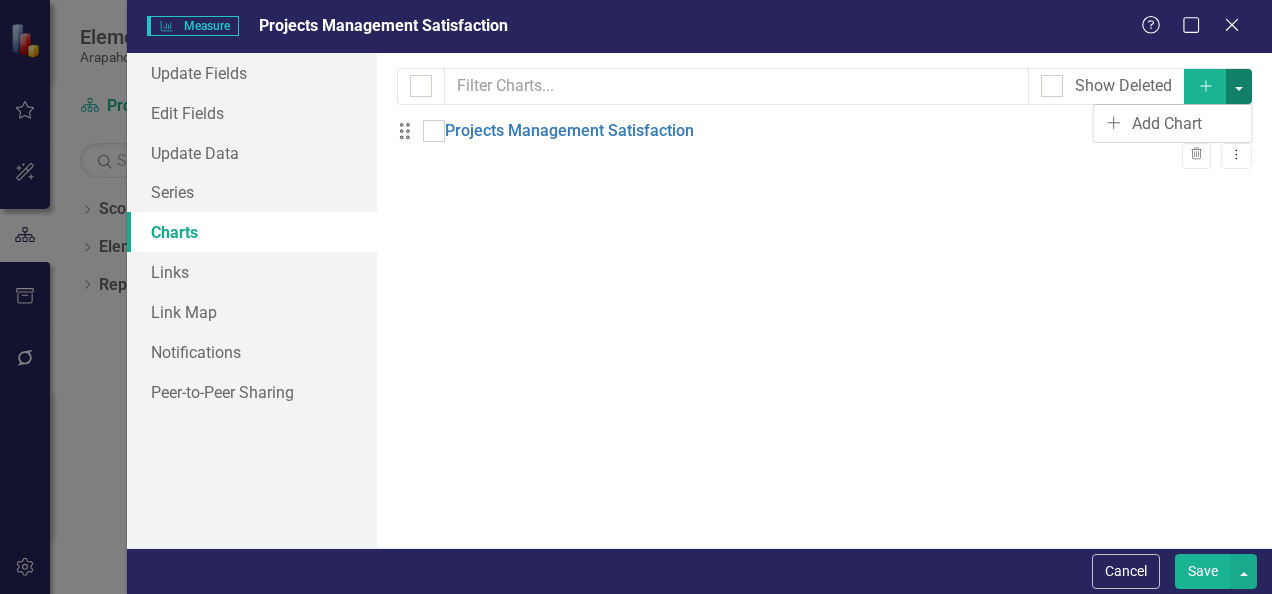 click at bounding box center (1239, 86) 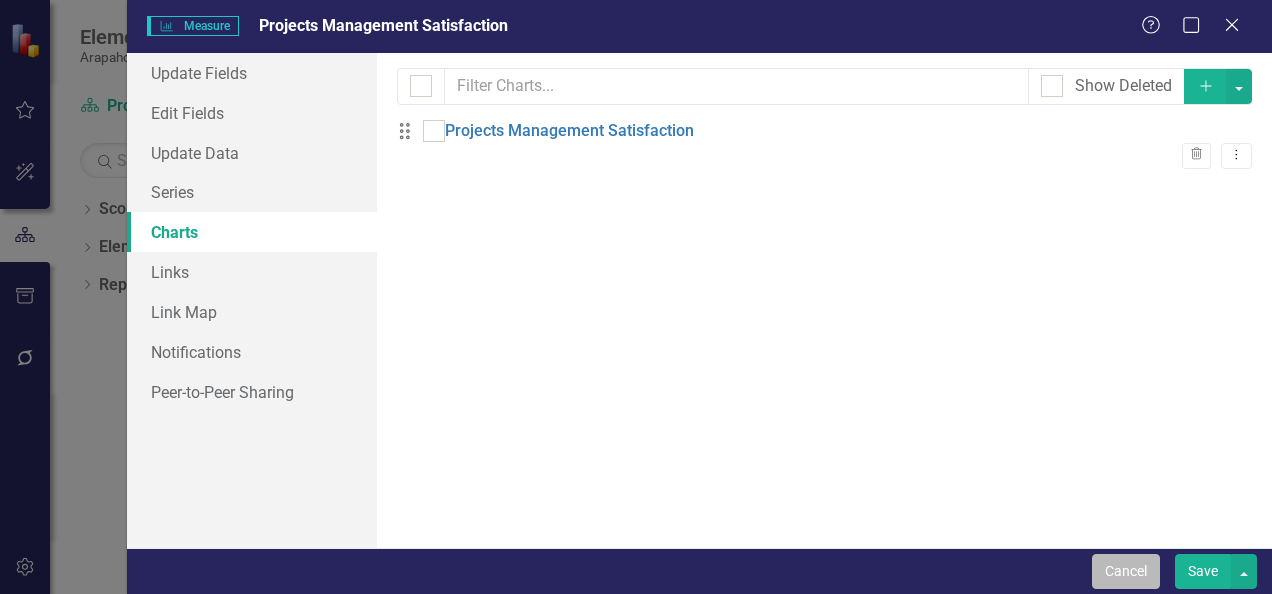 click on "Cancel" at bounding box center [1126, 571] 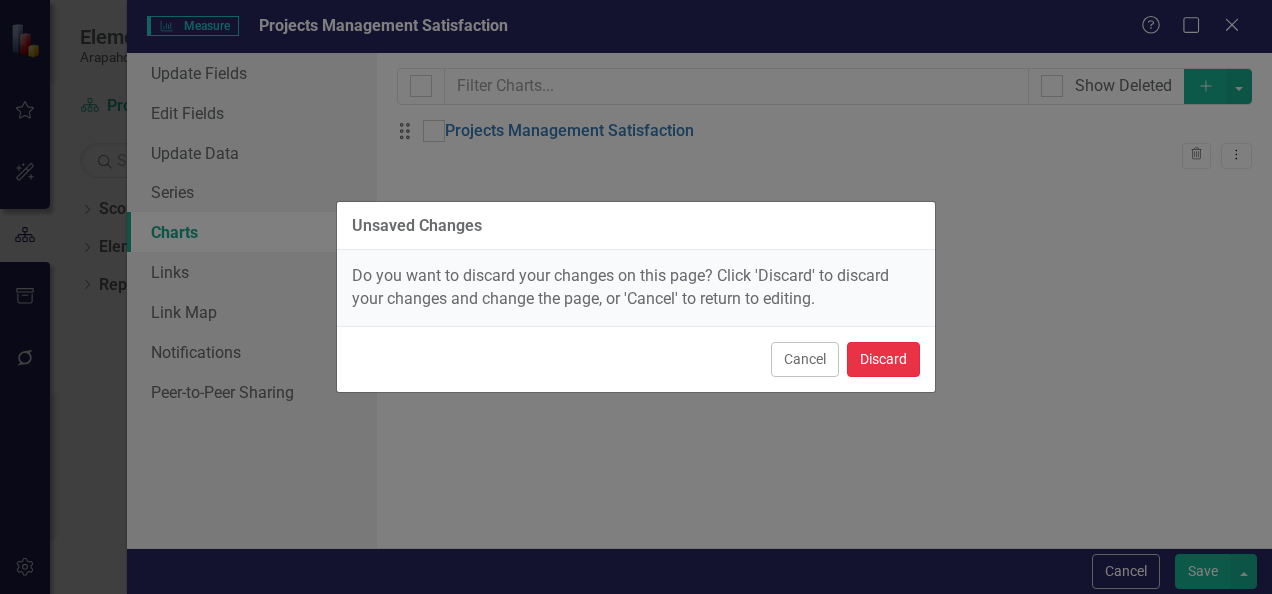 click on "Discard" at bounding box center [883, 359] 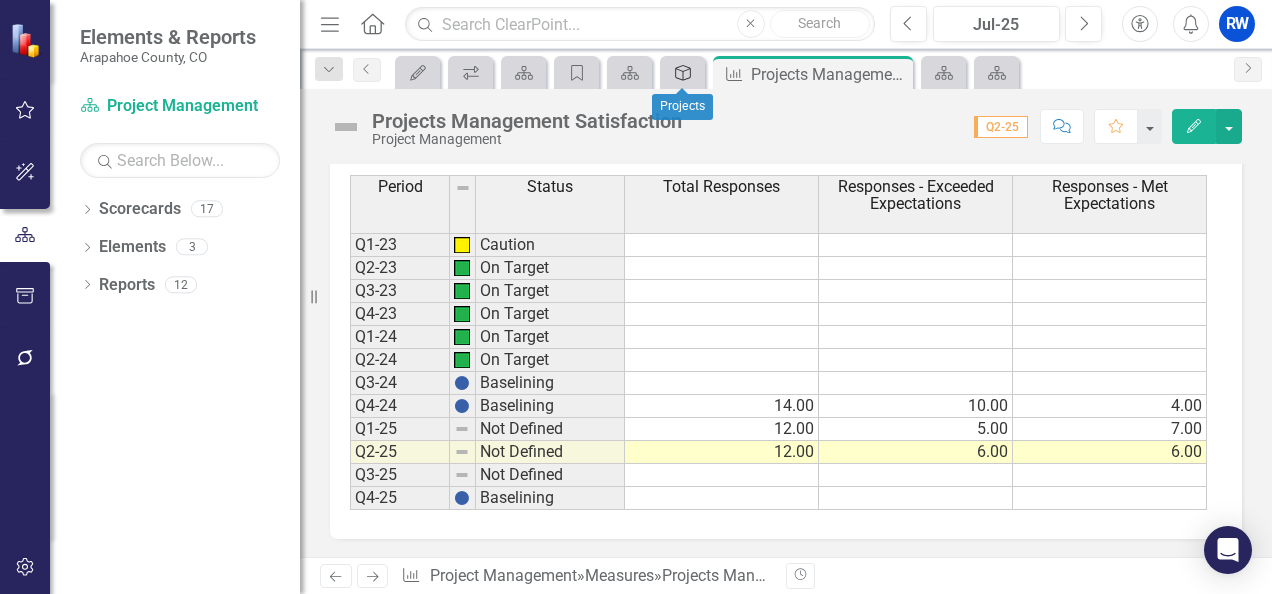click on "Program" 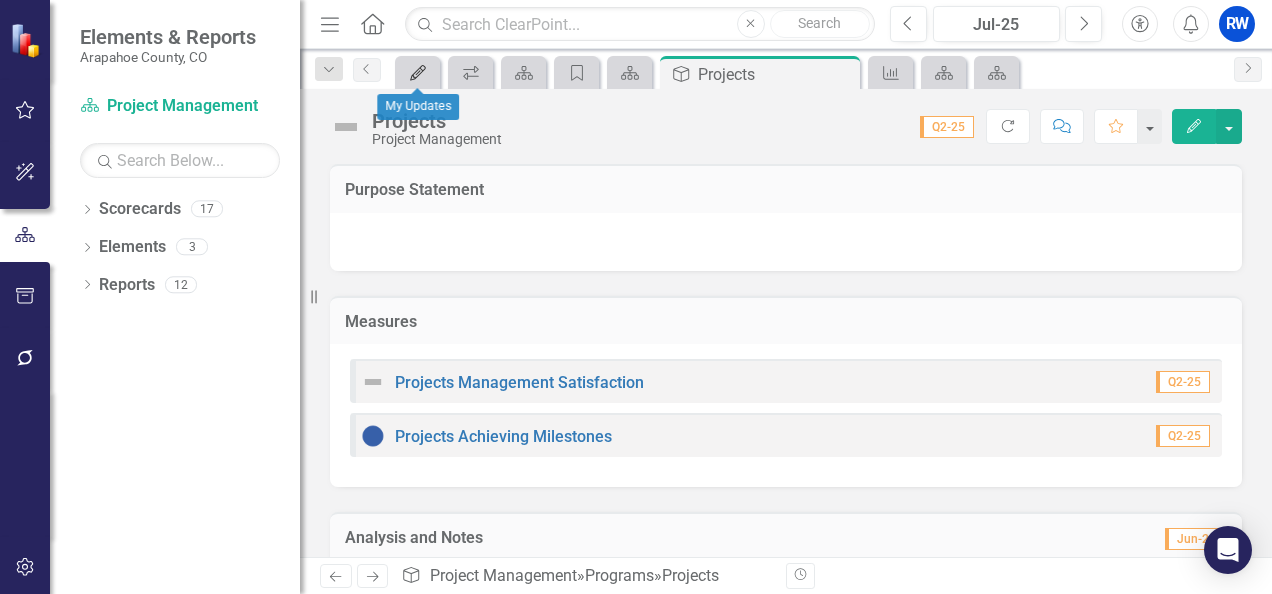 click on "My Updates" 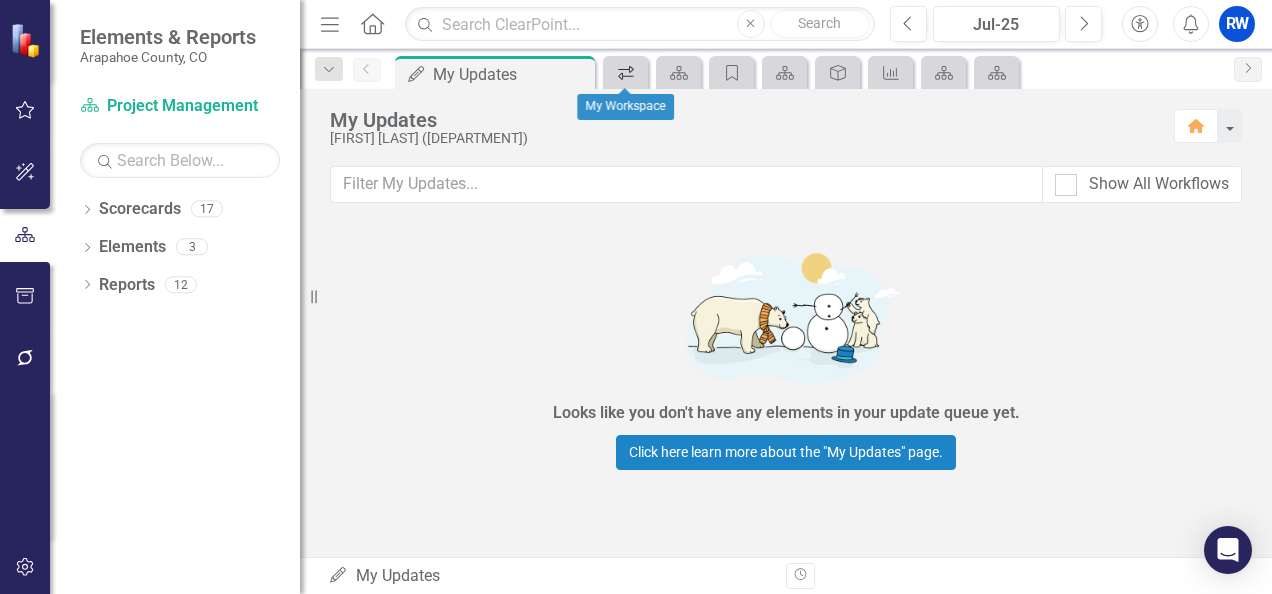 click on "icon.workspace" 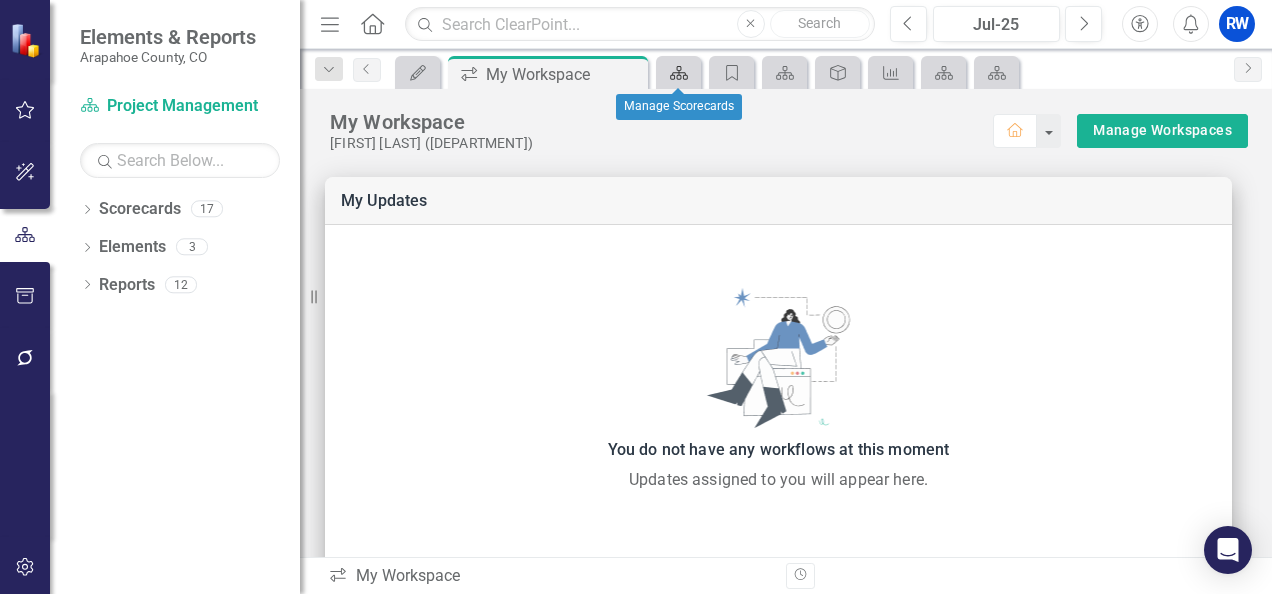 click 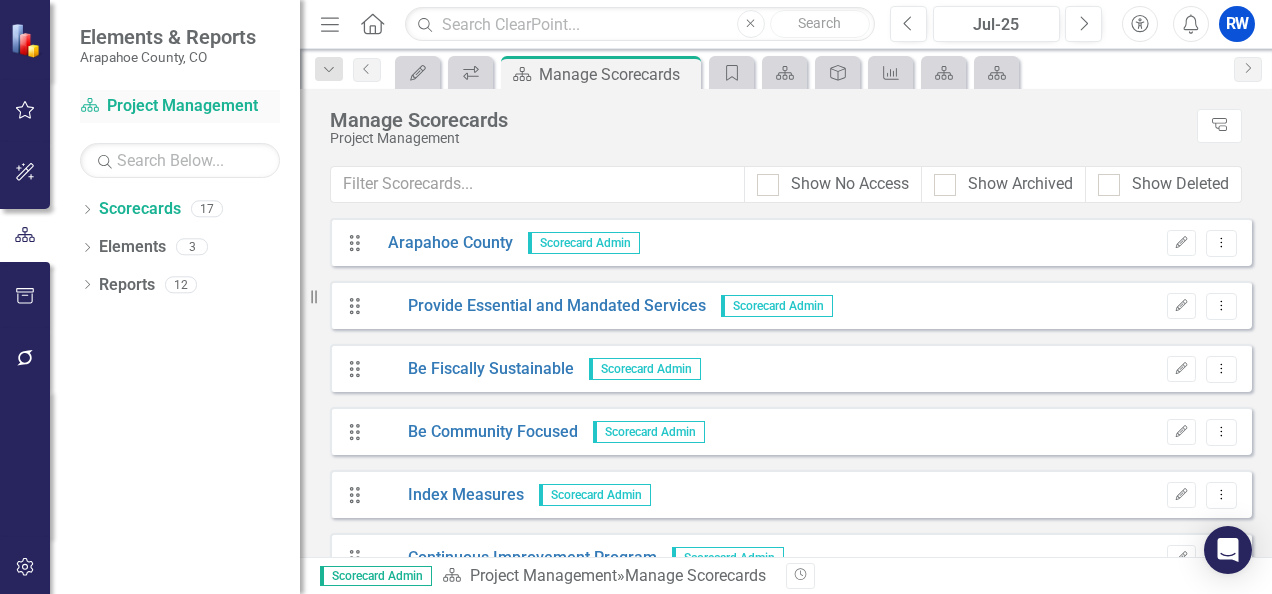click on "Scorecard Project Management" at bounding box center [180, 106] 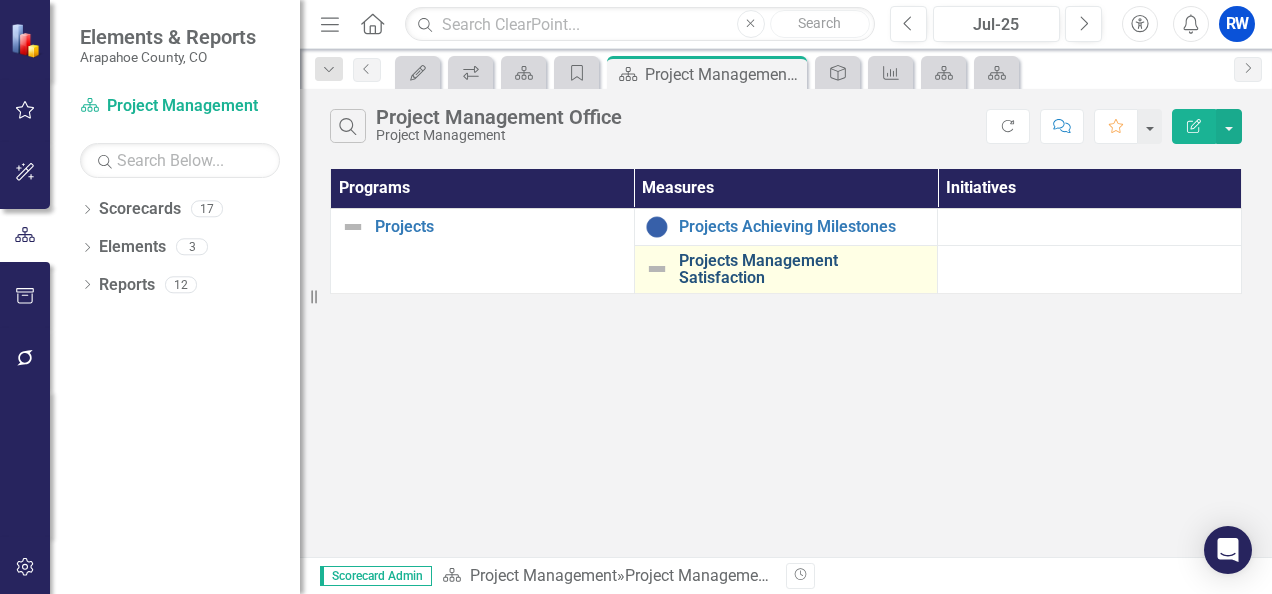 click on "Projects Management Satisfaction" at bounding box center [803, 269] 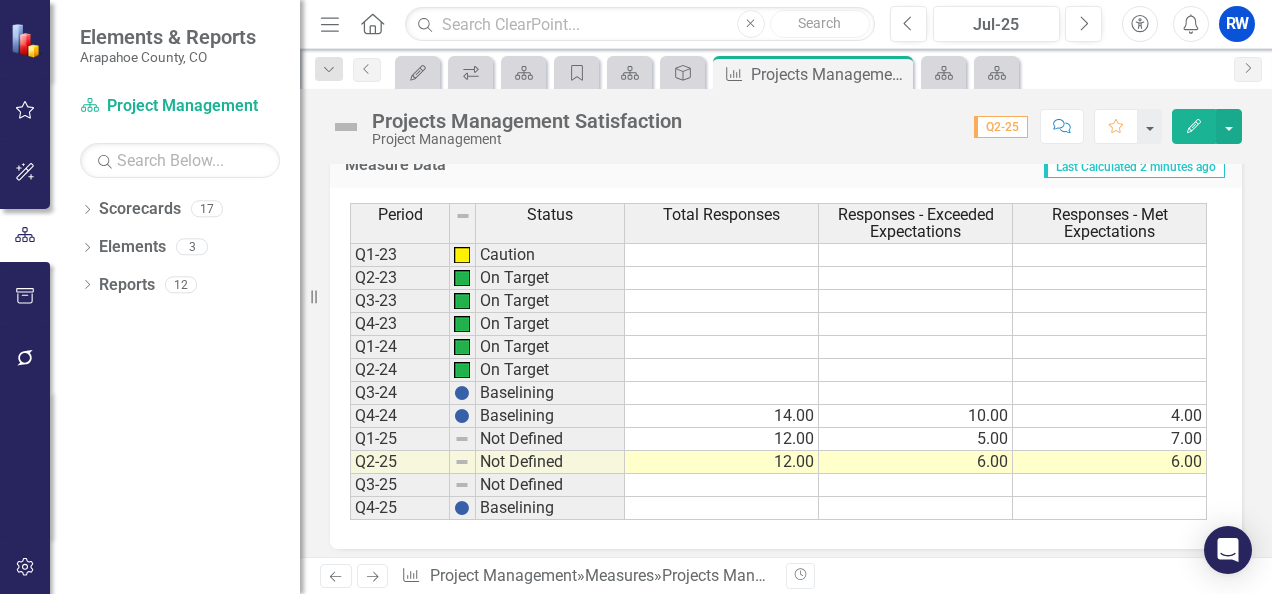 scroll, scrollTop: 580, scrollLeft: 0, axis: vertical 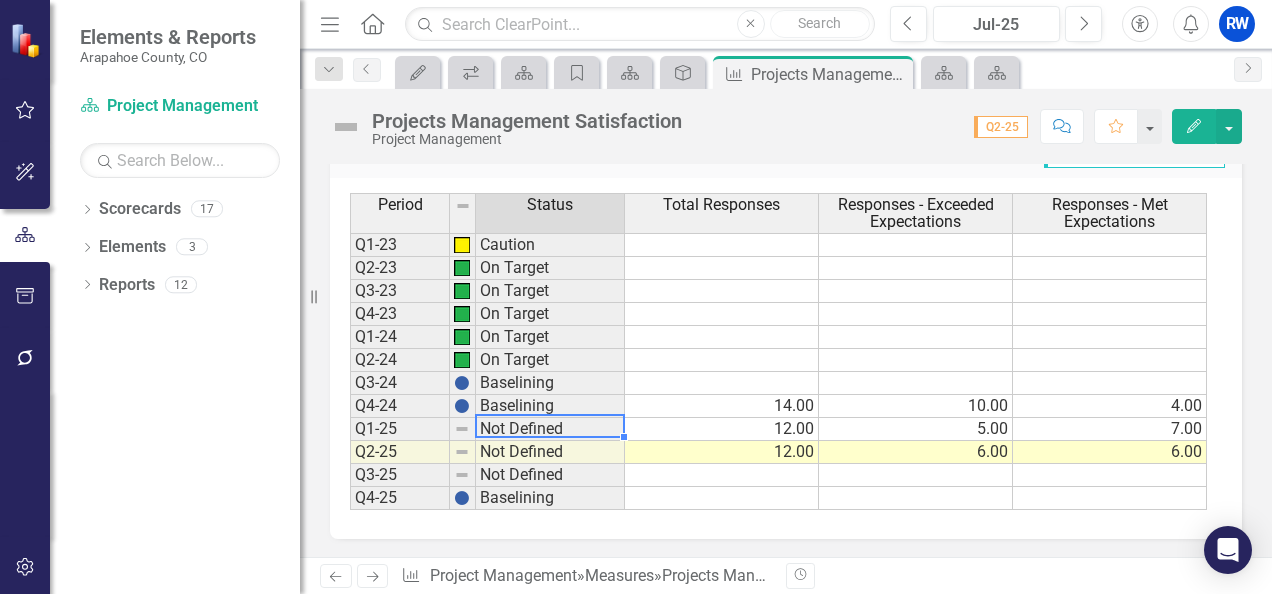 click on "Not Defined" at bounding box center [550, 429] 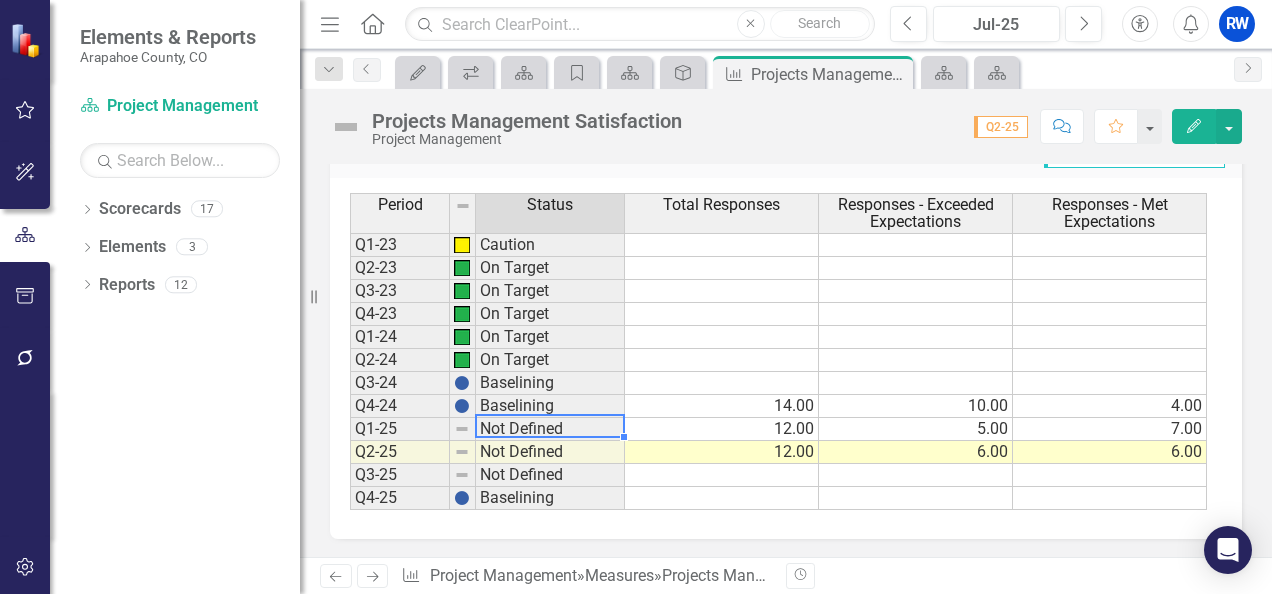click on "Not Defined" at bounding box center (550, 429) 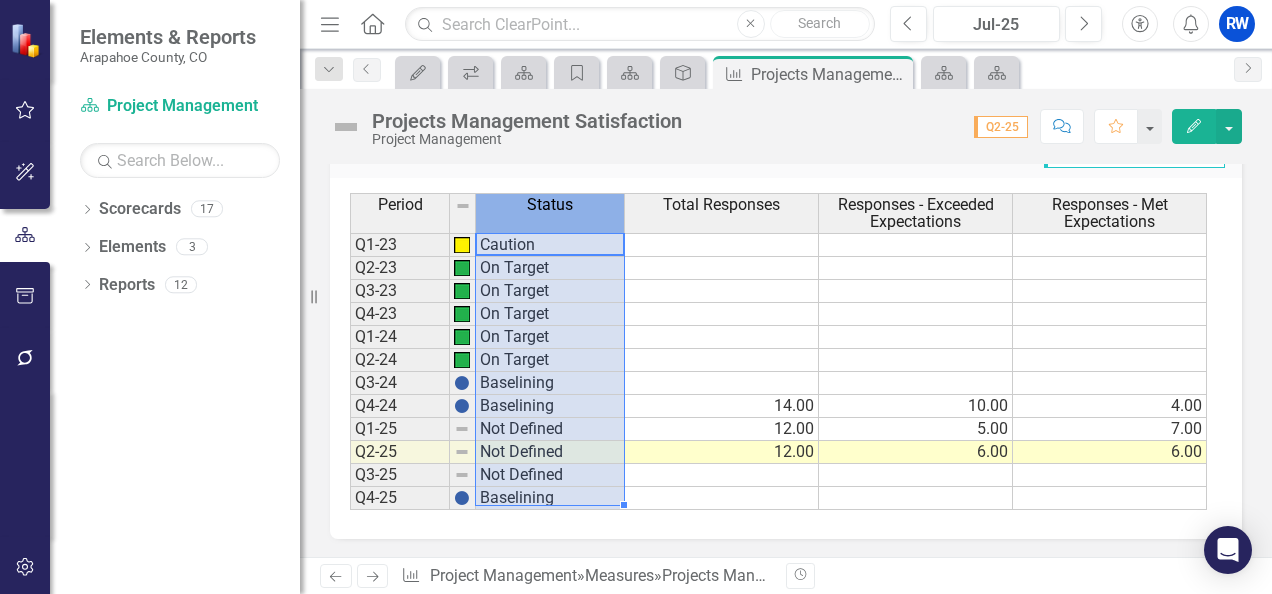 click on "Status" at bounding box center [550, 205] 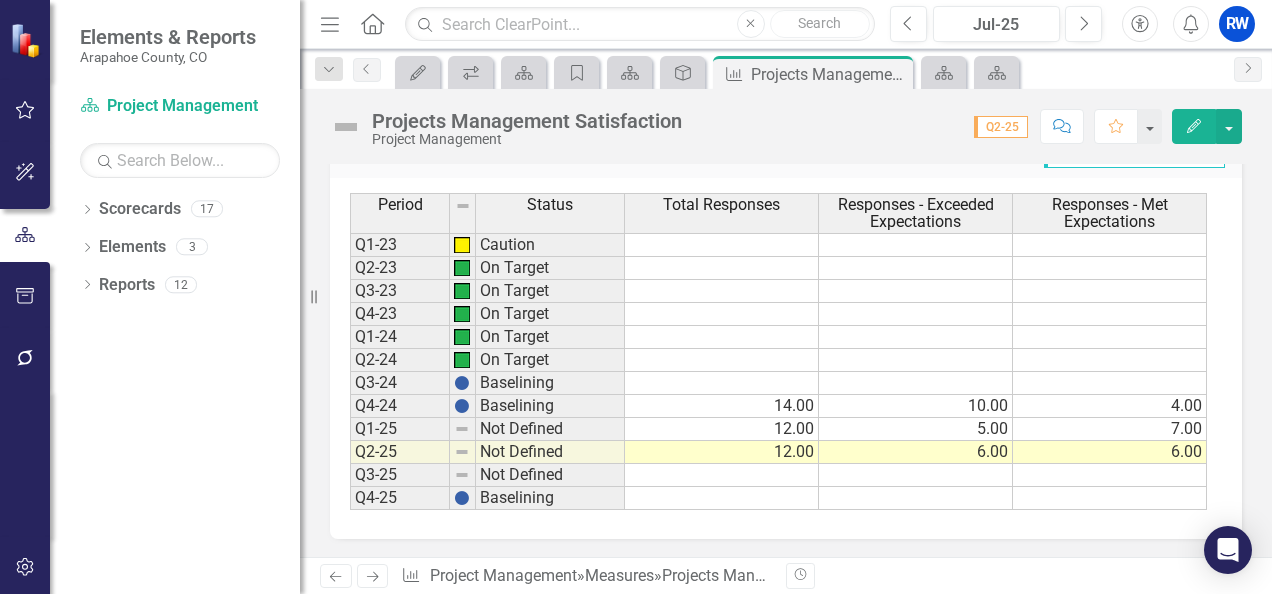 click on "Period Status Total Responses Responses - Exceeded Expectations Responses - Met Expectations Q1-23 Caution Q2-23 On Target Q3-23 On Target Q4-23 On Target Q1-24 On Target Q2-24 On Target Q3-24 Baselining Q4-24 Baselining 14.00 10.00 4.00 Q1-25 Not Defined 12.00 5.00 7.00 Q2-25 Not Defined 12.00 6.00 6.00 Q3-25 Not Defined Q4-25 Baselining Period Status Total Responses Responses - Exceeded Expectations Responses - Met Expectations Period Status Q1-23 Caution Q2-23 On Target Q3-23 On Target Q4-23 On Target Q1-24 On Target Q2-24 On Target Q3-24 Baselining Q4-24 Baselining Q1-25 Not Defined Q2-25 Not Defined Q3-25 Not Defined Q4-25 Baselining Period Status" at bounding box center [786, 358] 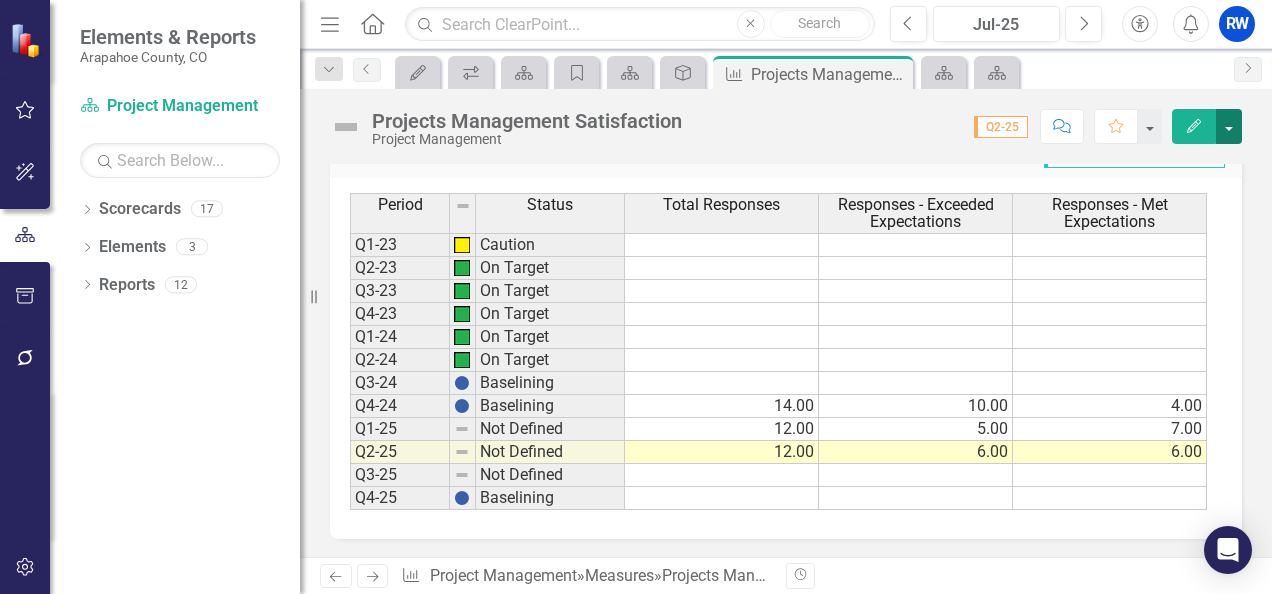 click at bounding box center (1229, 126) 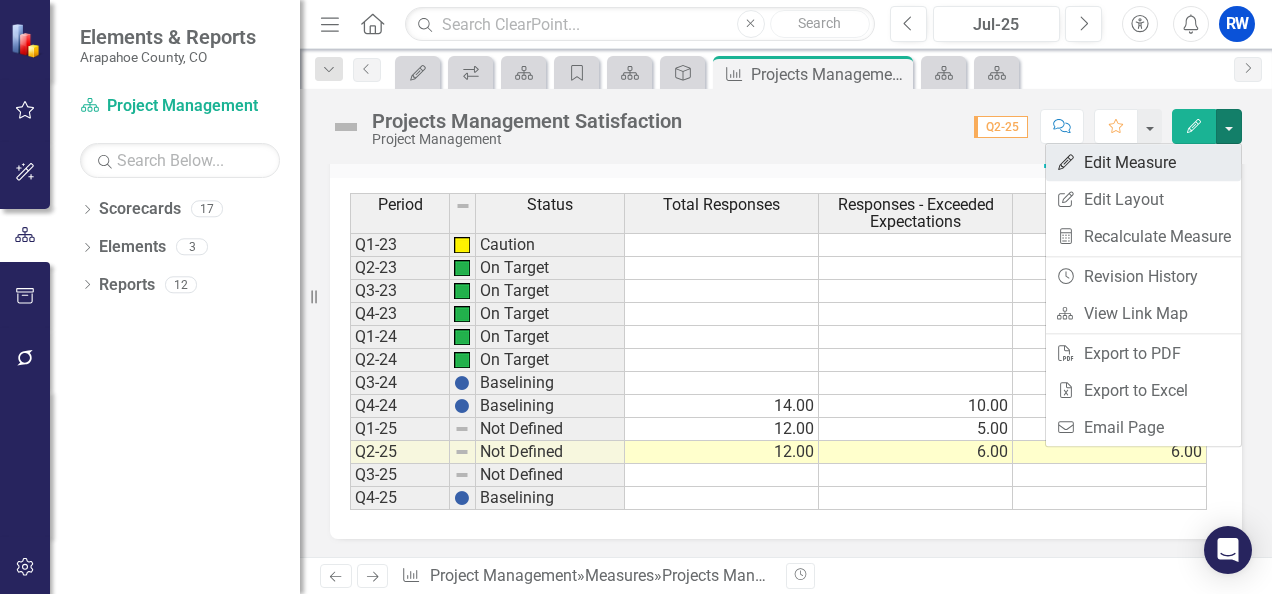 click on "Edit Edit Measure" at bounding box center [1143, 162] 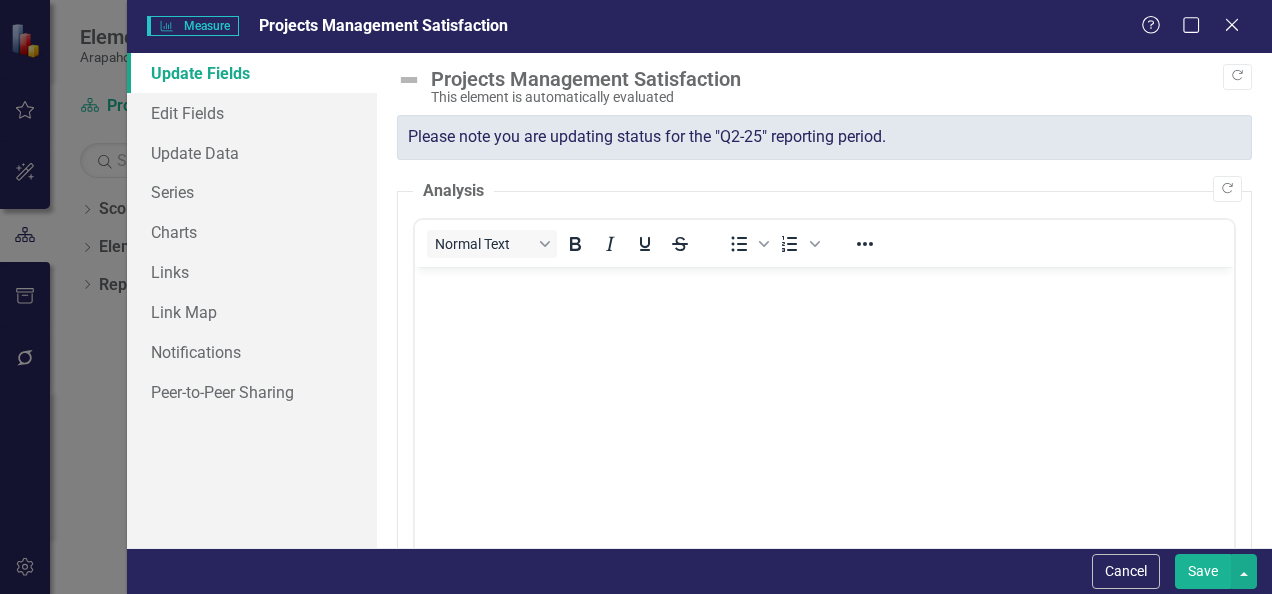 scroll, scrollTop: 0, scrollLeft: 0, axis: both 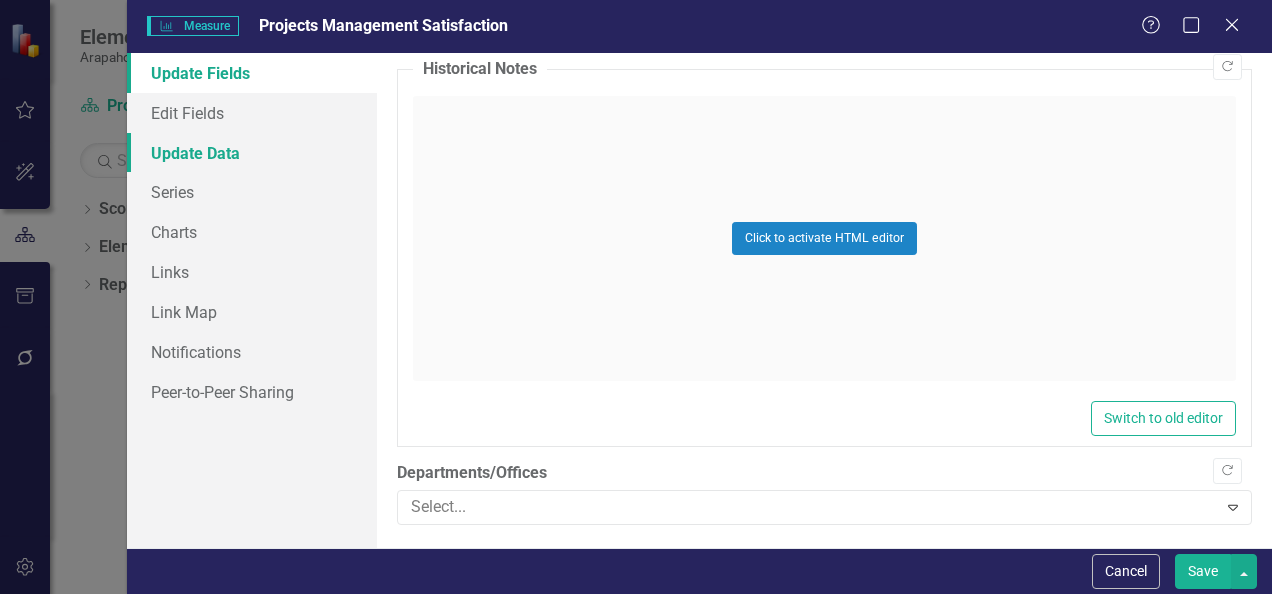 click on "Update  Data" at bounding box center (252, 153) 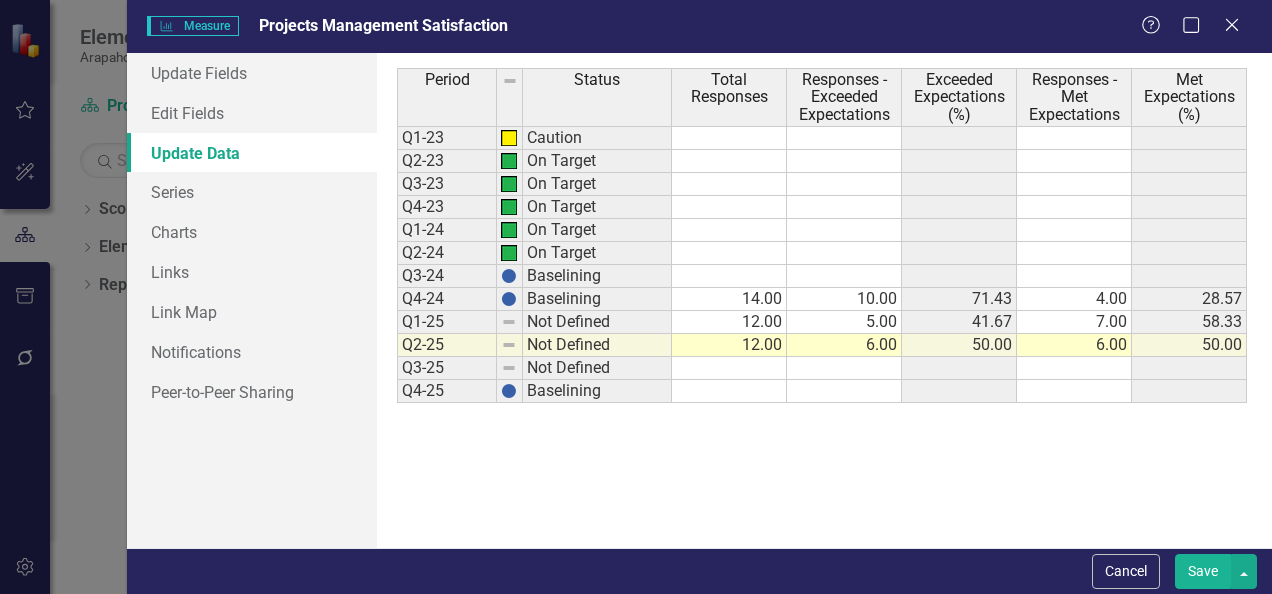 click on "Not Defined" at bounding box center [597, 322] 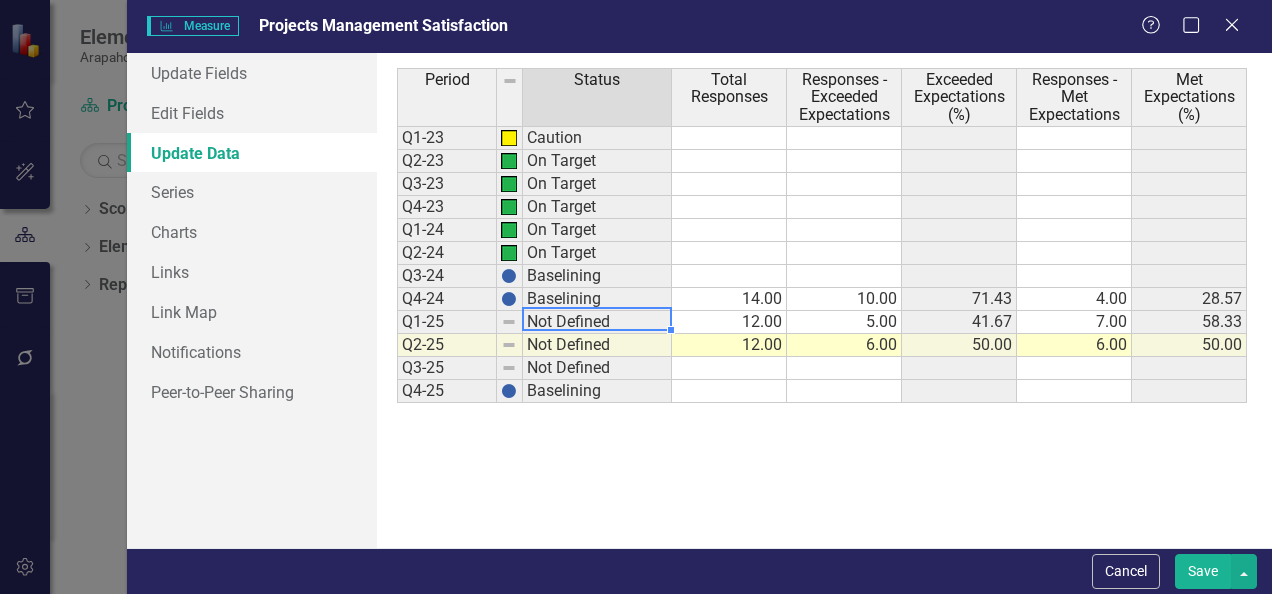 click on "Not Defined" at bounding box center (597, 322) 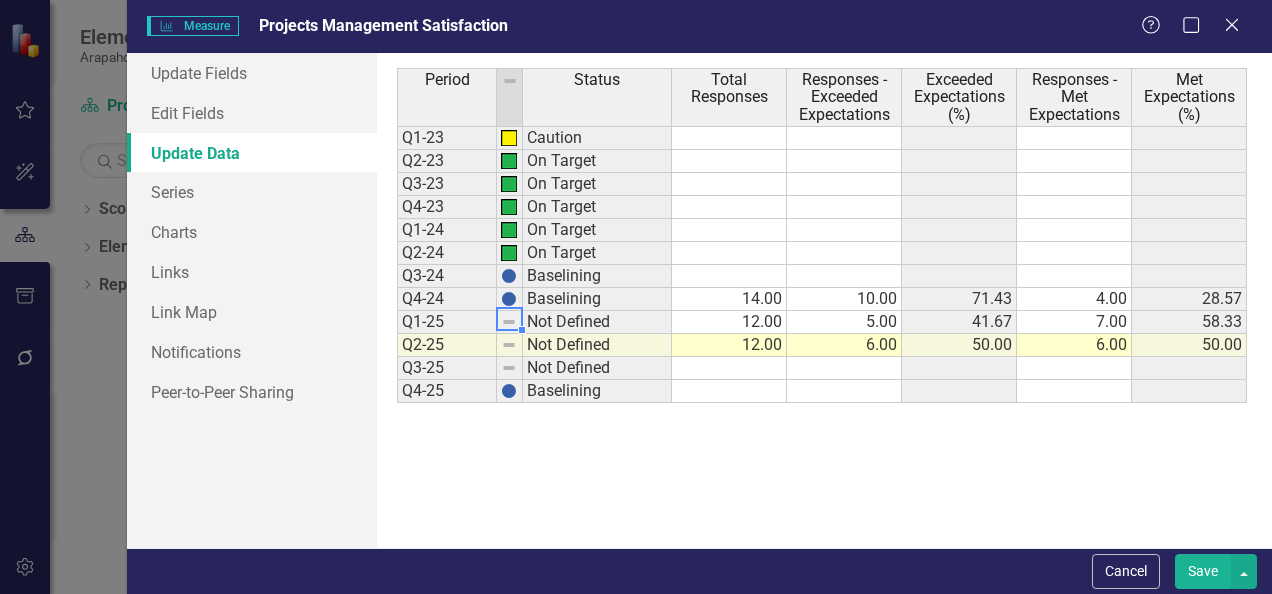 click at bounding box center [510, 322] 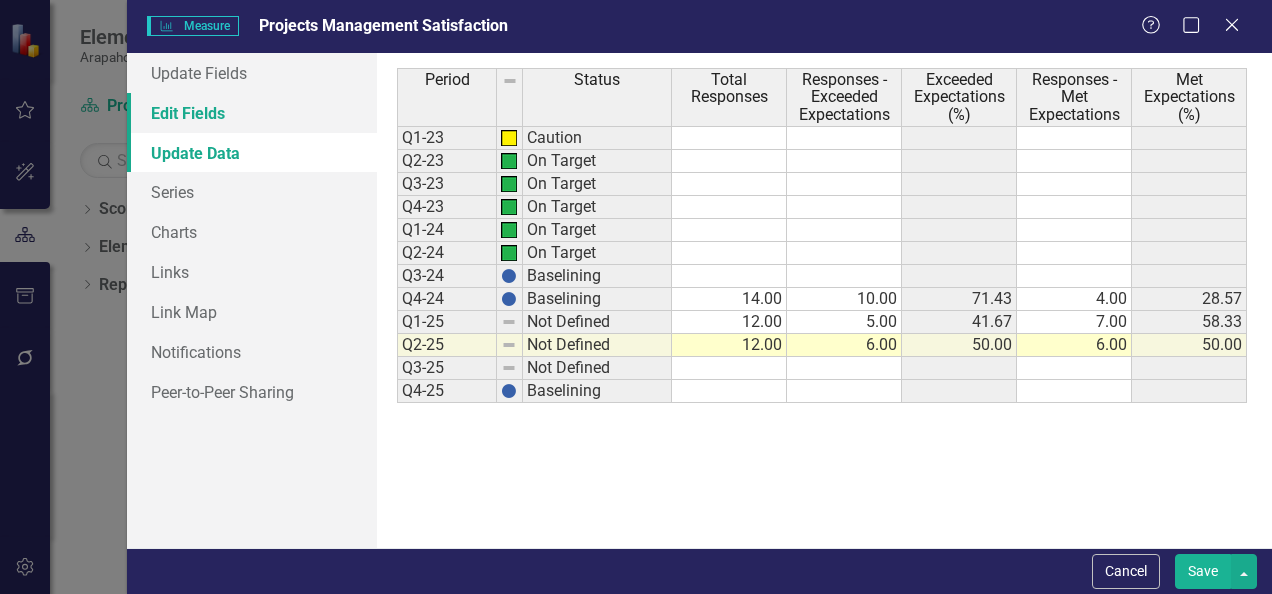 click on "Edit Fields" at bounding box center [252, 113] 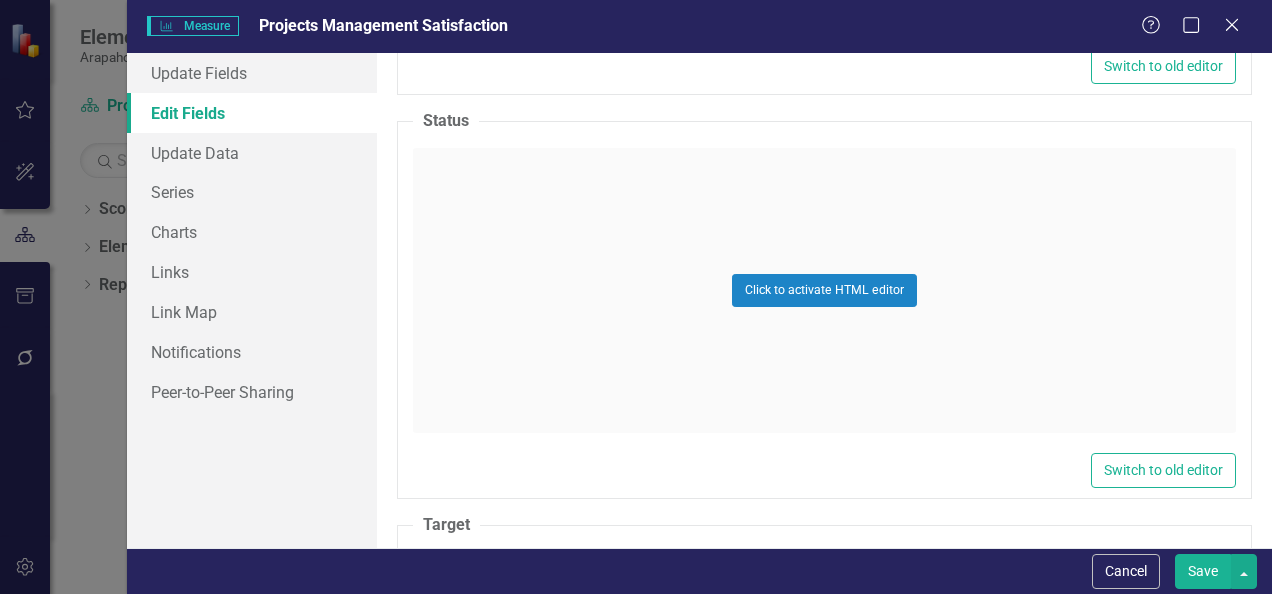 scroll, scrollTop: 1698, scrollLeft: 0, axis: vertical 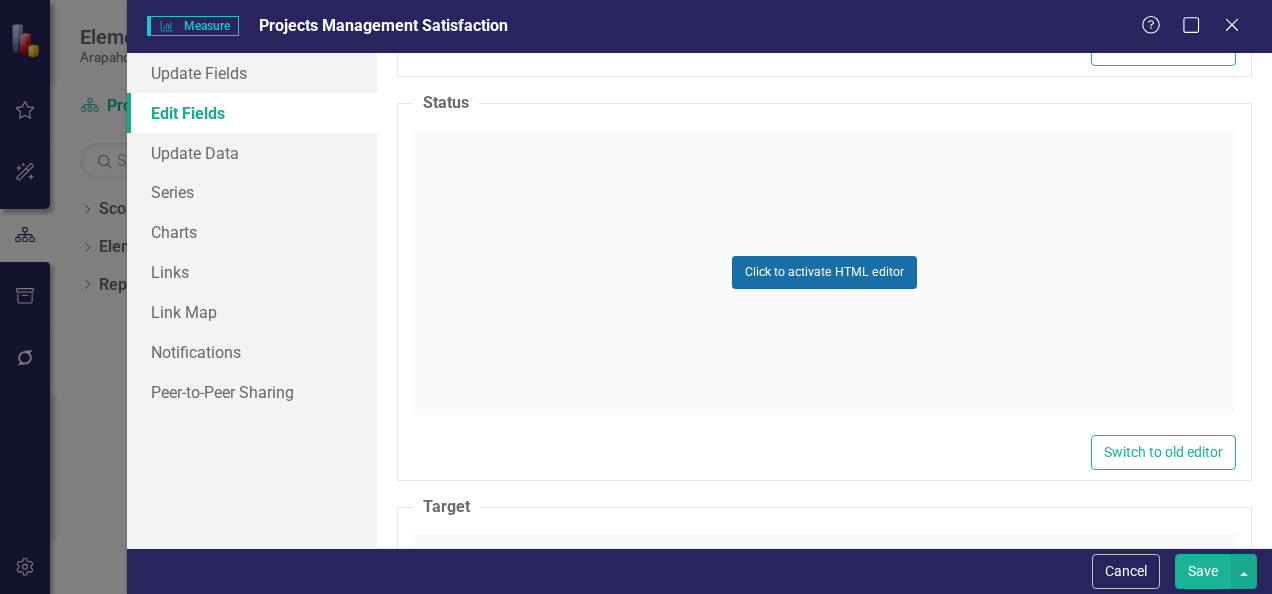 click on "Click to activate HTML editor" at bounding box center (824, 272) 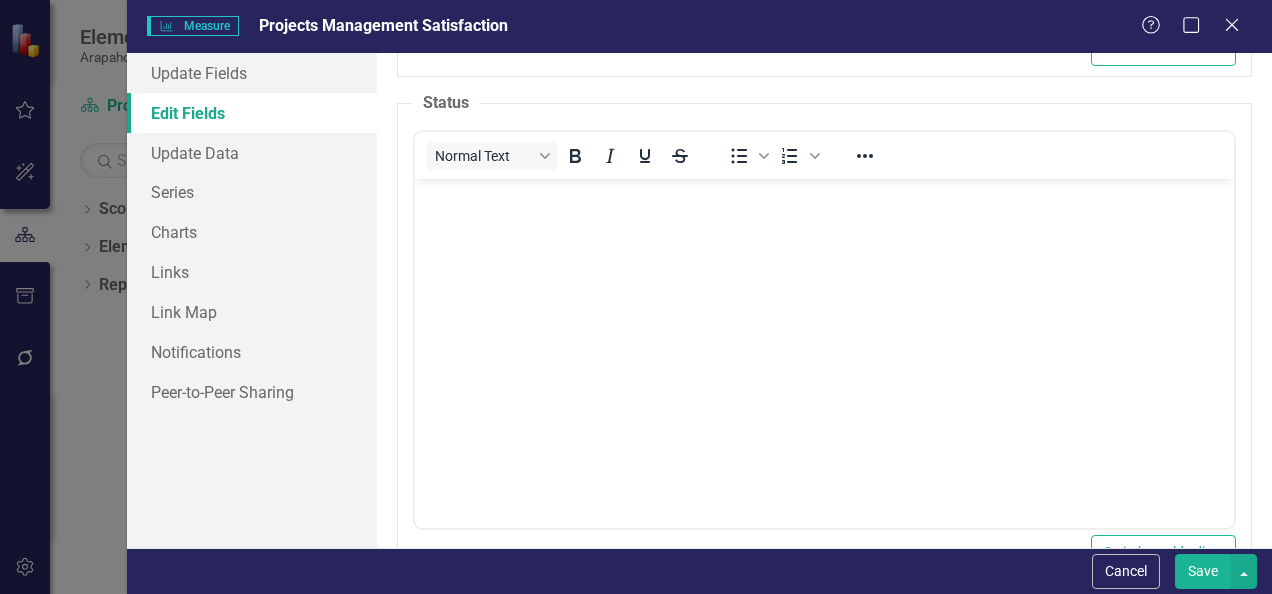 scroll, scrollTop: 0, scrollLeft: 0, axis: both 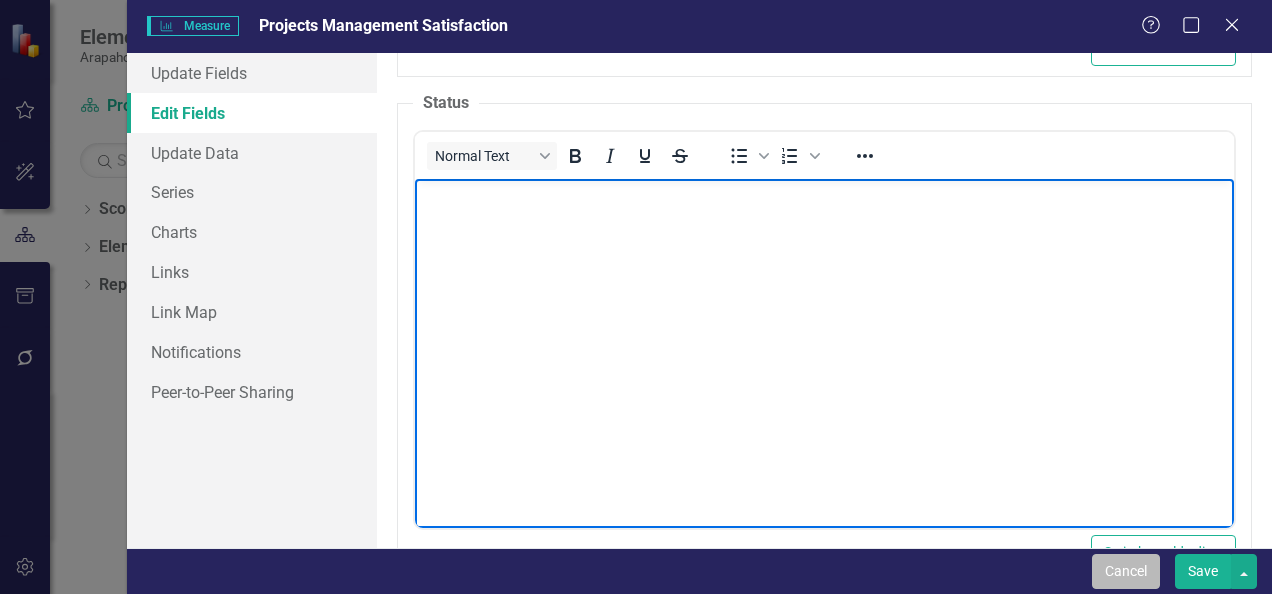 click on "Cancel" at bounding box center (1126, 571) 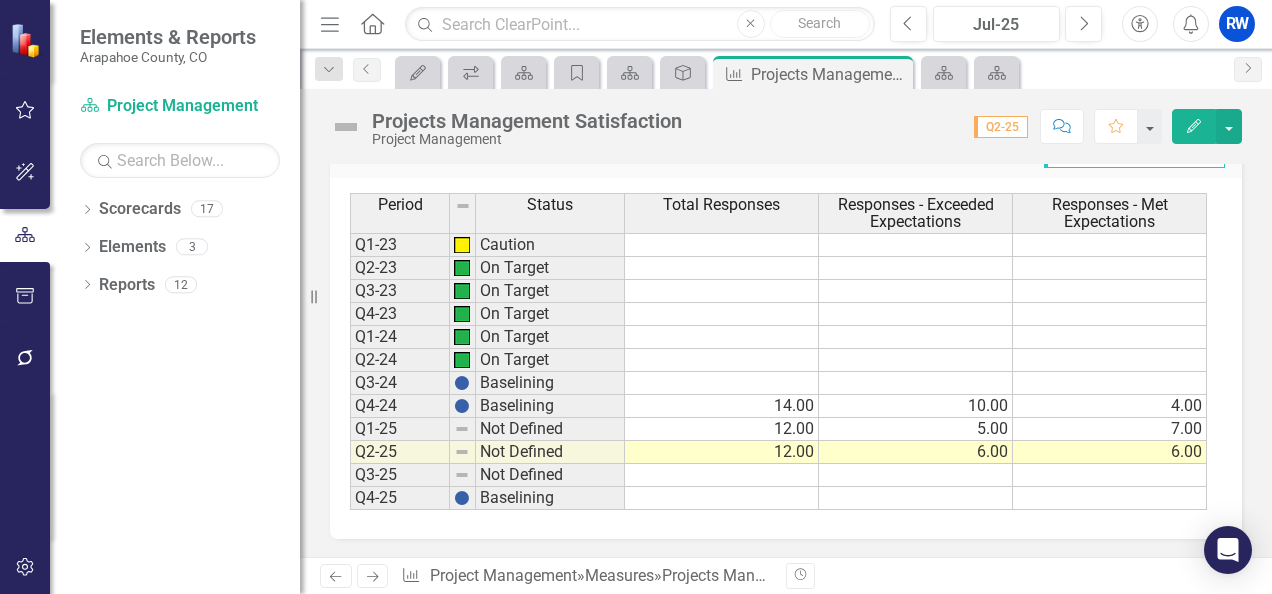 click on "Score: 0.00 Q2-25 Completed  Comment Favorite Edit" at bounding box center [967, 126] 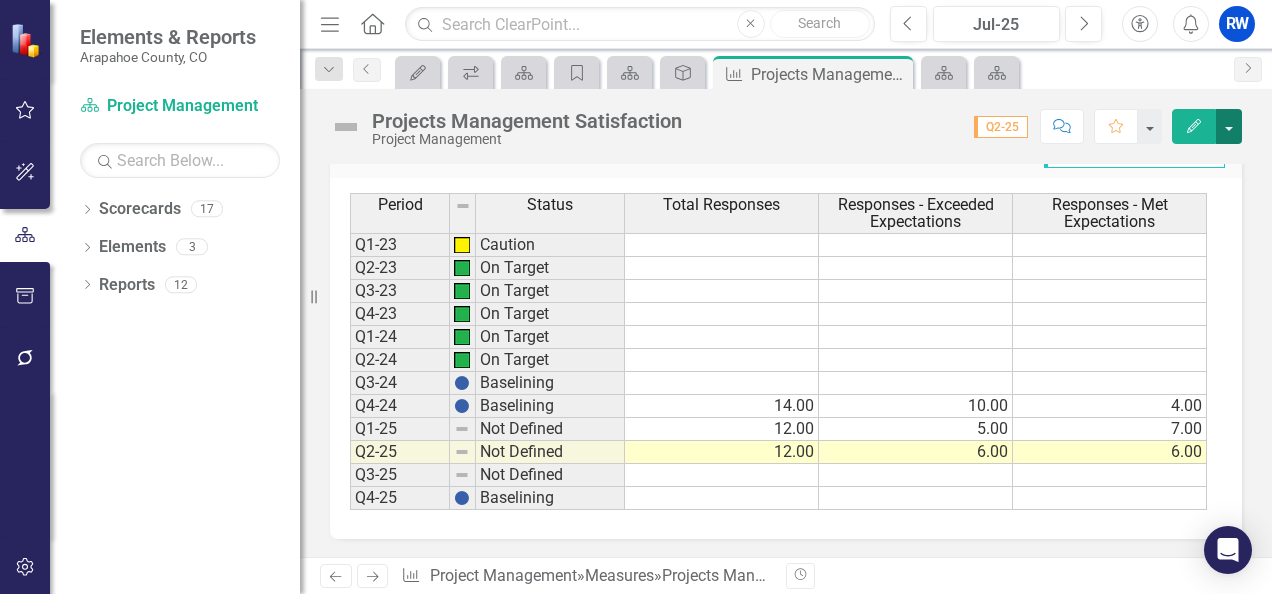 click at bounding box center [1229, 126] 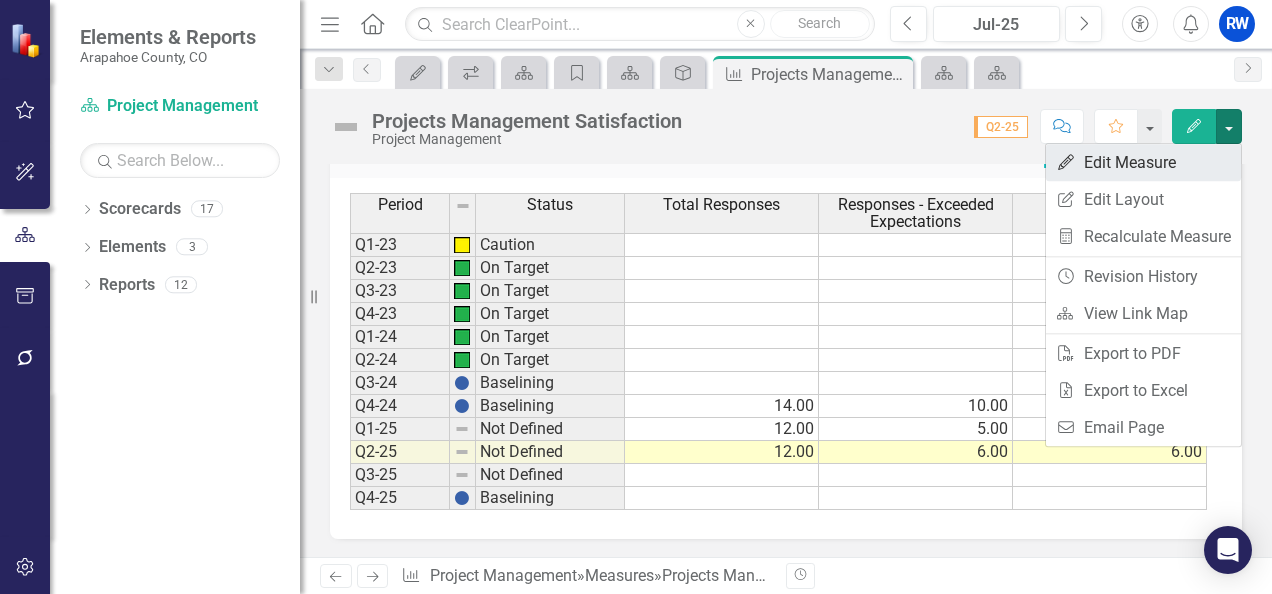 click on "Edit Edit Measure" at bounding box center [1143, 162] 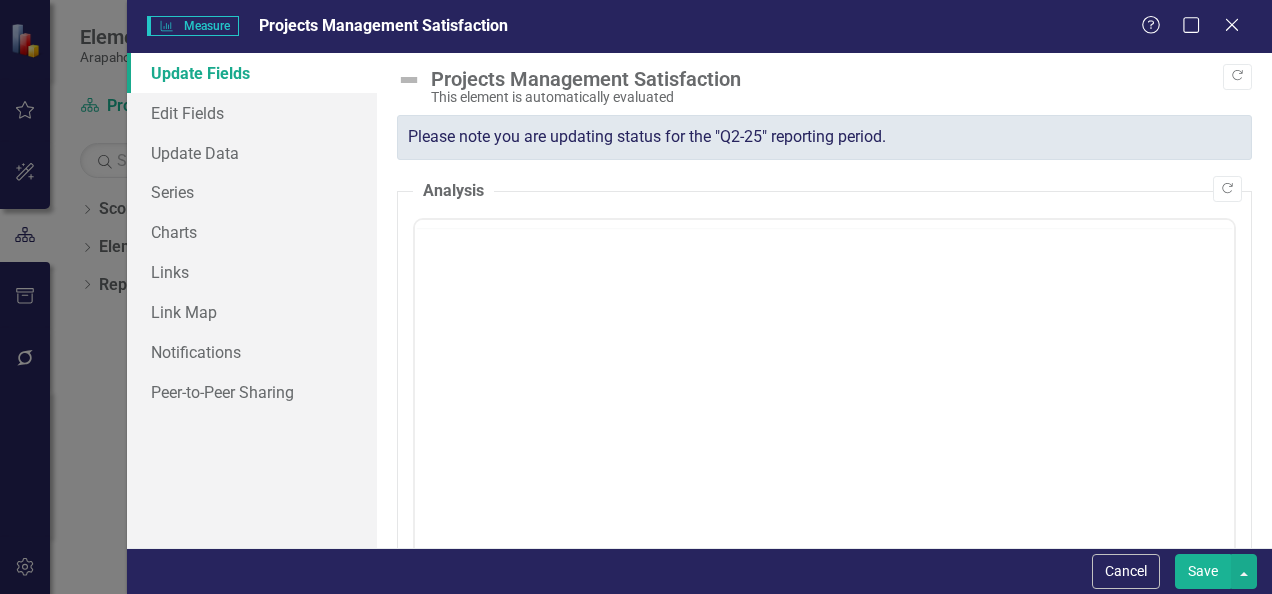 scroll, scrollTop: 0, scrollLeft: 0, axis: both 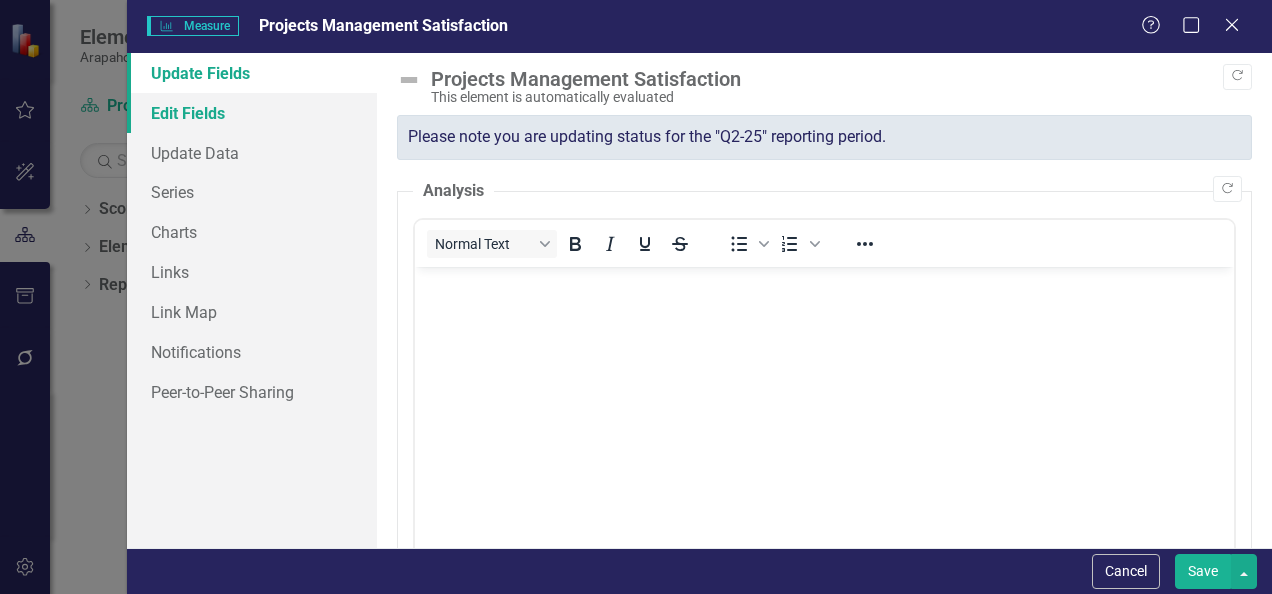 click on "Edit Fields" at bounding box center (252, 113) 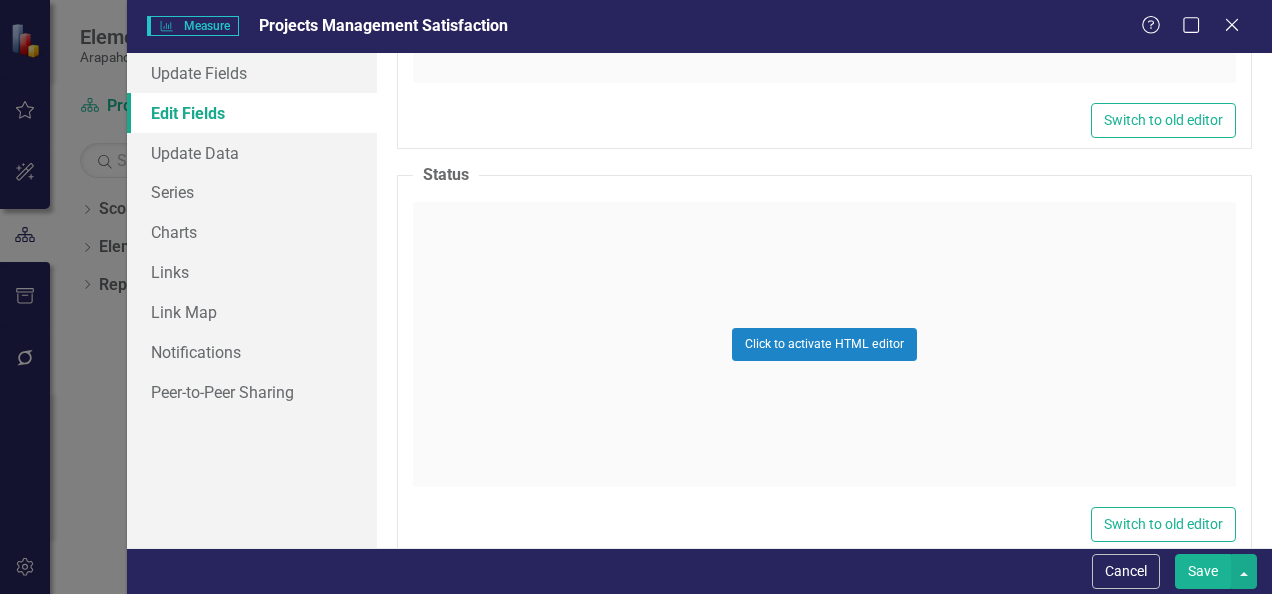 scroll, scrollTop: 1644, scrollLeft: 0, axis: vertical 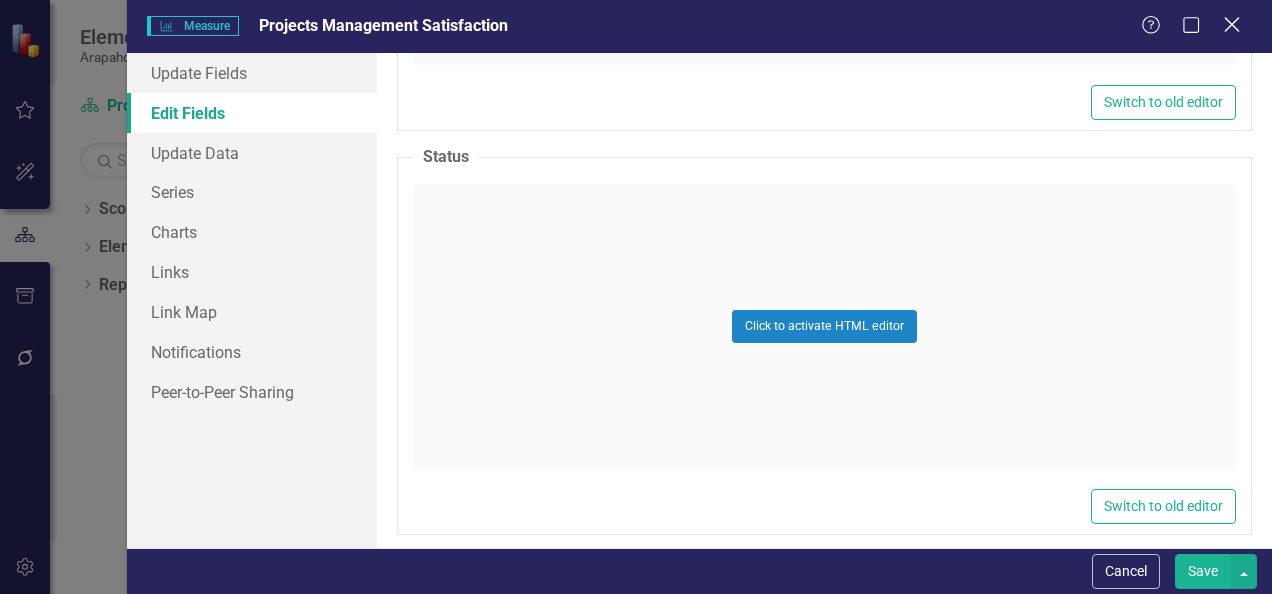 click 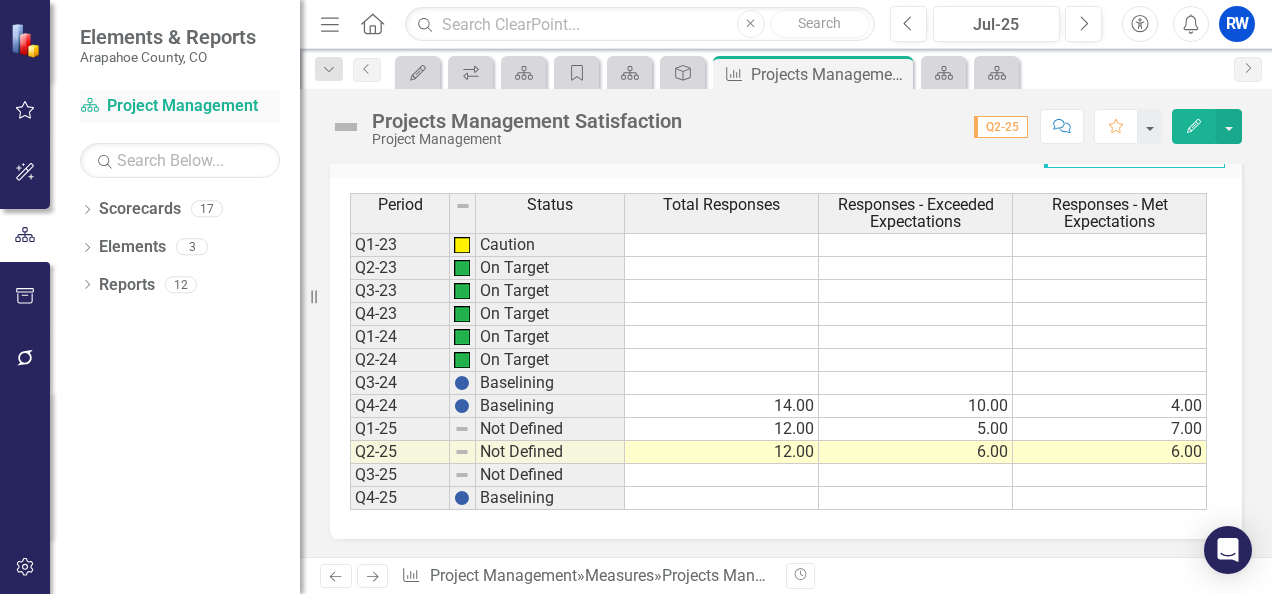 click on "Scorecard Project Management" at bounding box center (180, 106) 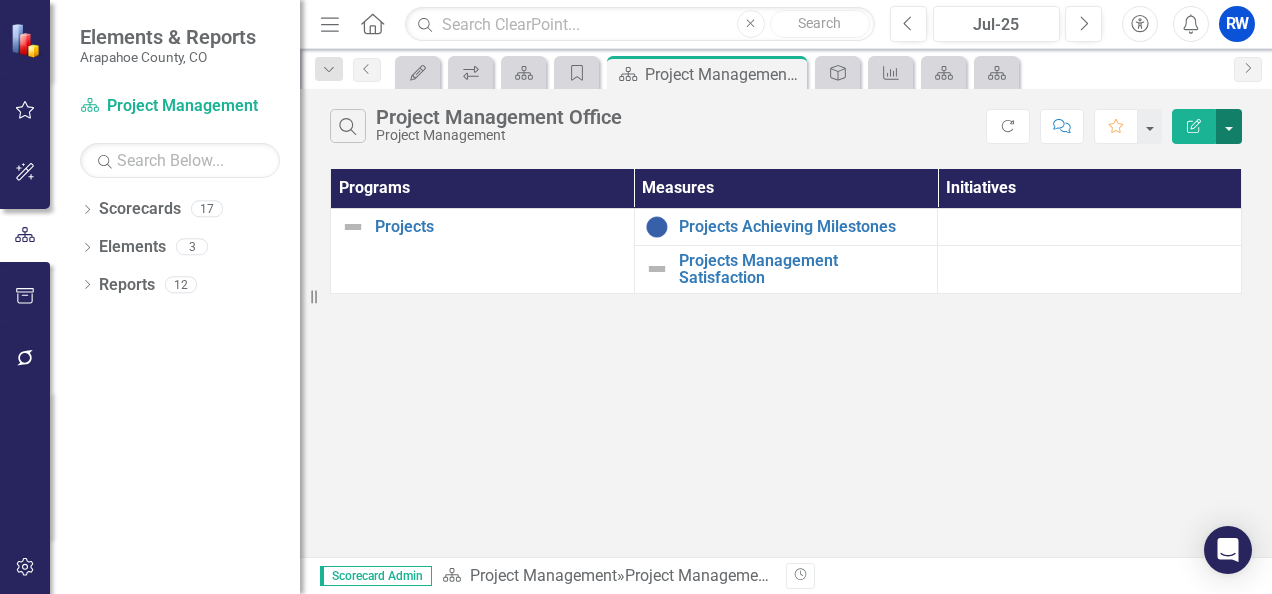 click at bounding box center (1229, 126) 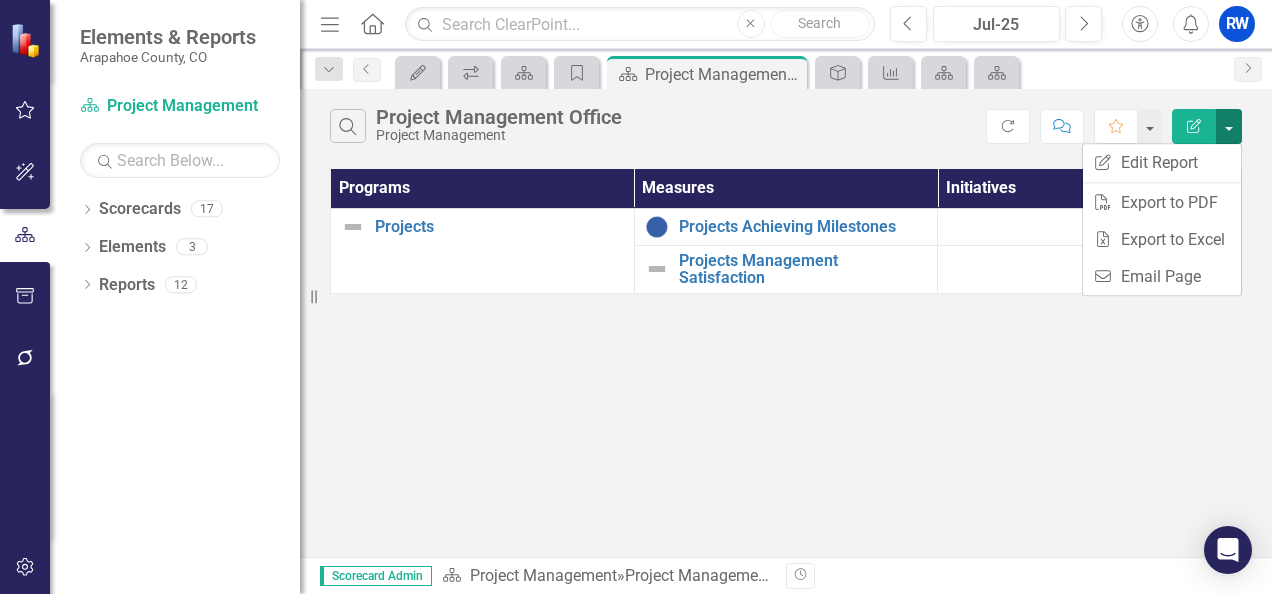 click at bounding box center (1229, 126) 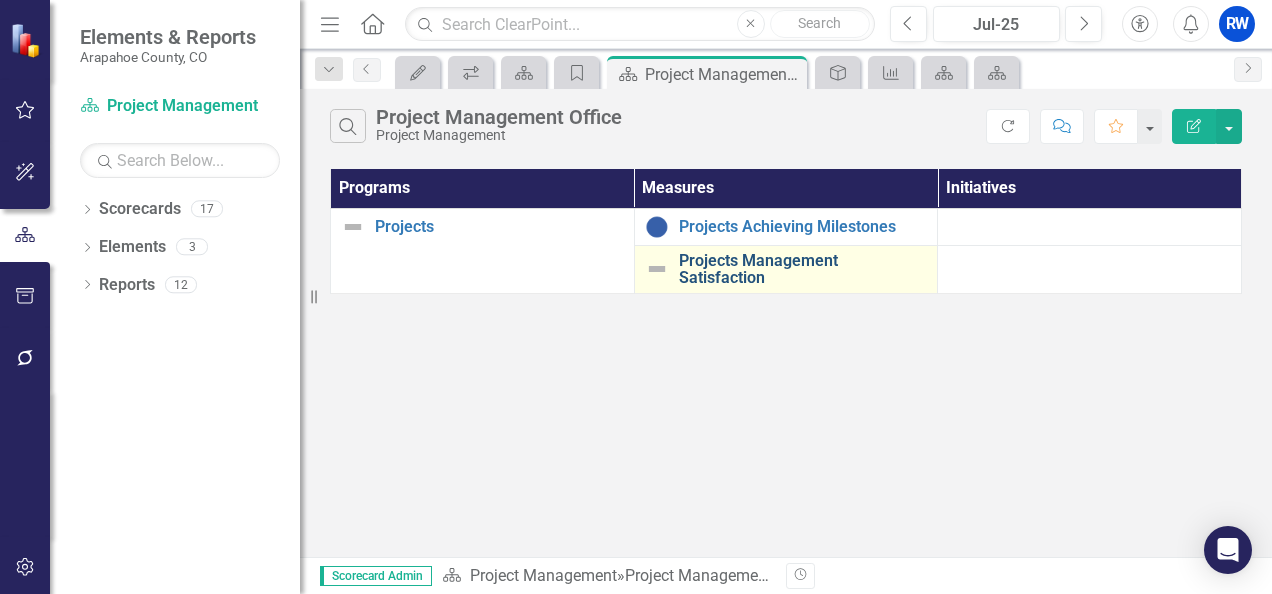 click on "Projects Management Satisfaction" at bounding box center (803, 269) 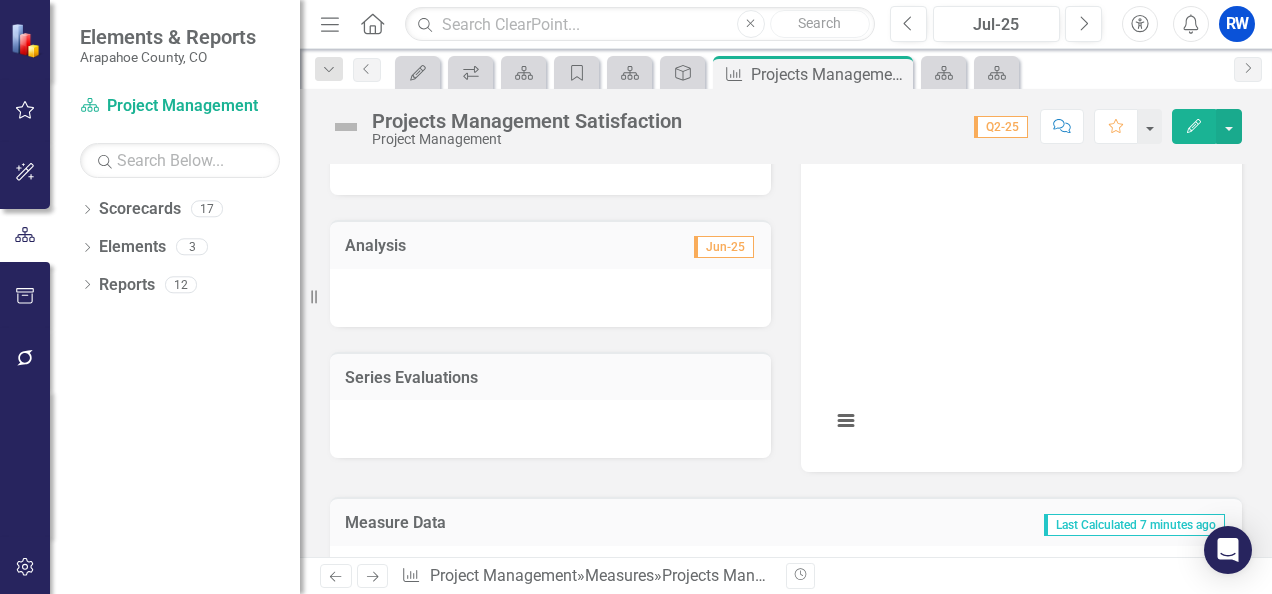 scroll, scrollTop: 232, scrollLeft: 0, axis: vertical 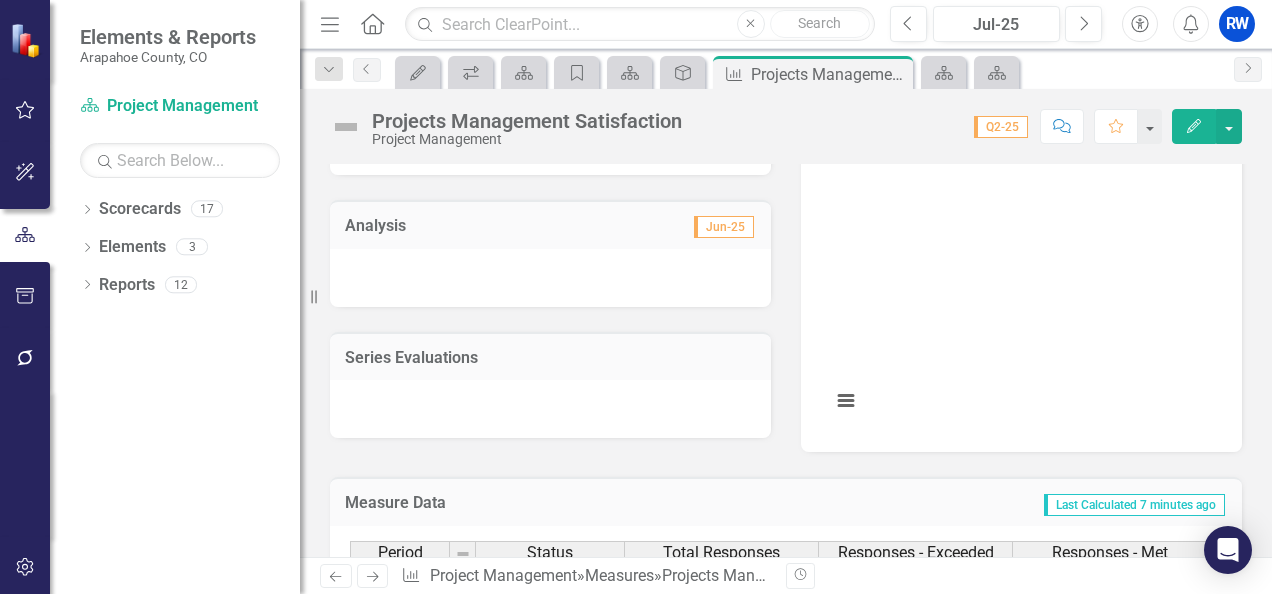 click on "Series Evaluations" at bounding box center (550, 358) 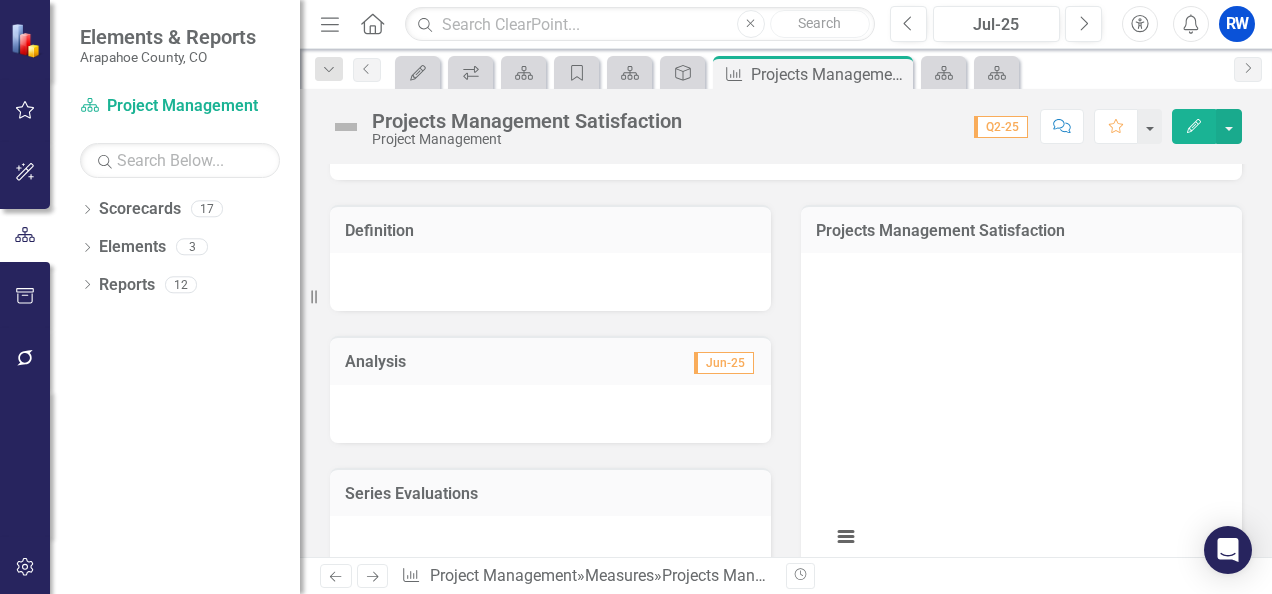 scroll, scrollTop: 184, scrollLeft: 0, axis: vertical 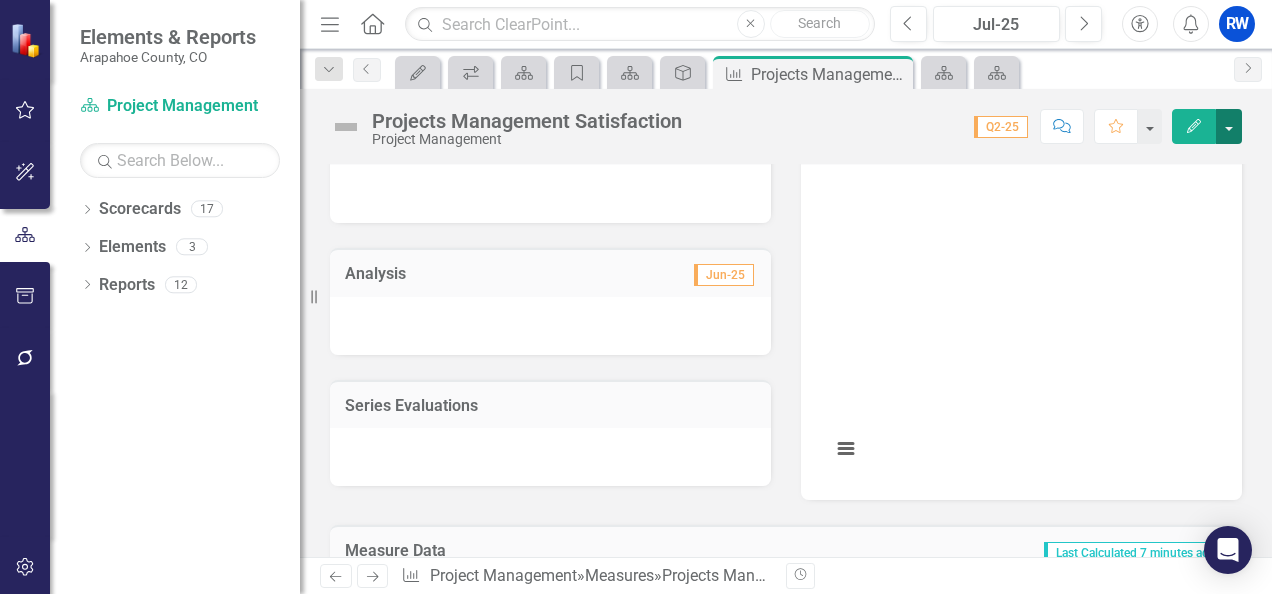click at bounding box center (1229, 126) 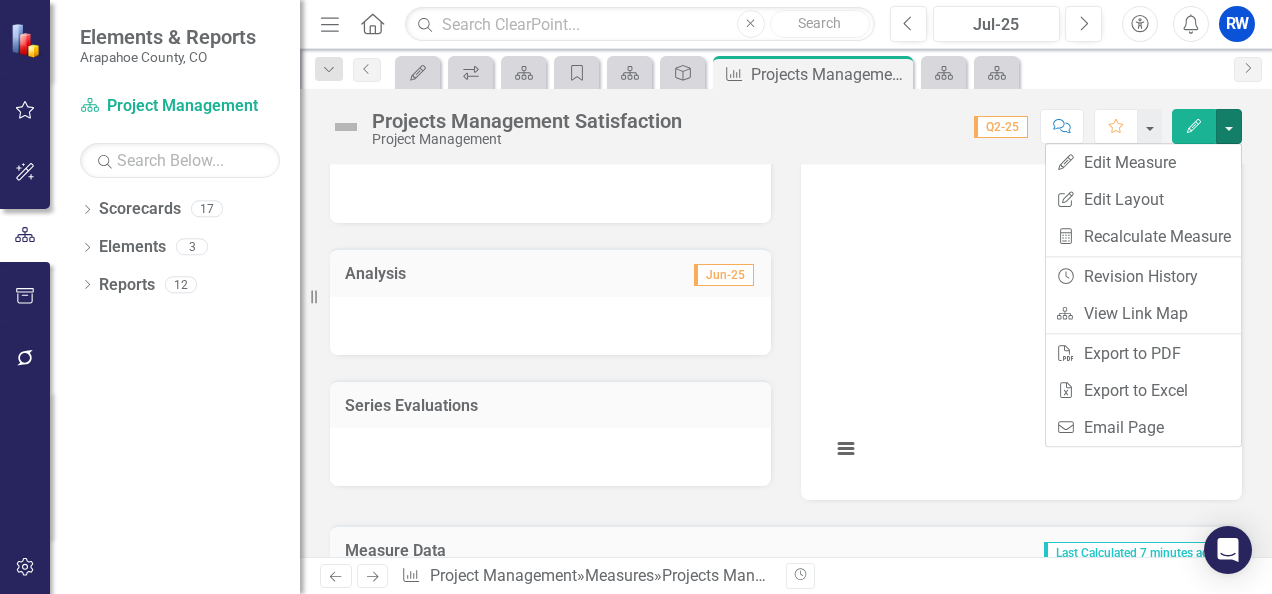 click on "Edit" 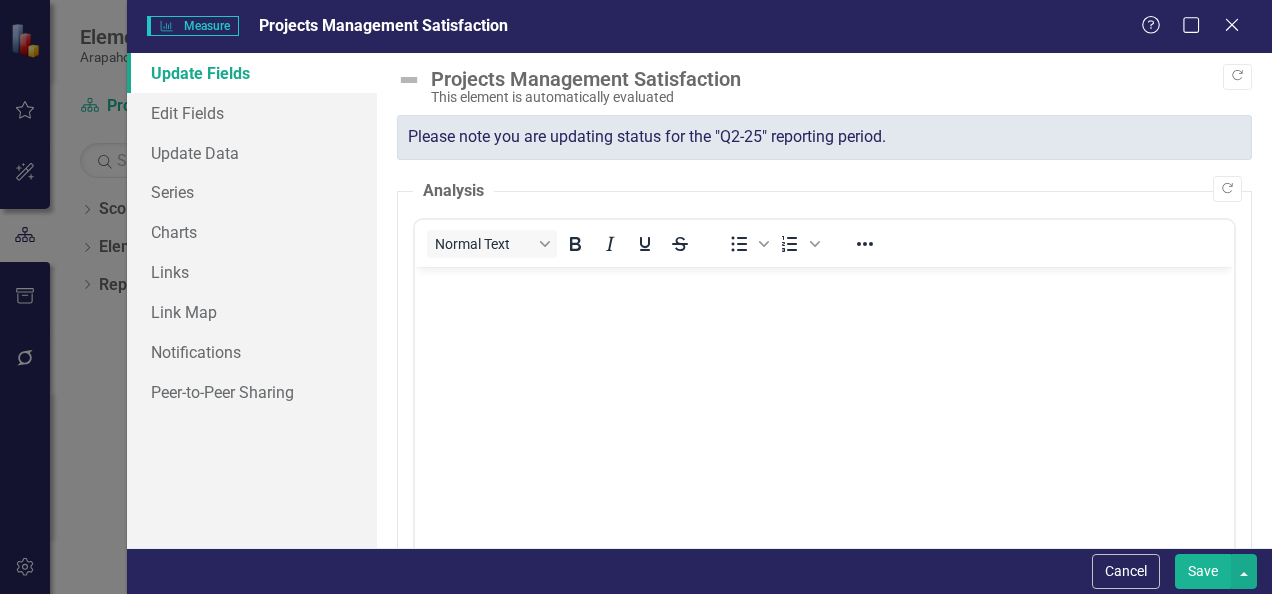 scroll, scrollTop: 0, scrollLeft: 0, axis: both 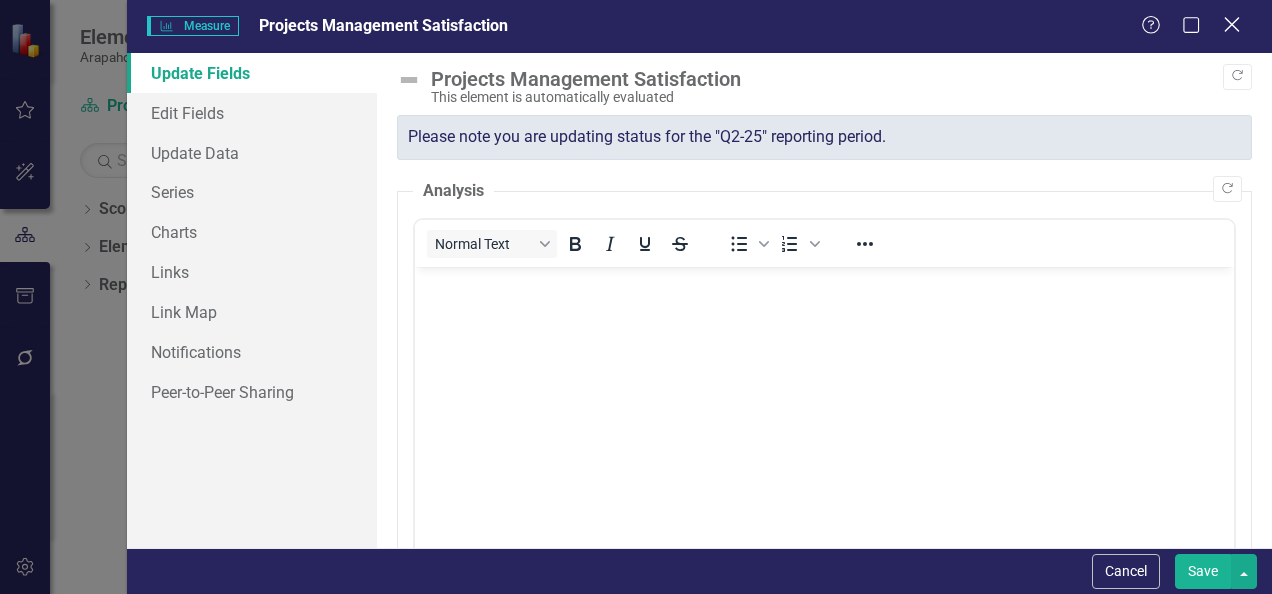 click on "Close" 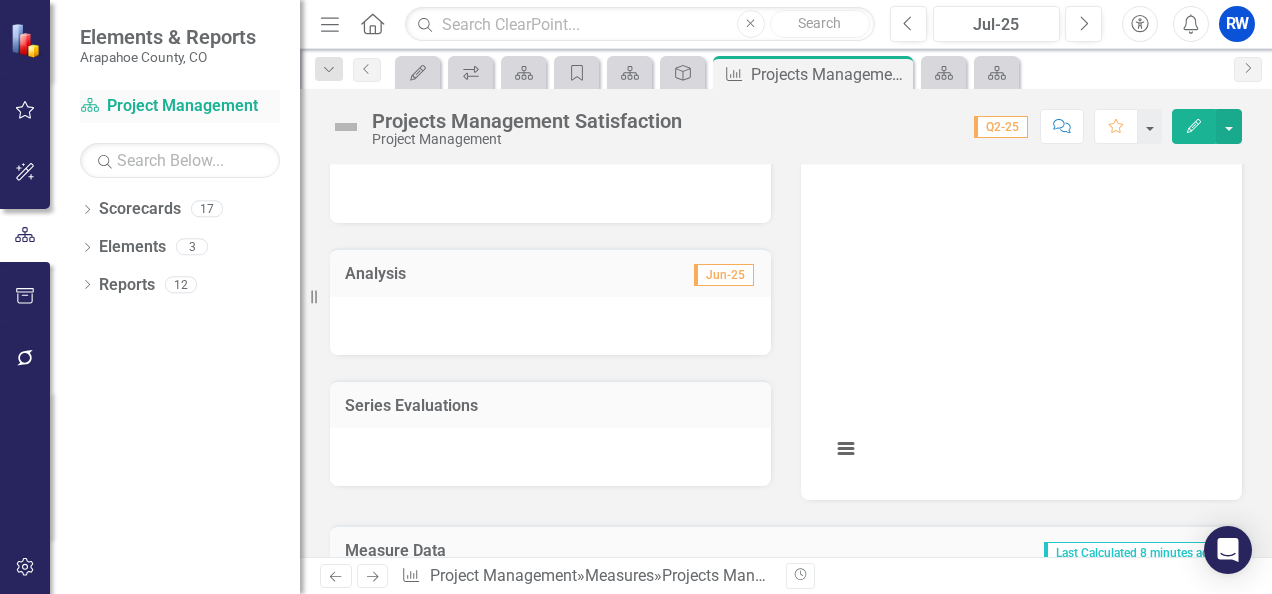 click on "Scorecard Project Management" at bounding box center [180, 106] 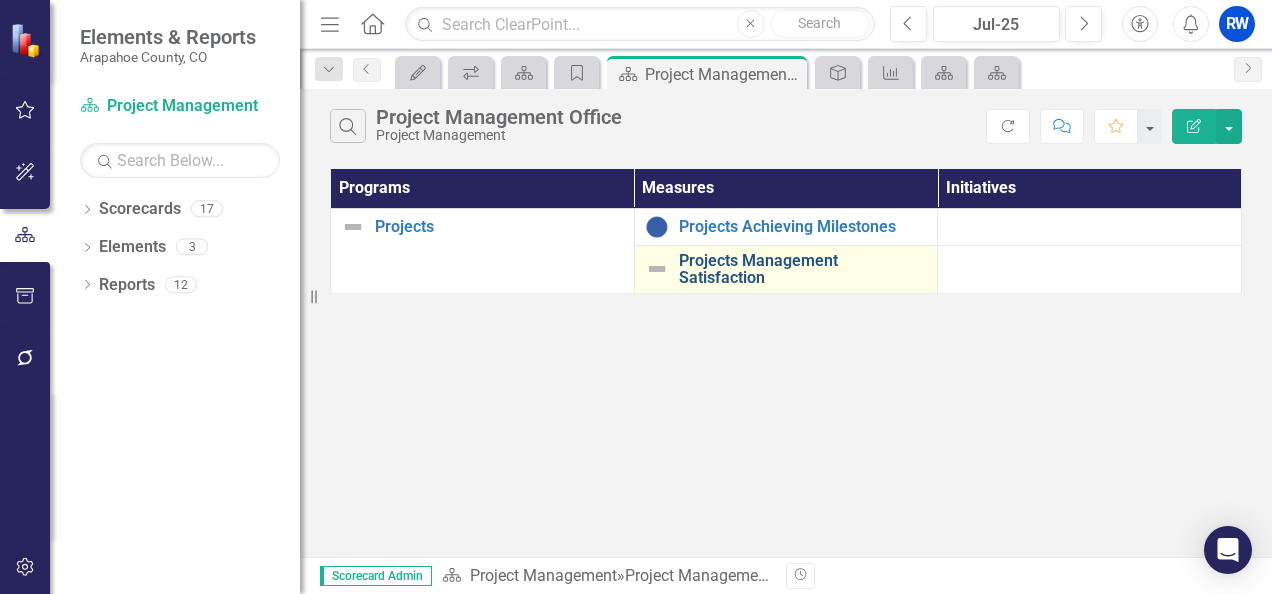 click on "Projects Management Satisfaction" at bounding box center [803, 269] 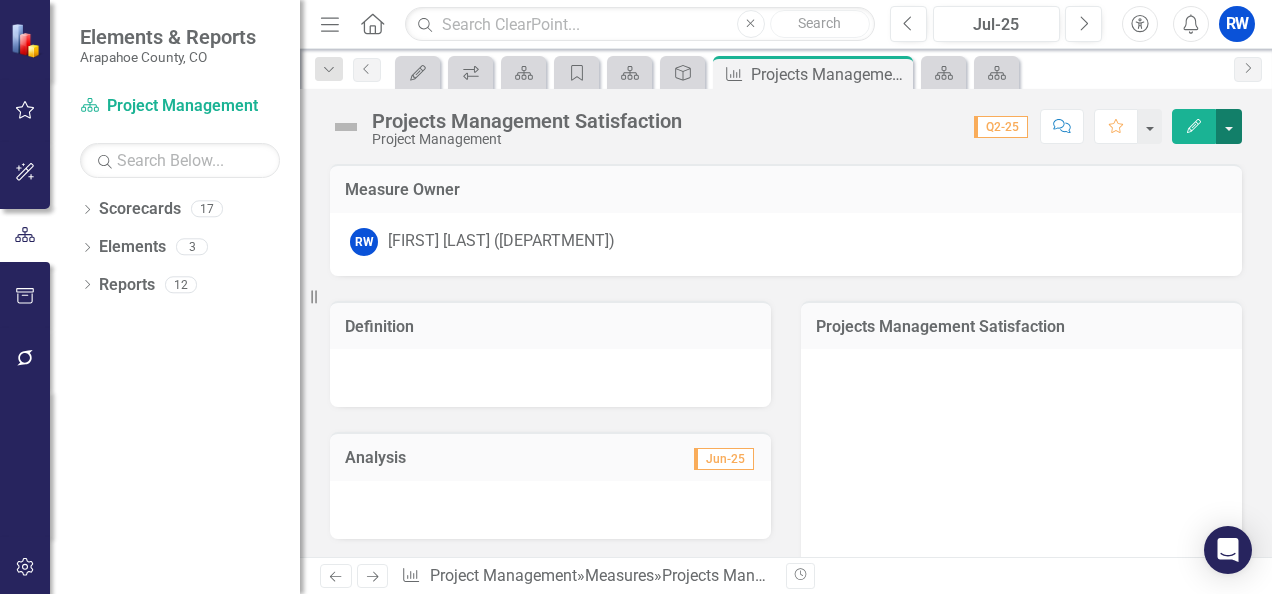 click at bounding box center (1229, 126) 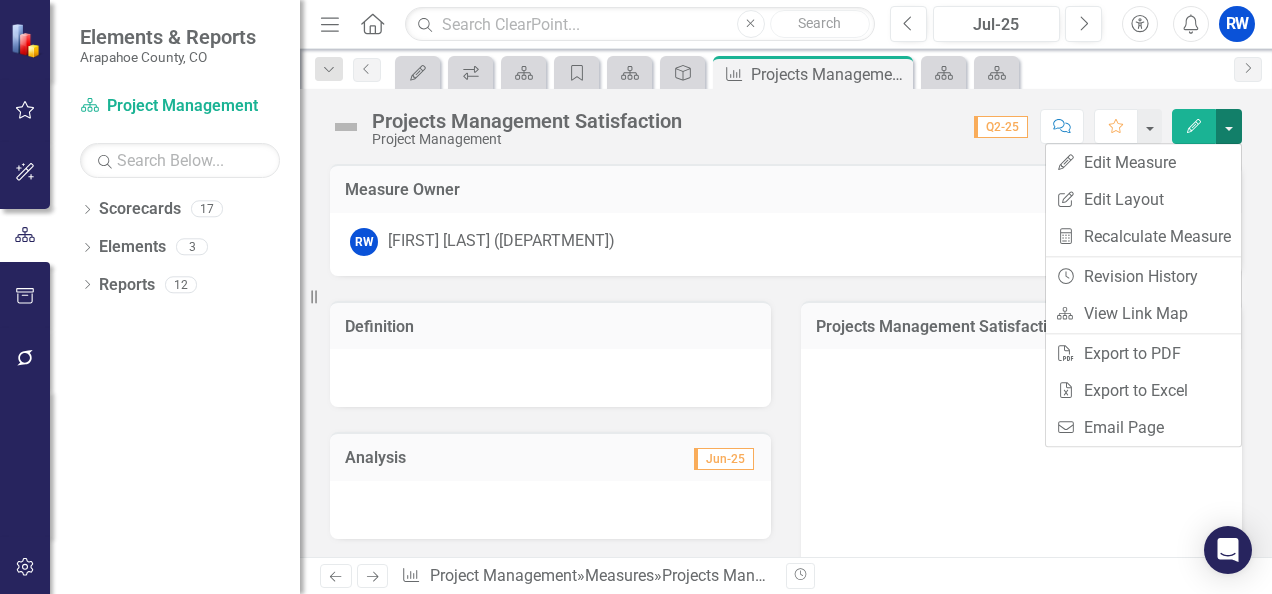 type 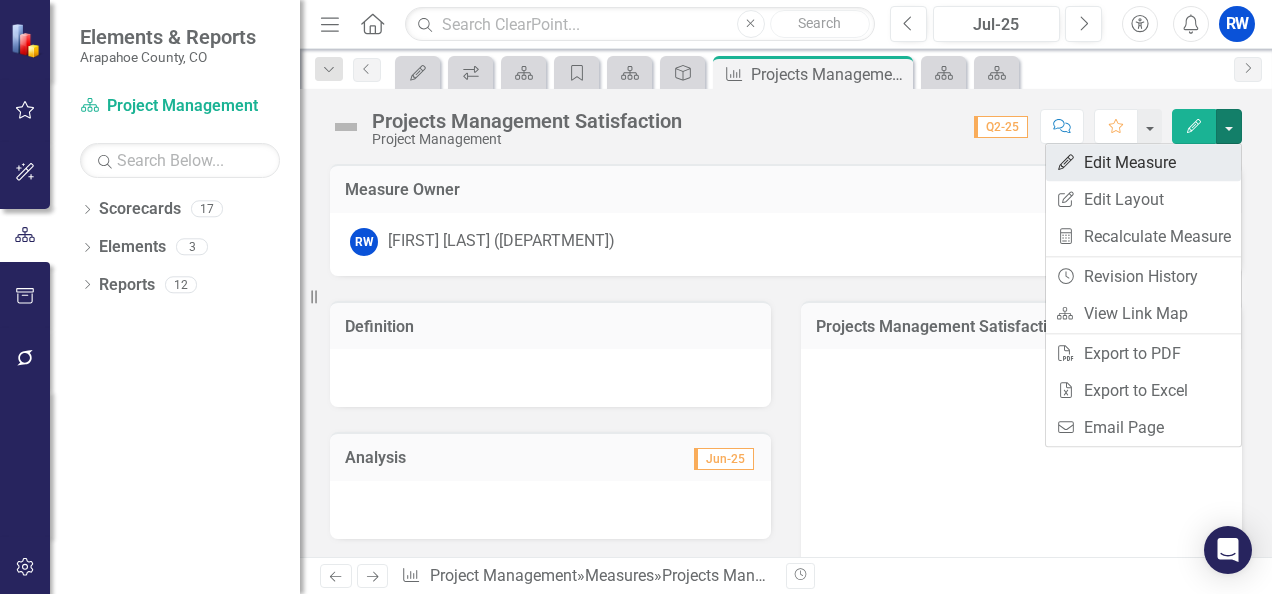 click on "Edit Edit Measure" at bounding box center (1143, 162) 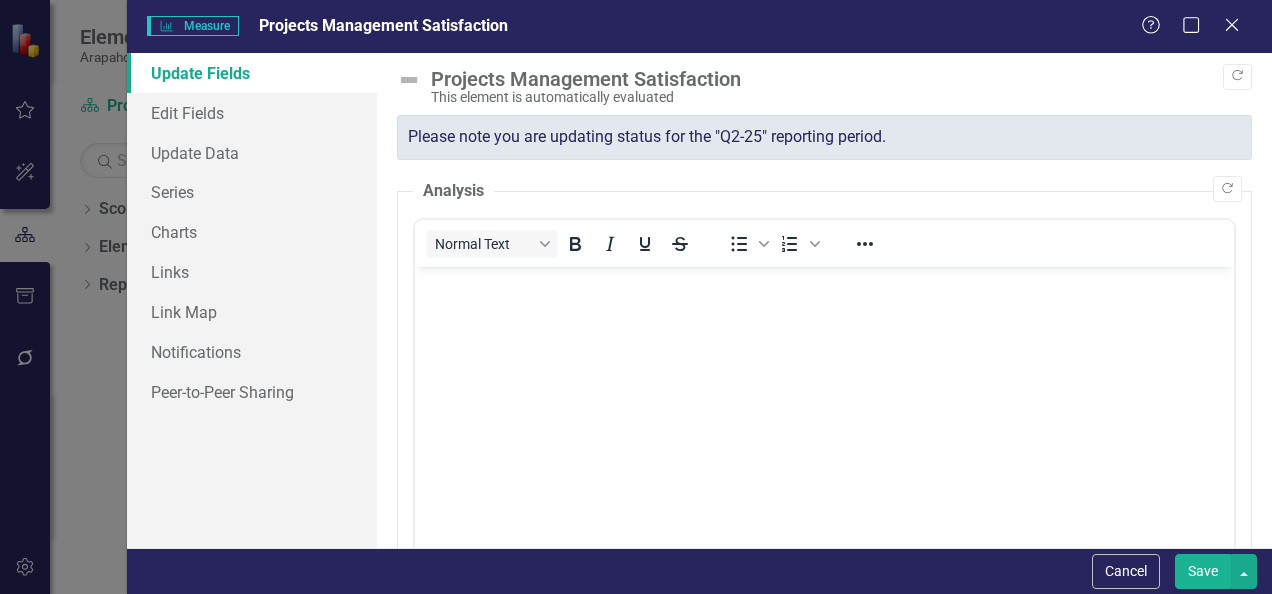 scroll, scrollTop: 0, scrollLeft: 0, axis: both 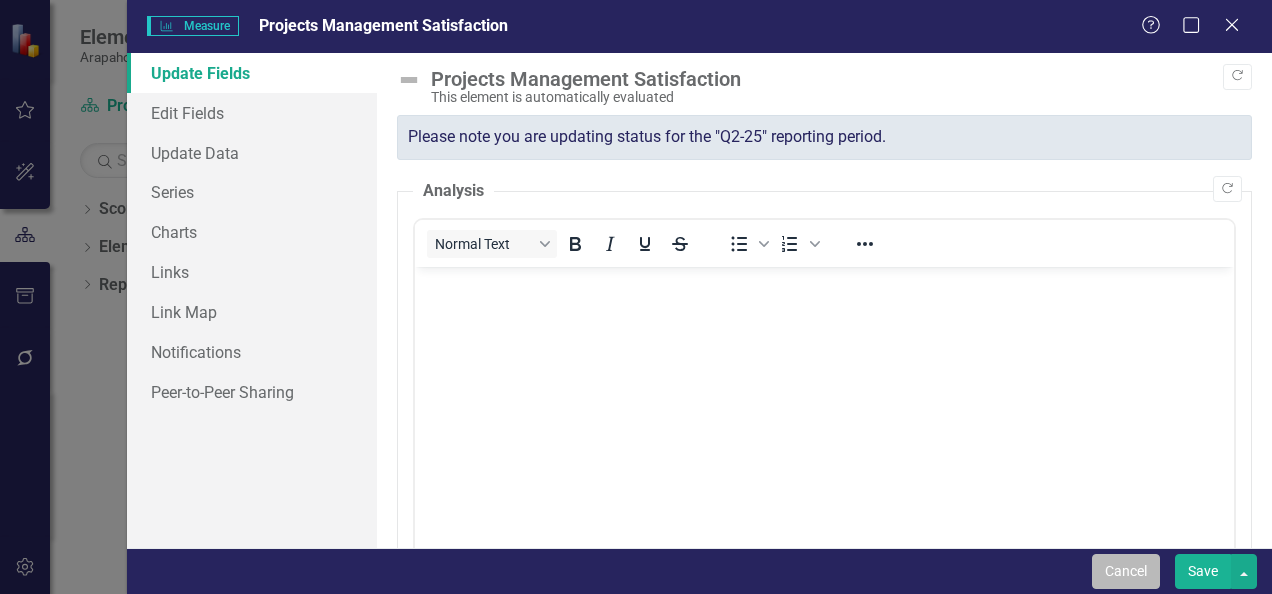 click on "Cancel" at bounding box center (1126, 571) 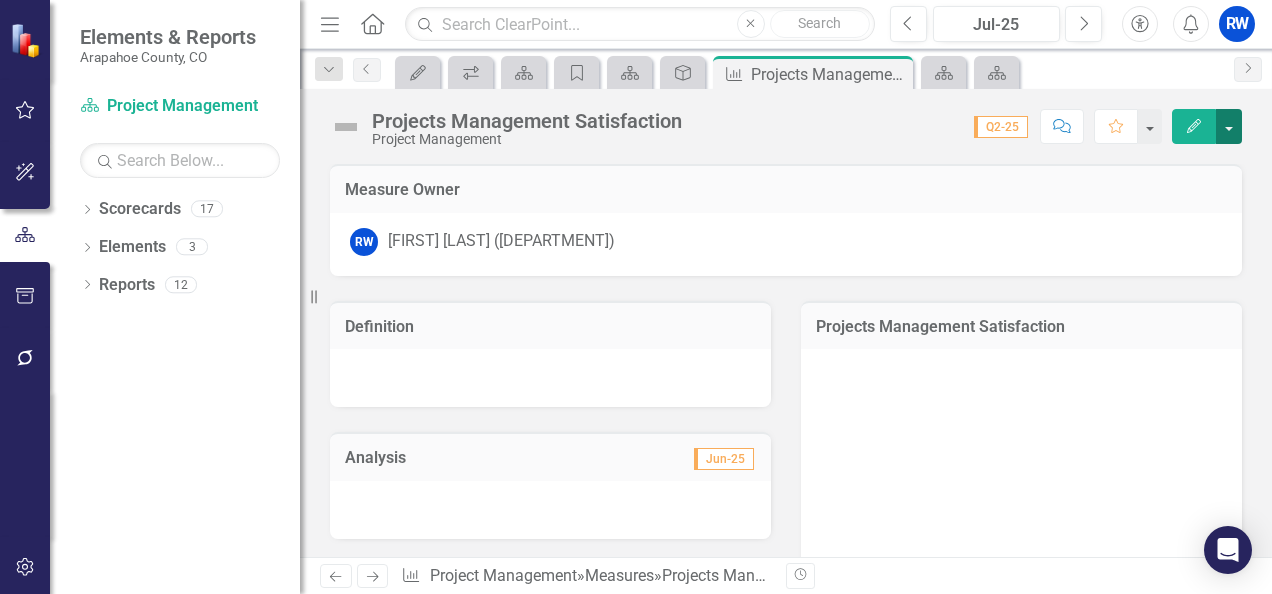 click at bounding box center [1229, 126] 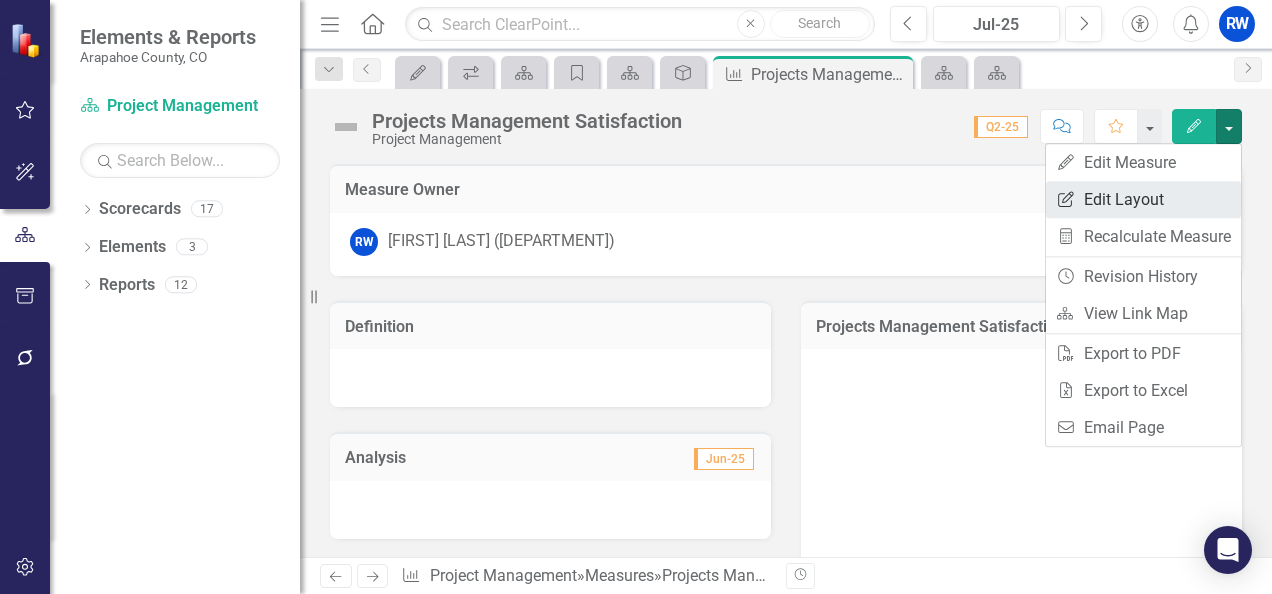 click on "Edit Report Edit Layout" at bounding box center (1143, 199) 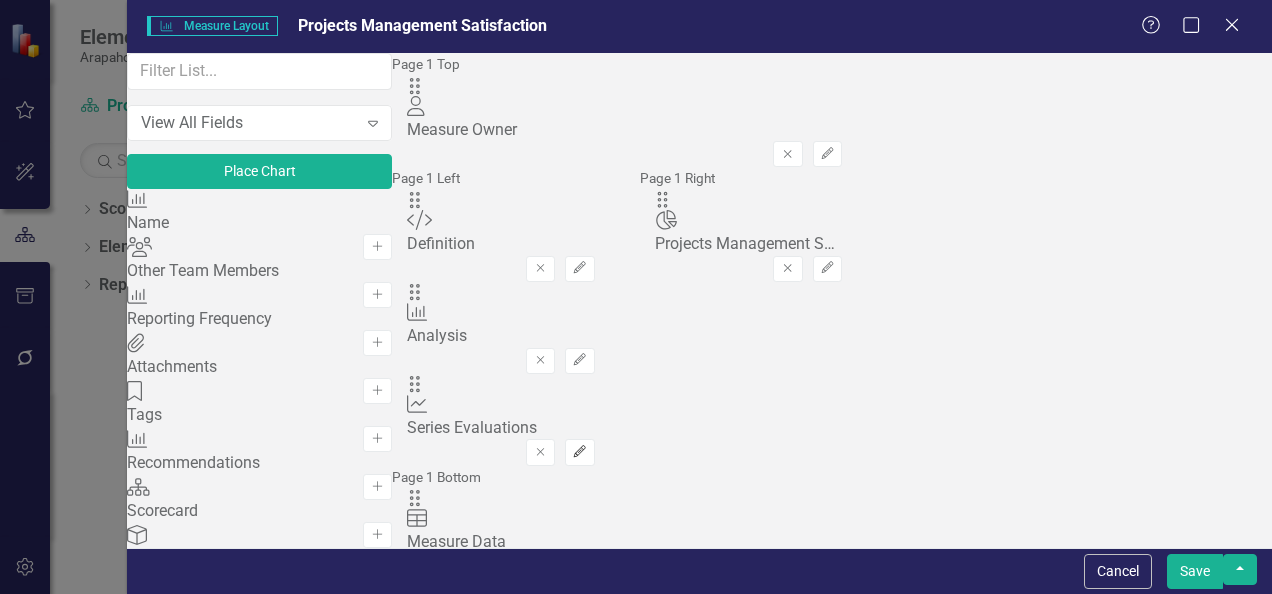 click on "Edit" 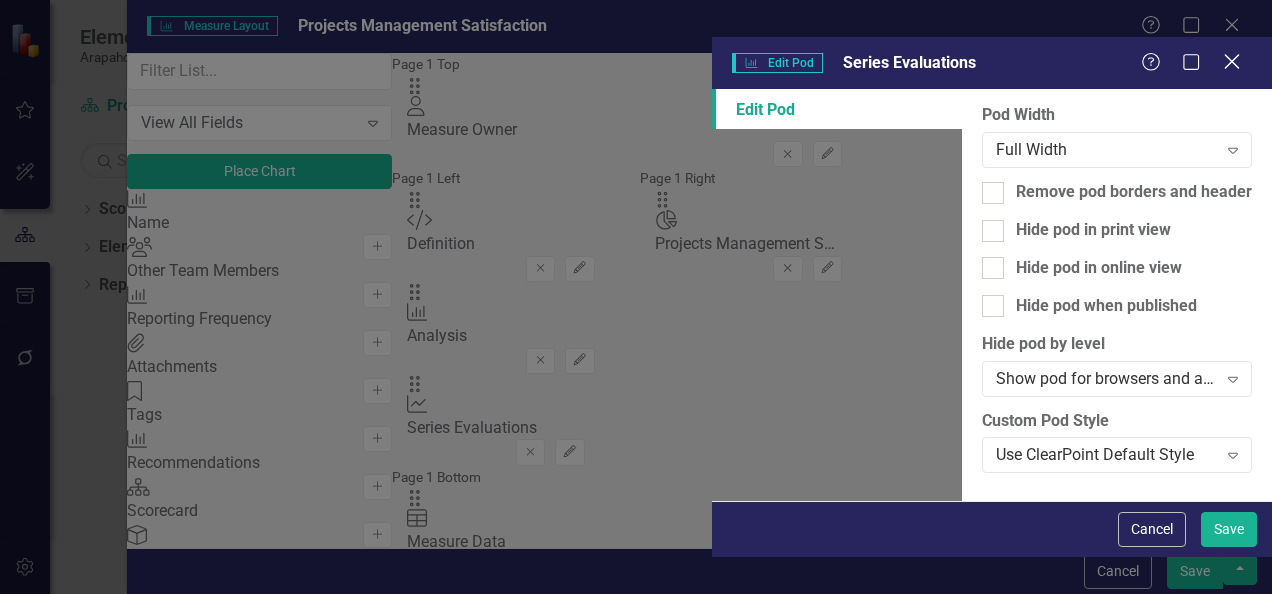 click on "Close" 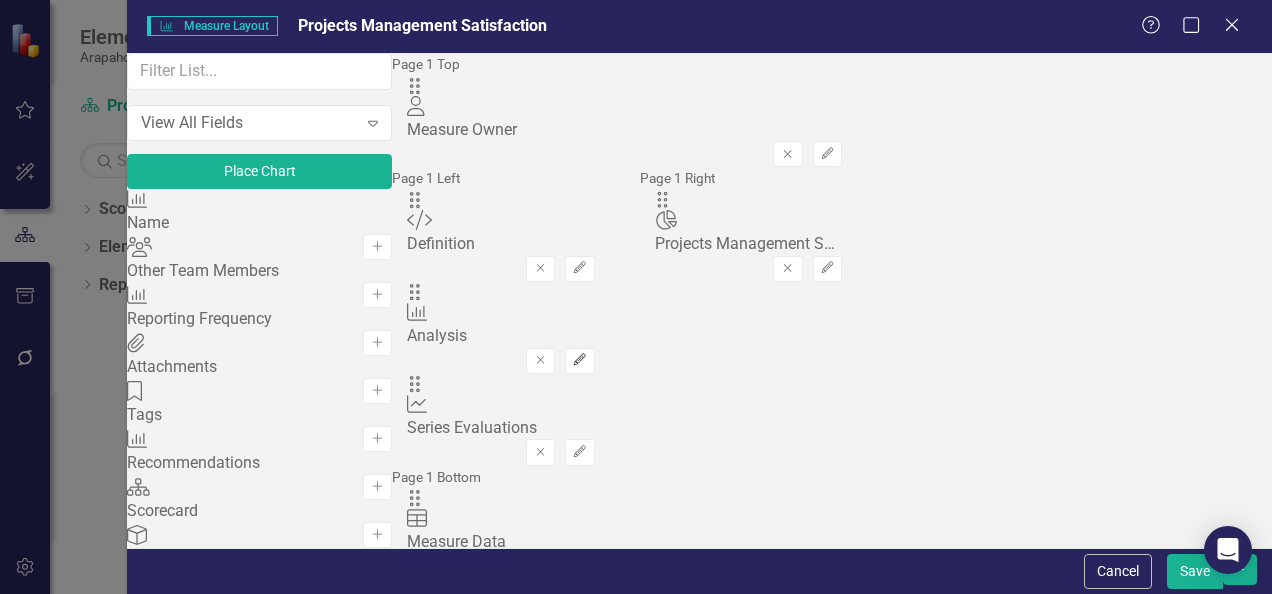 click 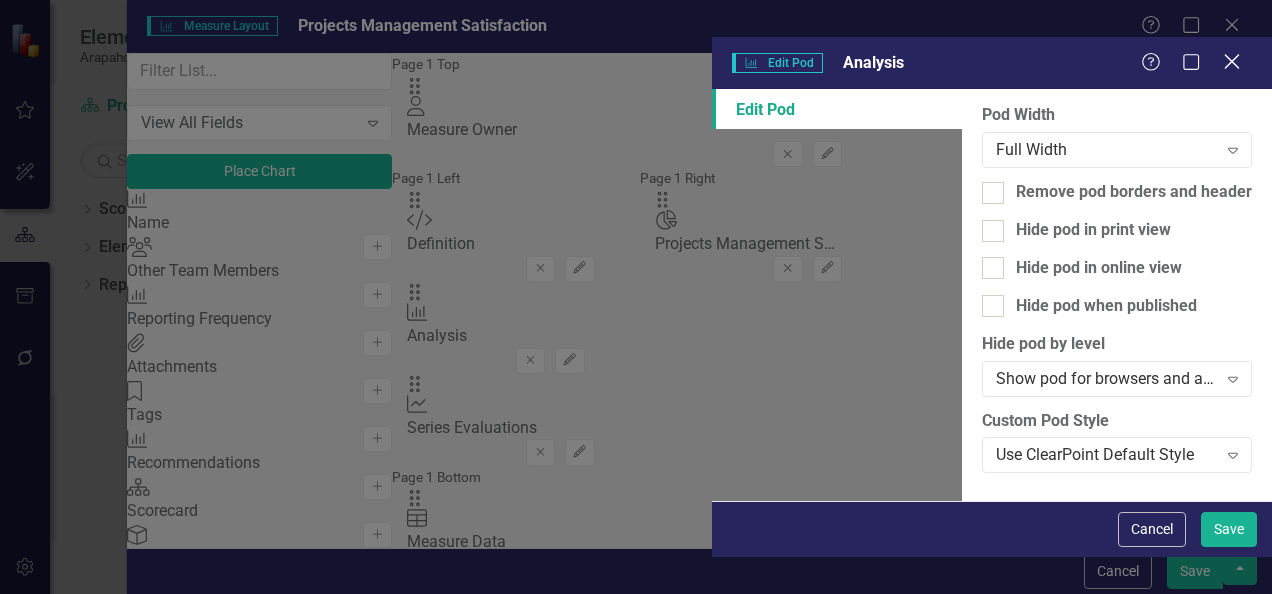 click on "Close" 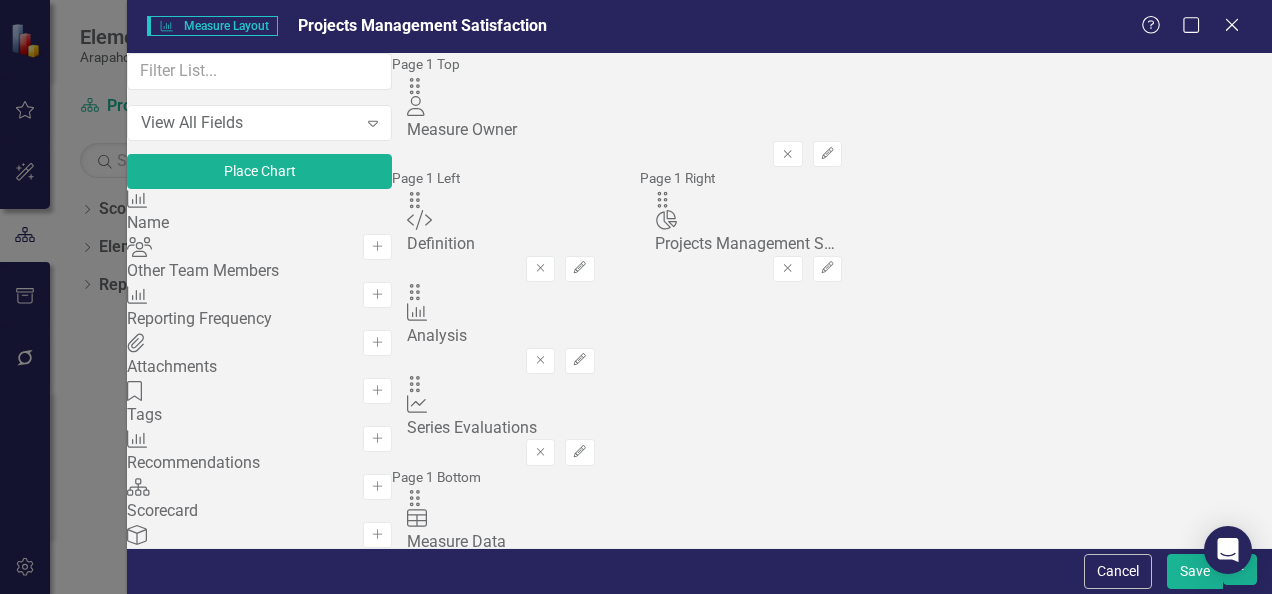 scroll, scrollTop: 40, scrollLeft: 0, axis: vertical 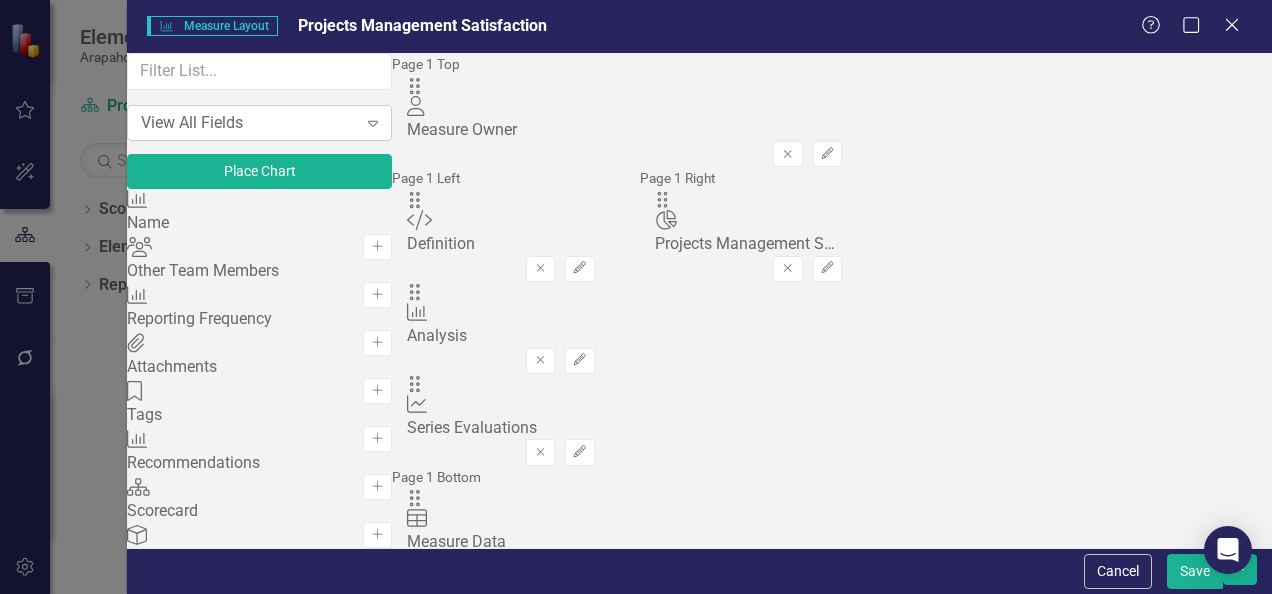 click on "View All Fields" at bounding box center [249, 122] 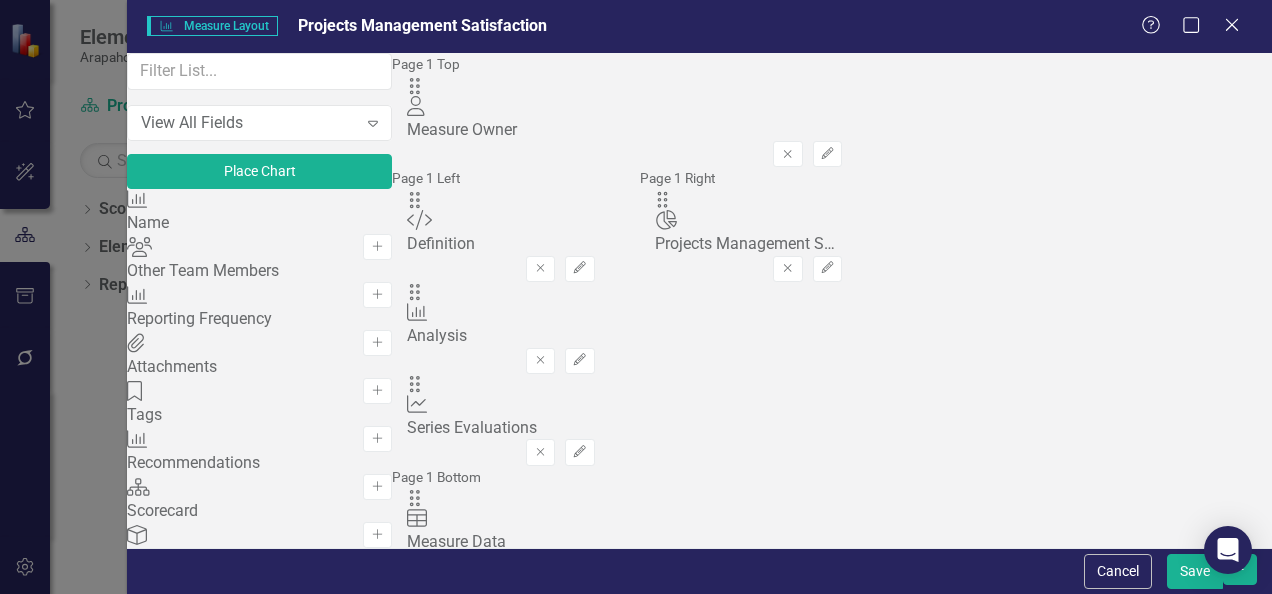 scroll, scrollTop: 52, scrollLeft: 0, axis: vertical 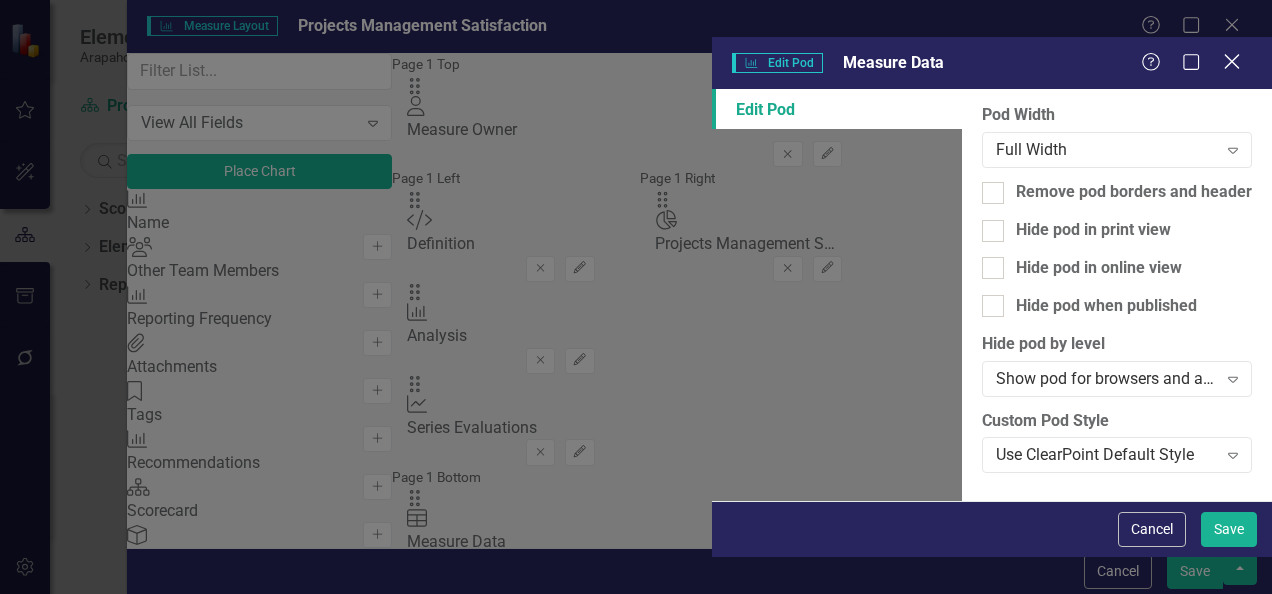 click on "Close" 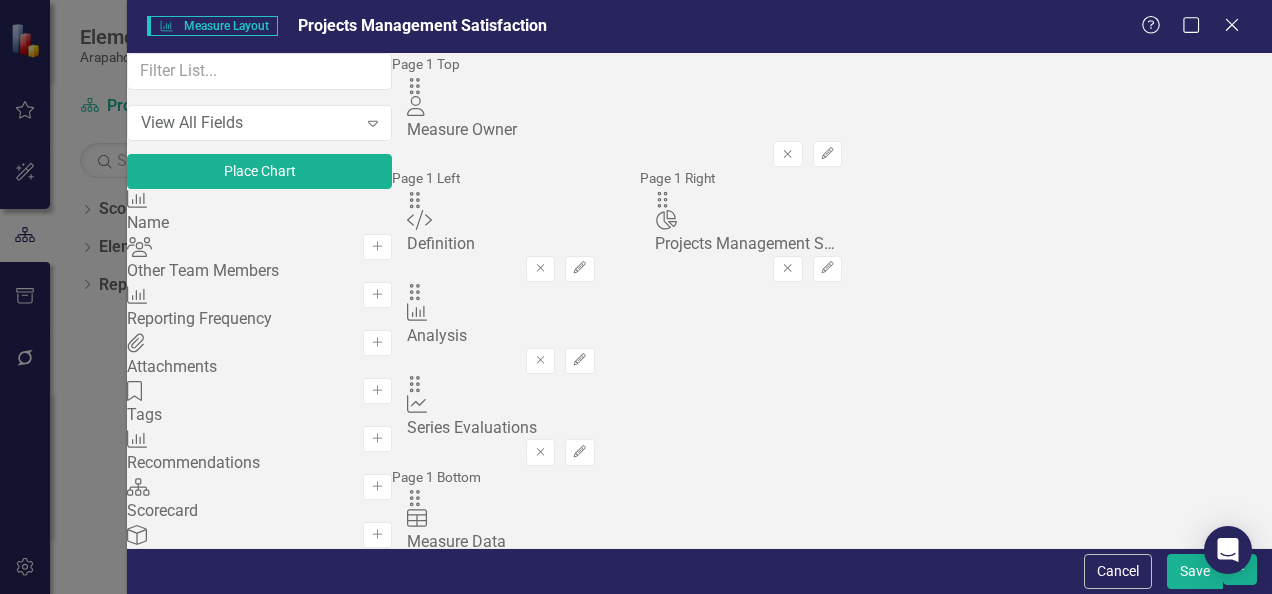 click on "Close" 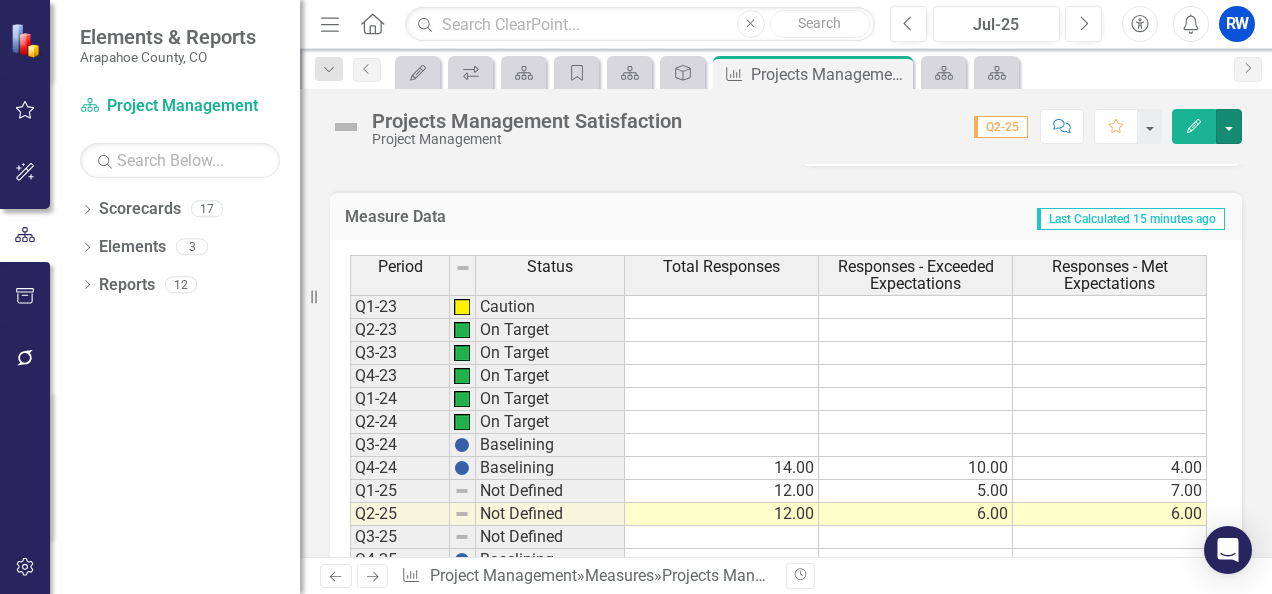 scroll, scrollTop: 516, scrollLeft: 0, axis: vertical 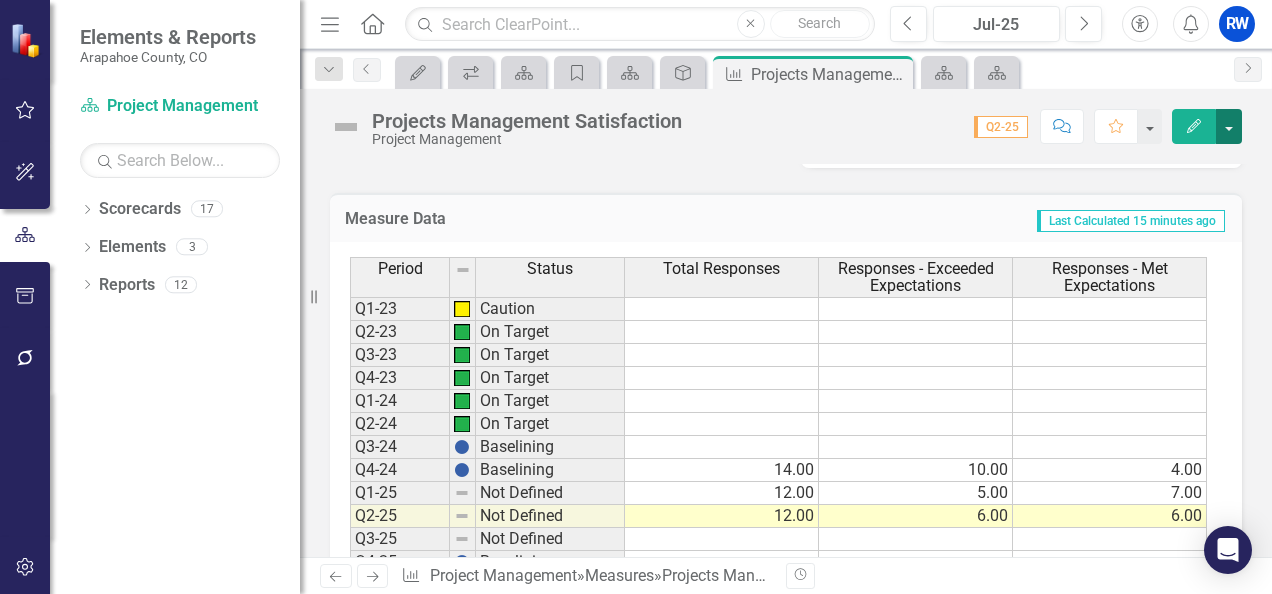 click at bounding box center [1229, 126] 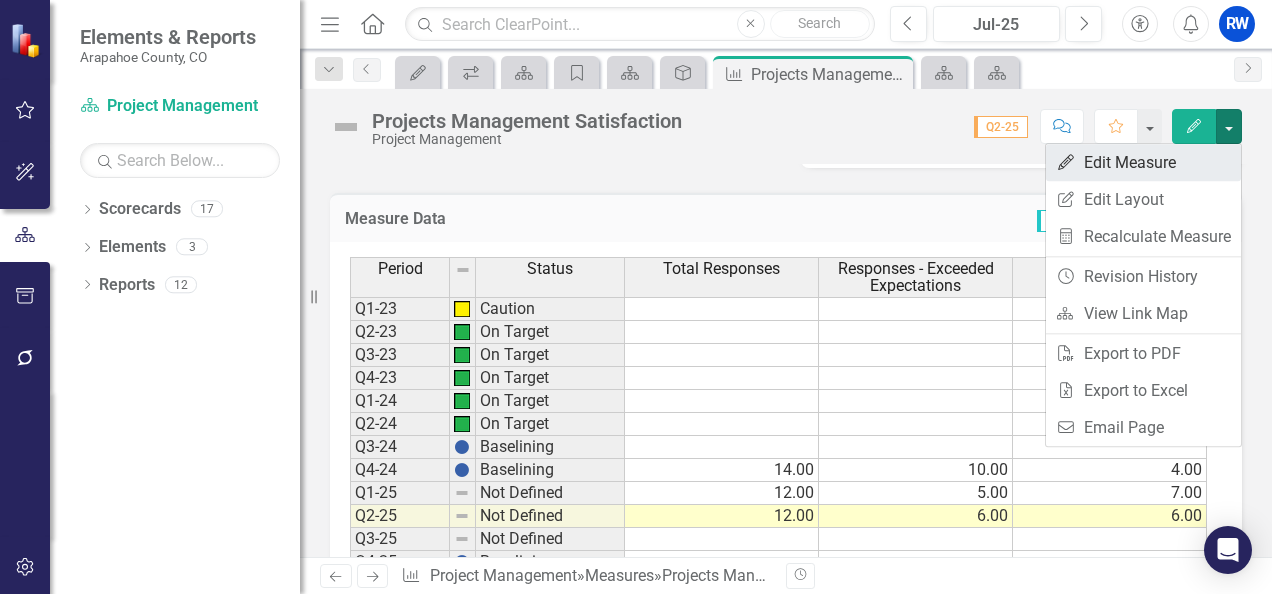 click on "Edit Edit Measure" at bounding box center [1143, 162] 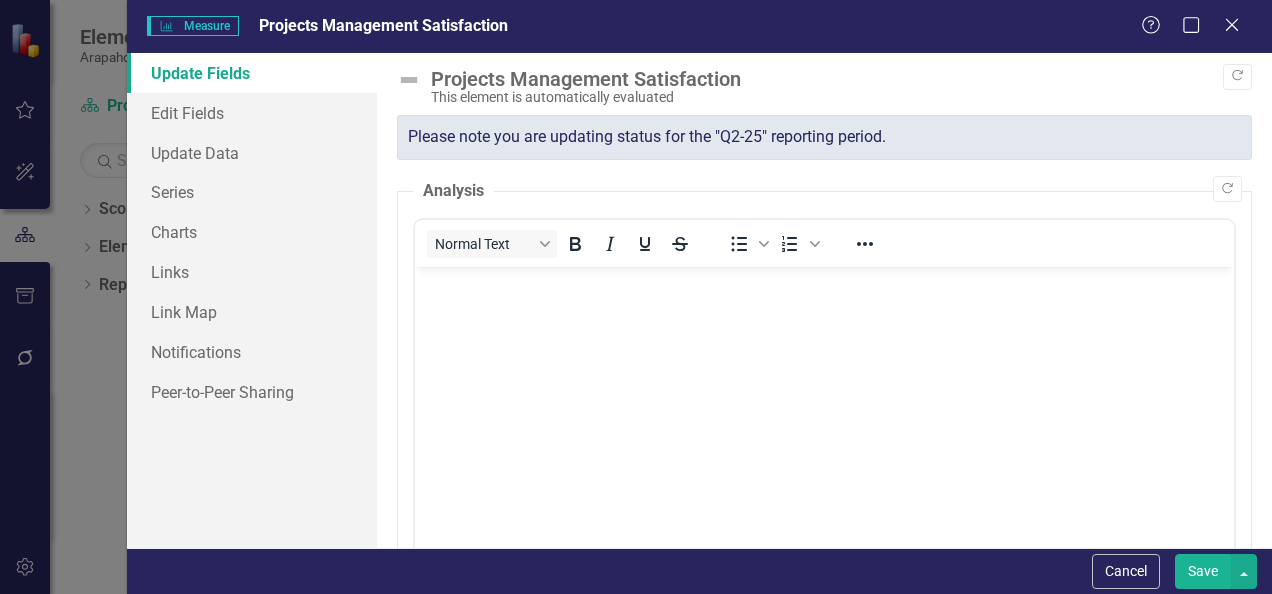 scroll, scrollTop: 0, scrollLeft: 0, axis: both 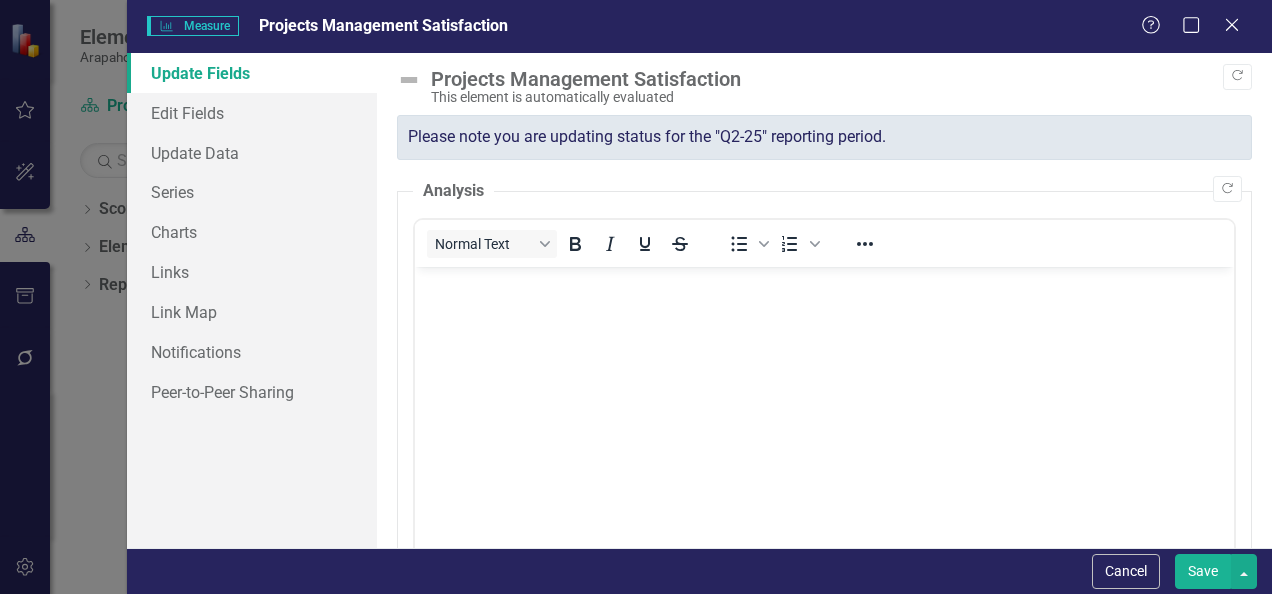 click on "Please note you are updating status for the "Q2-25" reporting period." at bounding box center (824, 137) 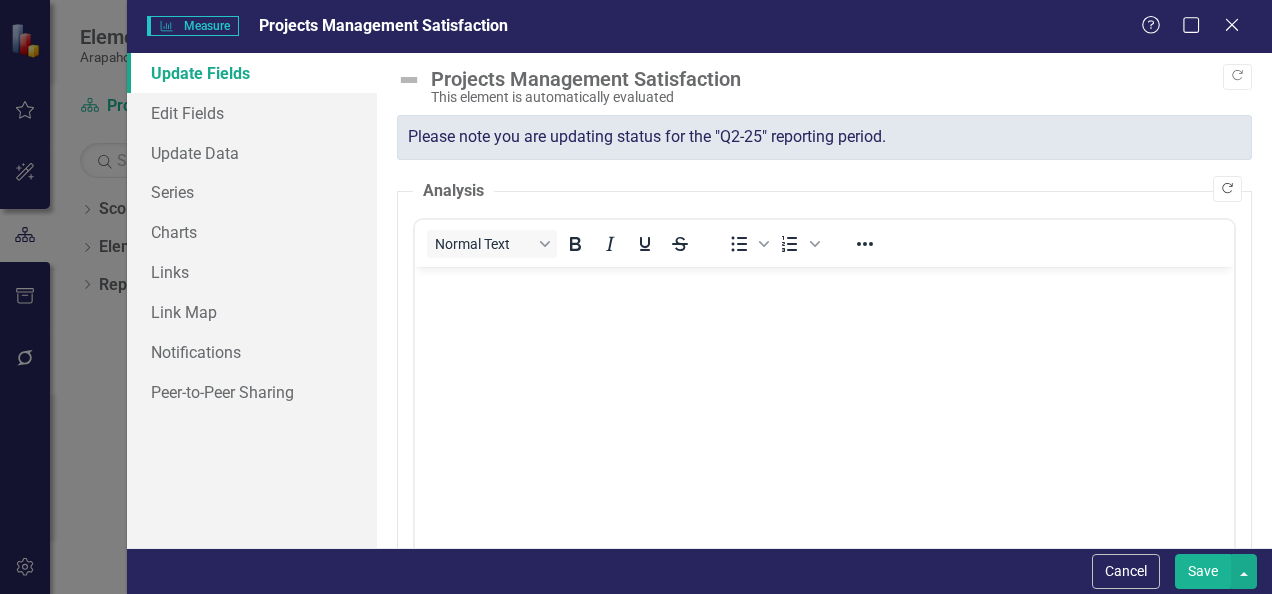 click on "Copy Forward" at bounding box center (1227, 189) 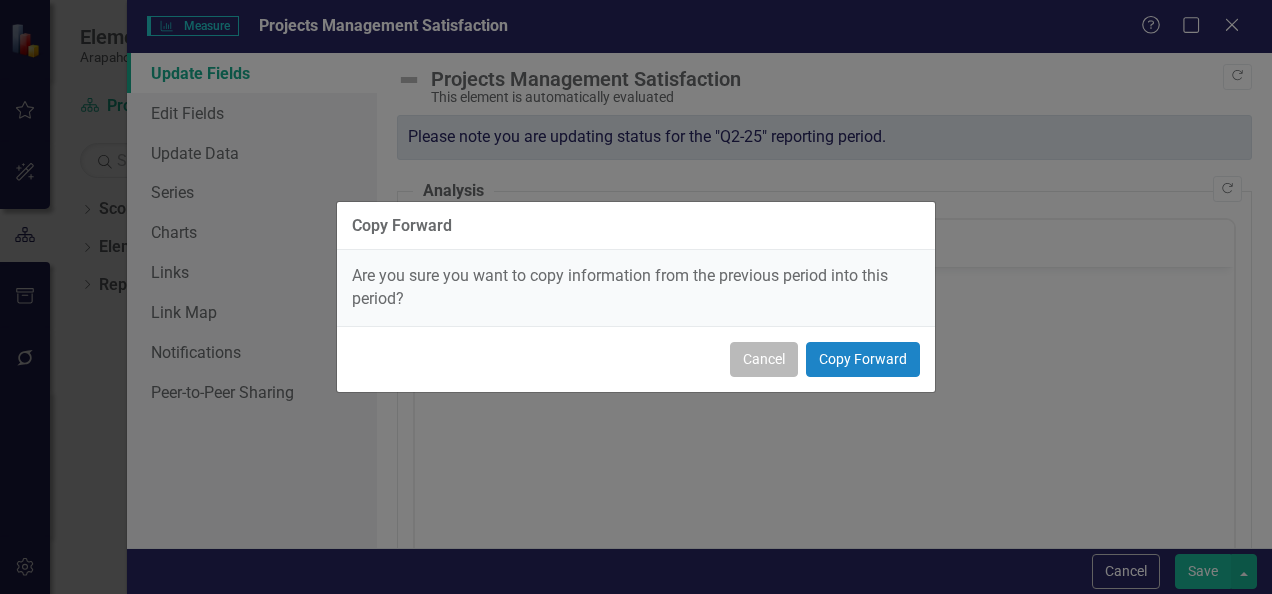 click on "Cancel" at bounding box center (764, 359) 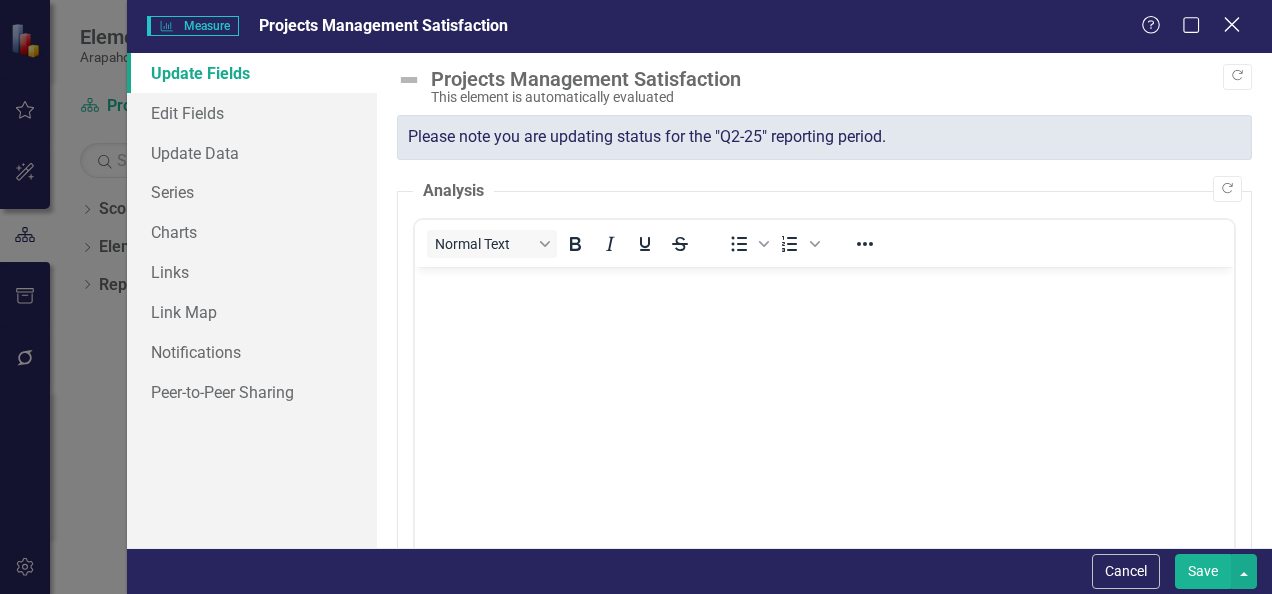 click 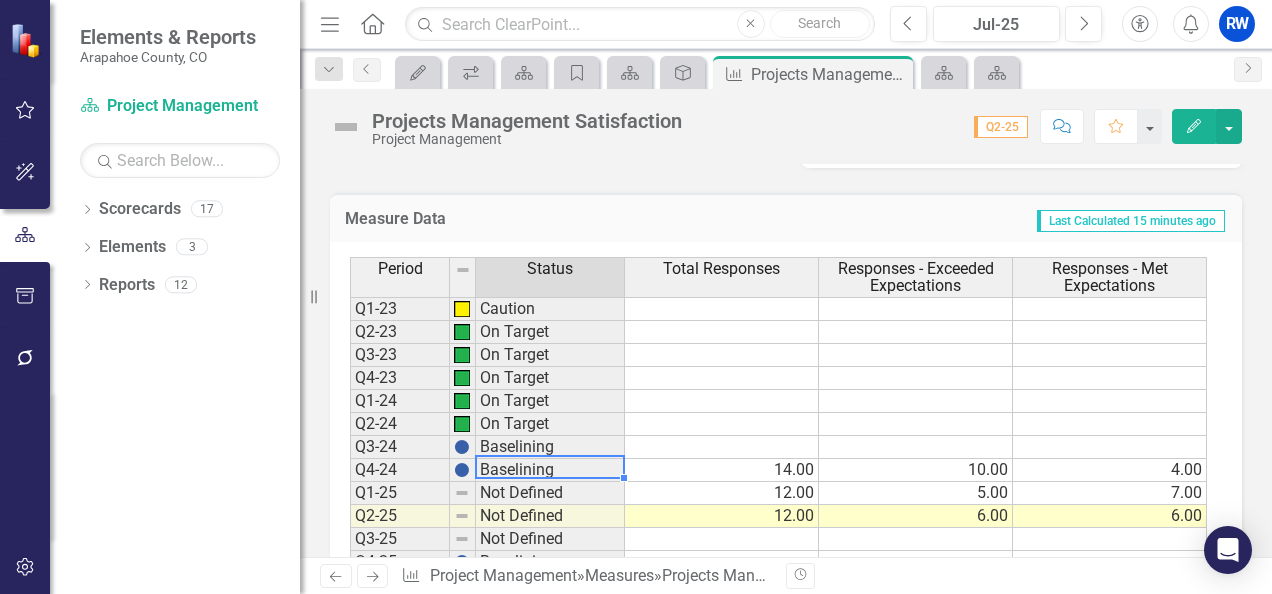 click on "Baselining" at bounding box center [550, 470] 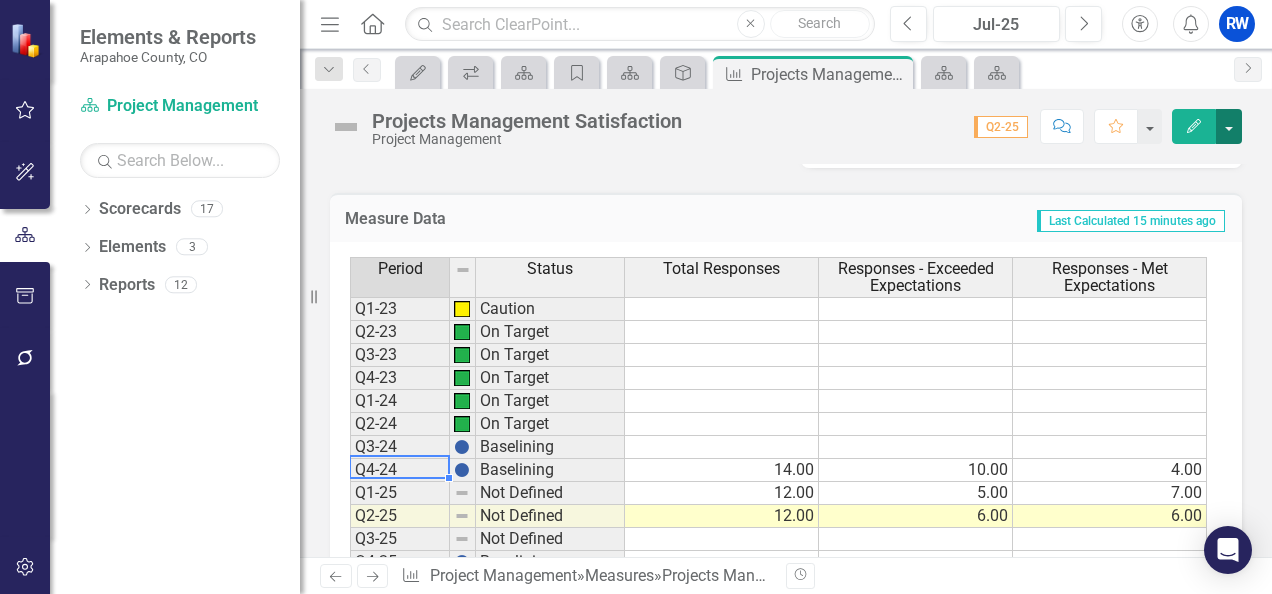 click at bounding box center (1229, 126) 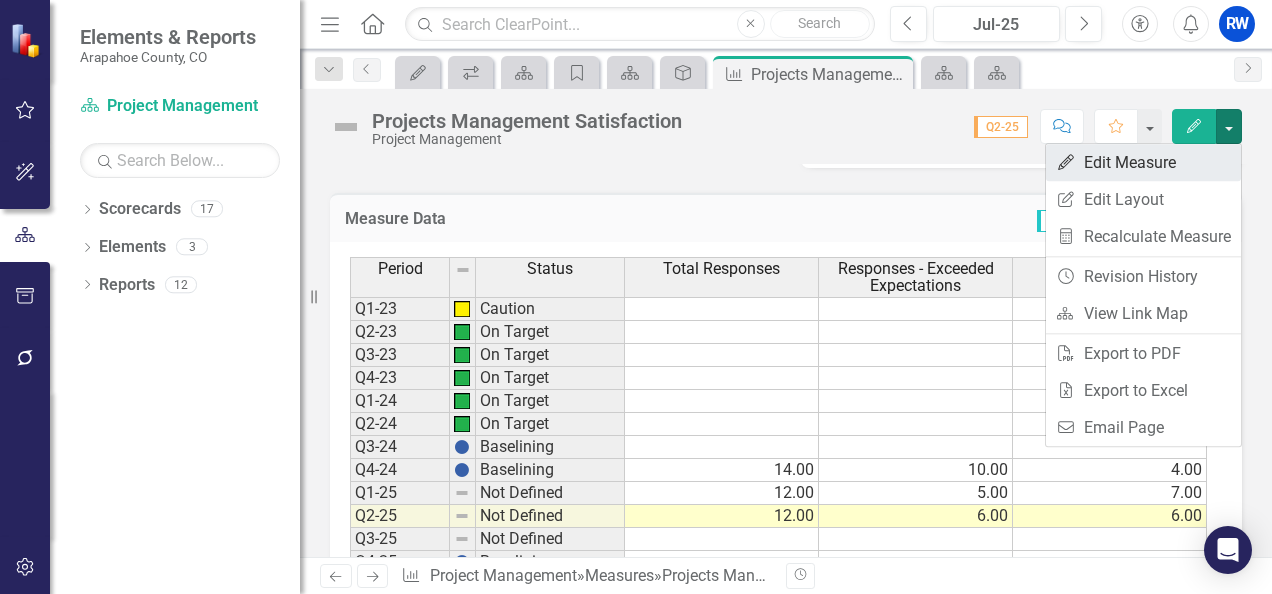 click on "Edit Edit Measure" at bounding box center (1143, 162) 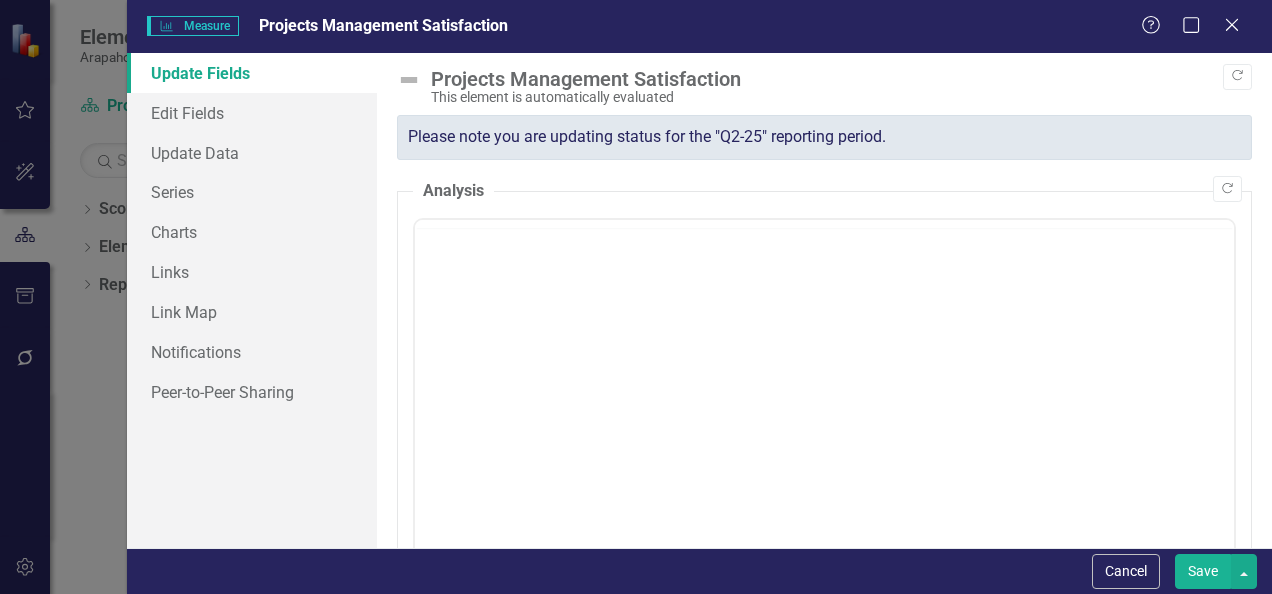 scroll, scrollTop: 0, scrollLeft: 0, axis: both 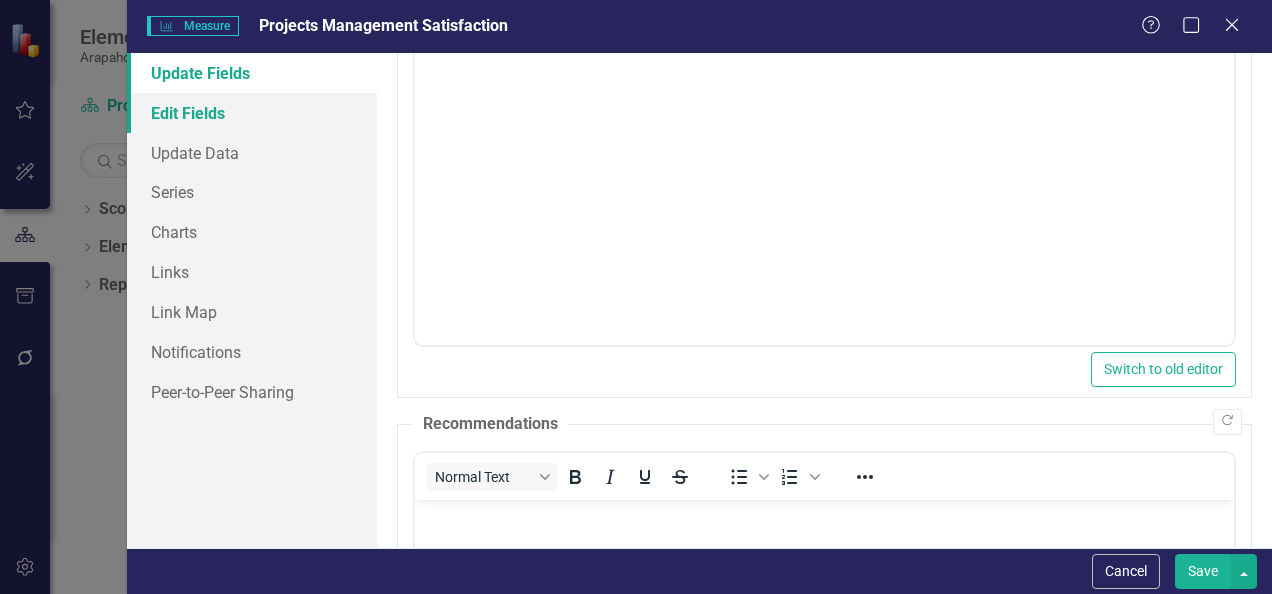 click on "Edit Fields" at bounding box center (252, 113) 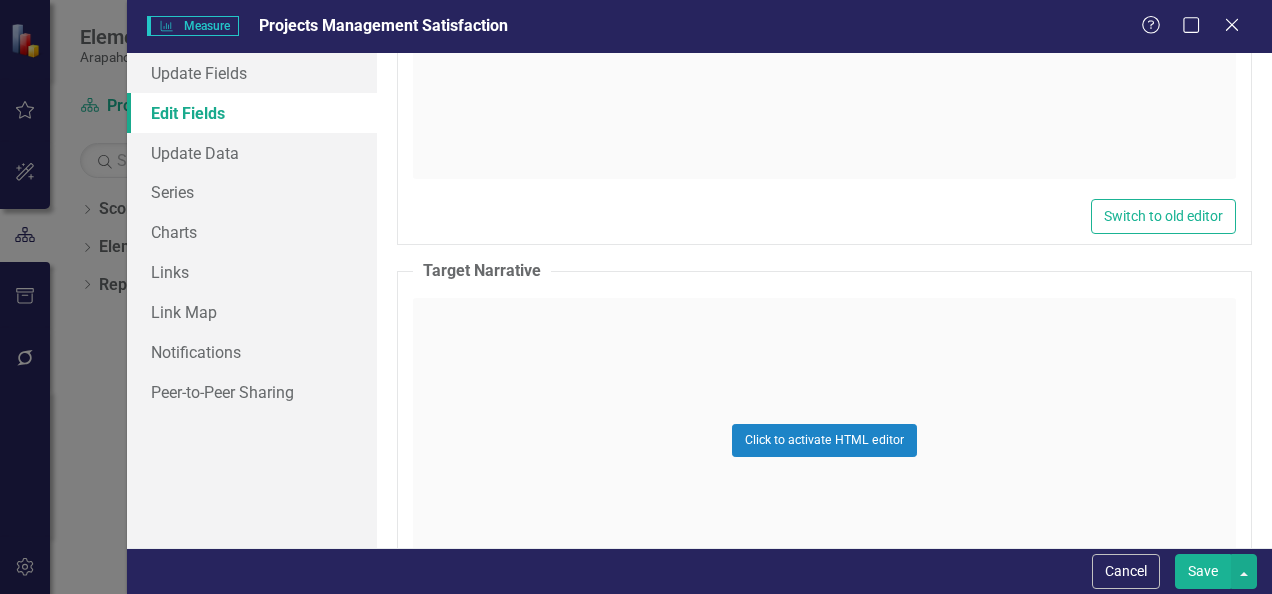 scroll, scrollTop: 2384, scrollLeft: 0, axis: vertical 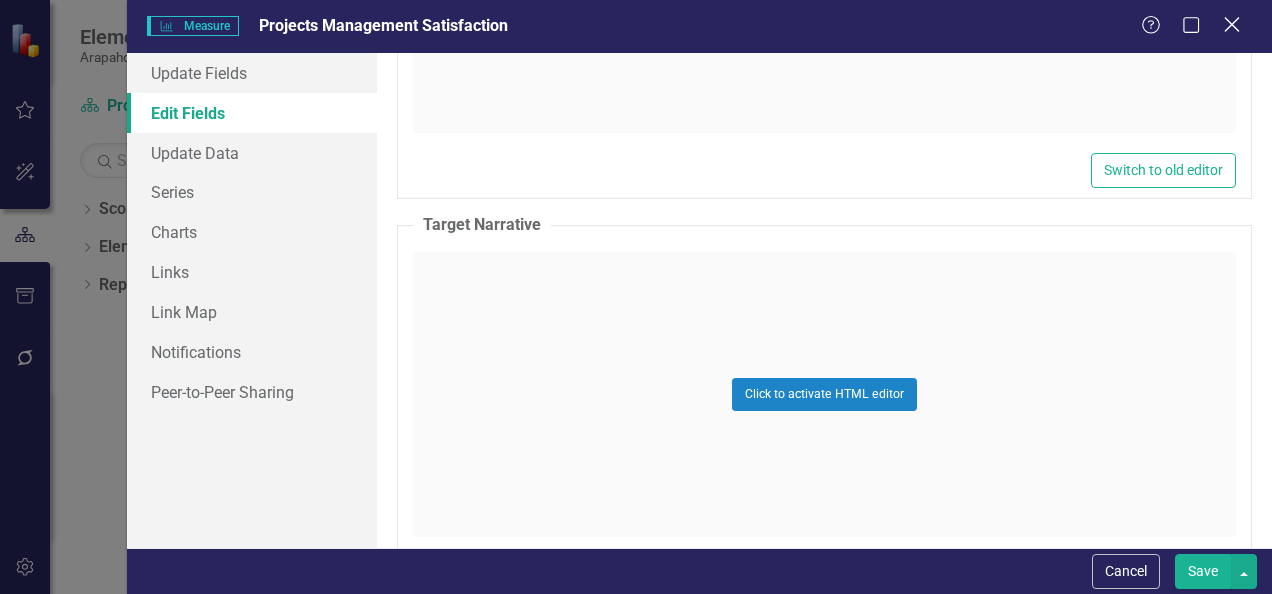 click 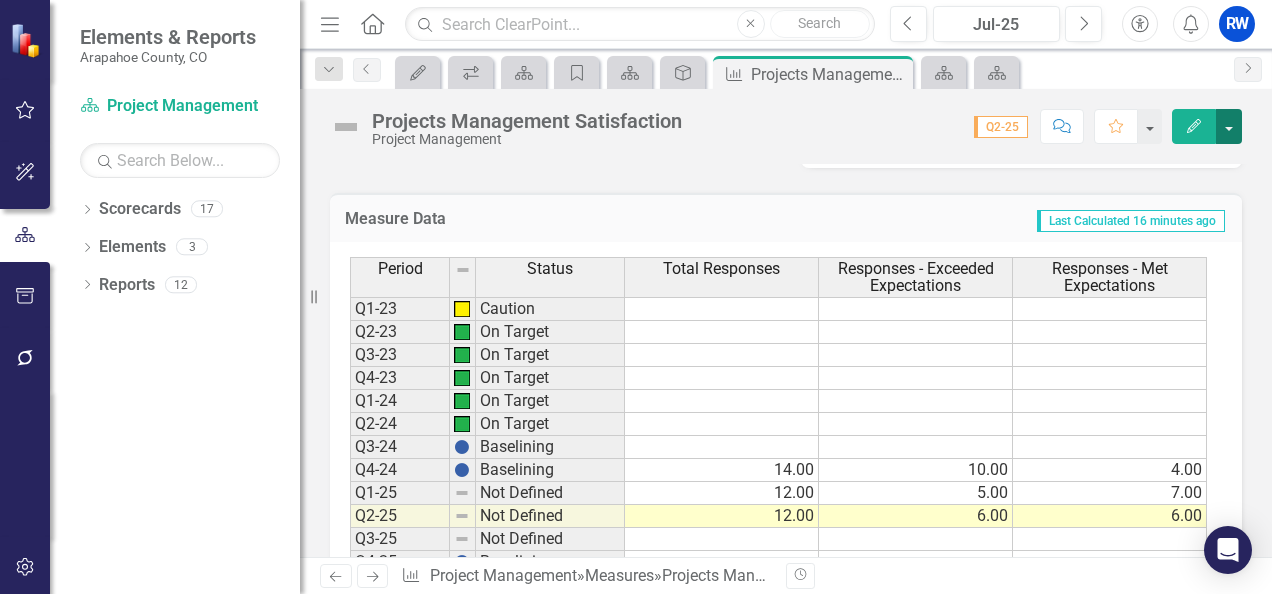 click at bounding box center (1229, 126) 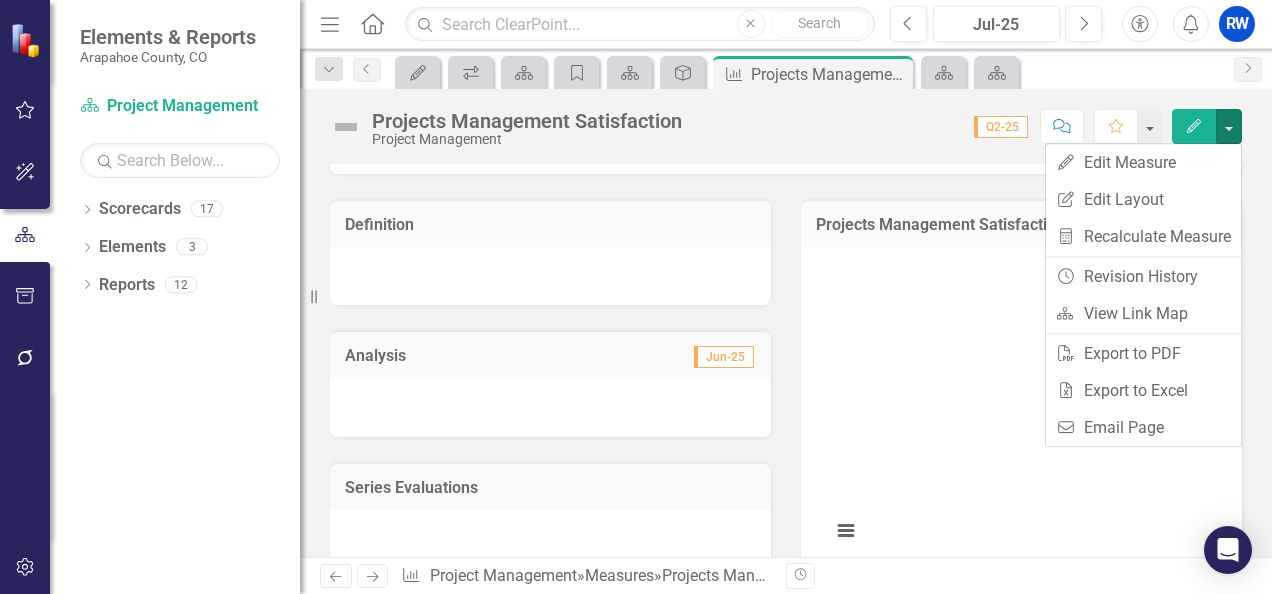 scroll, scrollTop: 0, scrollLeft: 0, axis: both 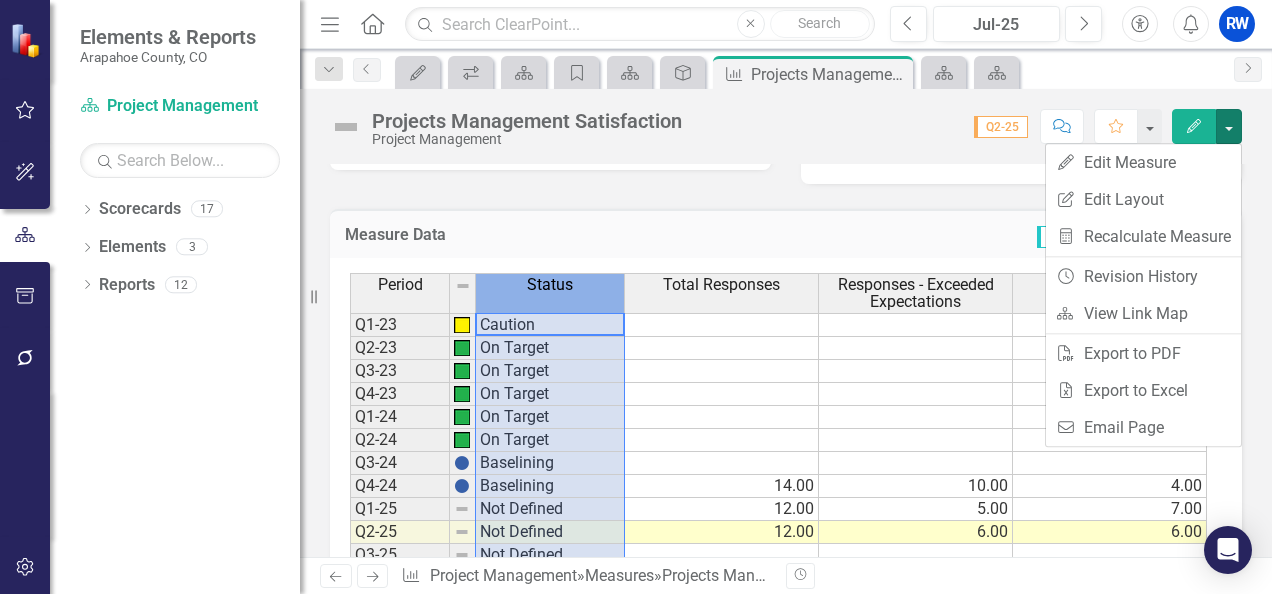 click on "Status" at bounding box center (550, 285) 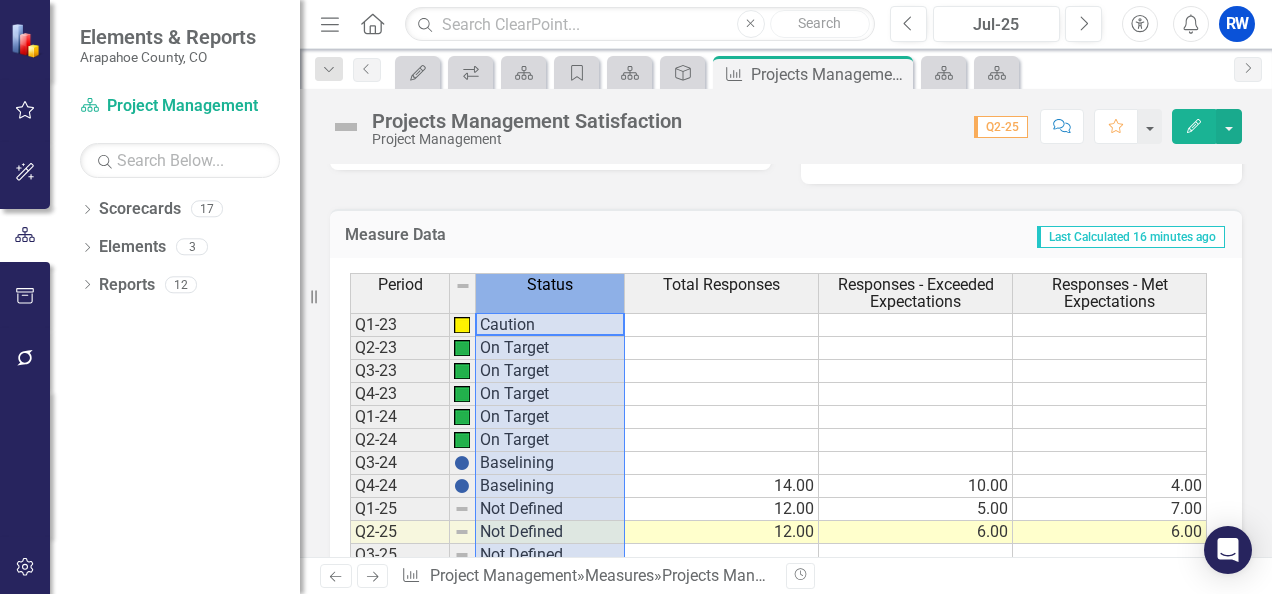 click on "Status" at bounding box center [550, 285] 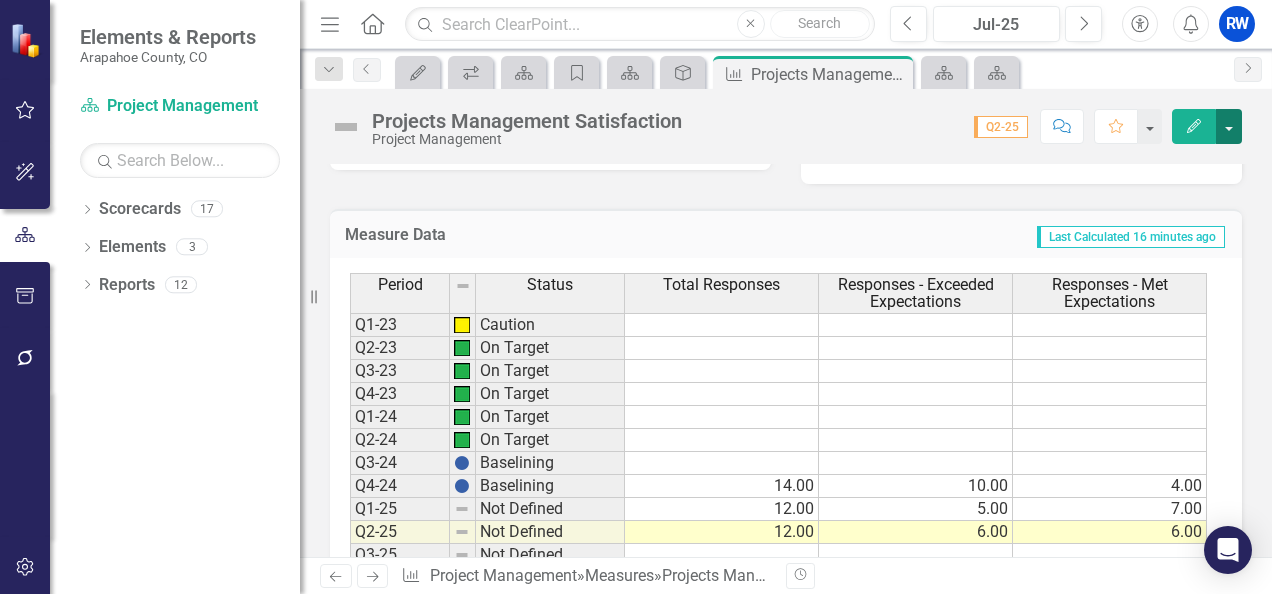 click at bounding box center (1229, 126) 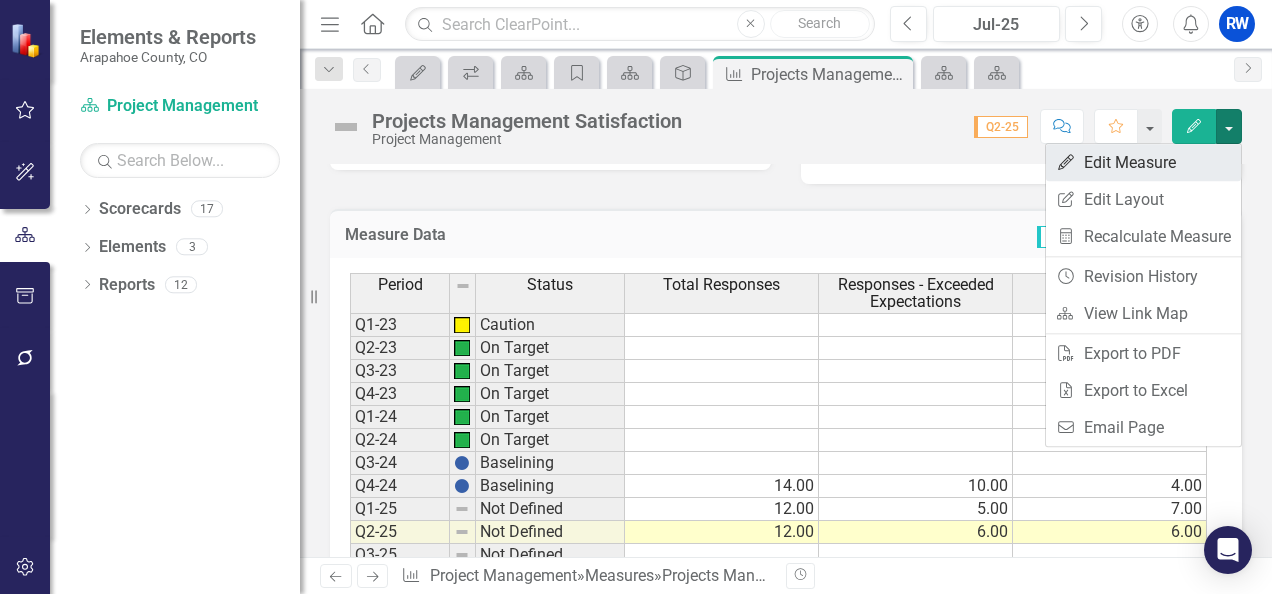 click on "Edit Edit Measure" at bounding box center (1143, 162) 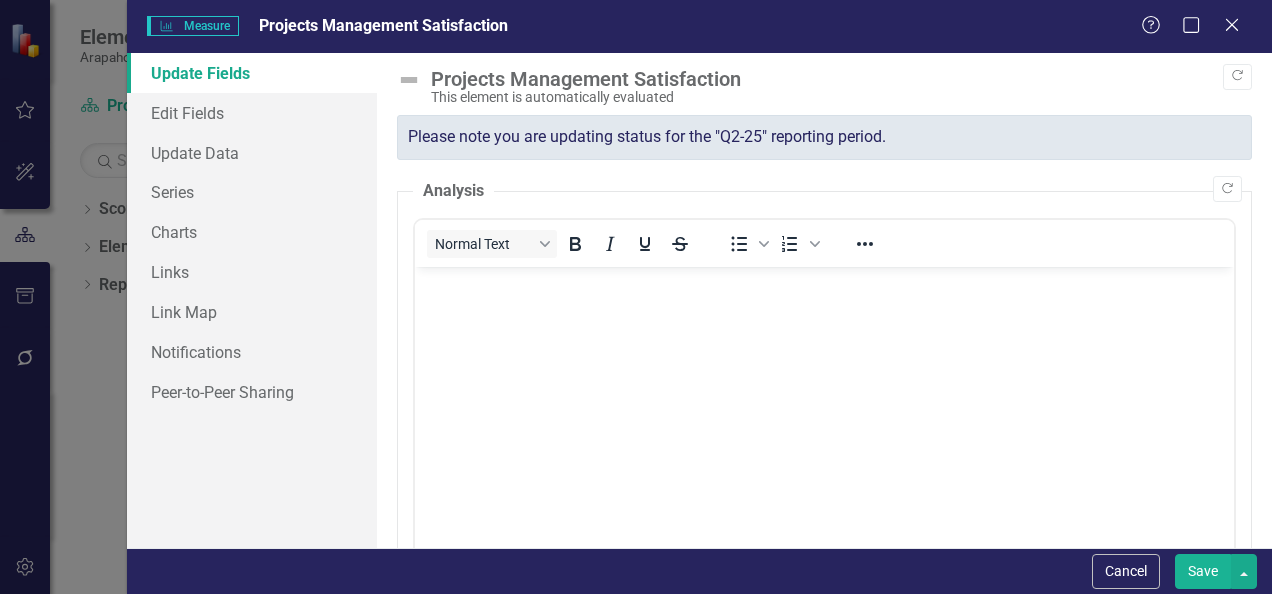 scroll, scrollTop: 0, scrollLeft: 0, axis: both 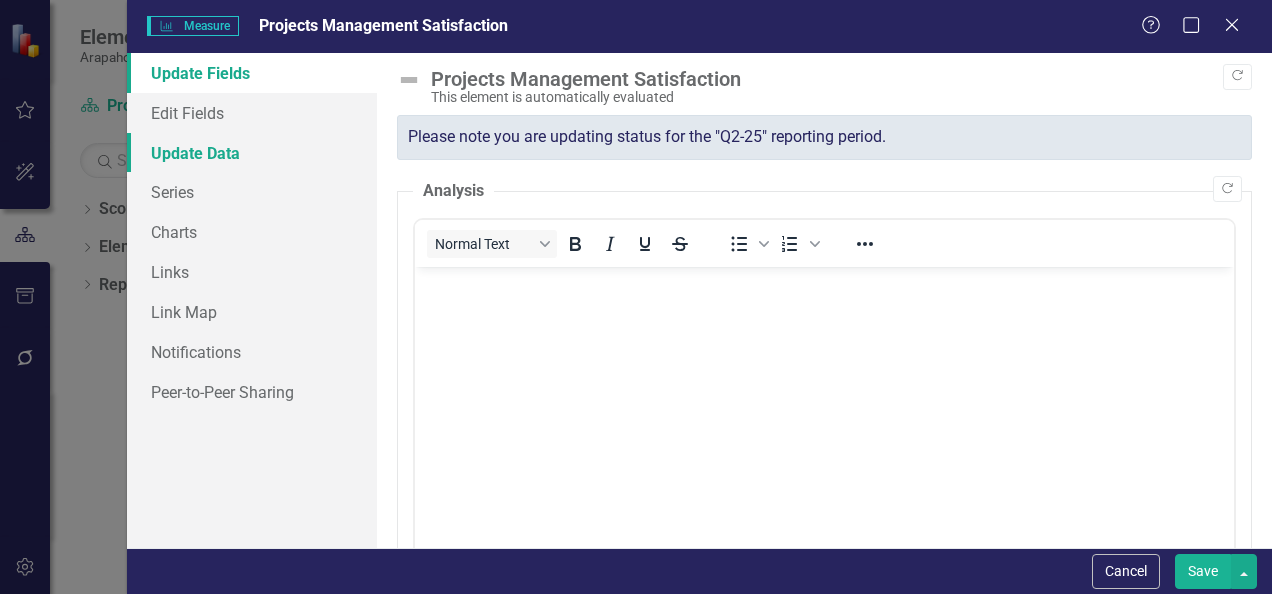 click on "Update  Data" at bounding box center [252, 153] 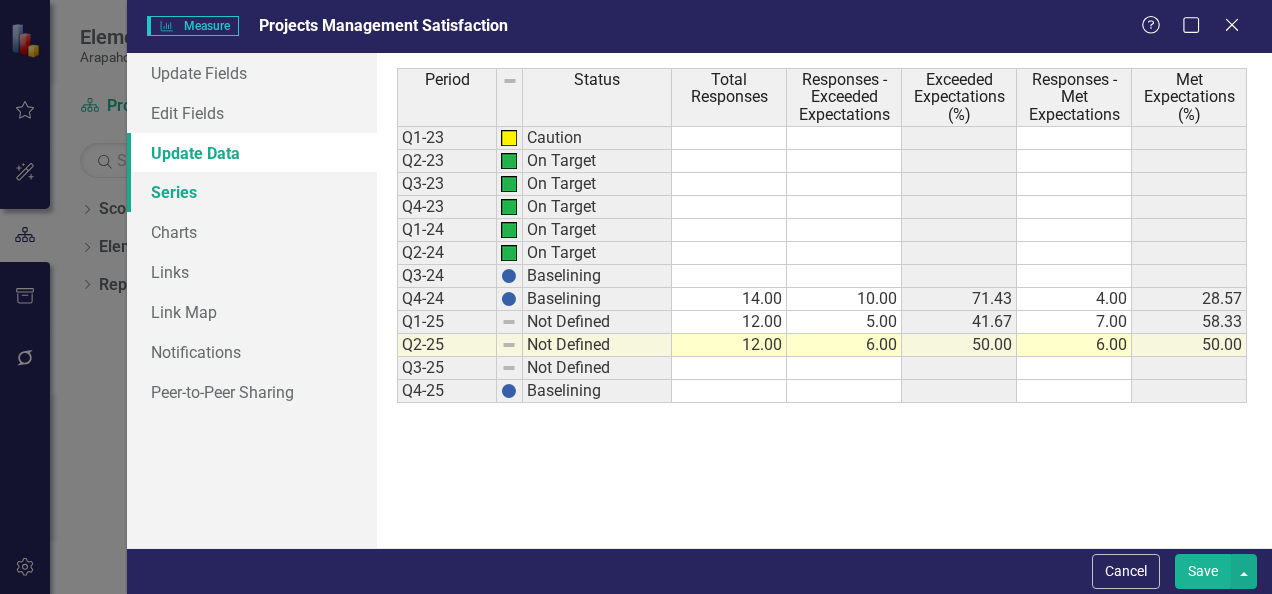 click on "Series" at bounding box center [252, 192] 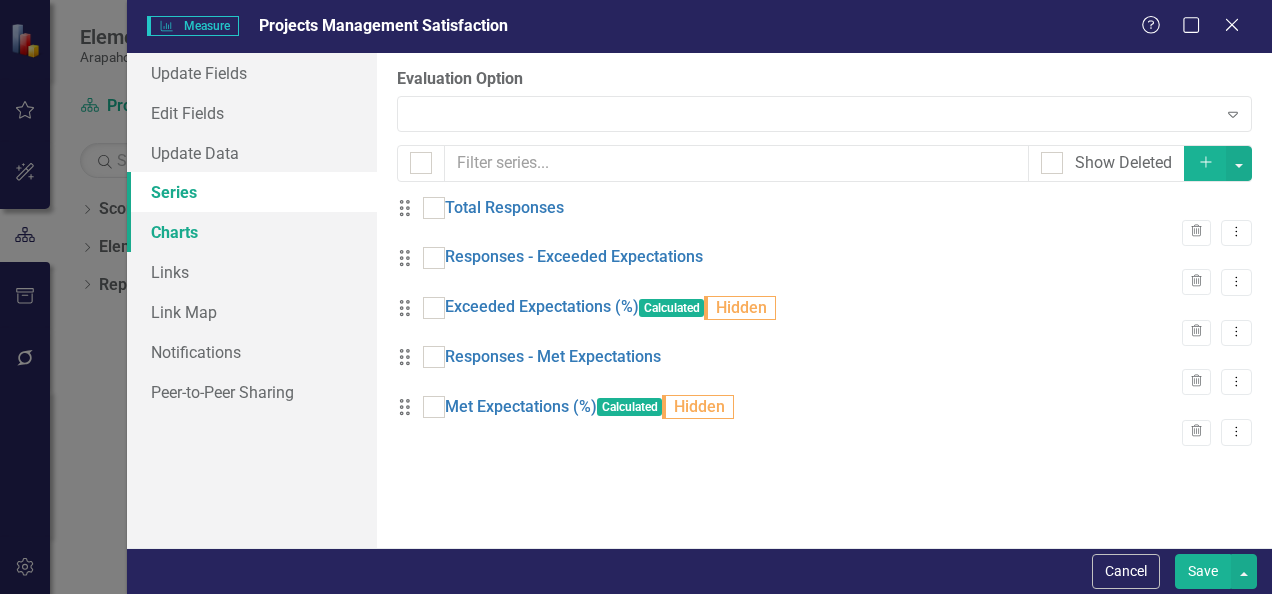 click on "Charts" at bounding box center (252, 232) 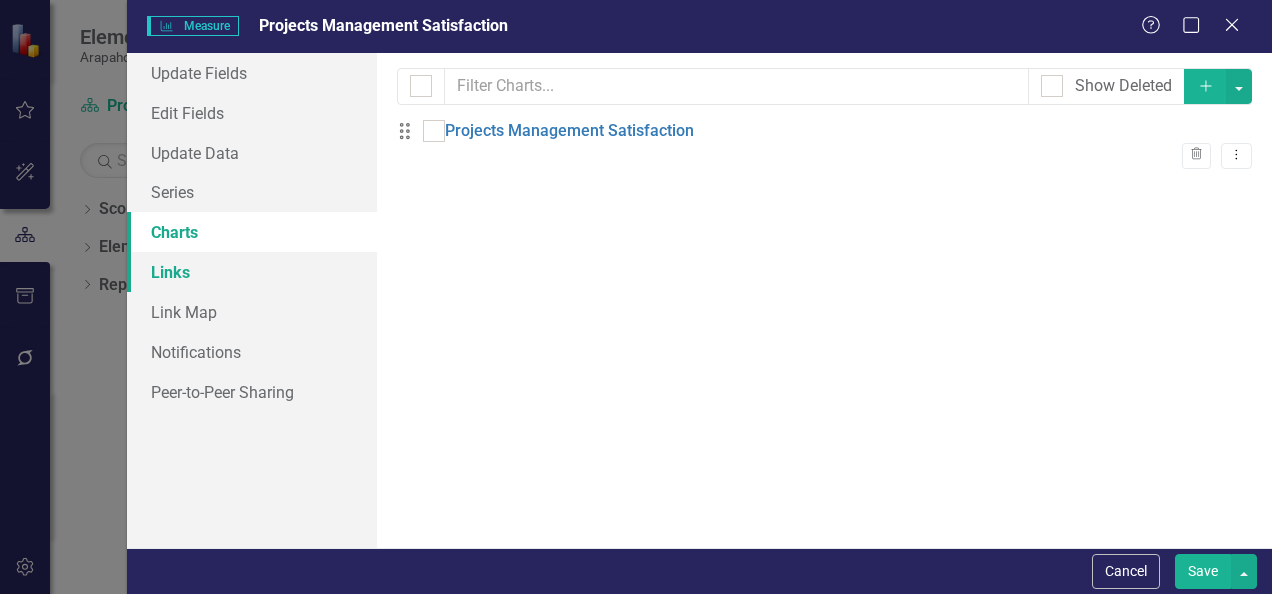 click on "Links" at bounding box center [252, 272] 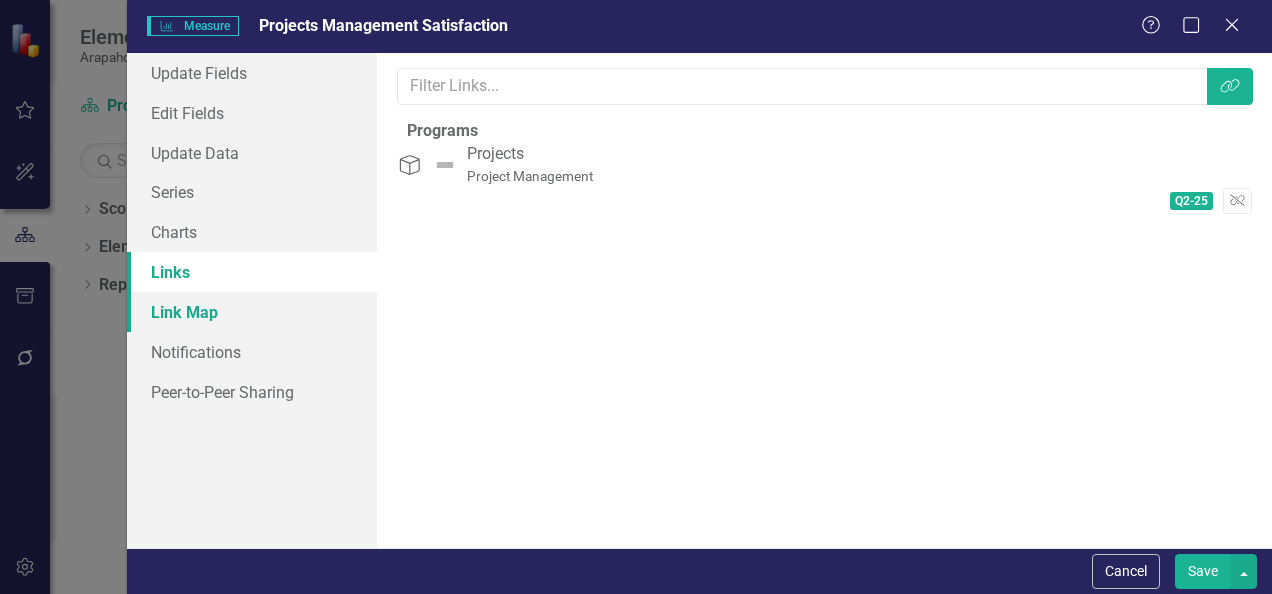 click on "Link Map" at bounding box center [252, 312] 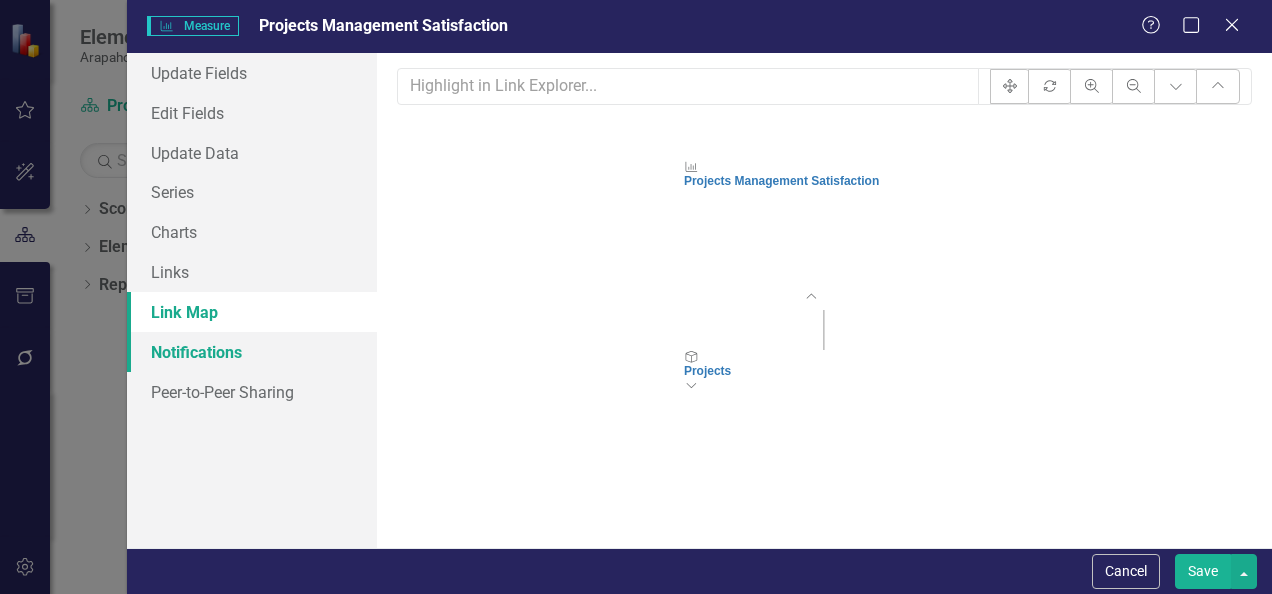 click on "Notifications" at bounding box center (252, 352) 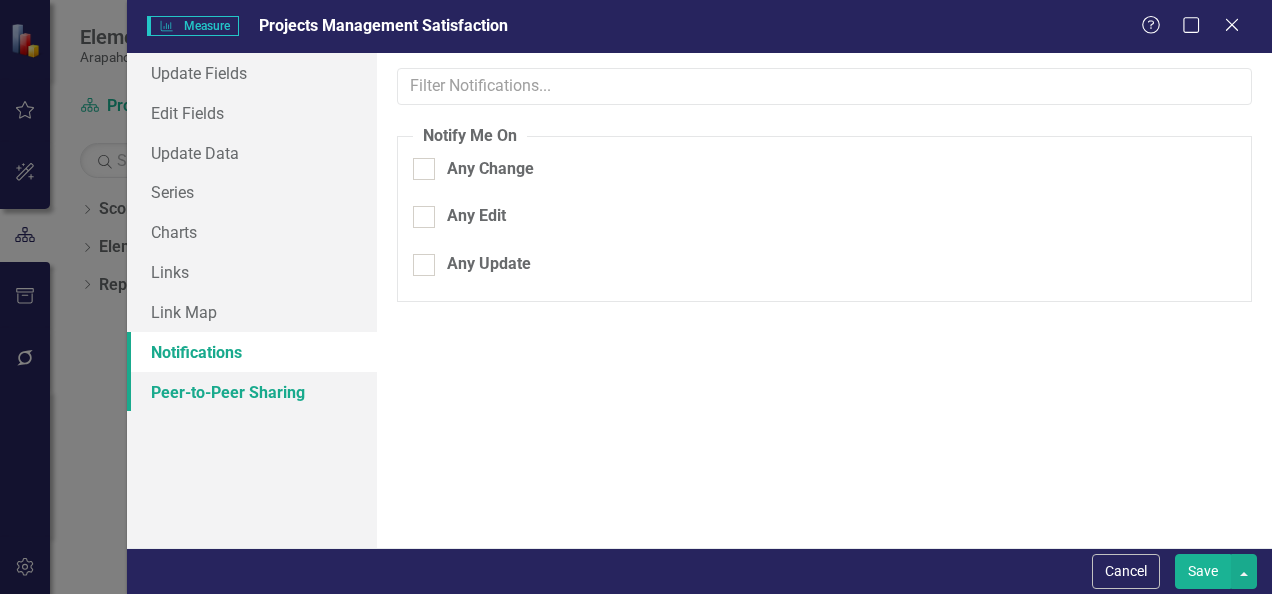 click on "Peer-to-Peer Sharing" at bounding box center (252, 392) 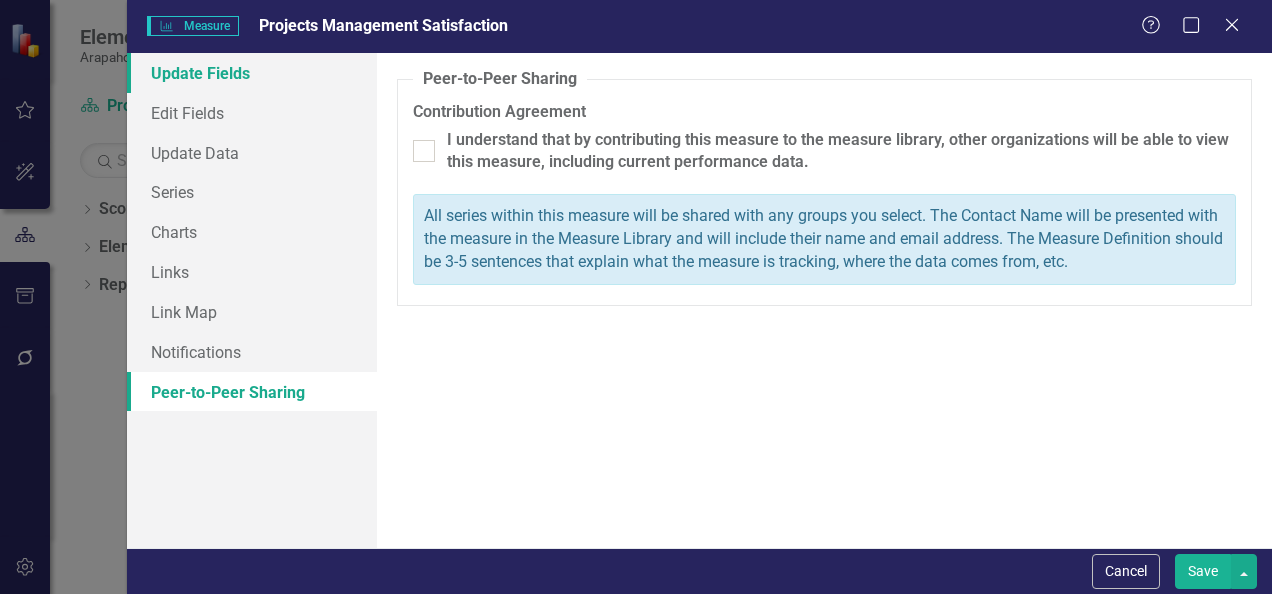 click on "Update Fields" at bounding box center [252, 73] 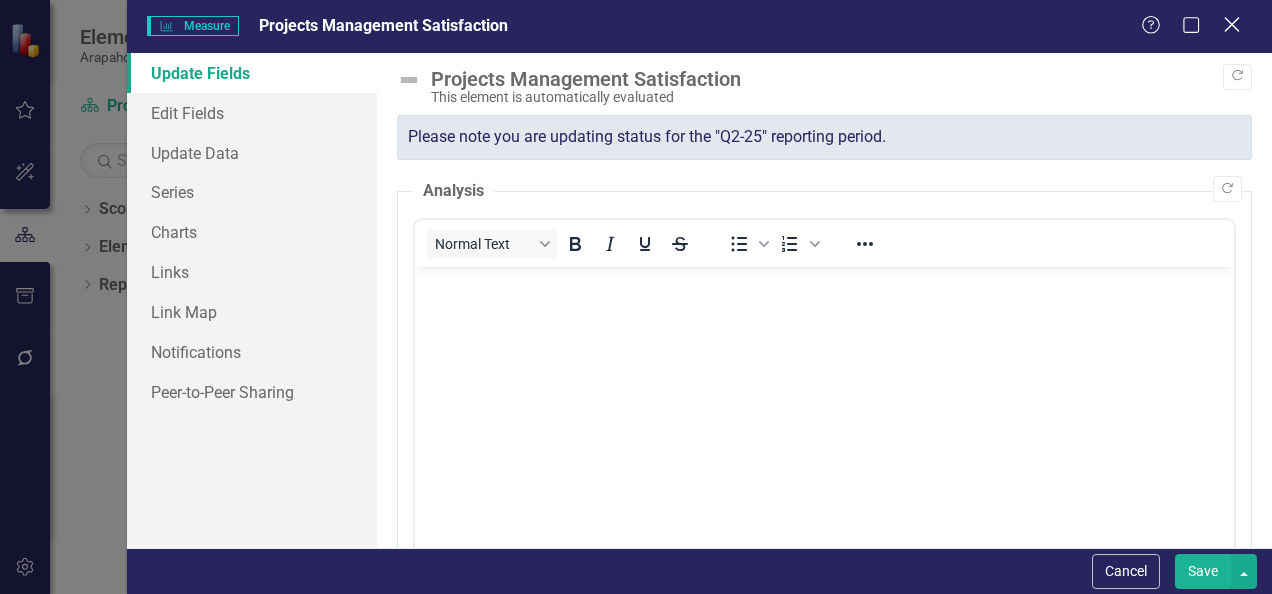 click 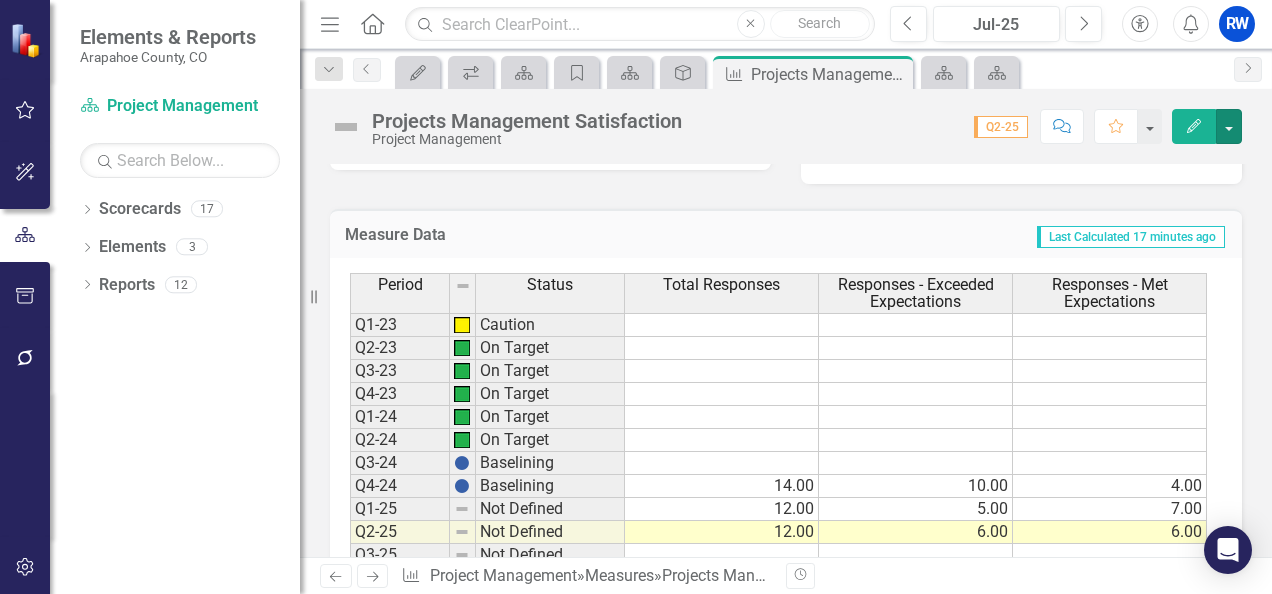 scroll, scrollTop: 580, scrollLeft: 0, axis: vertical 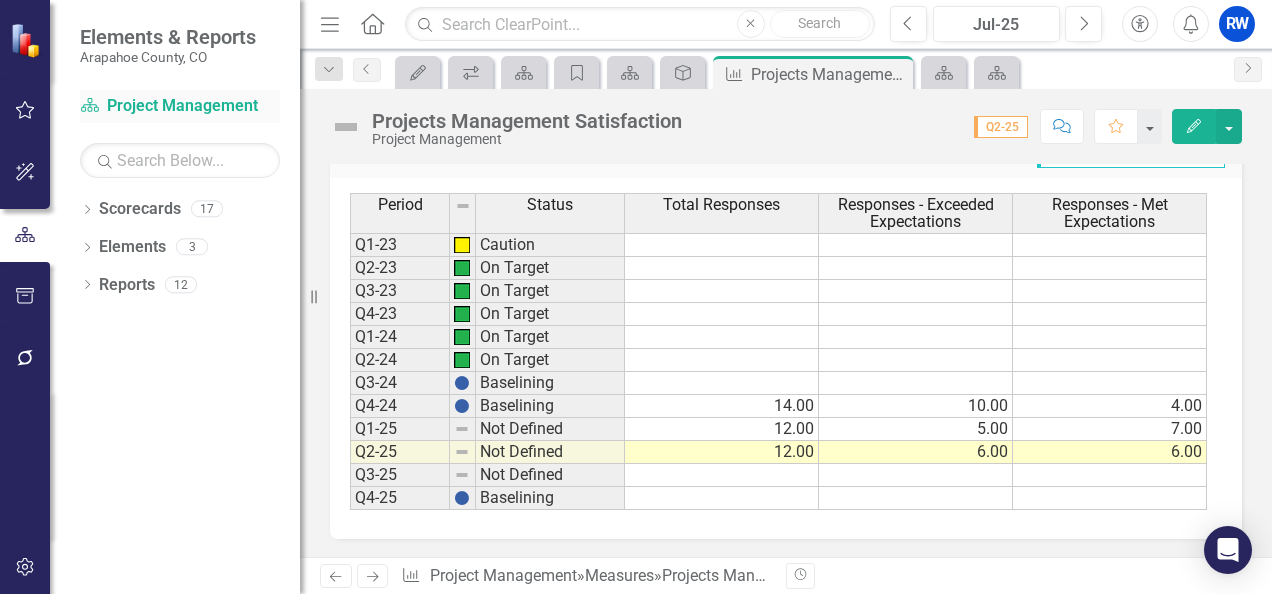 click on "Scorecard Project Management" at bounding box center [180, 106] 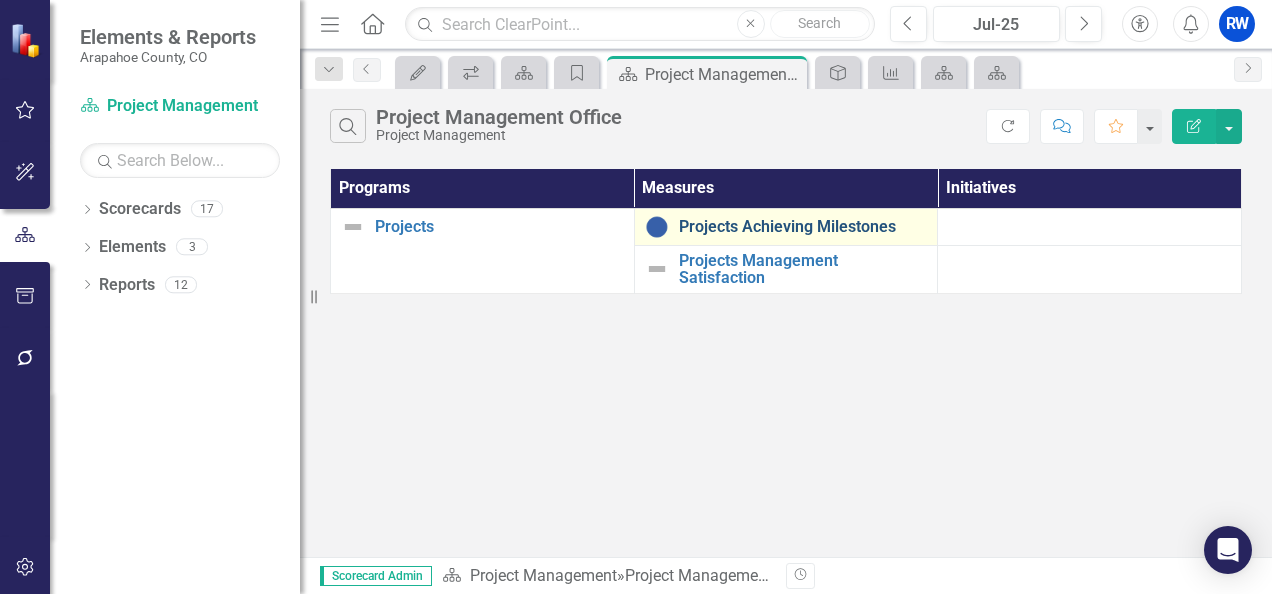 click on "Projects Achieving Milestones" at bounding box center (803, 227) 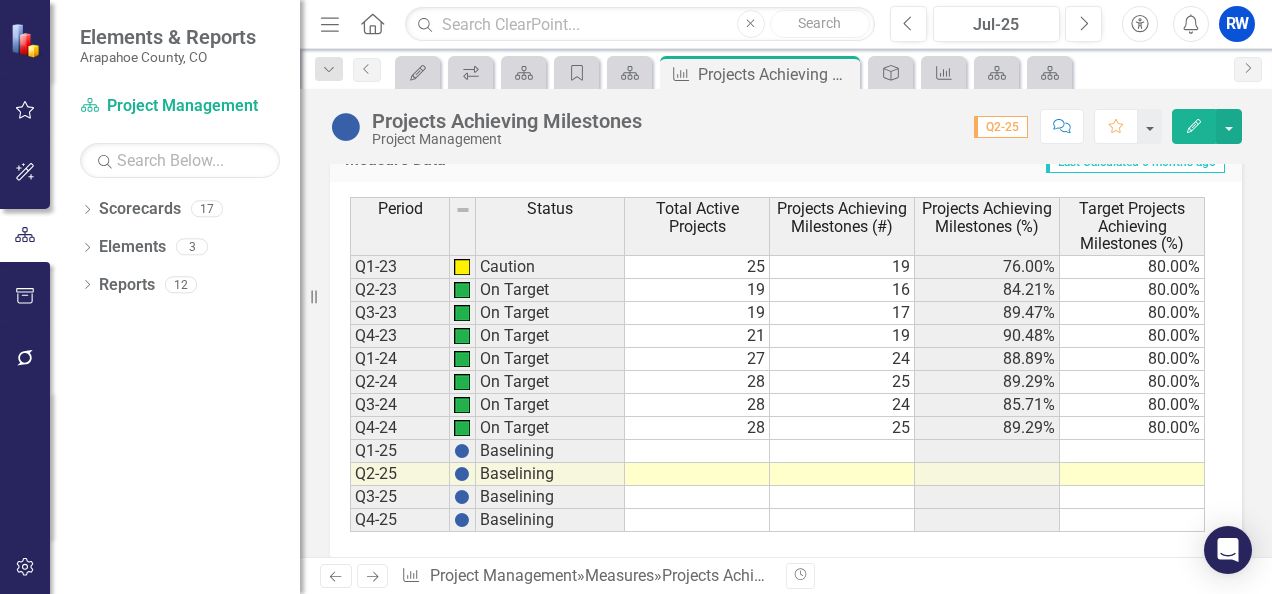 scroll, scrollTop: 1445, scrollLeft: 0, axis: vertical 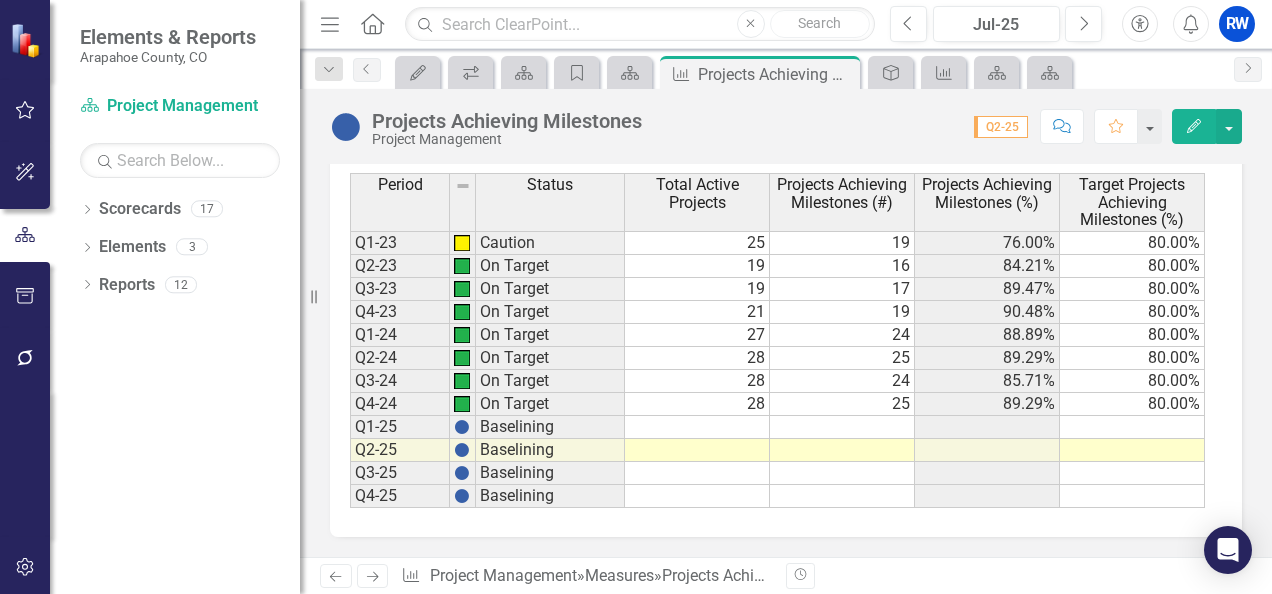 click at bounding box center (697, 427) 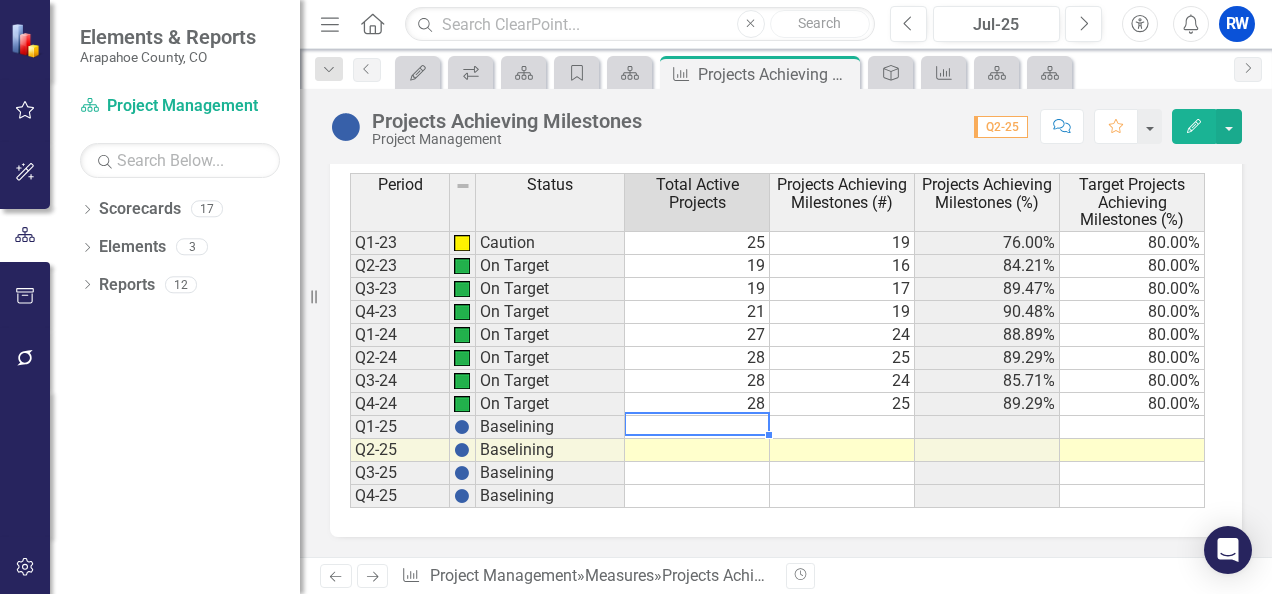 click at bounding box center [697, 427] 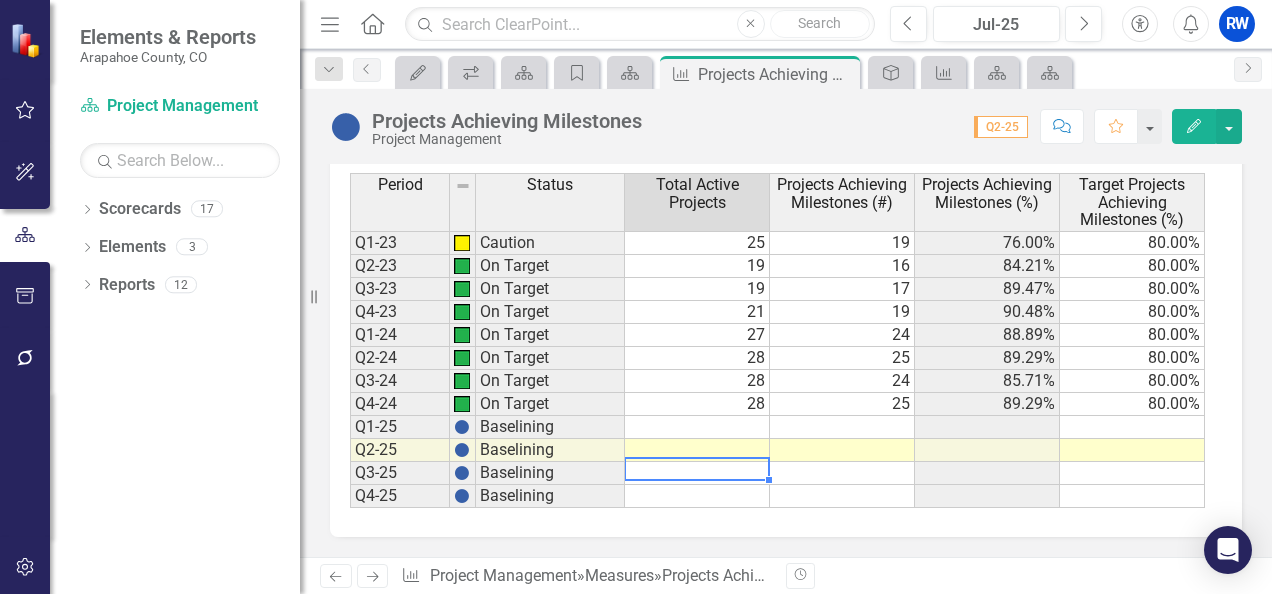 click at bounding box center (697, 473) 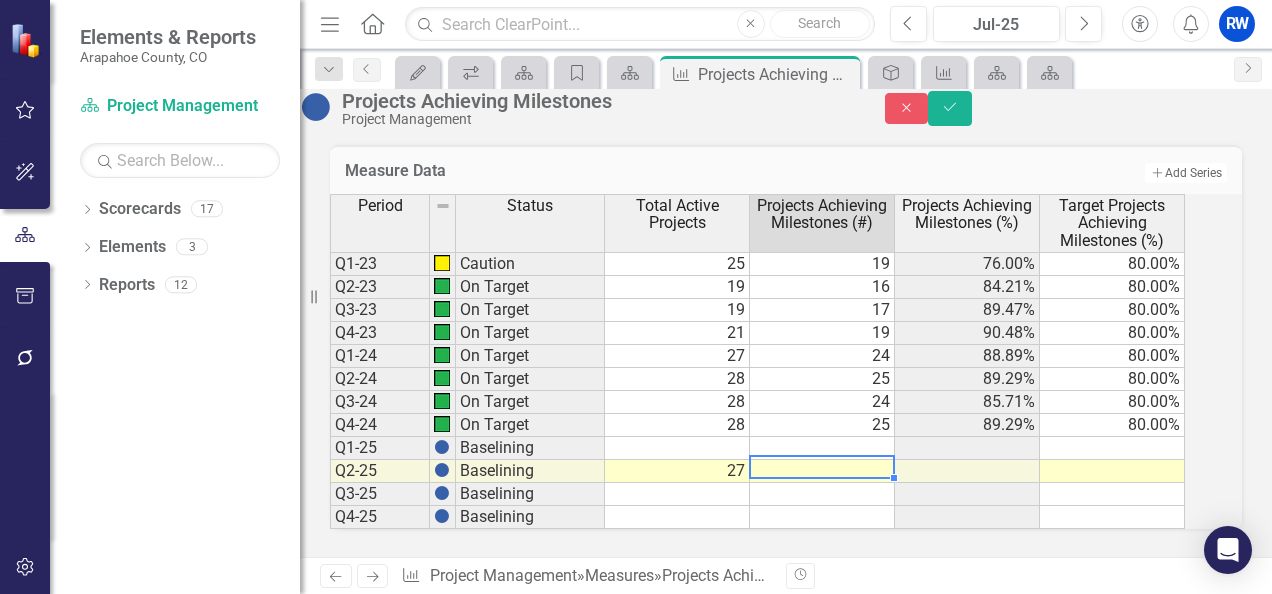 click at bounding box center [822, 471] 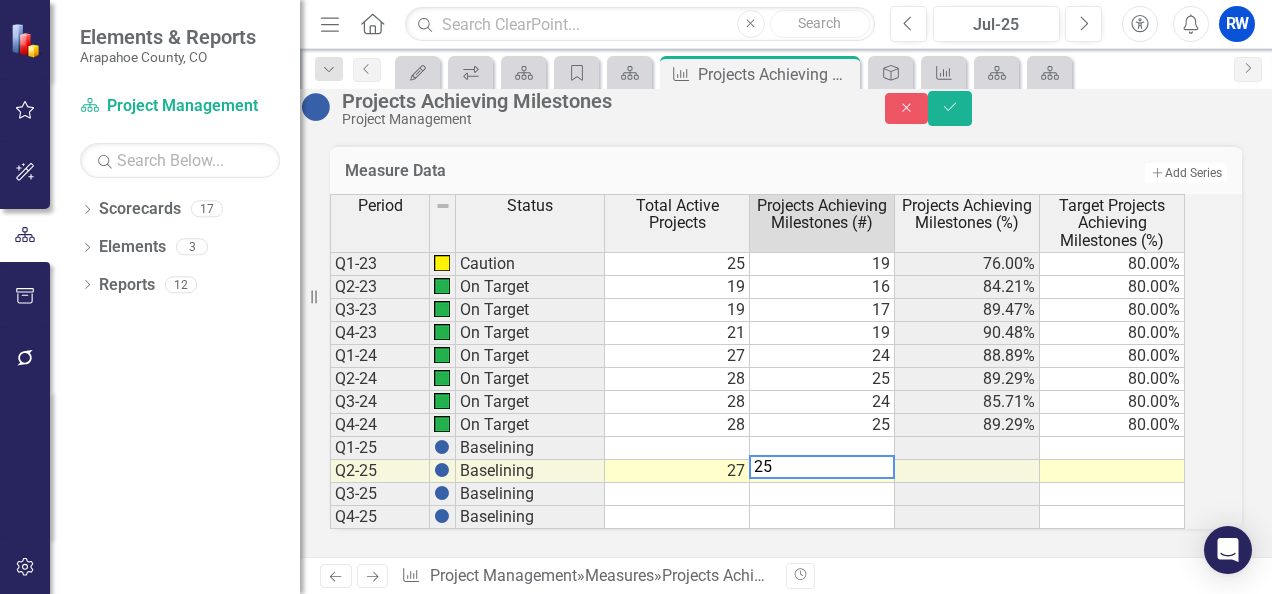 click at bounding box center (967, 471) 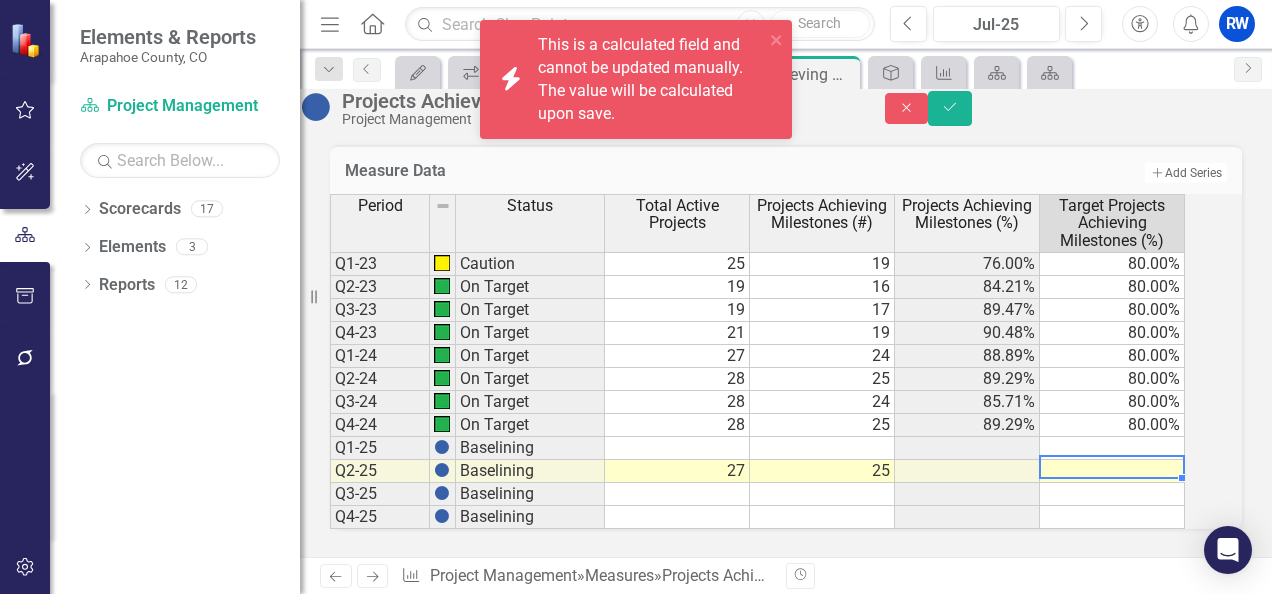 click at bounding box center [1112, 471] 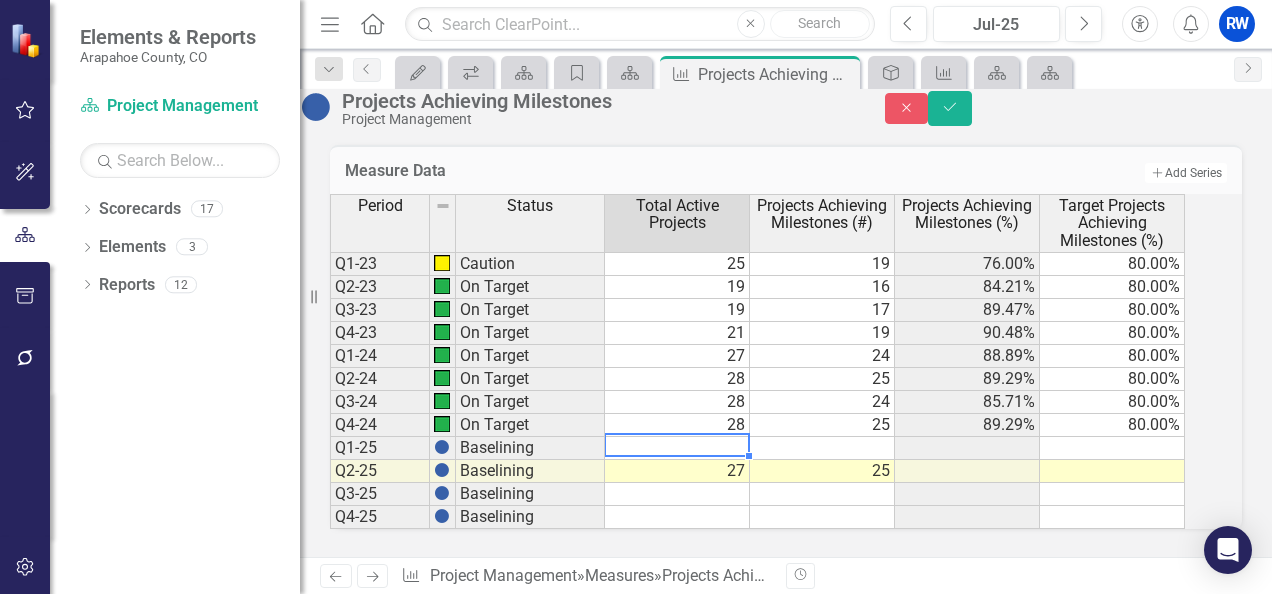 click at bounding box center (677, 448) 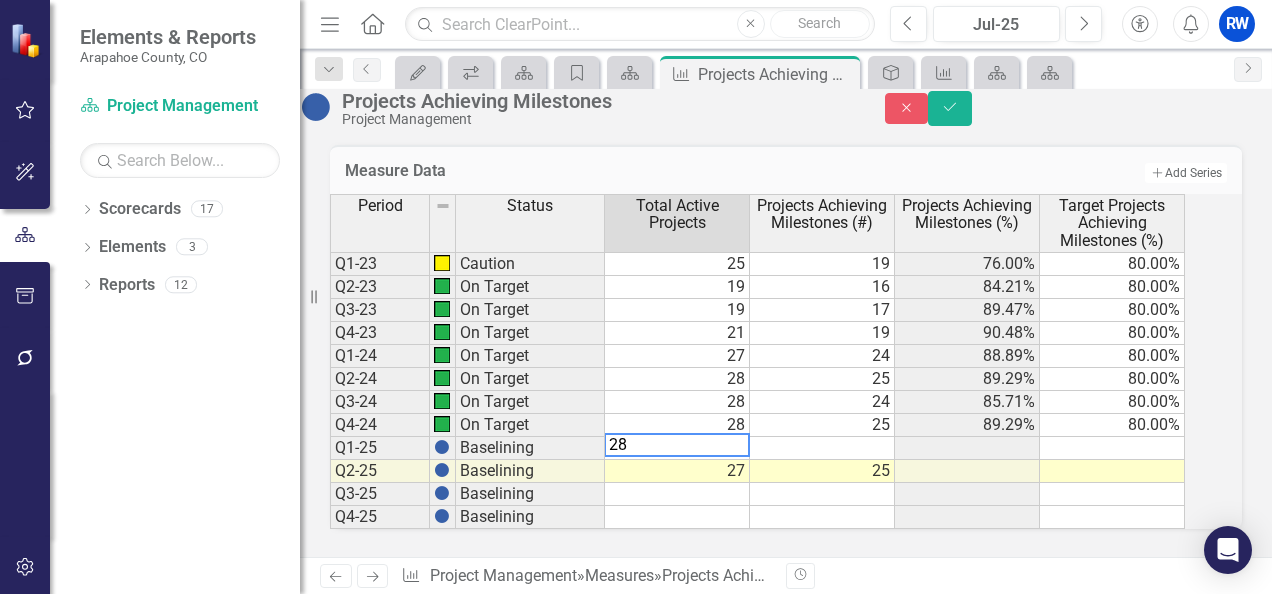click at bounding box center (822, 448) 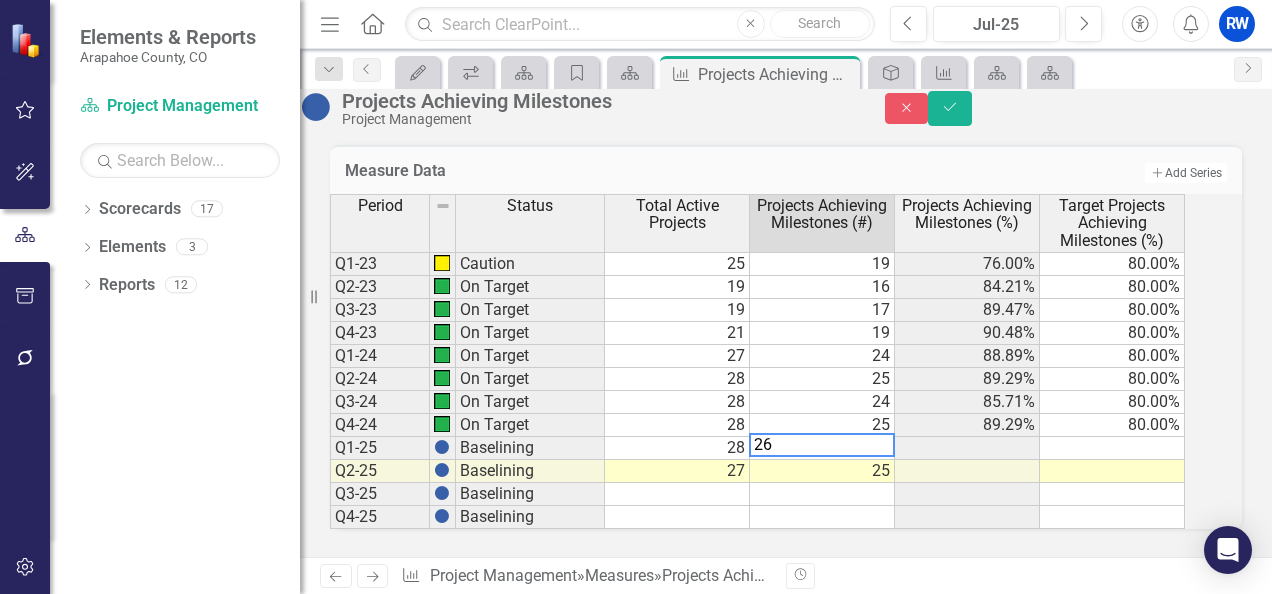 type on "26" 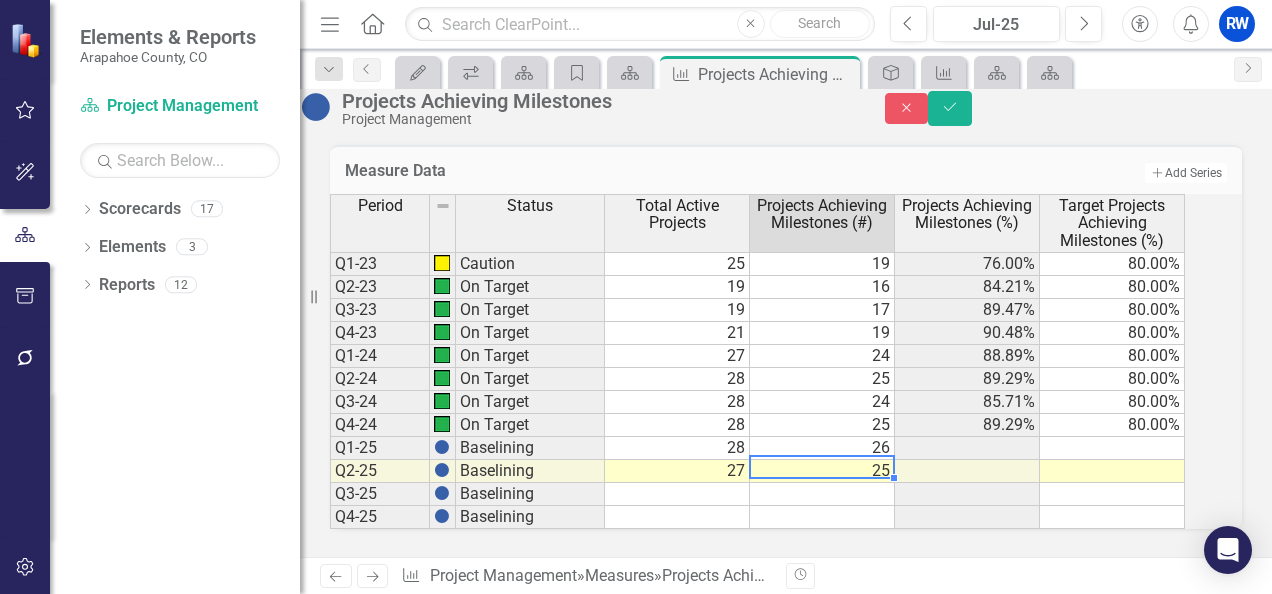 click on "25" at bounding box center (822, 471) 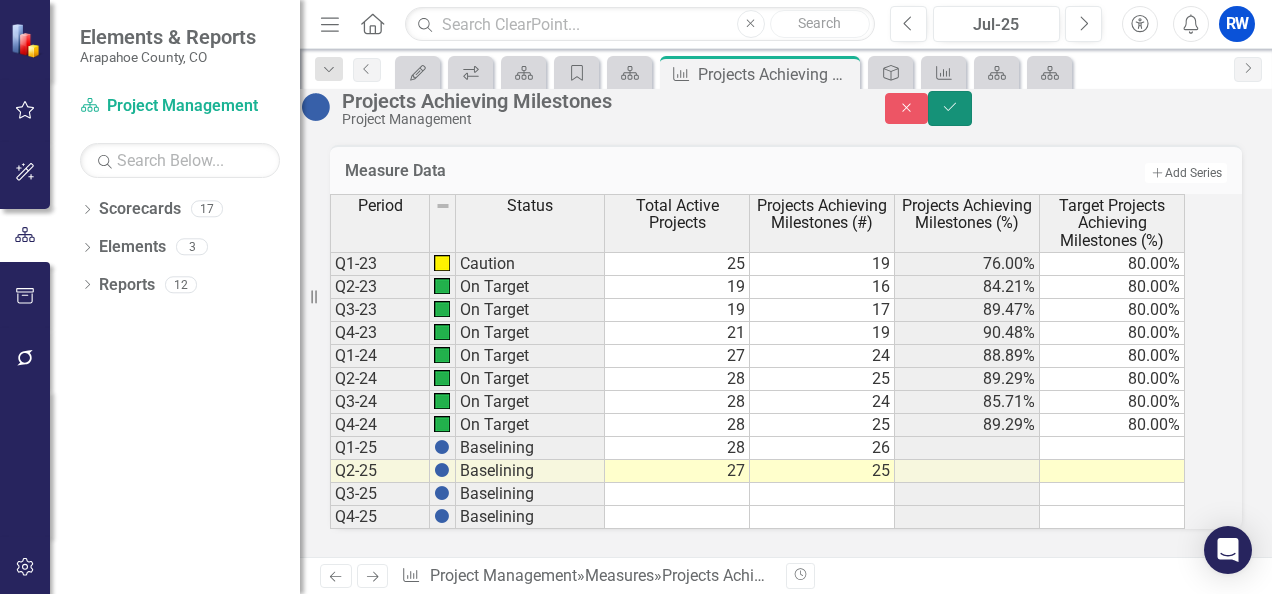 click on "Save" 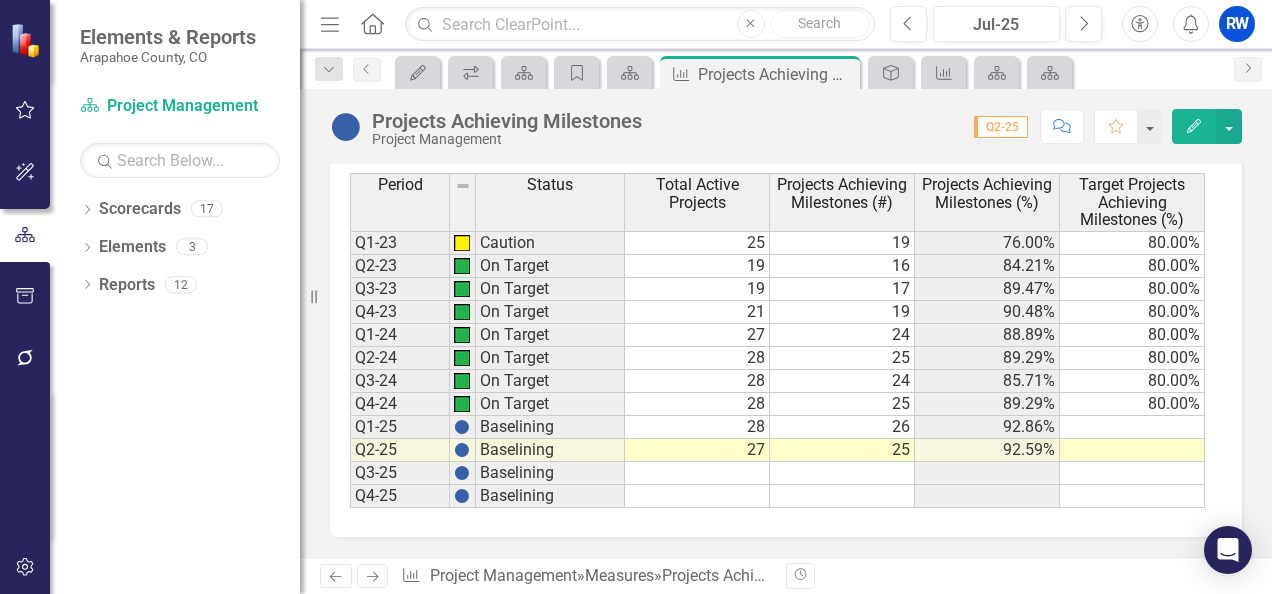 scroll, scrollTop: 1445, scrollLeft: 0, axis: vertical 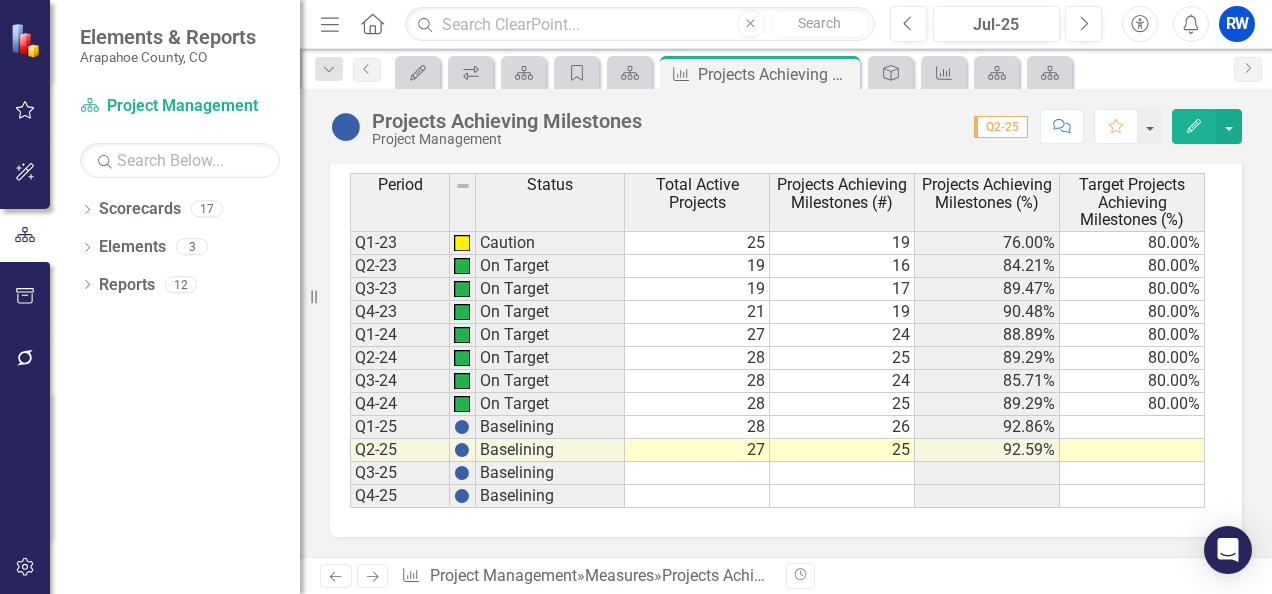 click at bounding box center (1132, 427) 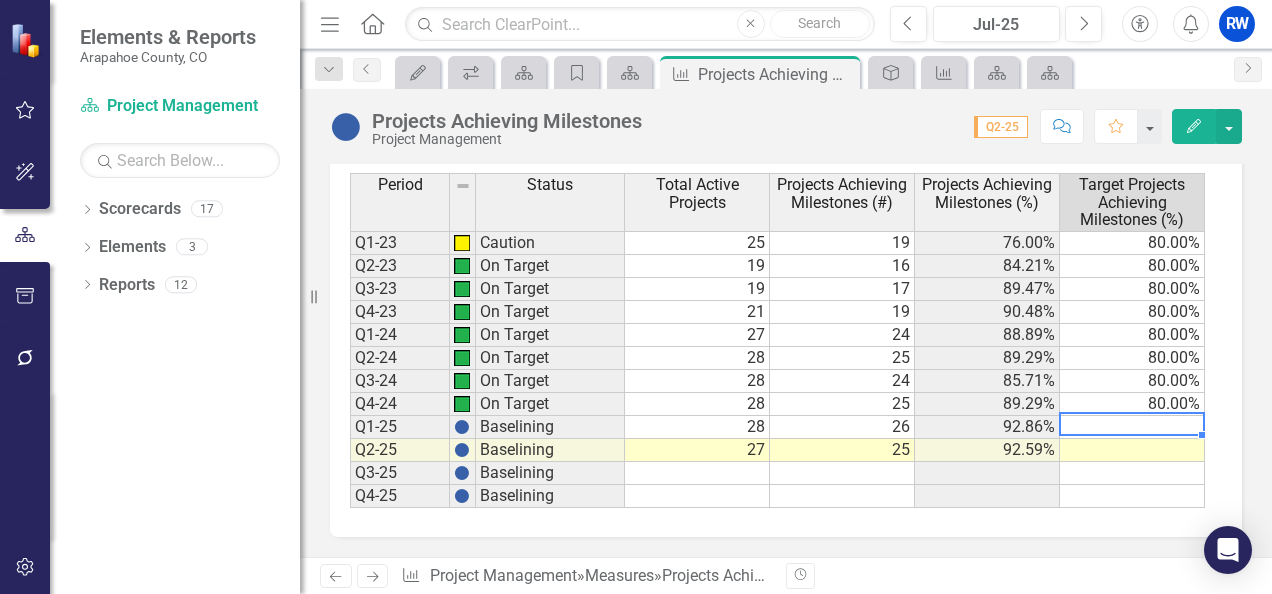 click on "Edit" 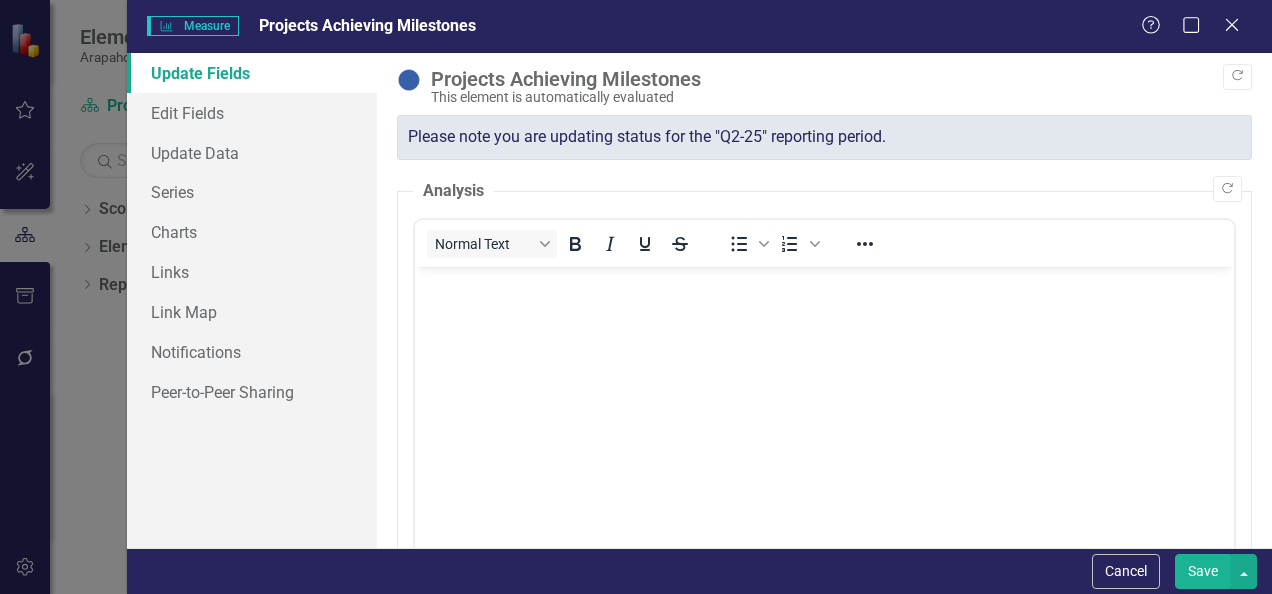 scroll, scrollTop: 0, scrollLeft: 0, axis: both 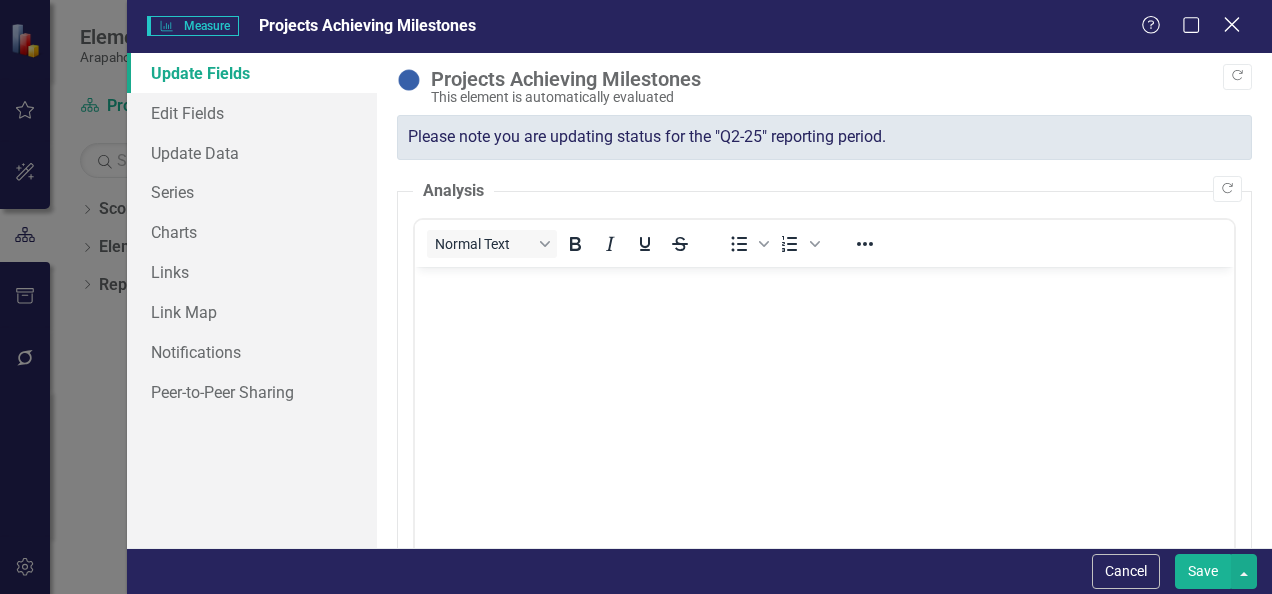 click on "Close" 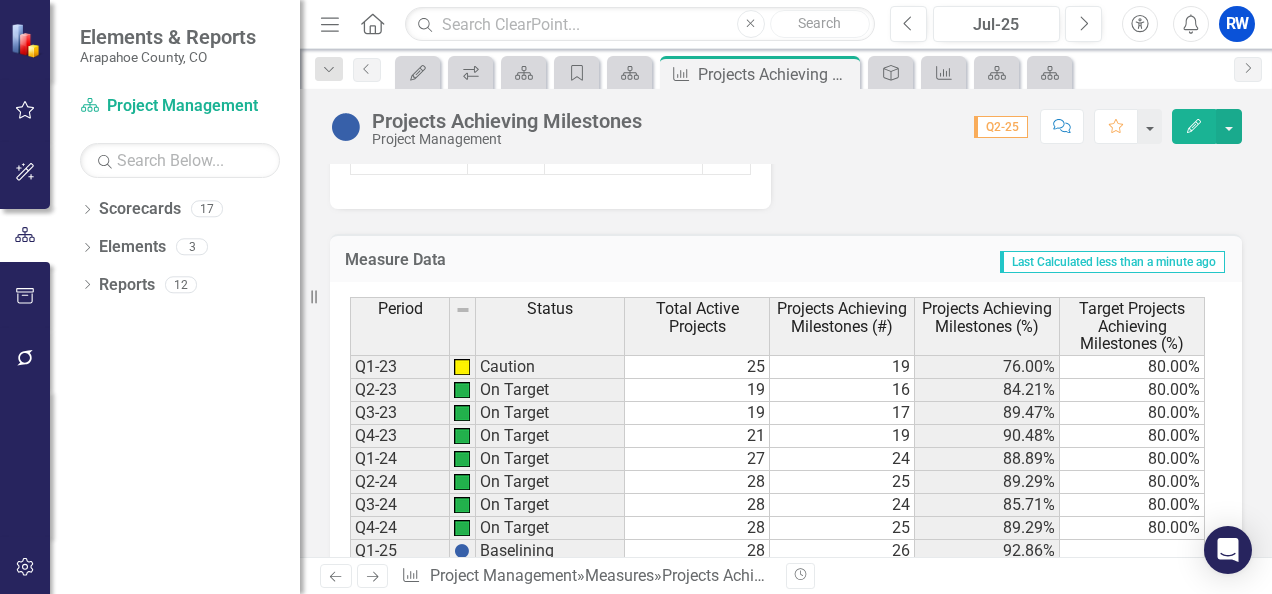 scroll, scrollTop: 1445, scrollLeft: 0, axis: vertical 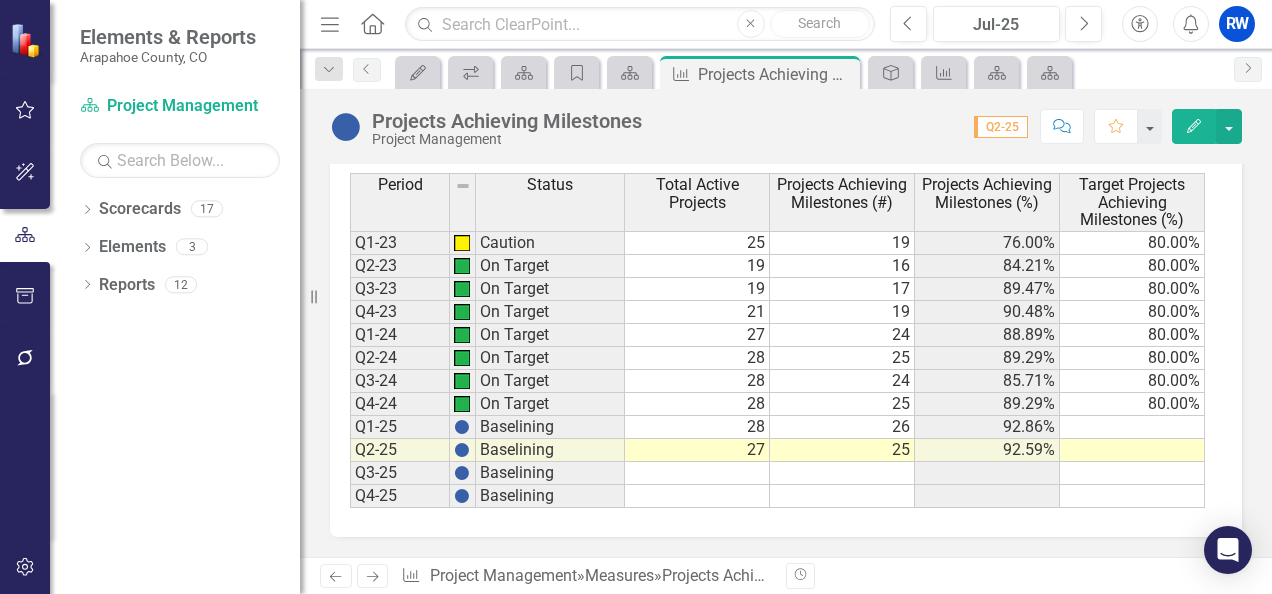 click on "Edit" at bounding box center (1194, 126) 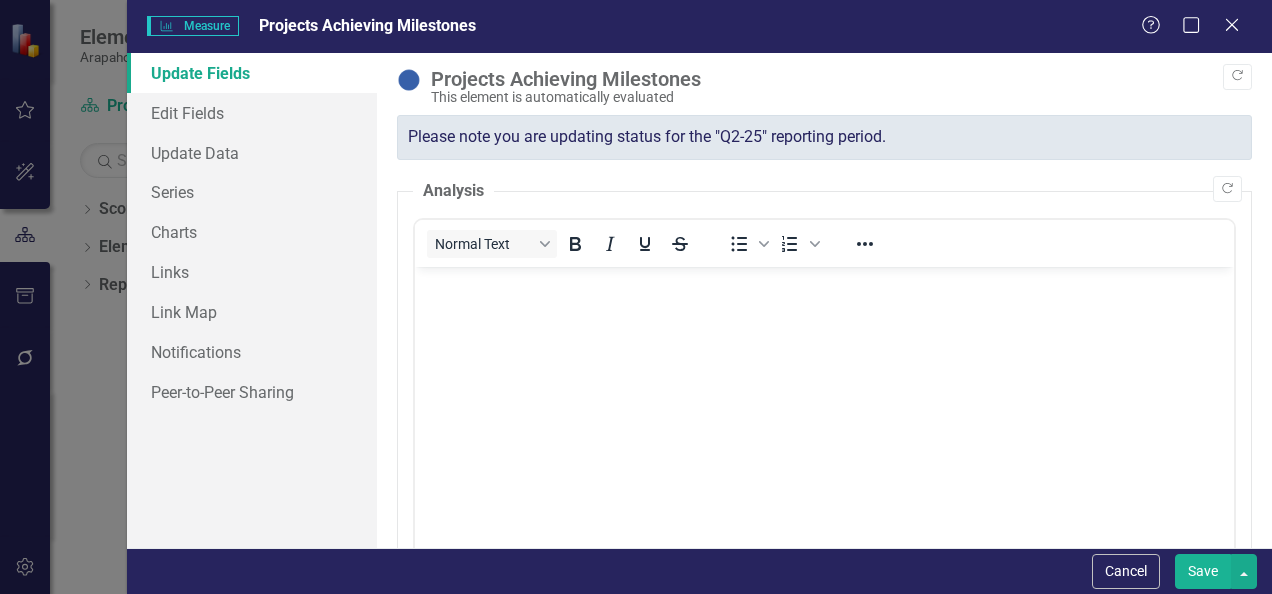 scroll, scrollTop: 0, scrollLeft: 0, axis: both 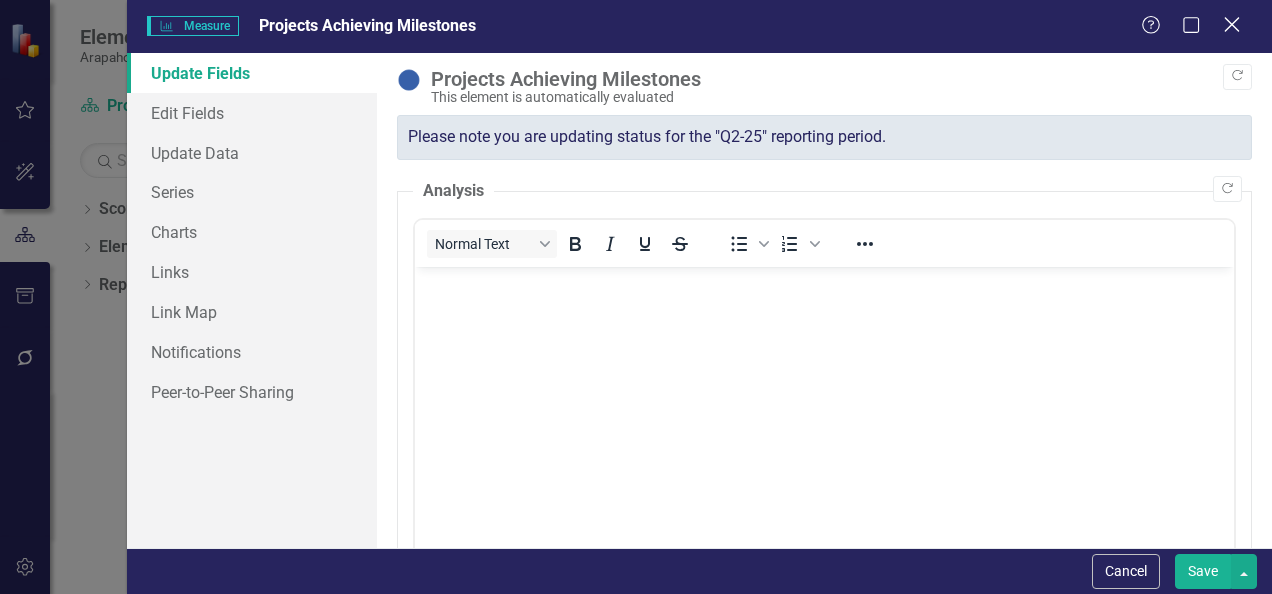 click on "Close" 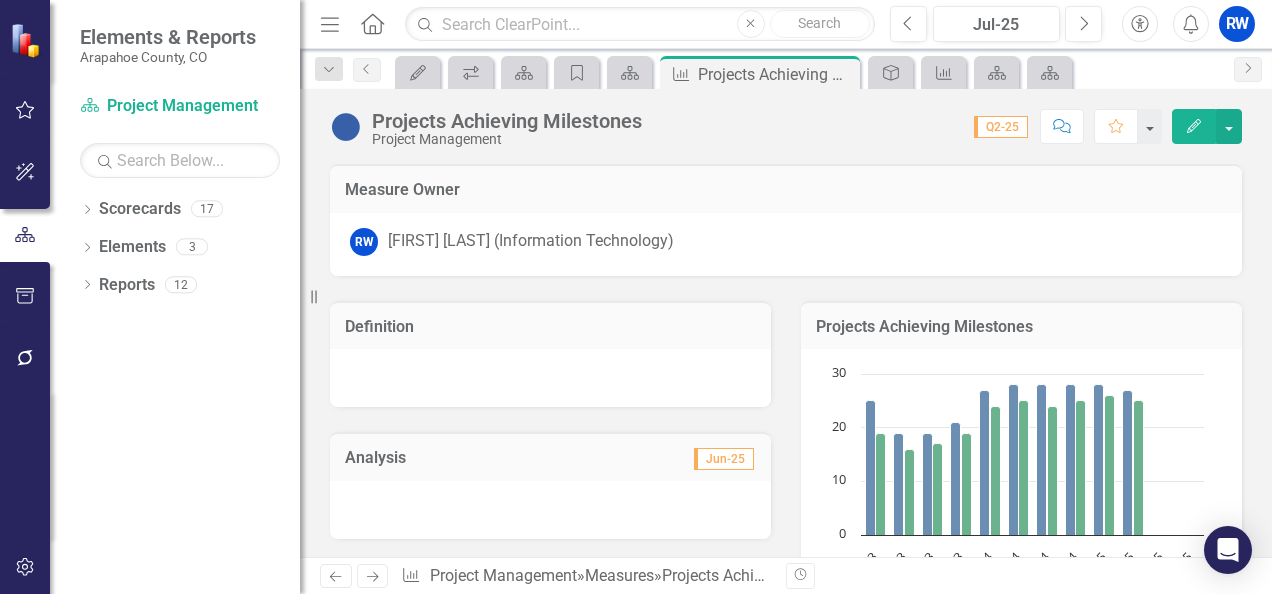 scroll, scrollTop: 0, scrollLeft: 0, axis: both 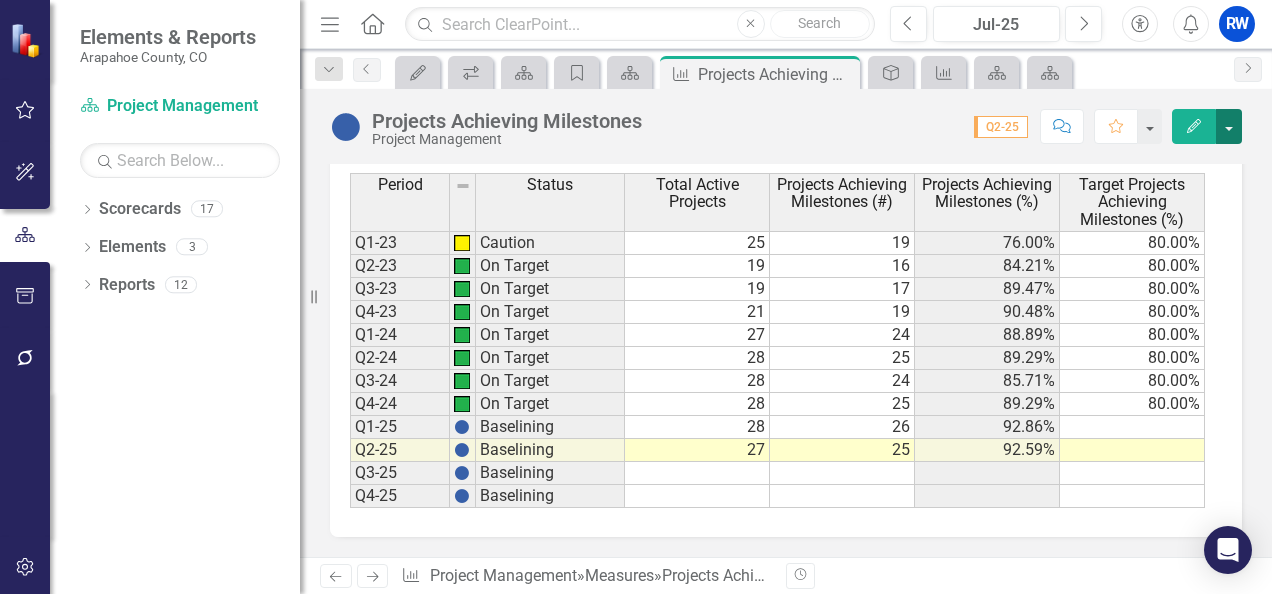 click at bounding box center [1229, 126] 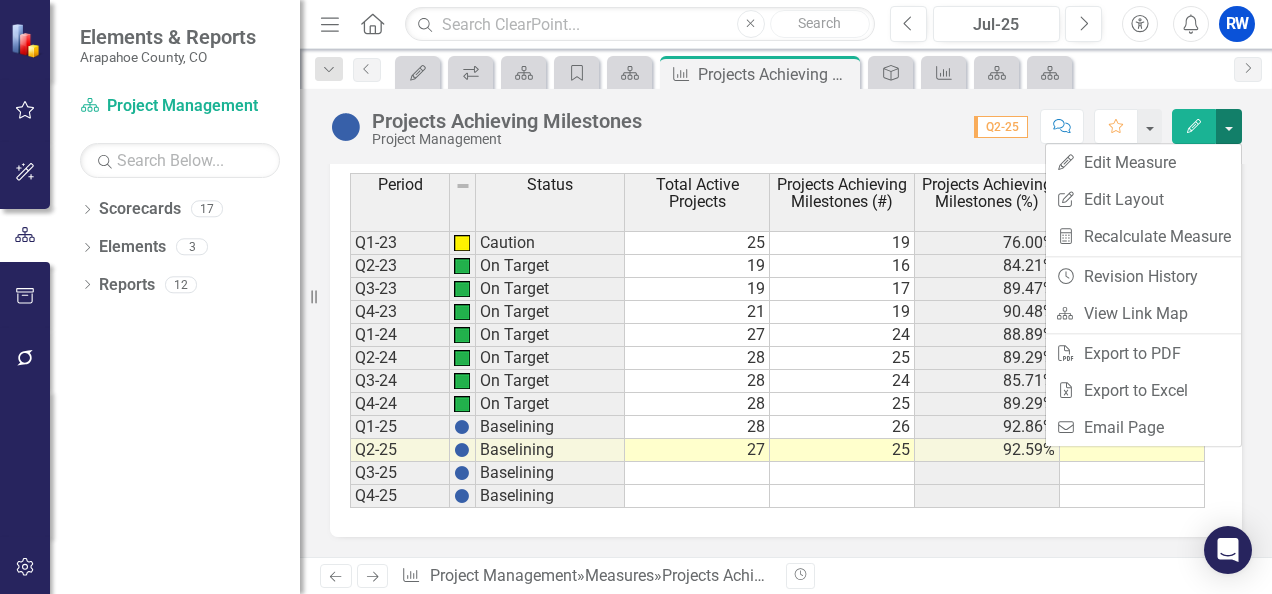 click at bounding box center [1229, 126] 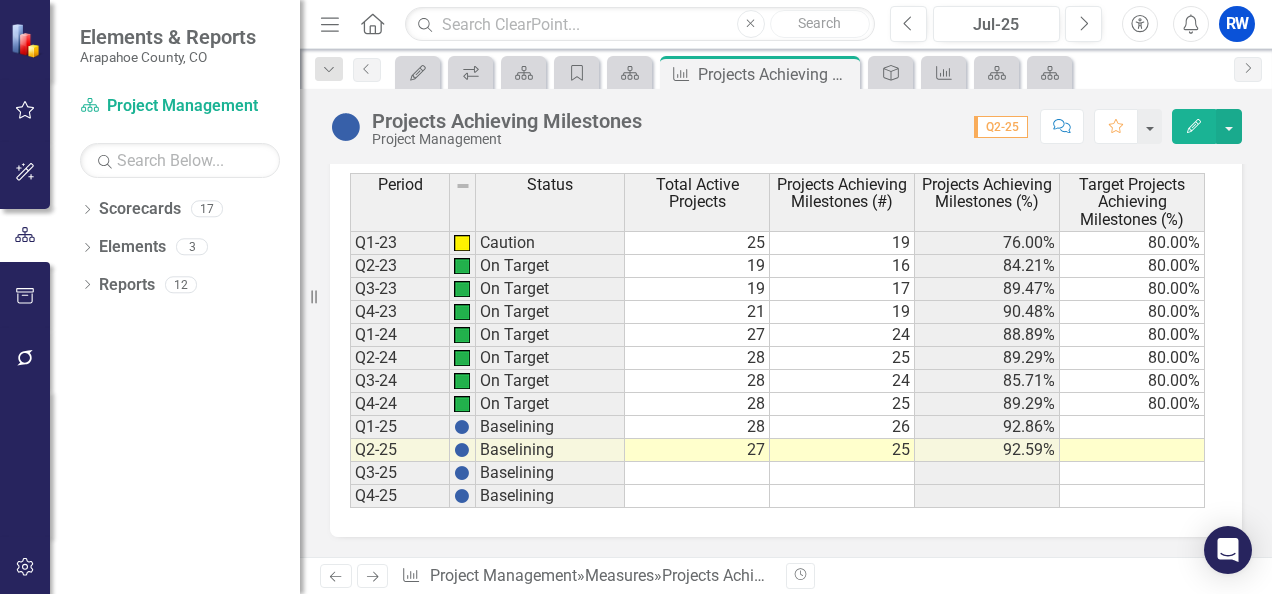 click on "Edit" 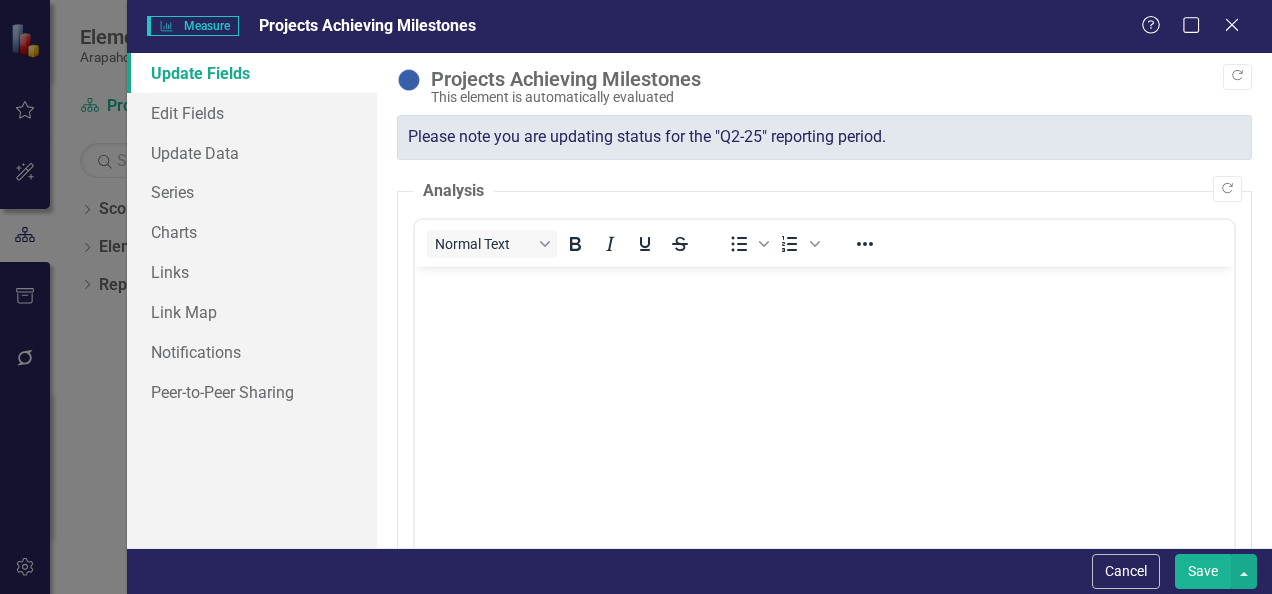 scroll, scrollTop: 0, scrollLeft: 0, axis: both 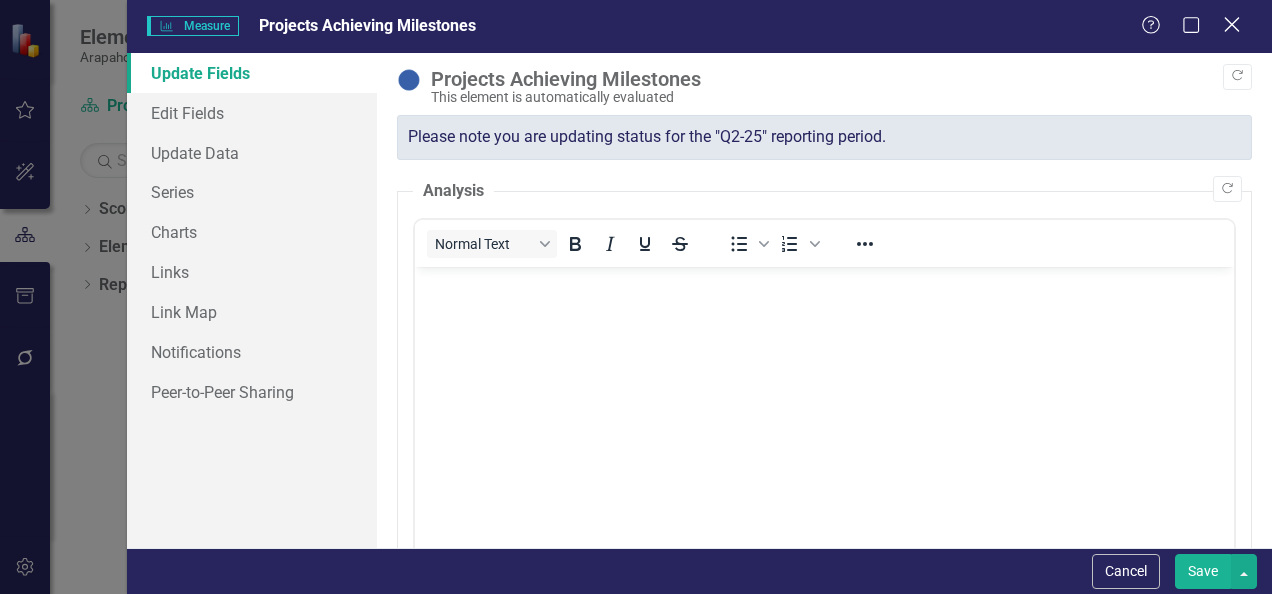 click on "Close" 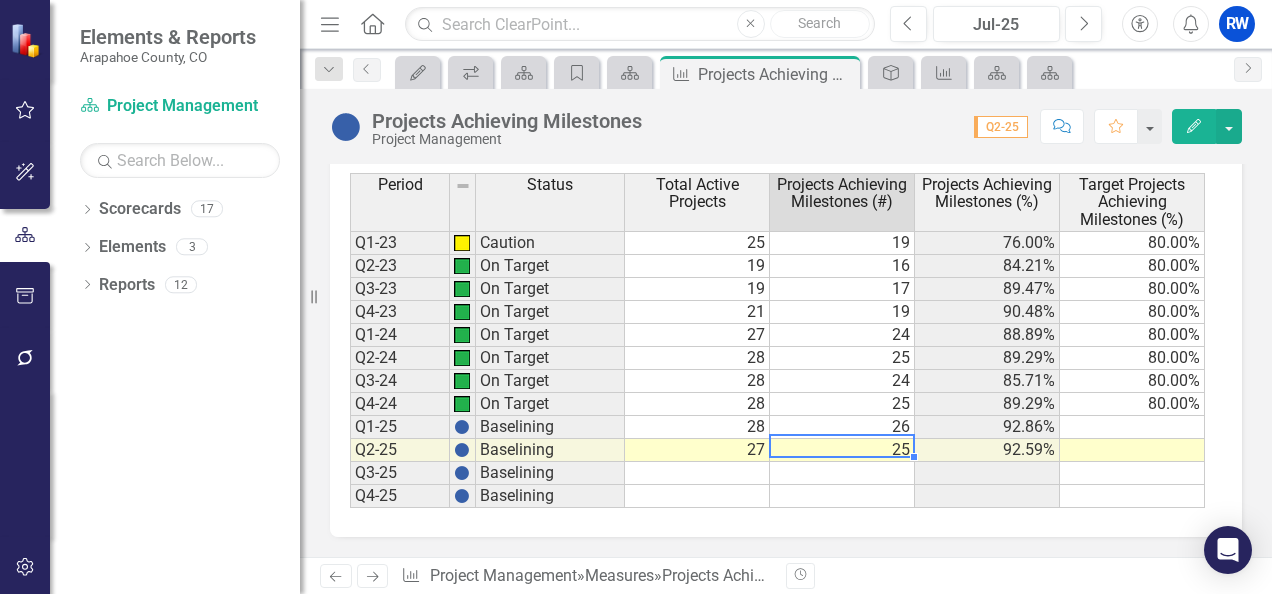 click on "25" at bounding box center [842, 450] 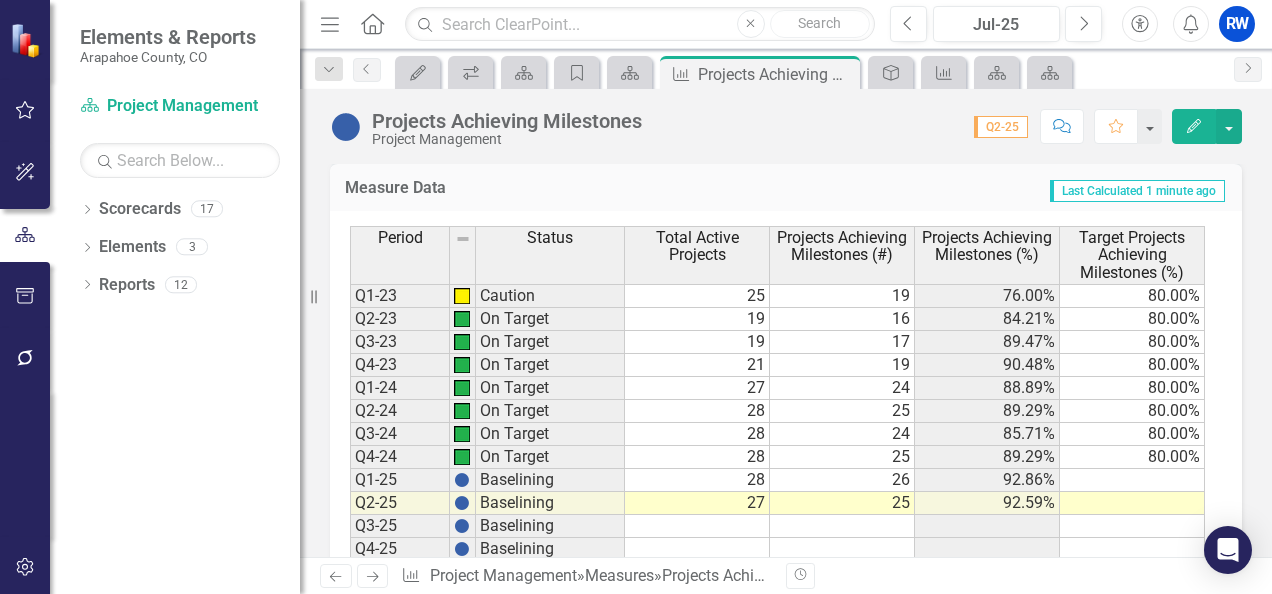 scroll, scrollTop: 1445, scrollLeft: 0, axis: vertical 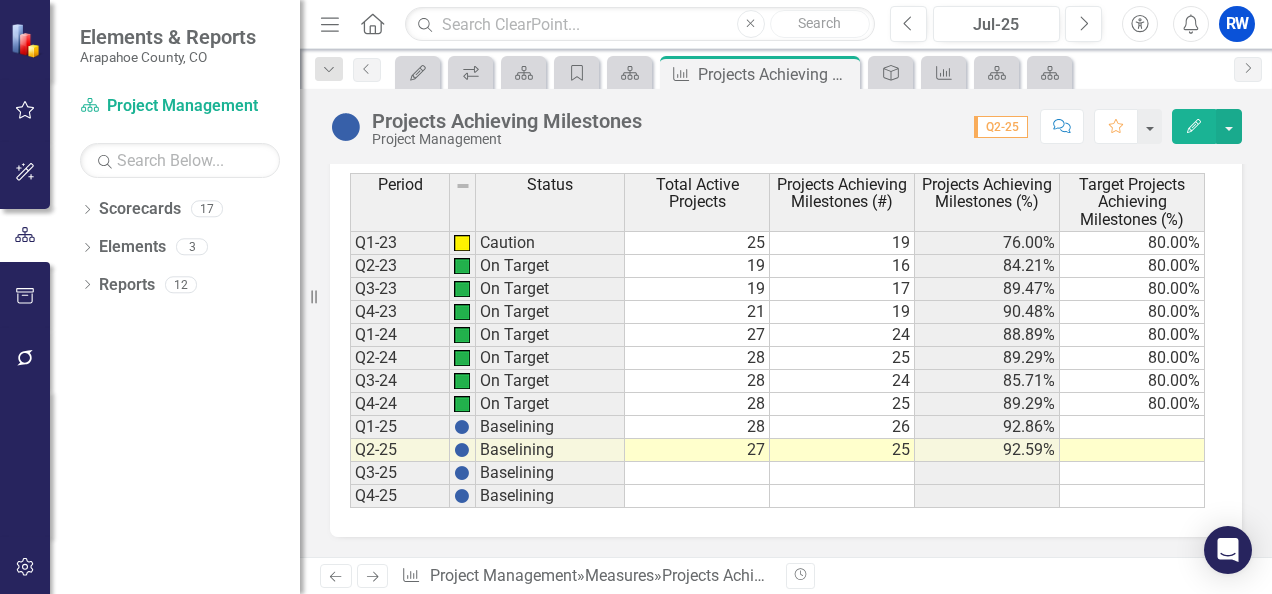 click at bounding box center (1132, 427) 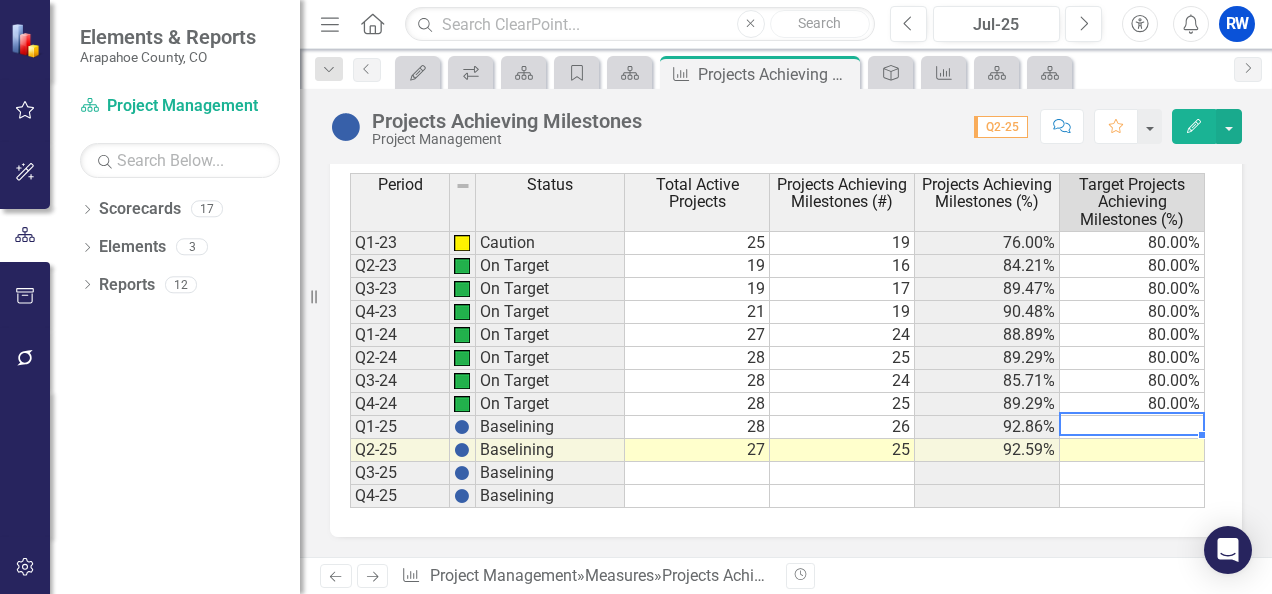 click at bounding box center (1132, 427) 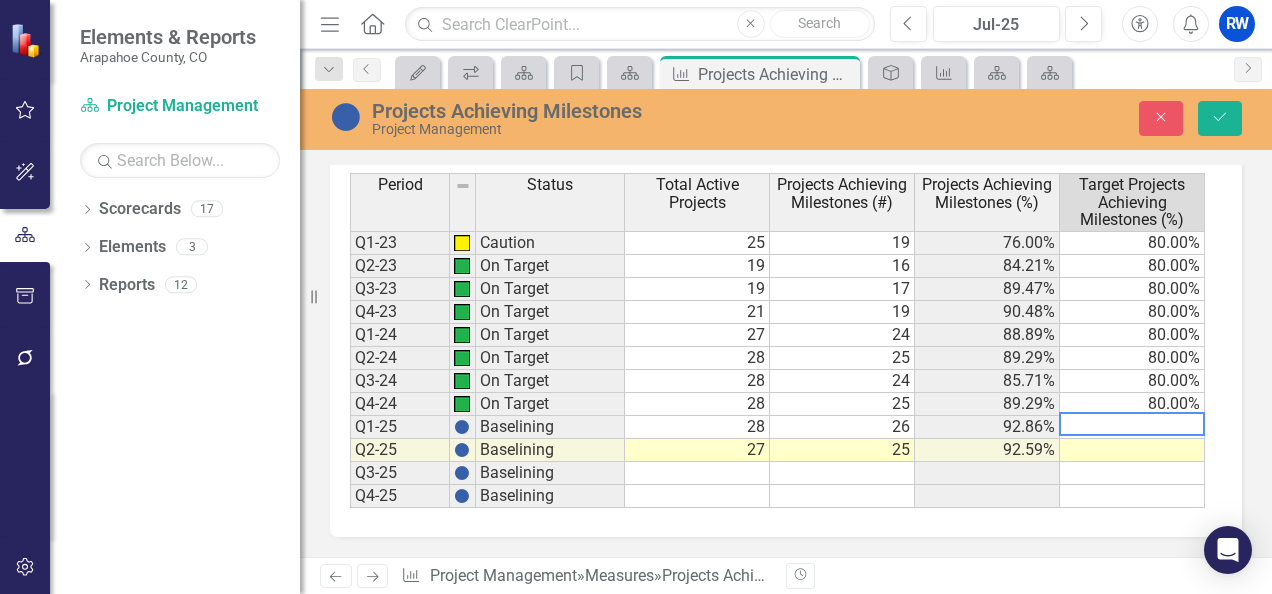 click at bounding box center (1132, 424) 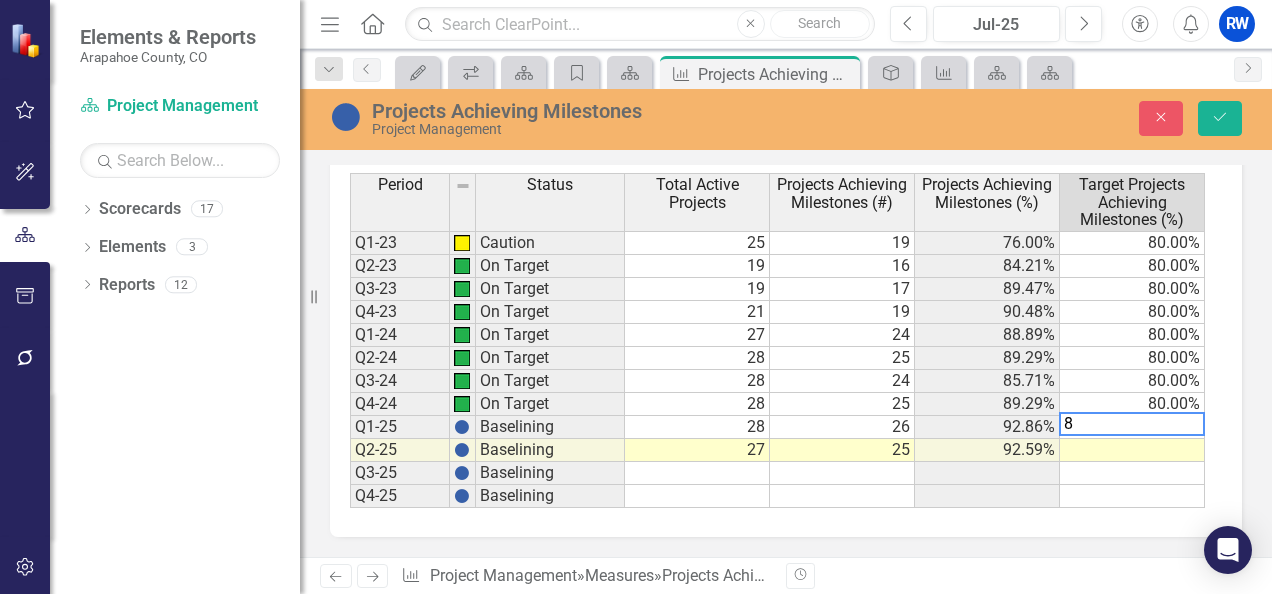 type on "80" 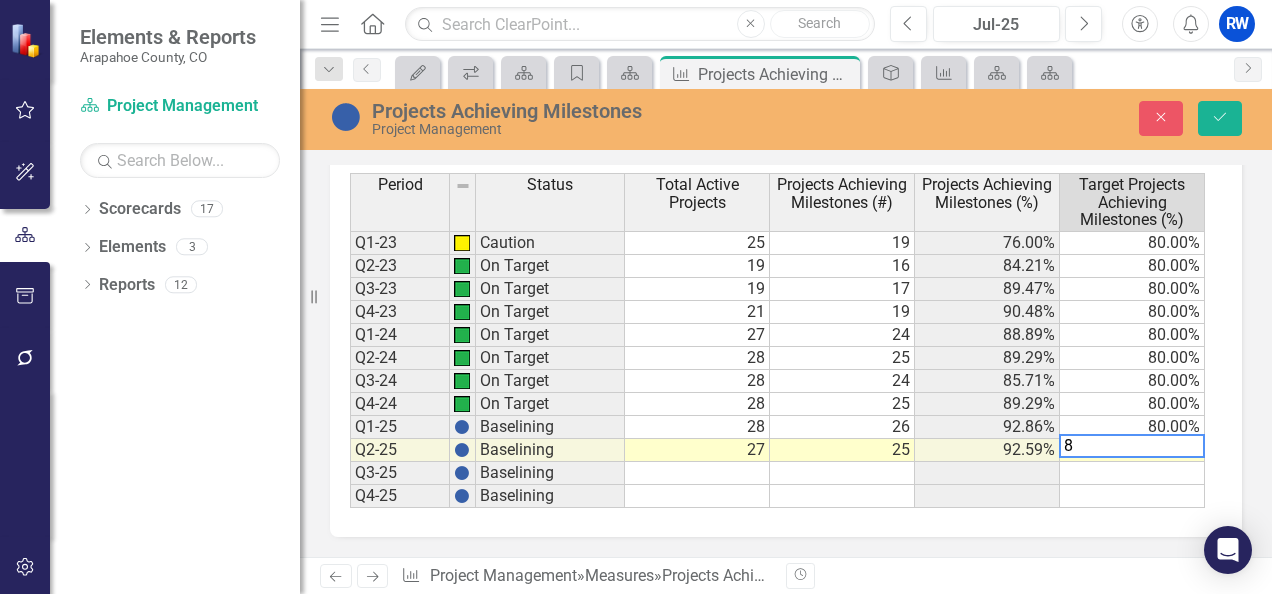 type on "80" 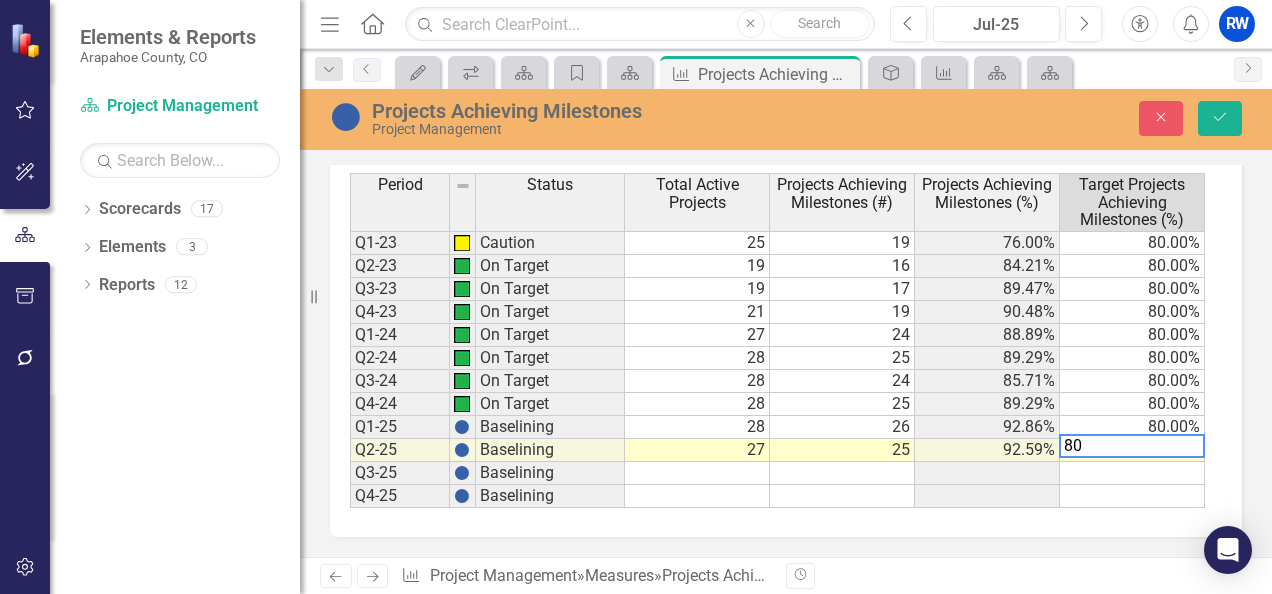 type 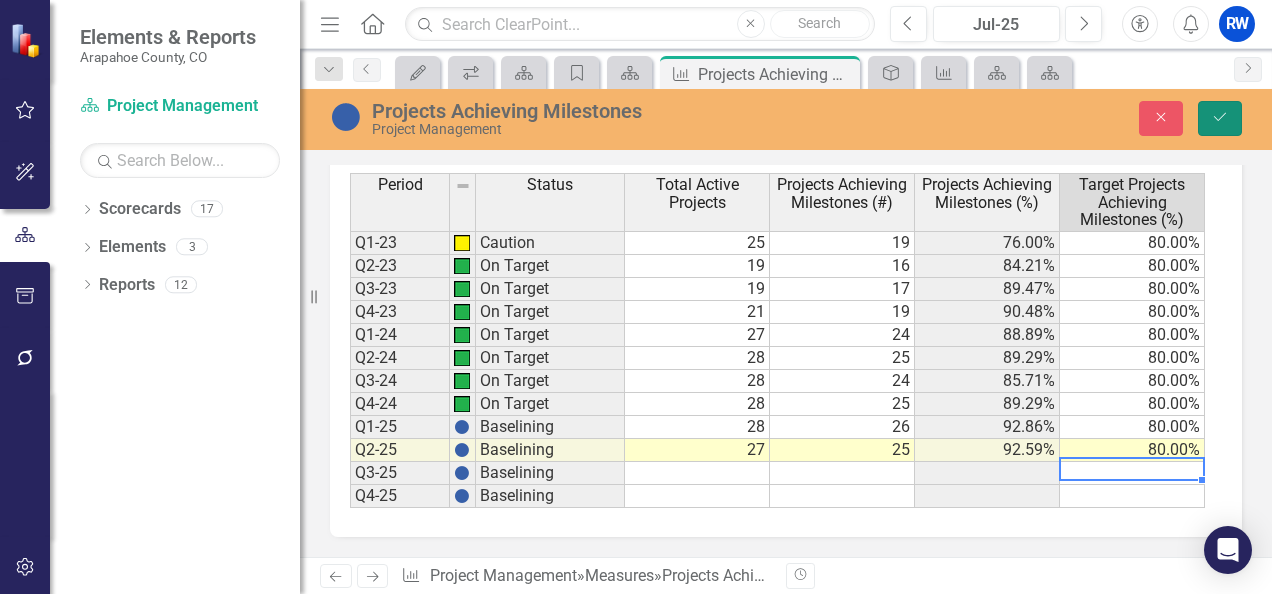 click on "Save" 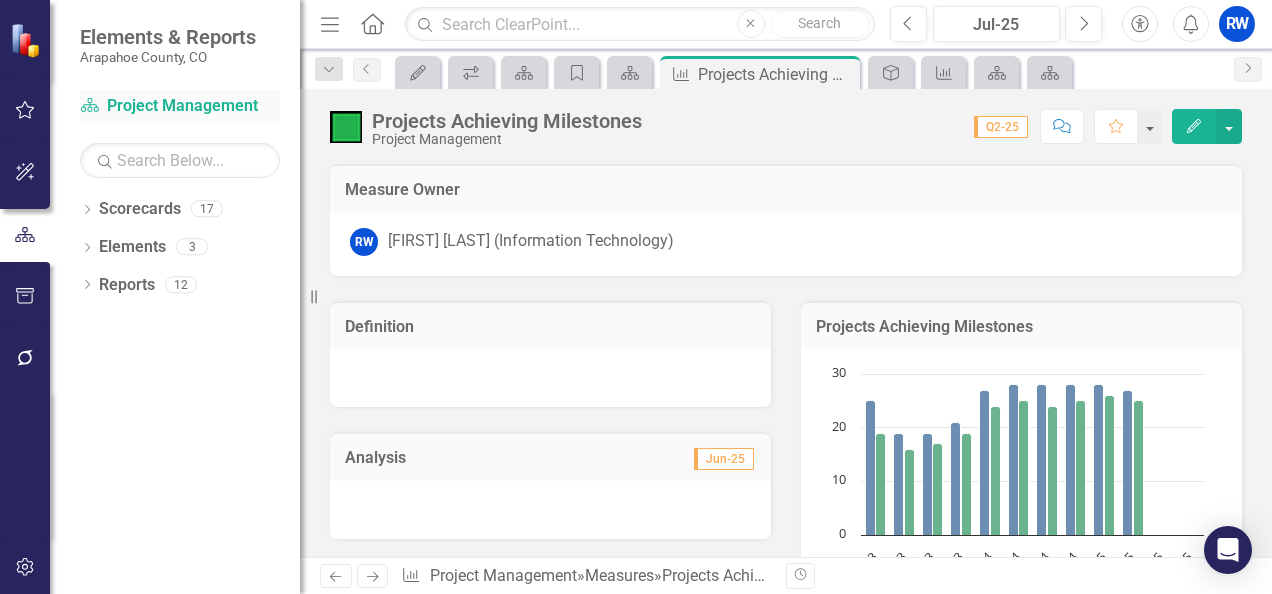 click on "Scorecard Project Management" at bounding box center (180, 106) 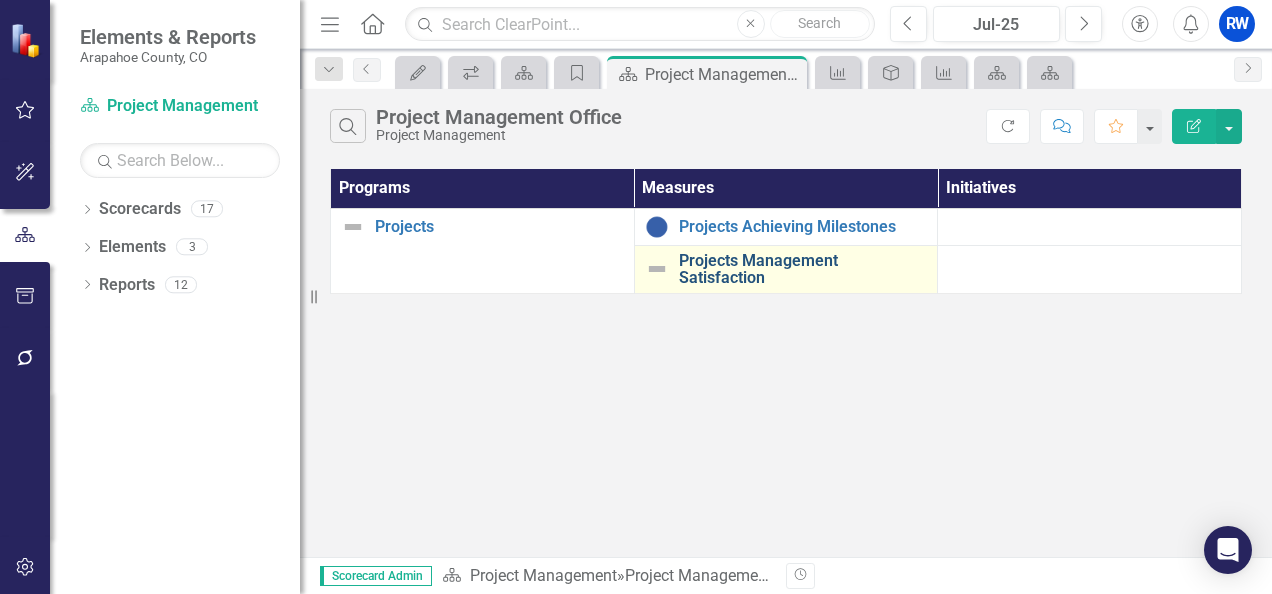 click on "Projects Management Satisfaction" at bounding box center [803, 269] 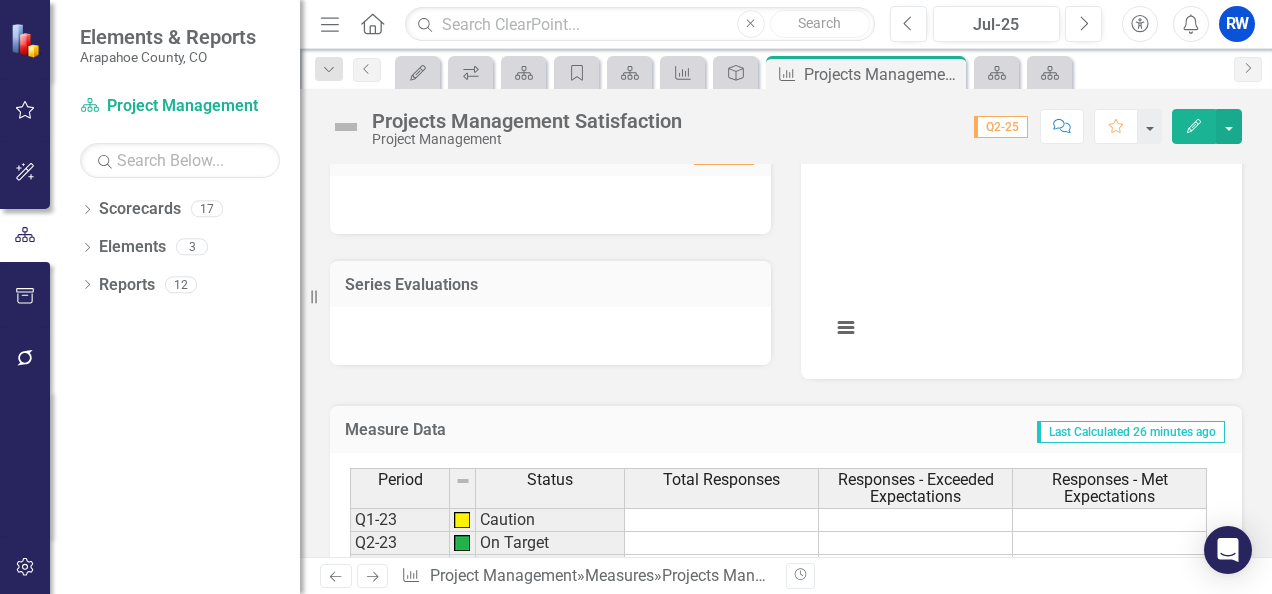 scroll, scrollTop: 580, scrollLeft: 0, axis: vertical 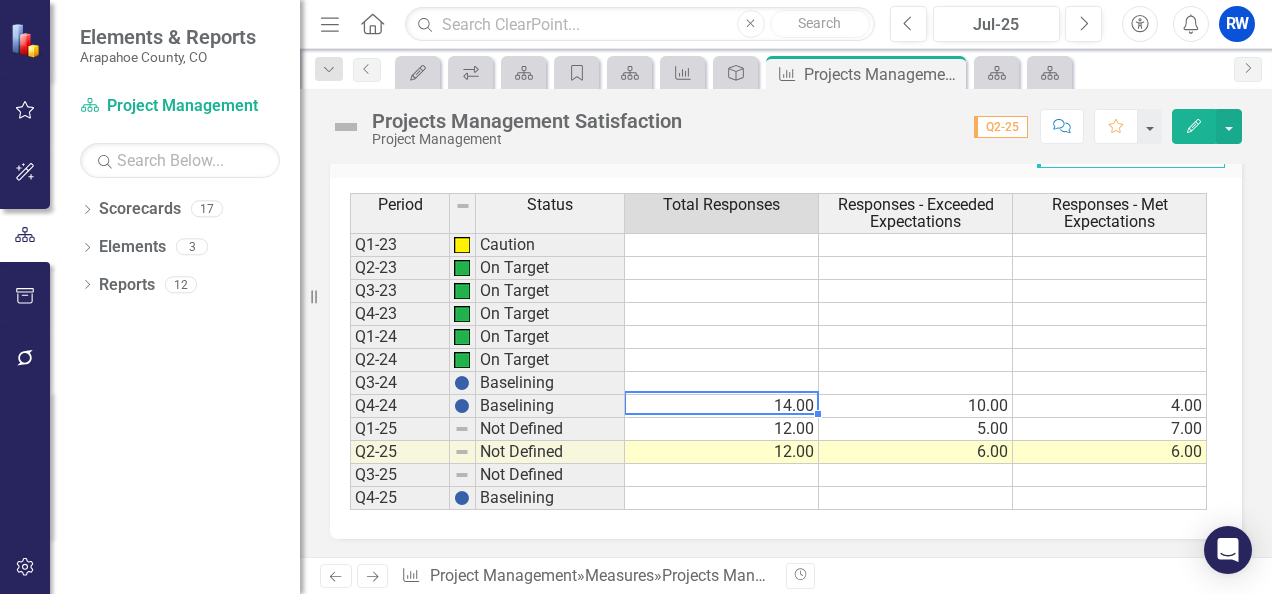 click on "14.00" at bounding box center [722, 406] 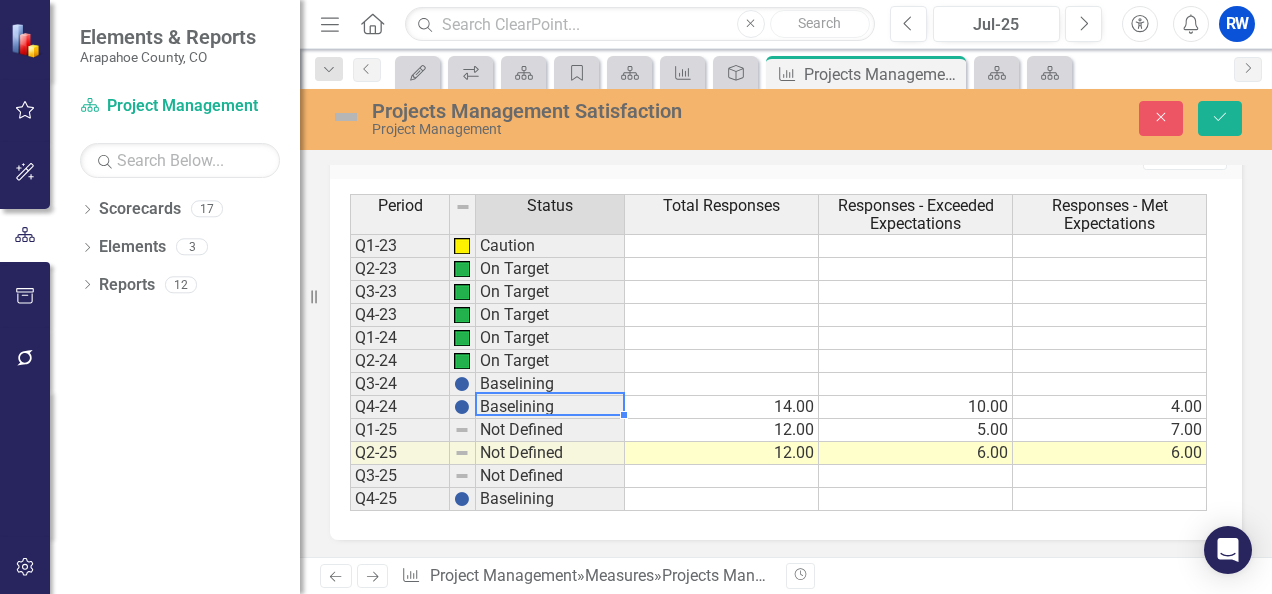 click on "Baselining" at bounding box center [550, 407] 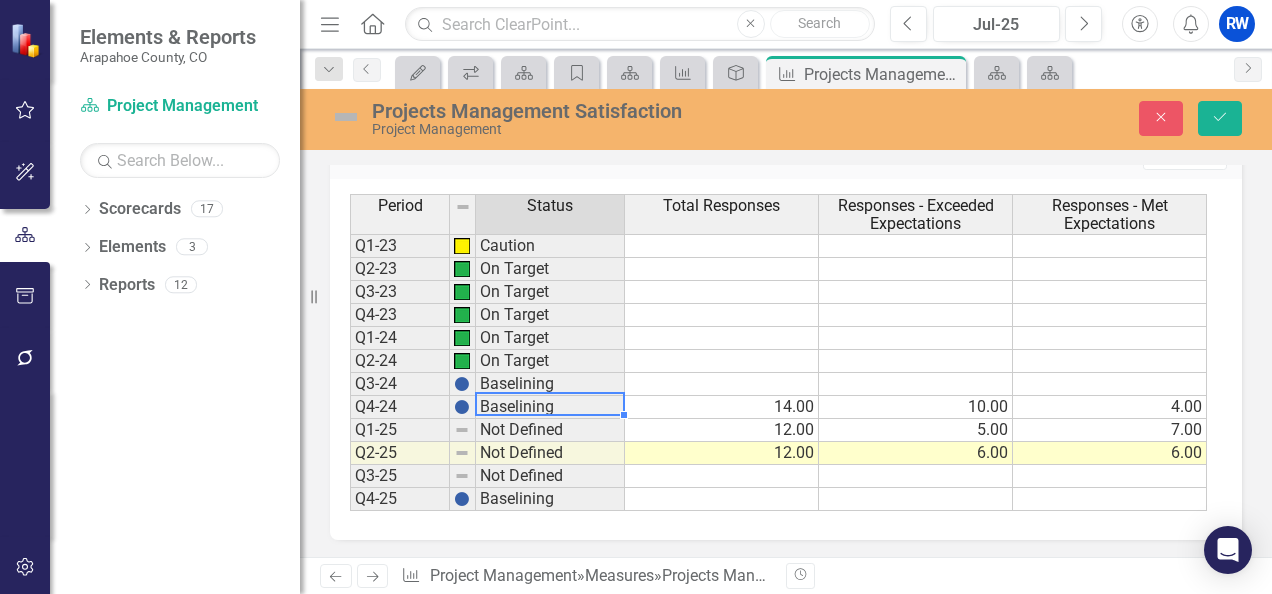 click on "Baselining" at bounding box center (550, 407) 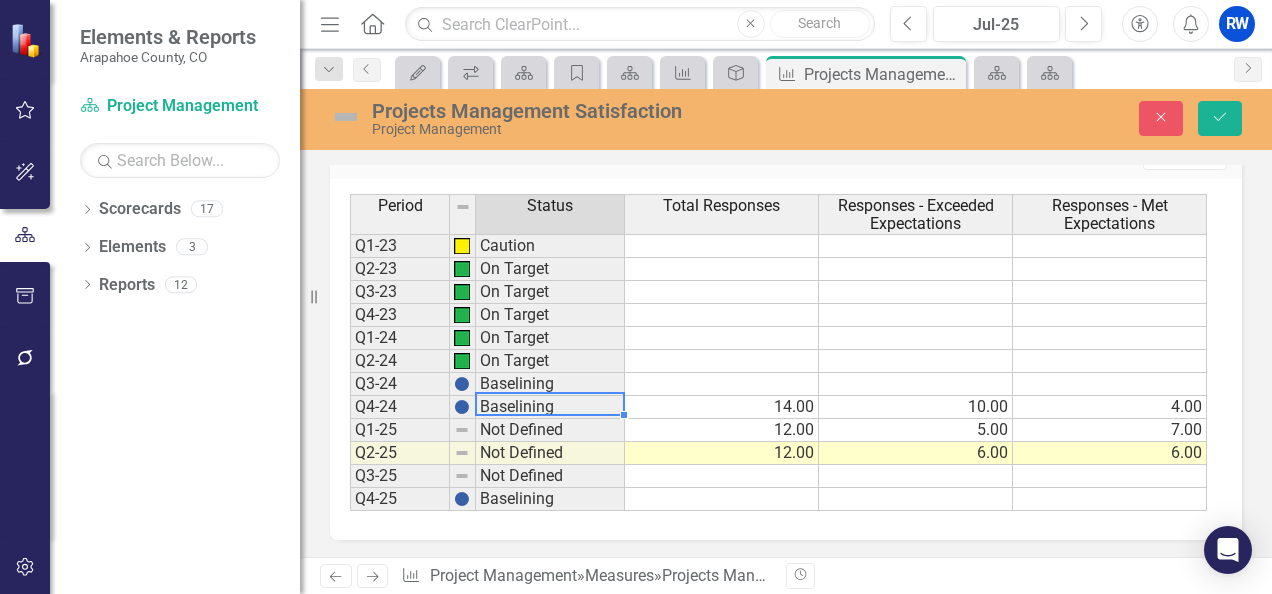 click at bounding box center [462, 407] 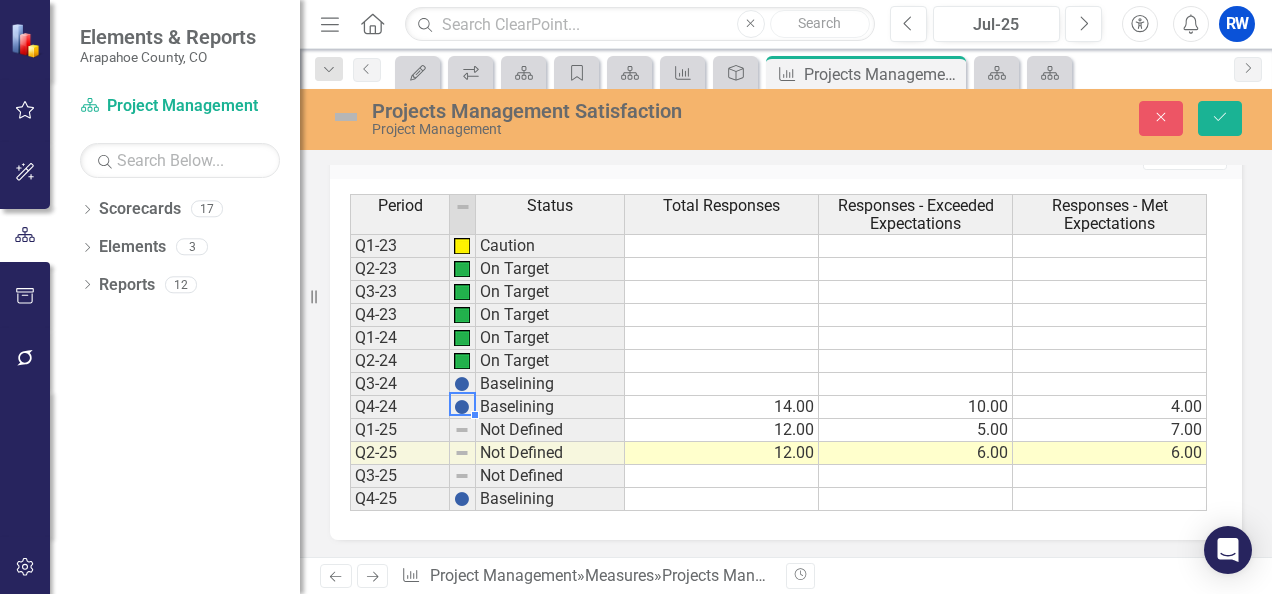 click at bounding box center (462, 407) 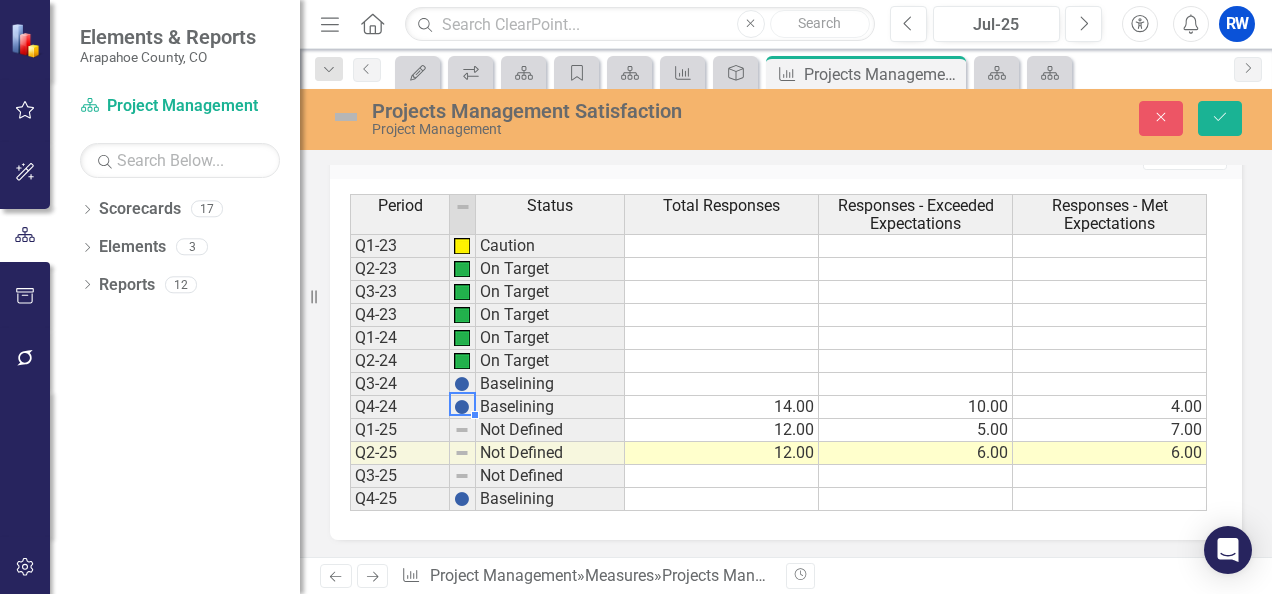 click on "Baselining" at bounding box center (550, 407) 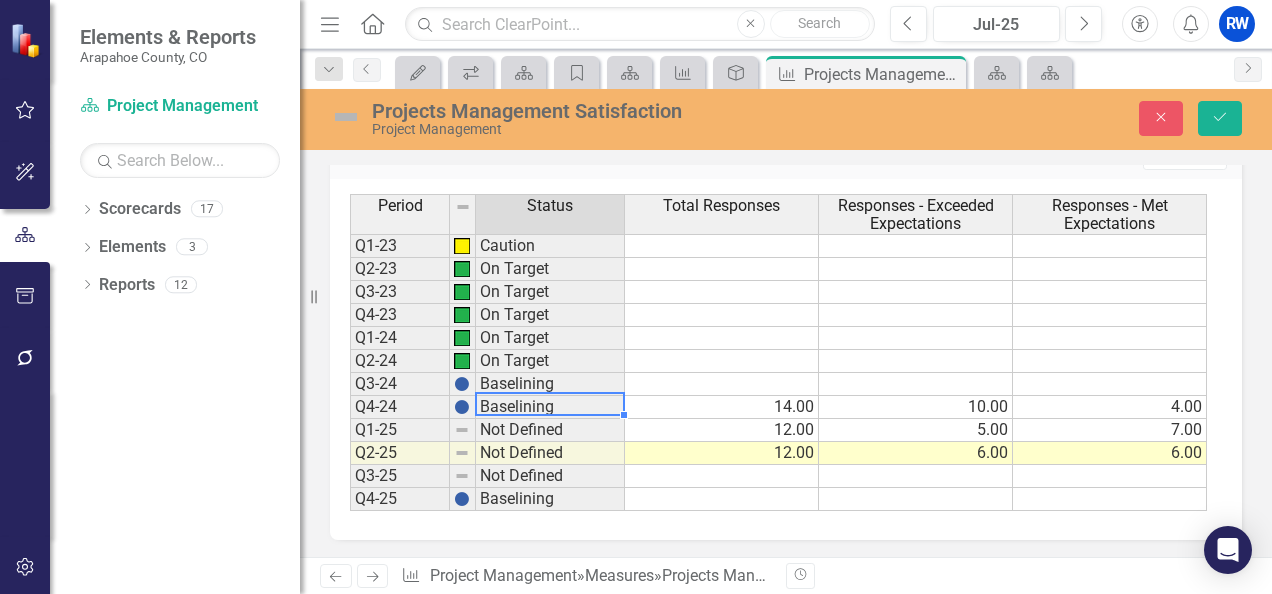 click on "Baselining" at bounding box center [550, 407] 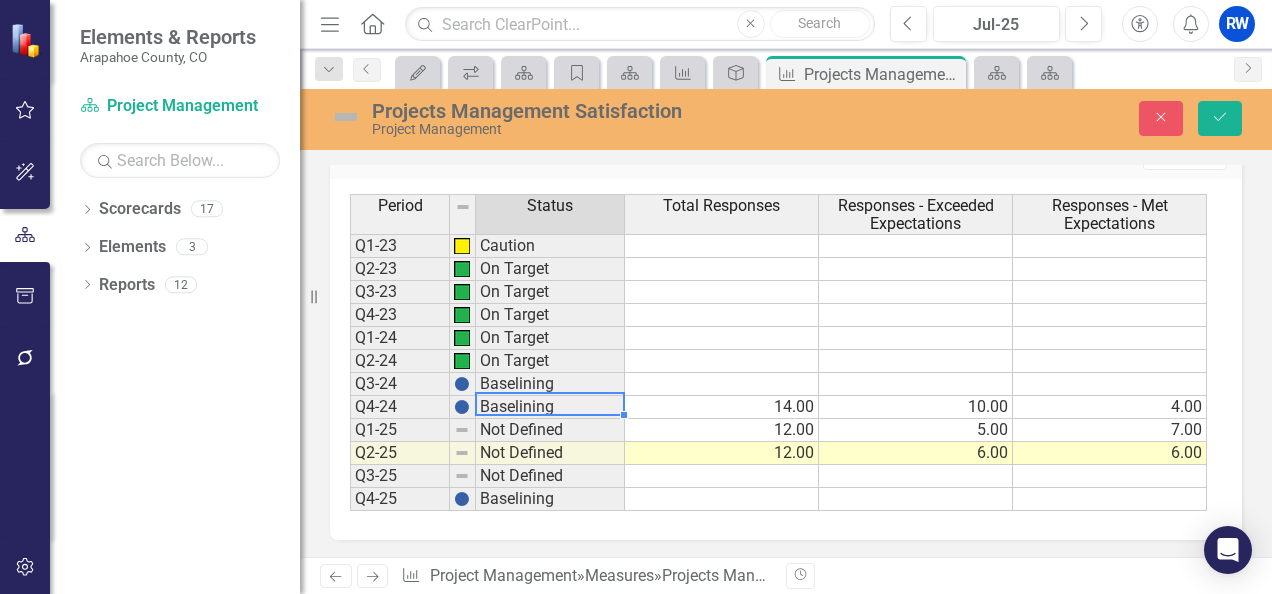 click at bounding box center (624, 415) 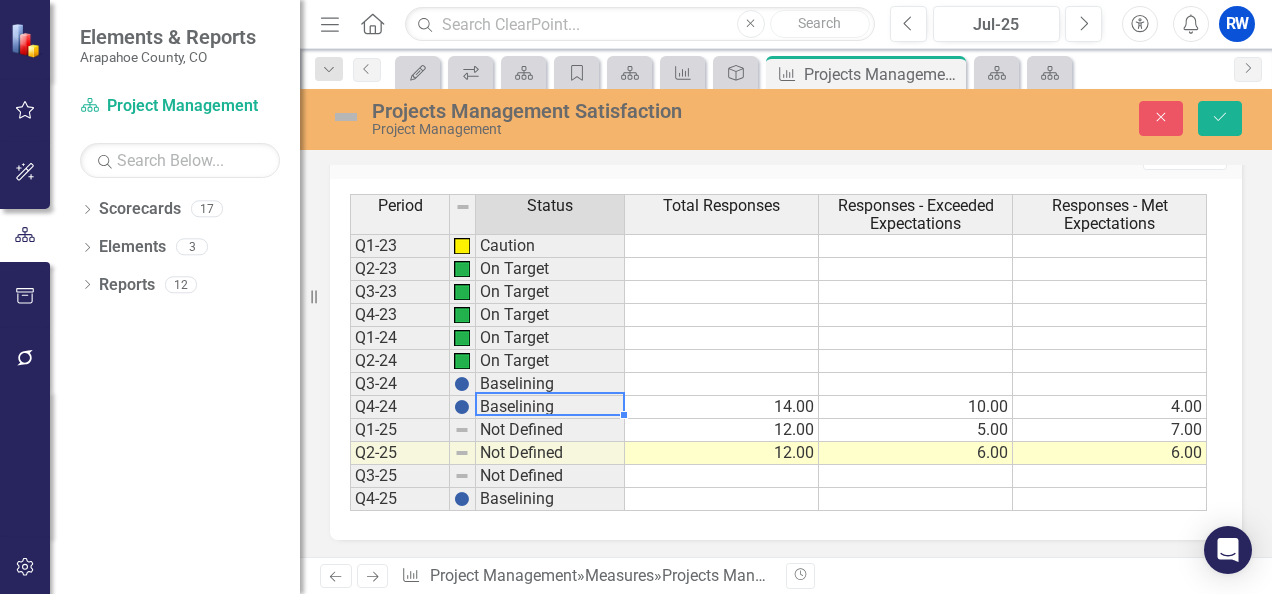 click at bounding box center [624, 415] 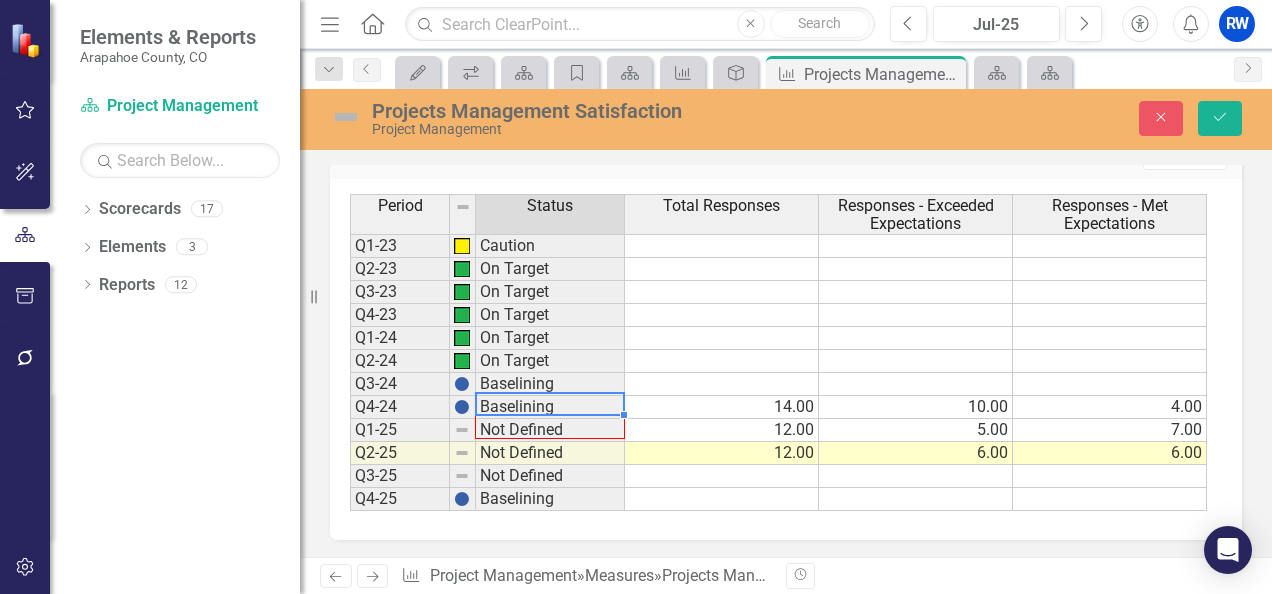 drag, startPoint x: 622, startPoint y: 411, endPoint x: 621, endPoint y: 427, distance: 16.03122 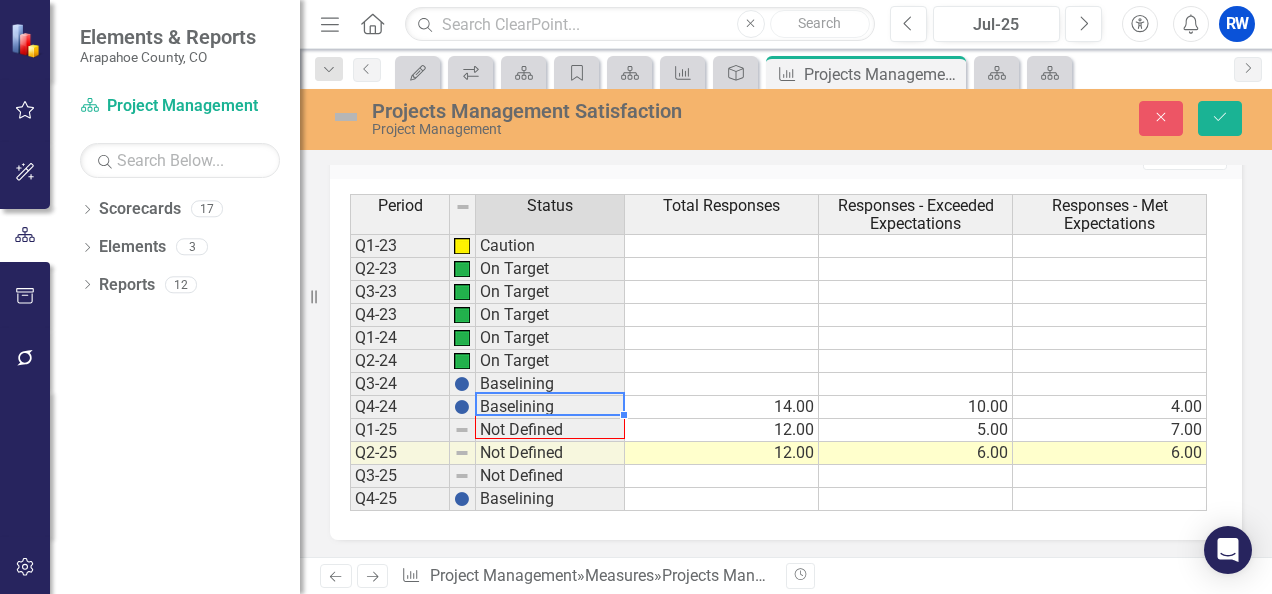 click on "Period Status Q1-23 Caution Q2-23 On Target Q3-23 On Target Q4-23 On Target Q1-24 On Target Q2-24 On Target Q3-24 Baselining Q4-24 Baselining Q1-25 Not Defined Q2-25 Not Defined Q3-25 Not Defined Q4-25 Baselining" at bounding box center [350, 352] 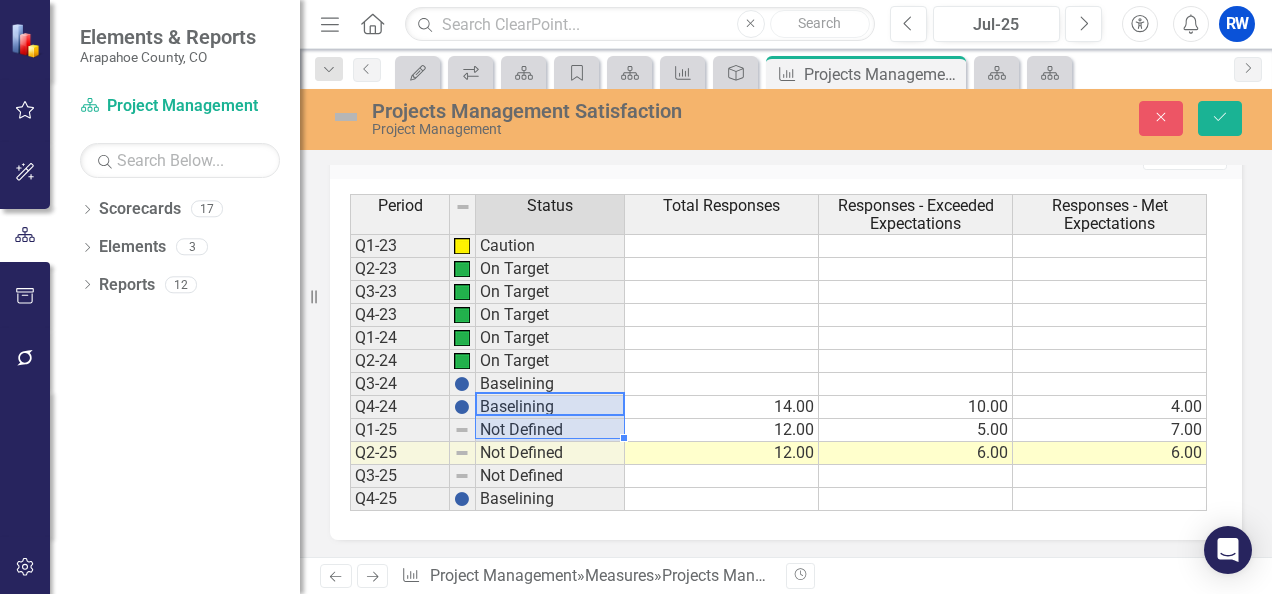 click on "Period Status Q1-23 Caution Q2-23 On Target Q3-23 On Target Q4-23 On Target Q1-24 On Target Q2-24 On Target Q3-24 Baselining Q4-24 Baselining Q1-25 Not Defined Q2-25 Not Defined Q3-25 Not Defined Q4-25 Baselining" at bounding box center [350, 352] 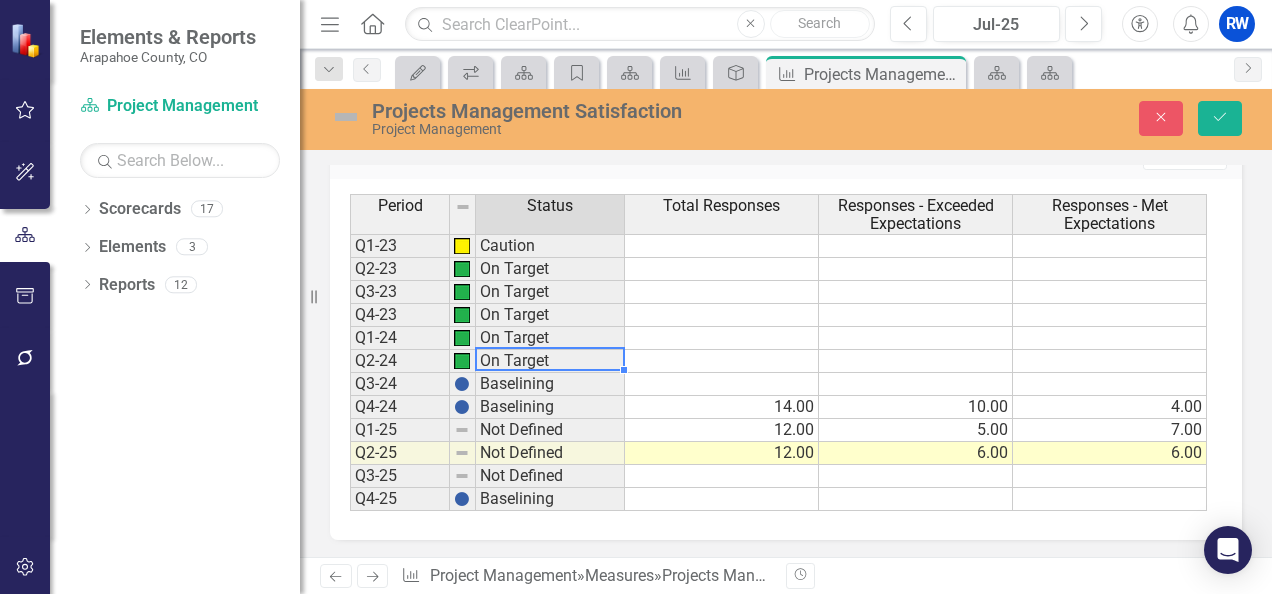 click on "Period Status Q1-23 Caution Q2-23 On Target Q3-23 On Target Q4-23 On Target Q1-24 On Target Q2-24 On Target Q3-24 Baselining Q4-24 Baselining Q1-25 Not Defined Q2-25 Not Defined Q3-25 Not Defined Q4-25 Baselining" at bounding box center [350, 352] 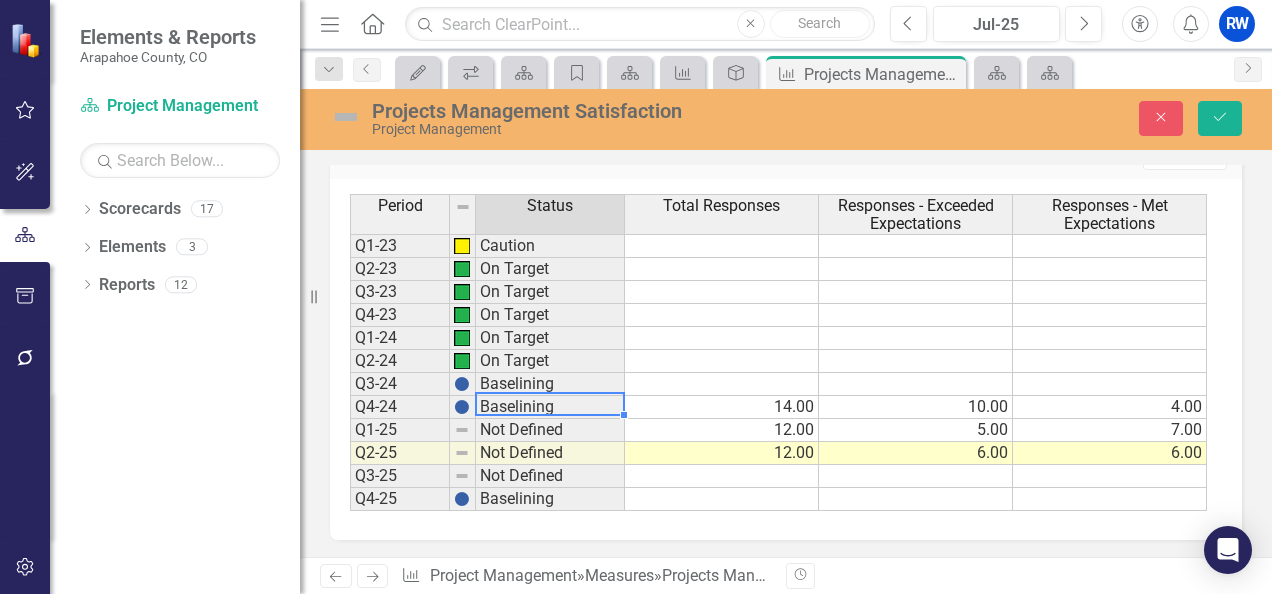 click on "Baselining" at bounding box center (550, 407) 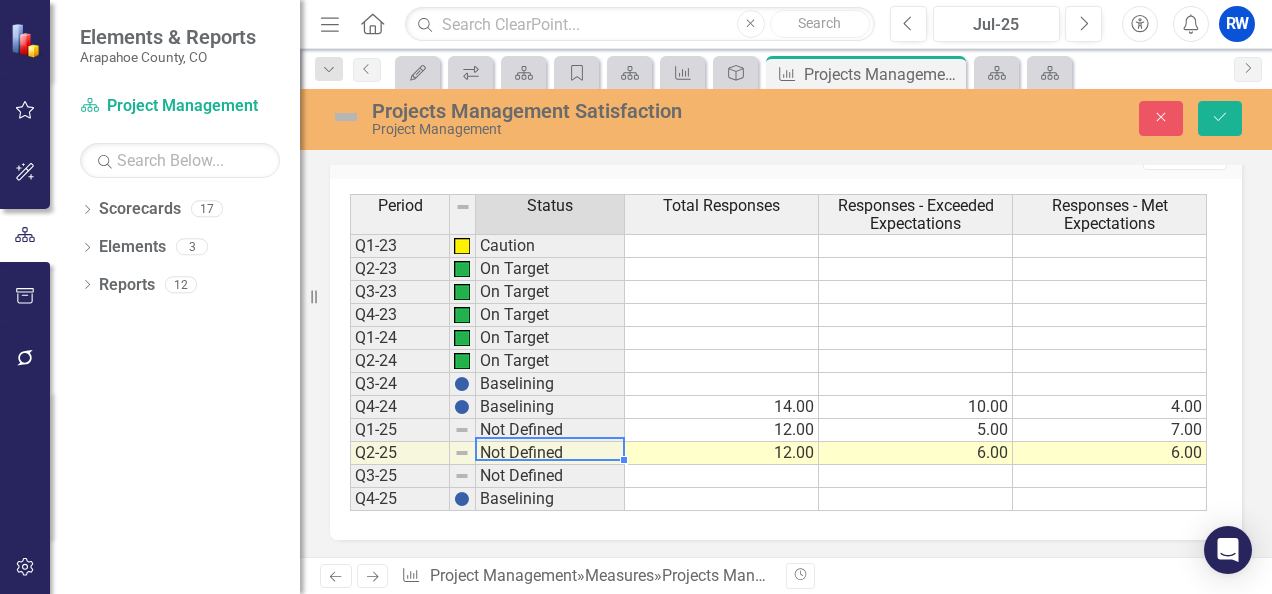 click on "Not Defined" at bounding box center [550, 453] 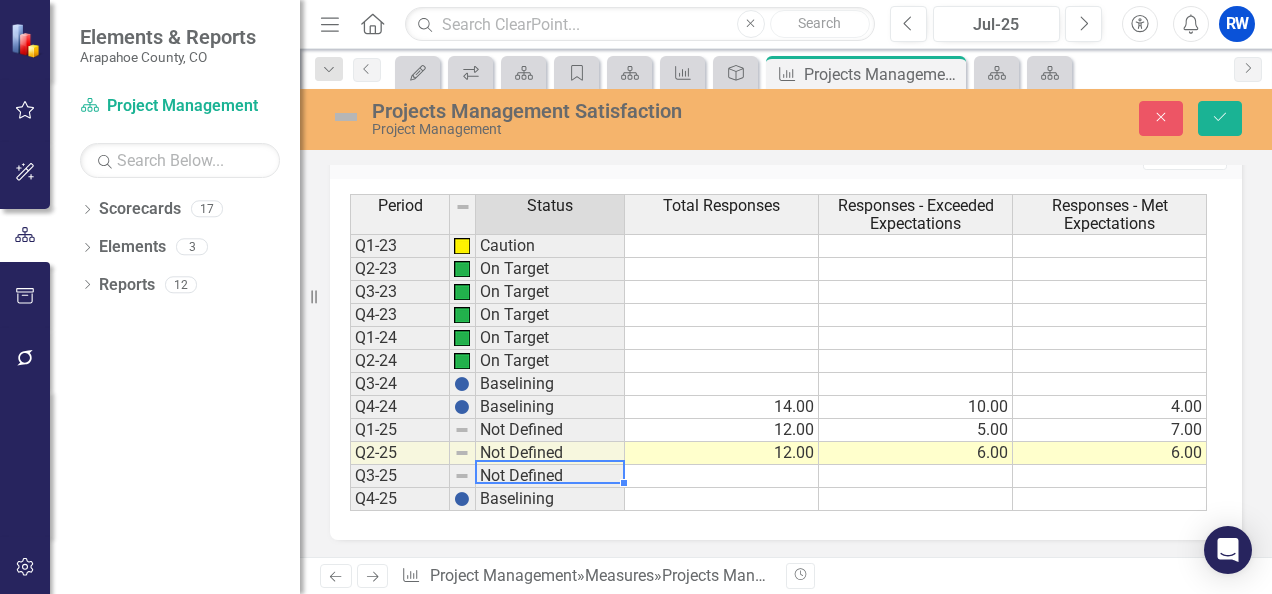click on "Not Defined" at bounding box center [550, 476] 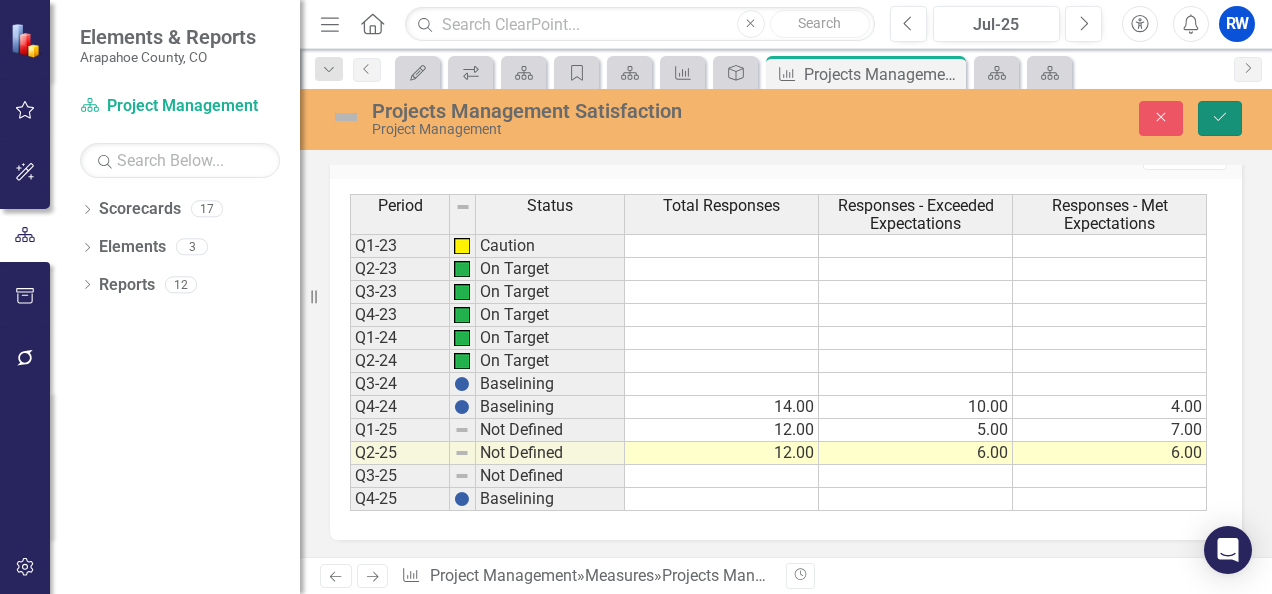click on "Save" 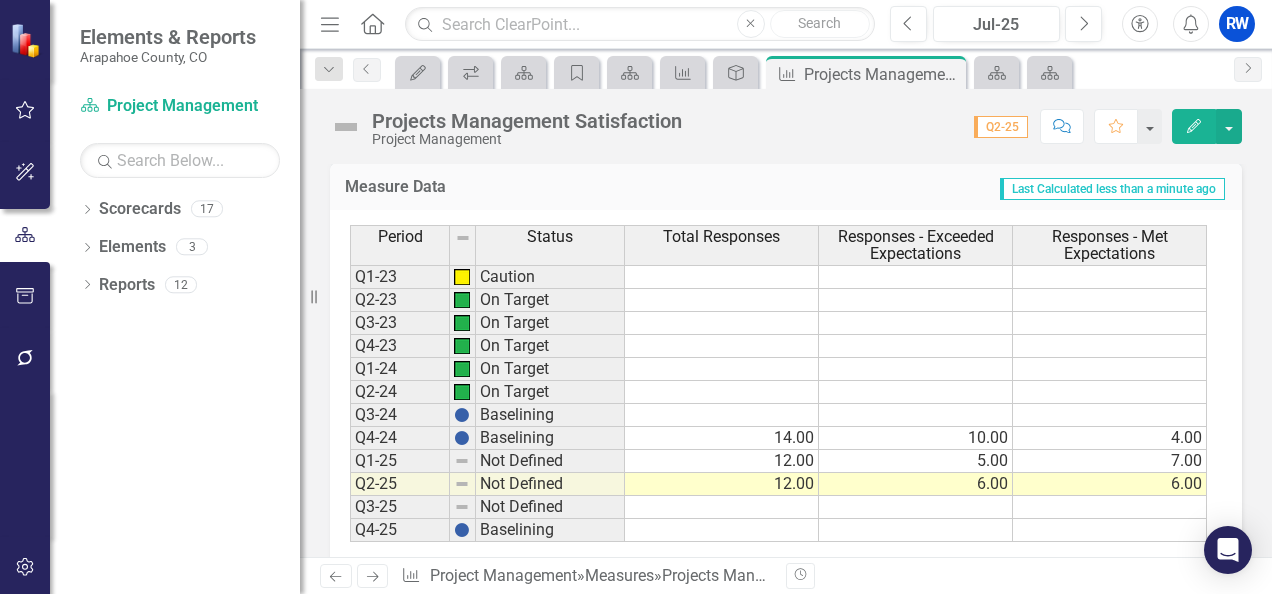 scroll, scrollTop: 580, scrollLeft: 0, axis: vertical 